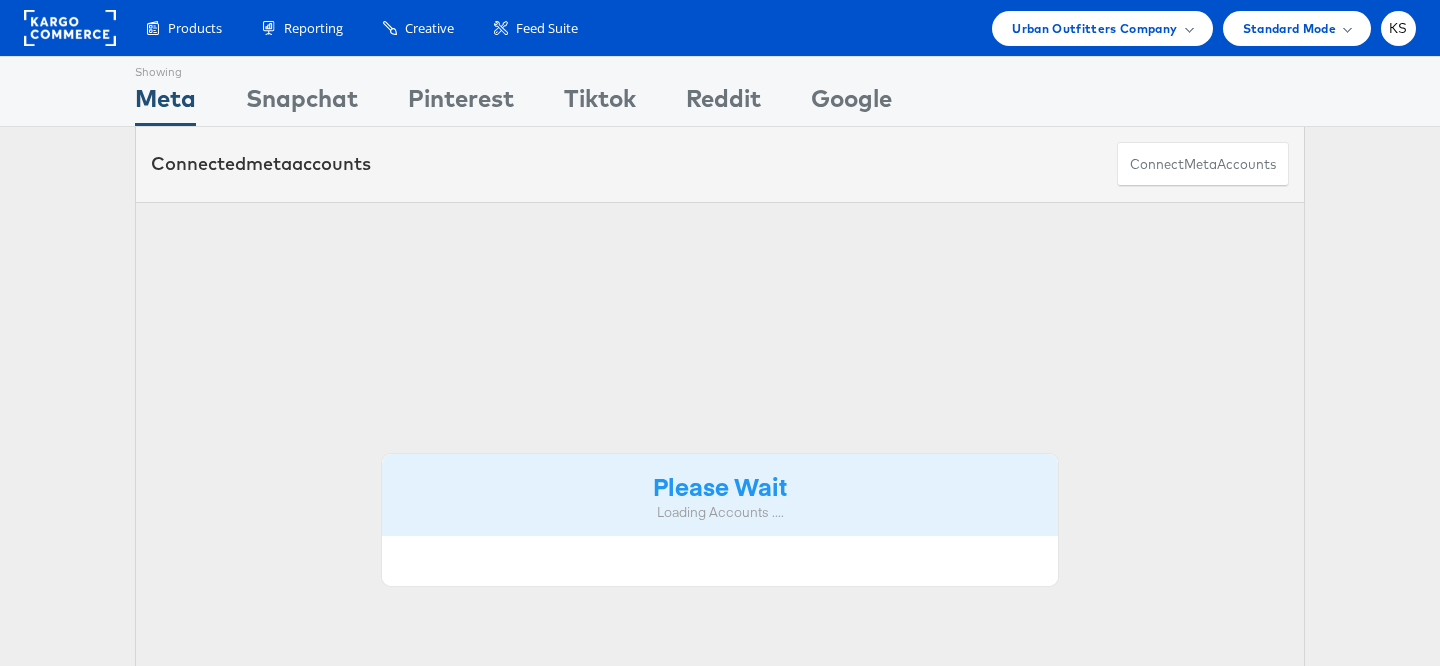 scroll, scrollTop: 0, scrollLeft: 0, axis: both 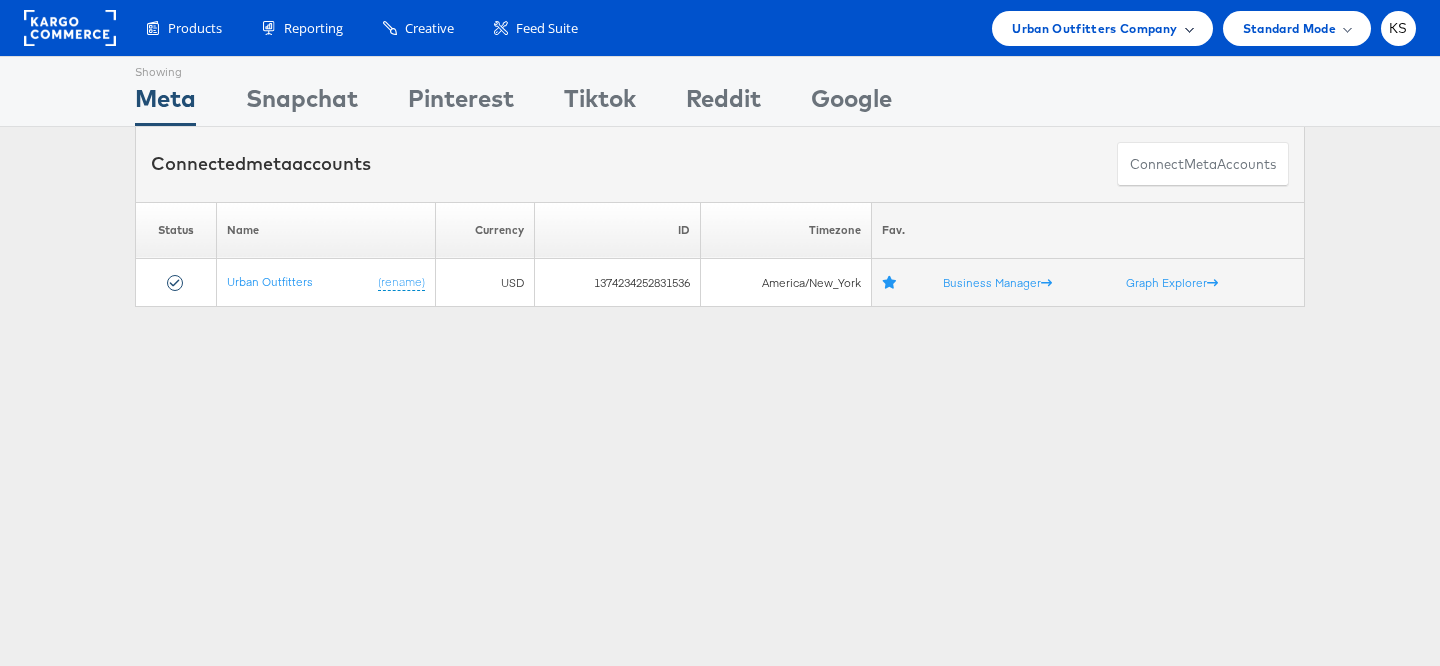 click on "Urban Outfitters Company" at bounding box center (1094, 28) 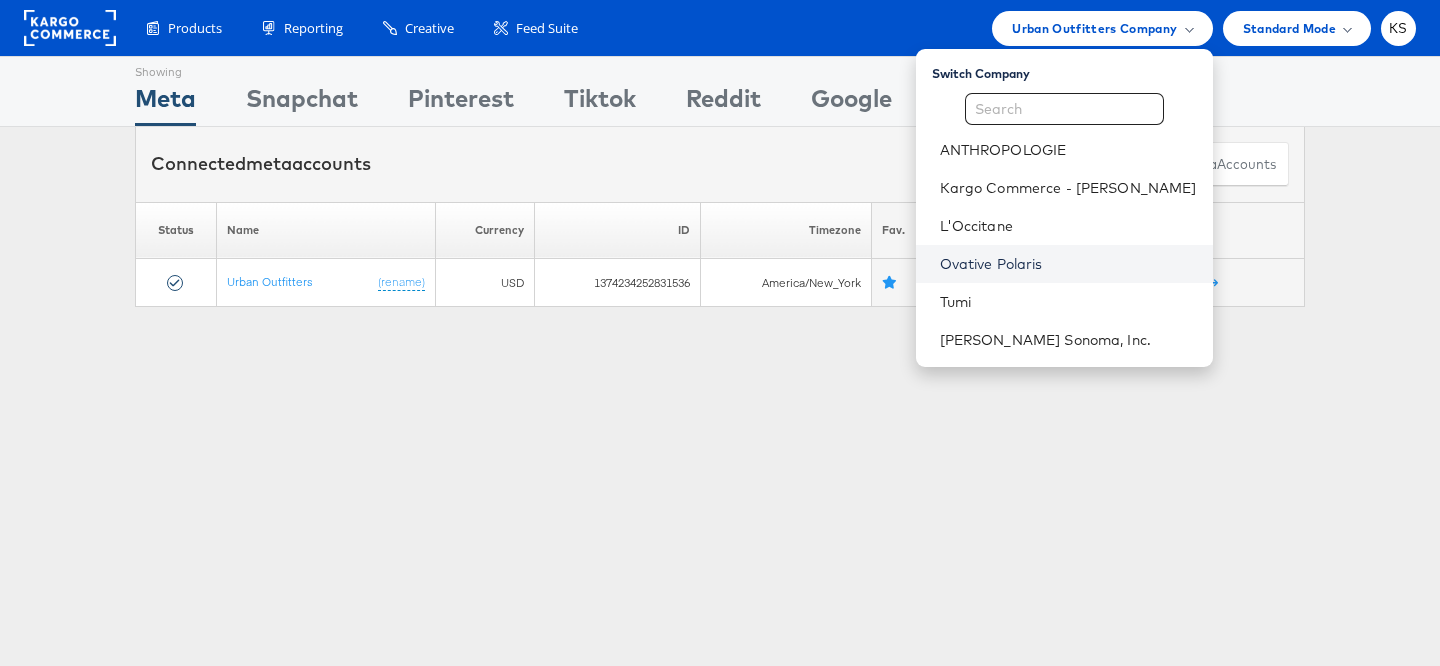 click on "Ovative Polaris" at bounding box center [1068, 264] 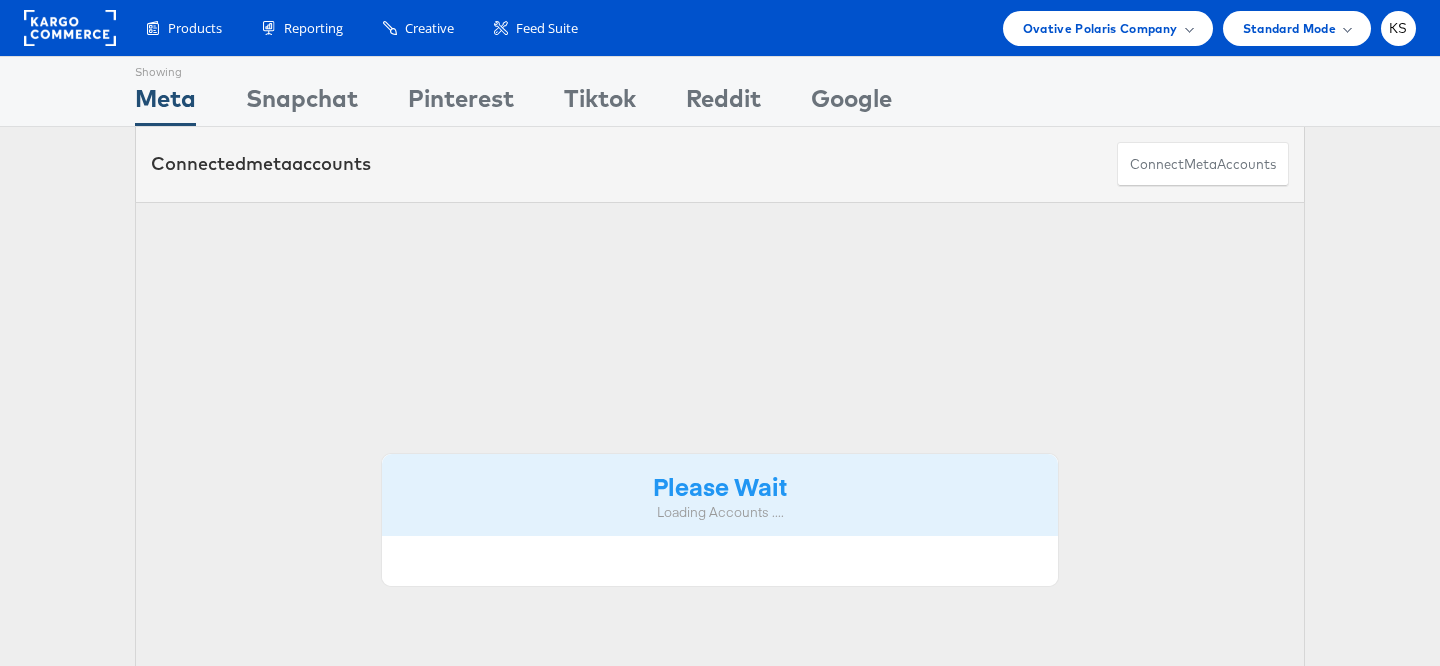 scroll, scrollTop: 0, scrollLeft: 0, axis: both 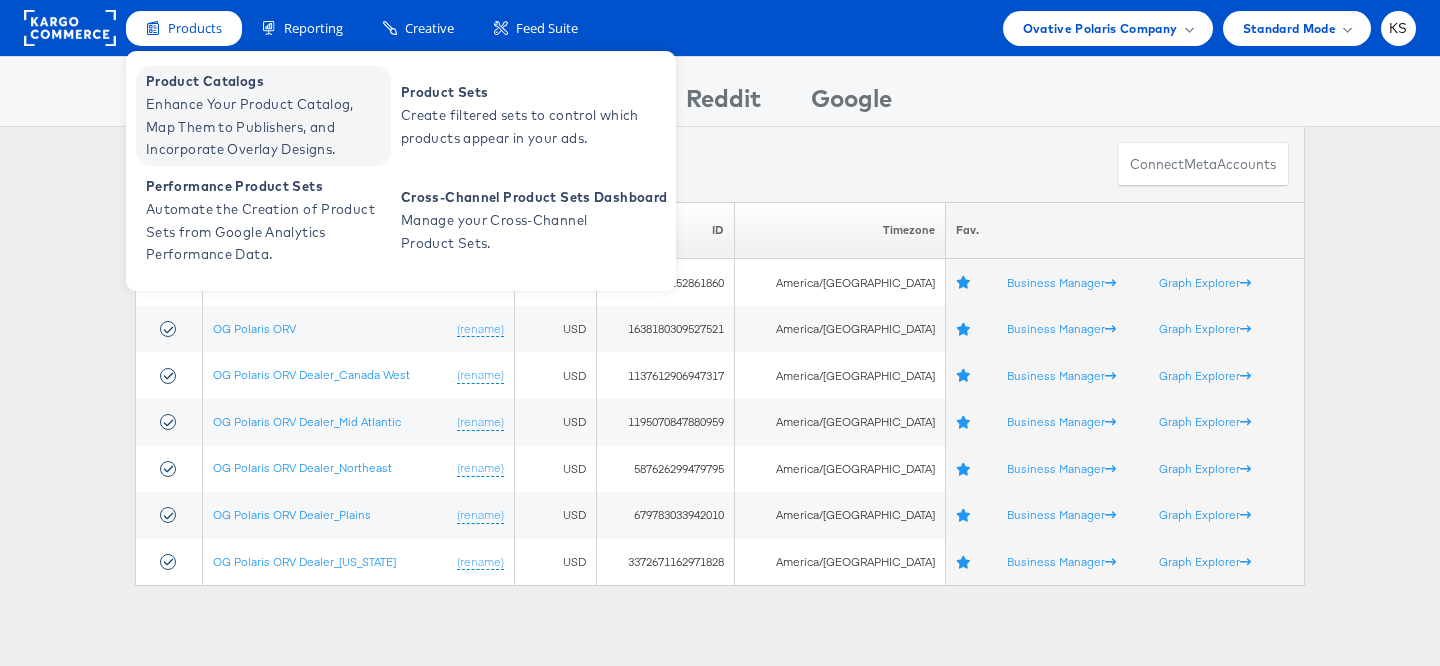 click on "Enhance Your Product Catalog, Map Them to Publishers, and Incorporate Overlay Designs." at bounding box center (266, 127) 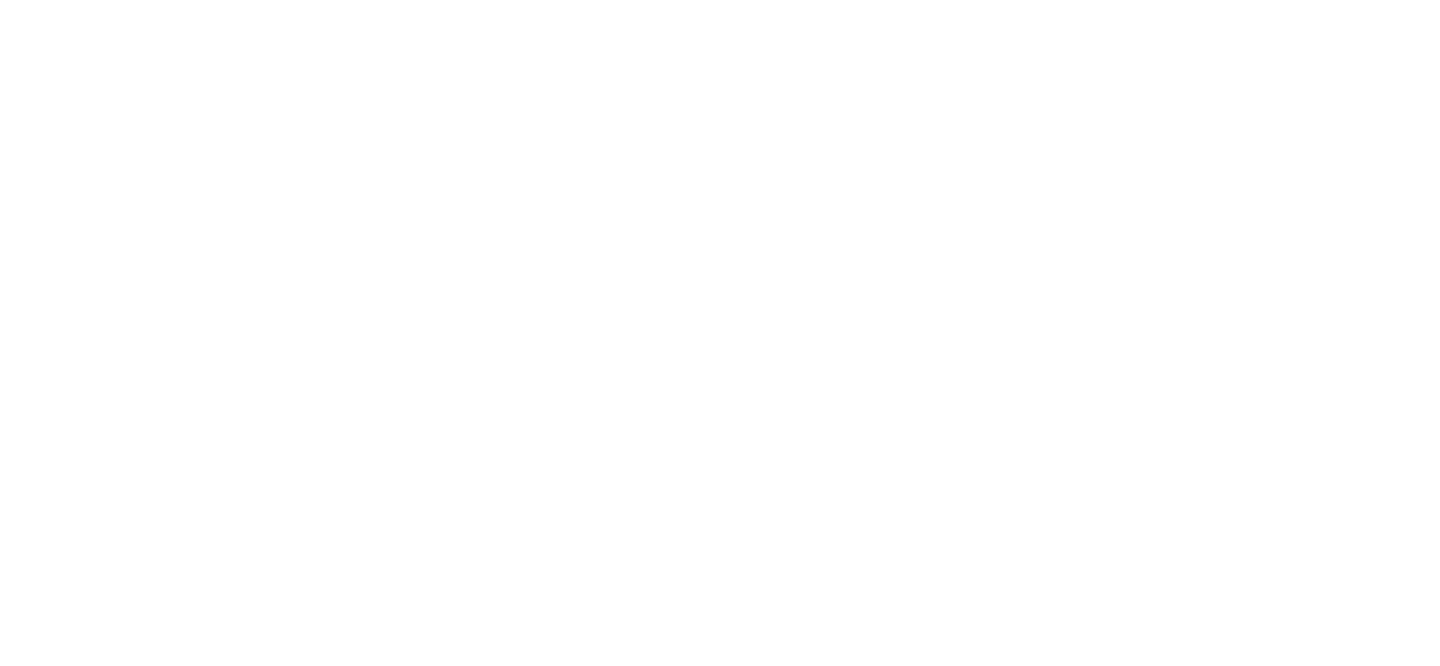 scroll, scrollTop: 0, scrollLeft: 0, axis: both 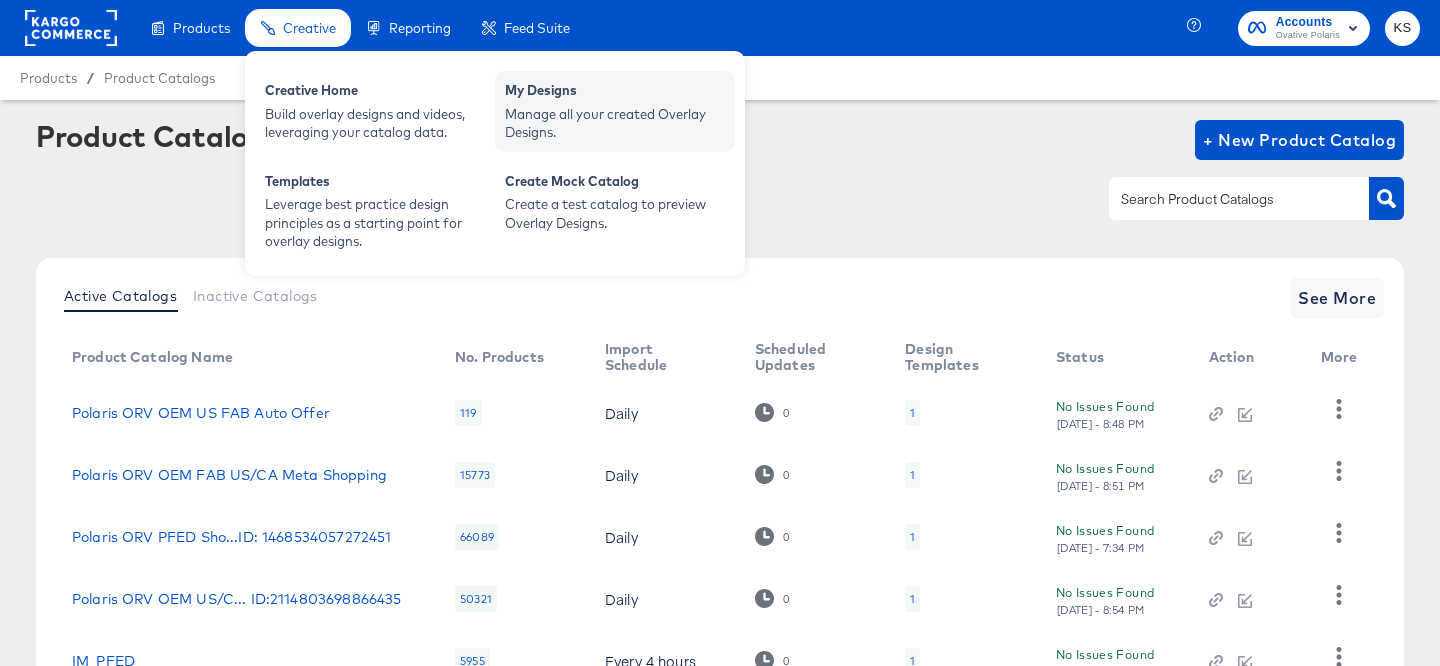 click on "Manage all your created Overlay Designs." at bounding box center [615, 123] 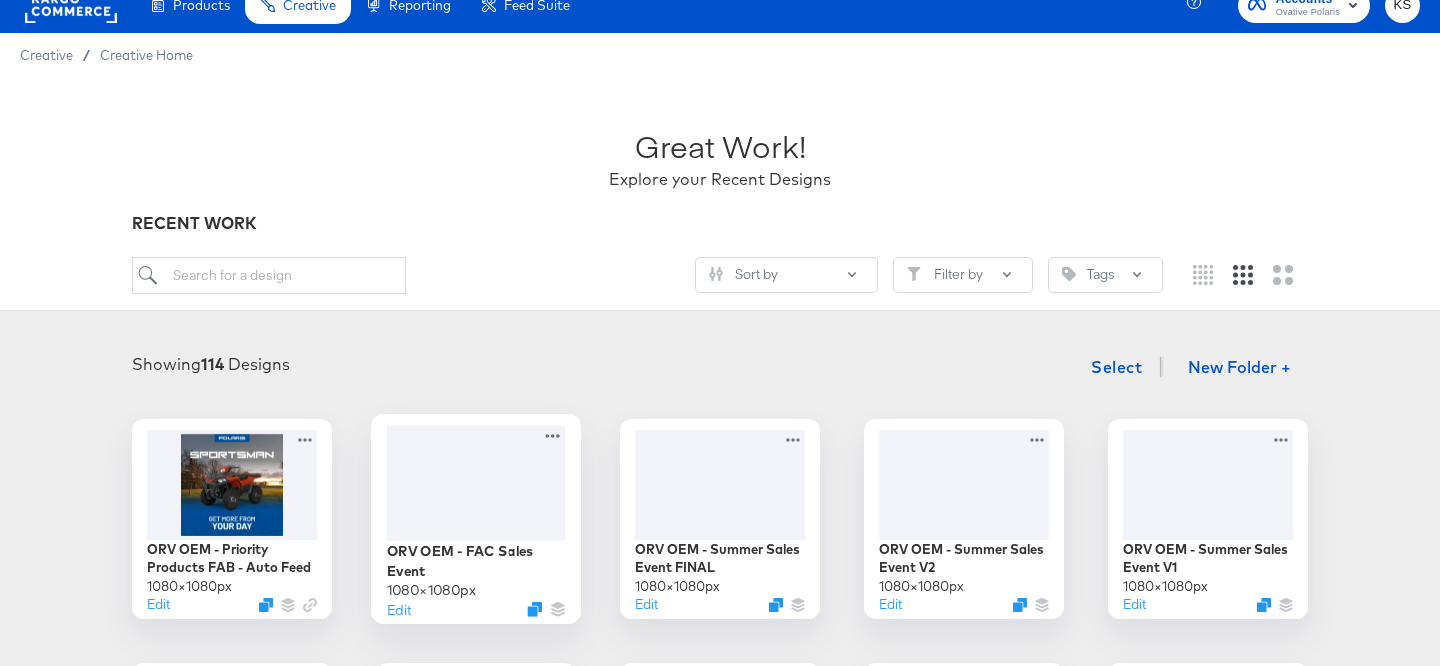 scroll, scrollTop: 28, scrollLeft: 0, axis: vertical 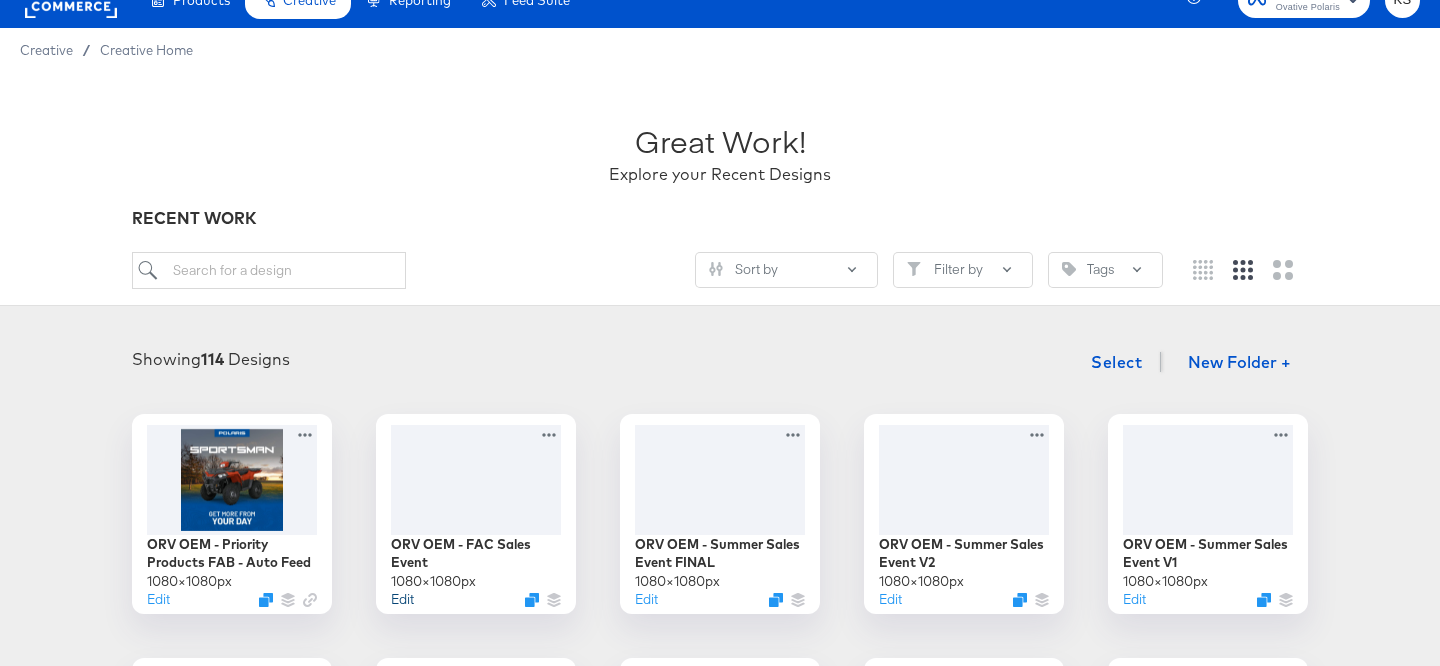 click on "Edit" at bounding box center [402, 599] 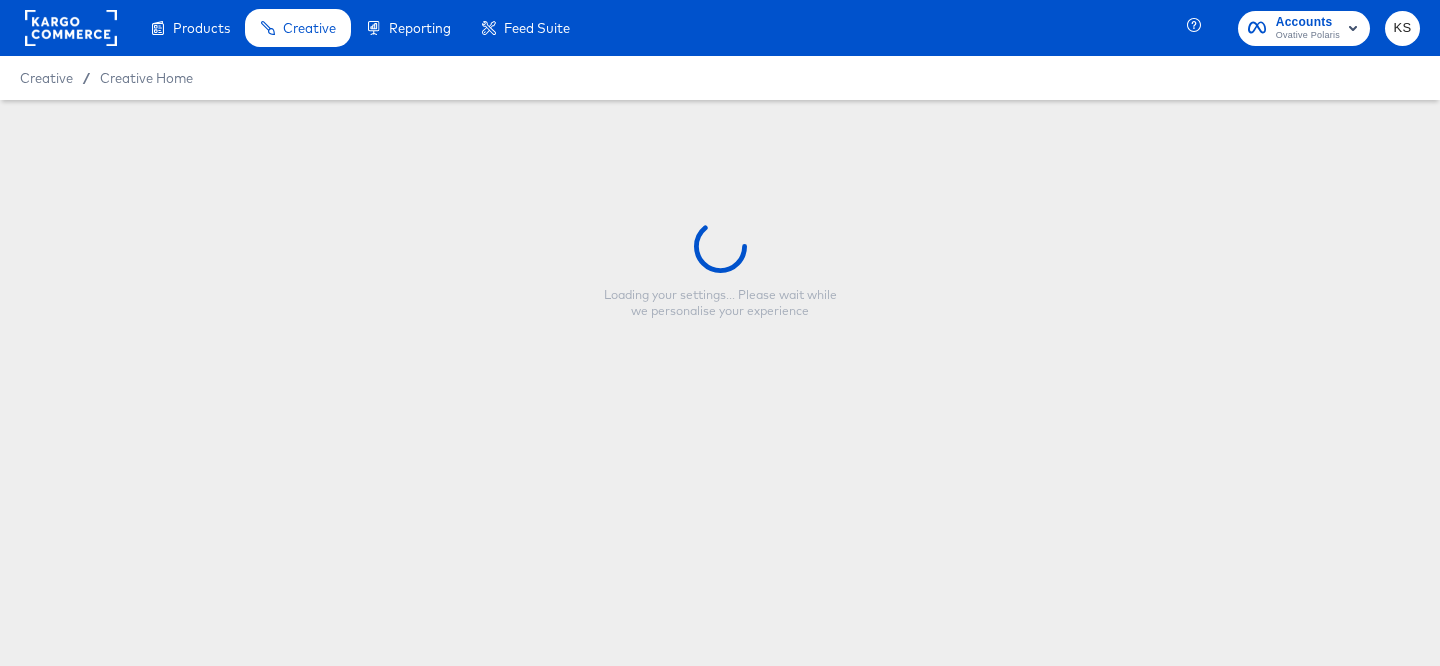 scroll, scrollTop: 0, scrollLeft: 0, axis: both 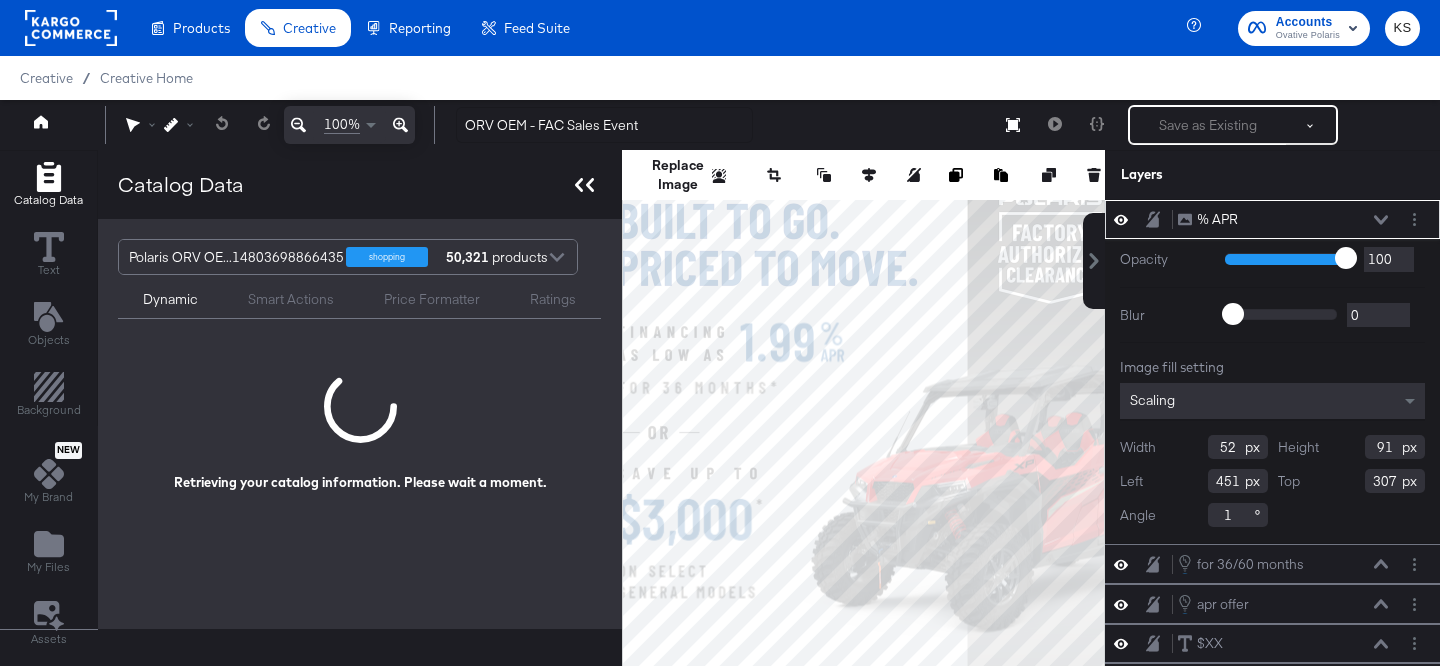 click 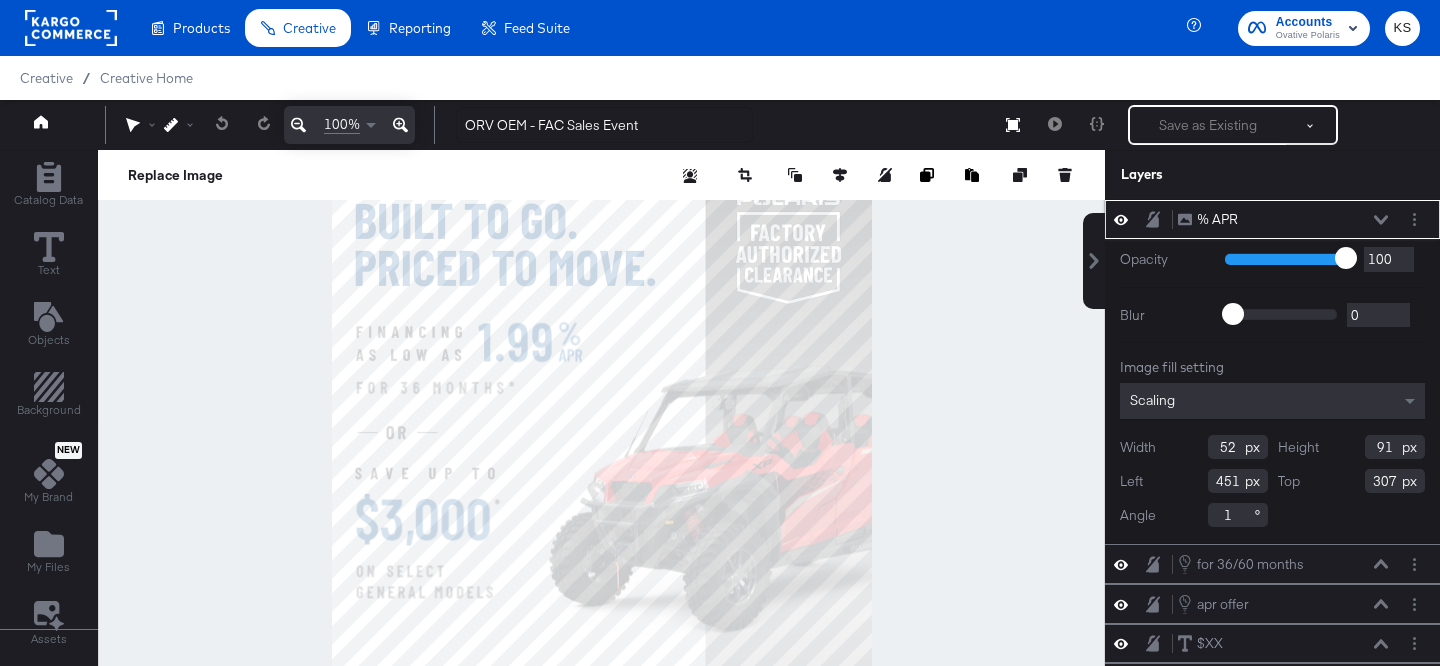 click at bounding box center [1381, 220] 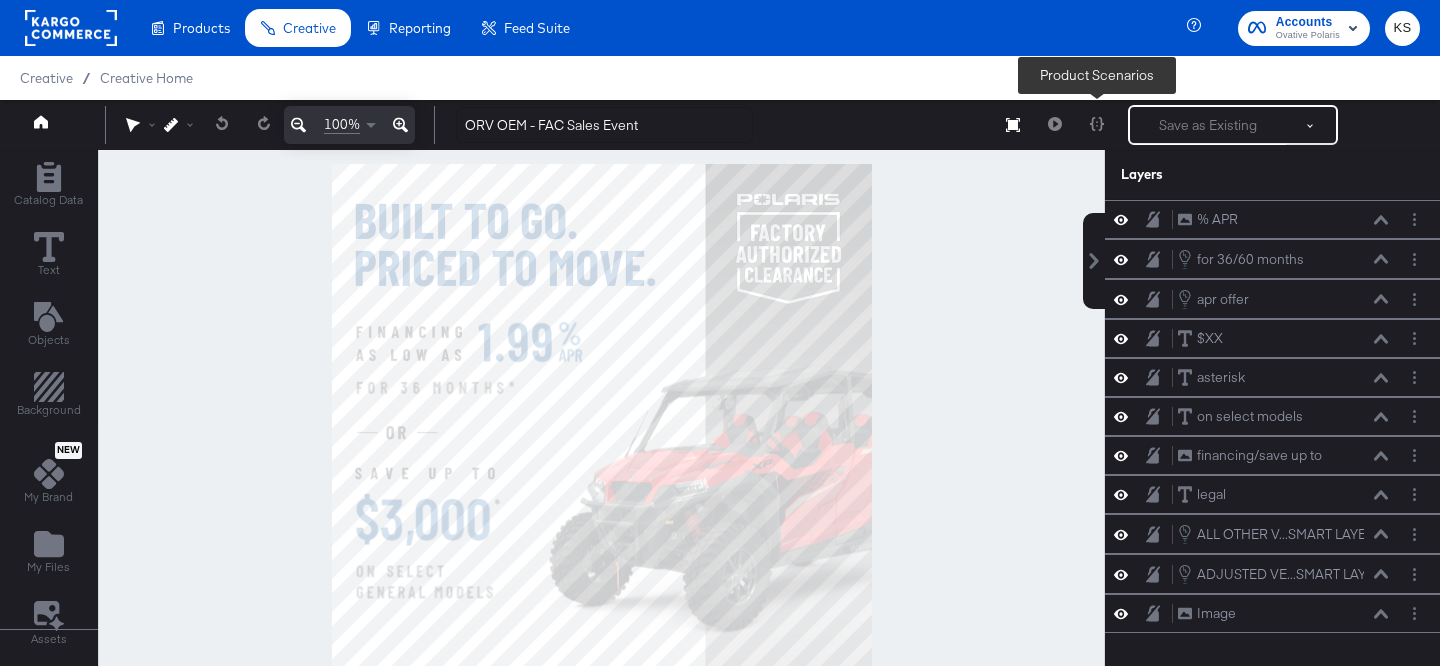 click at bounding box center [1097, 125] 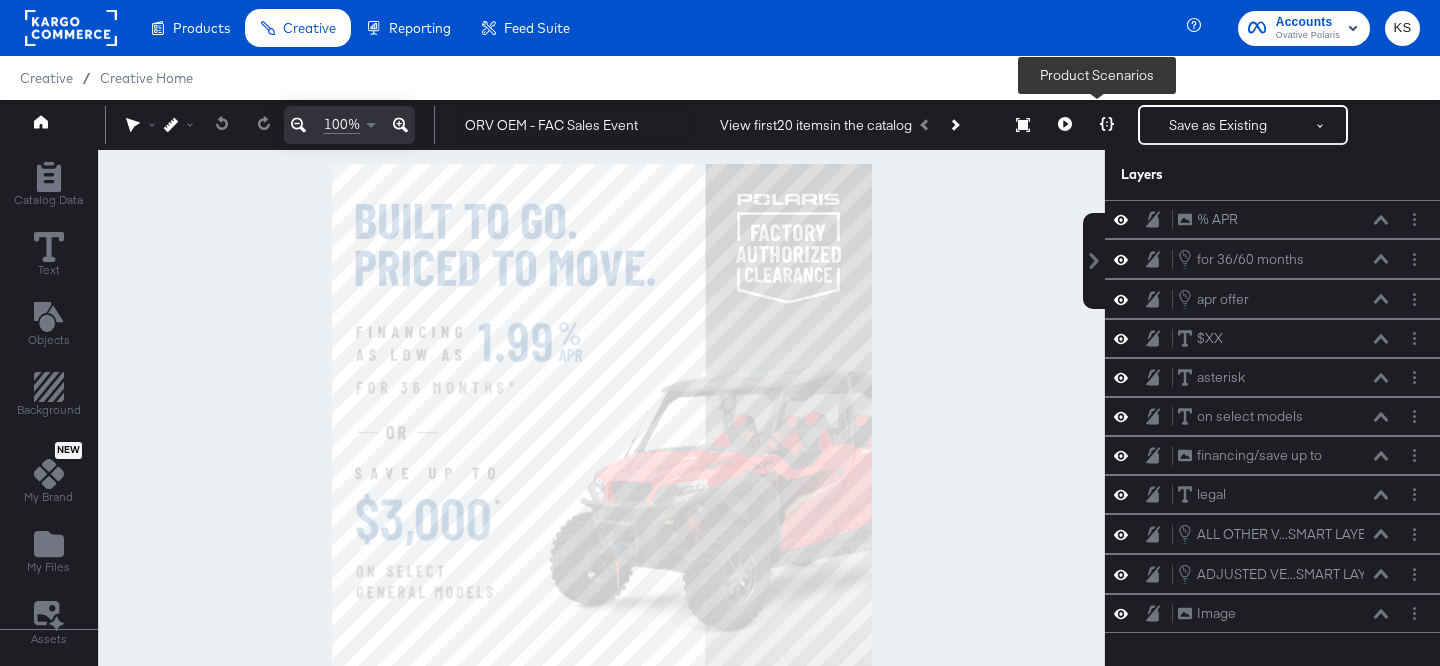 click 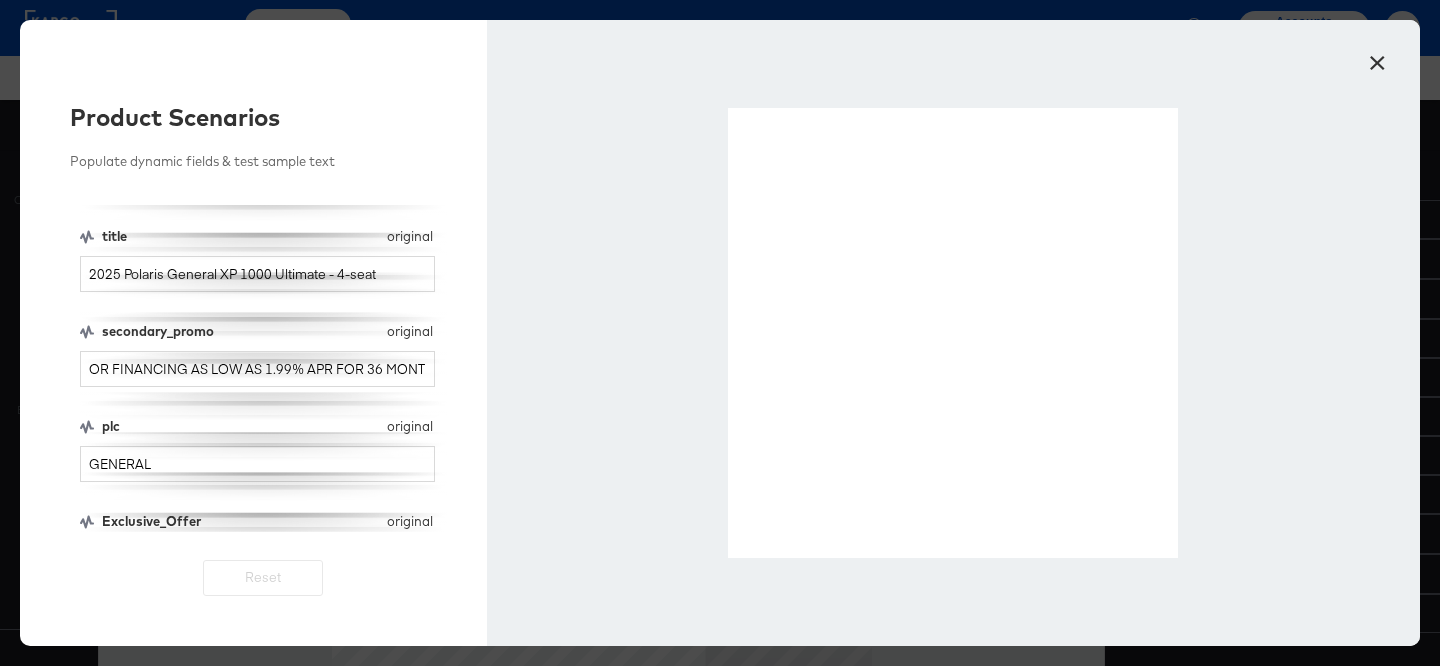 scroll, scrollTop: 214, scrollLeft: 0, axis: vertical 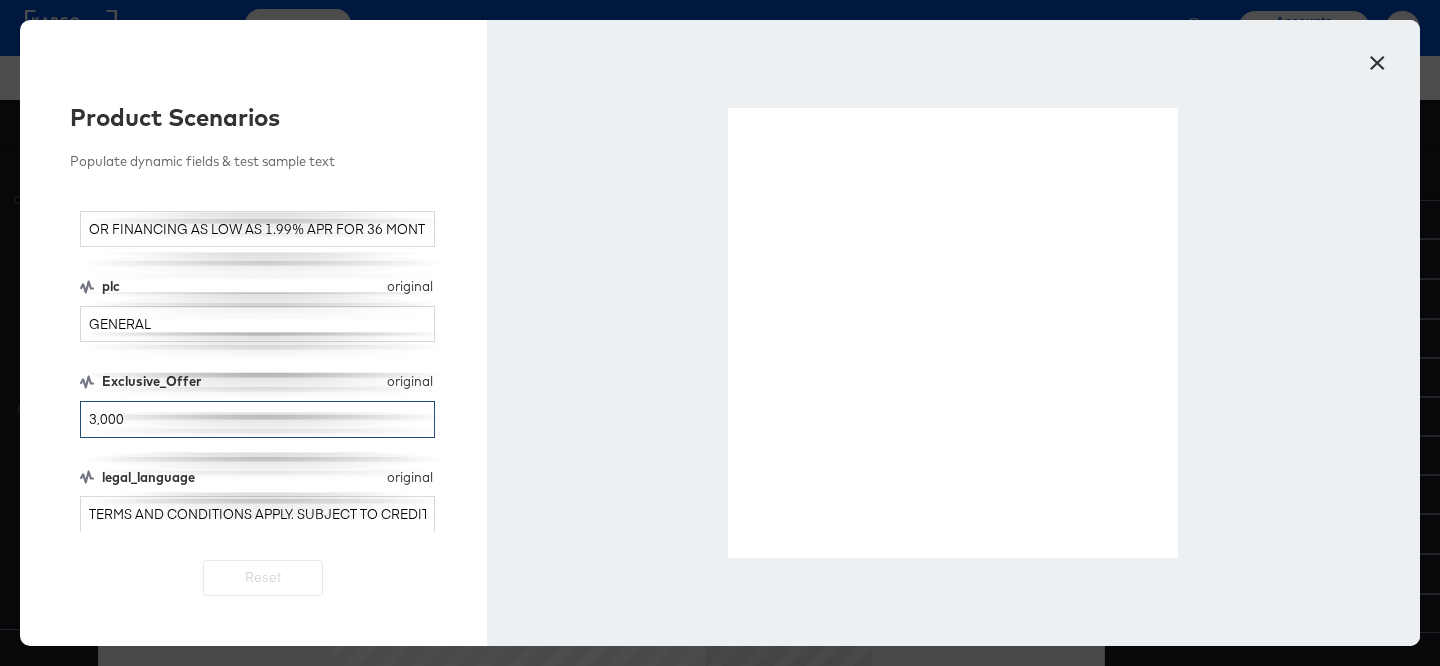 click on "3,000" at bounding box center [257, 419] 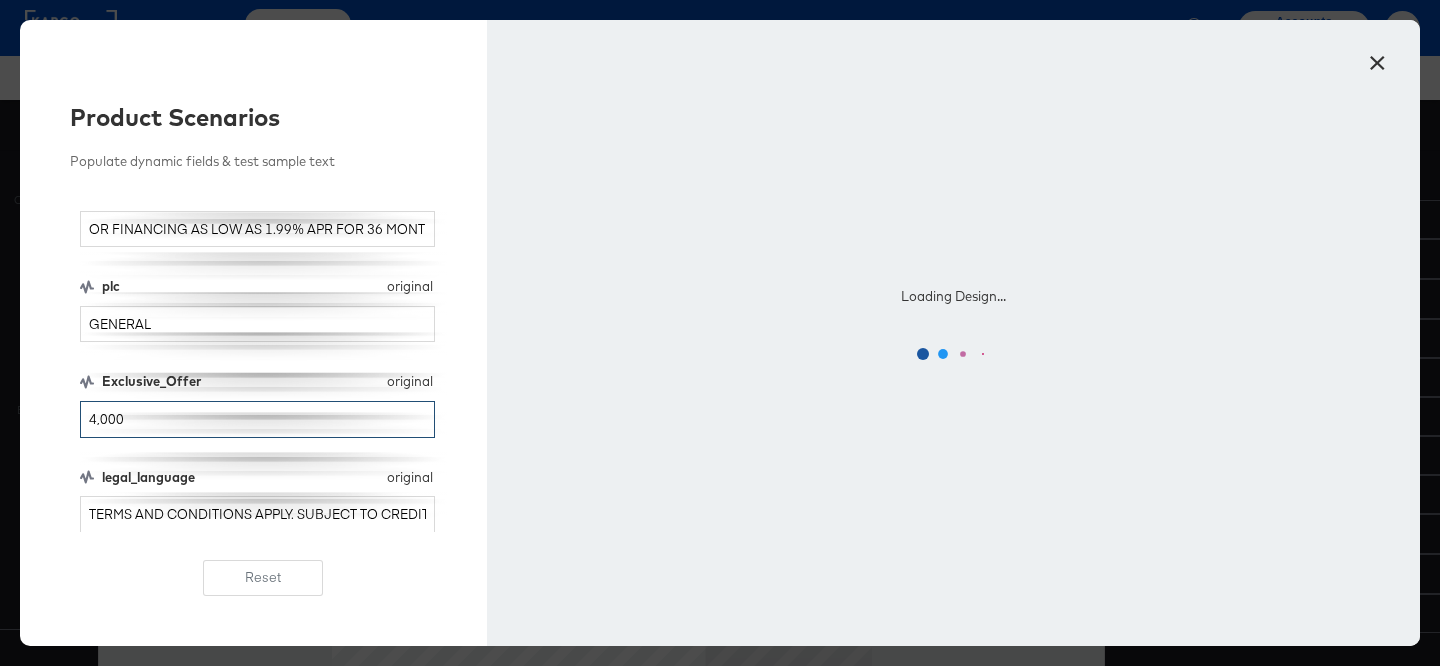 scroll, scrollTop: 173, scrollLeft: 0, axis: vertical 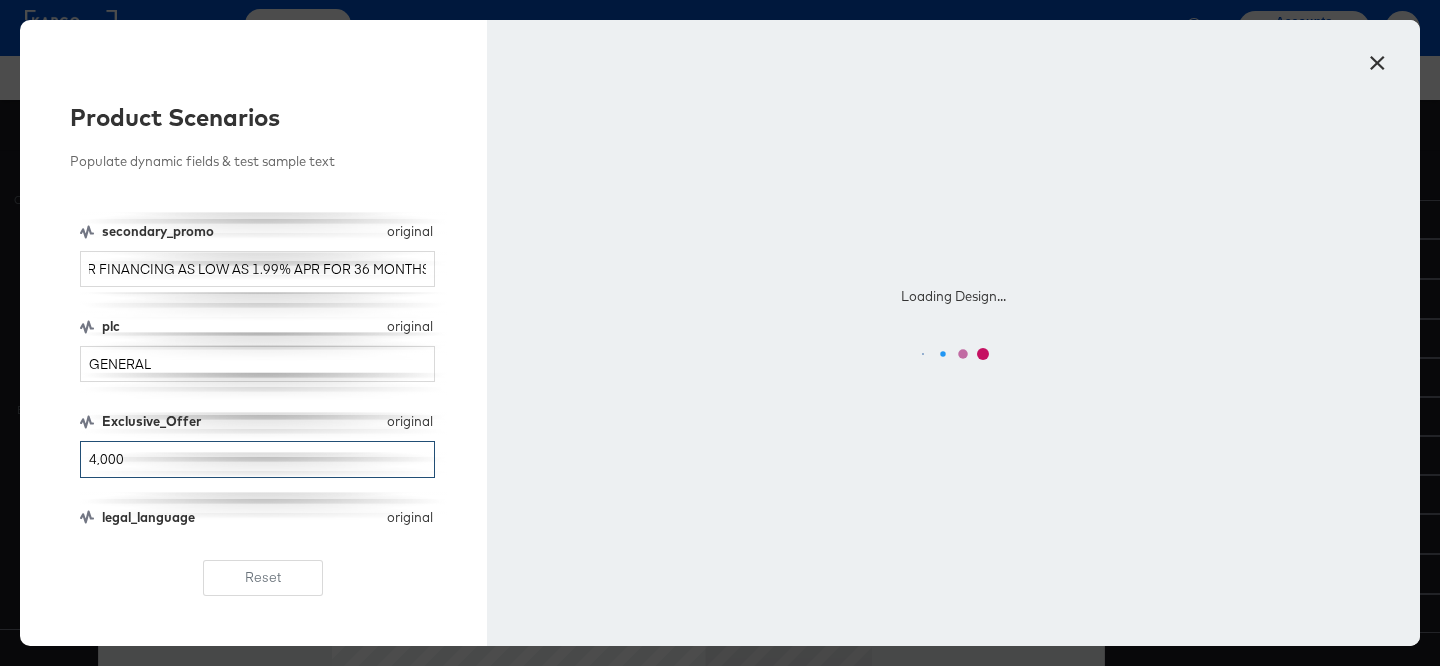 type on "4,000" 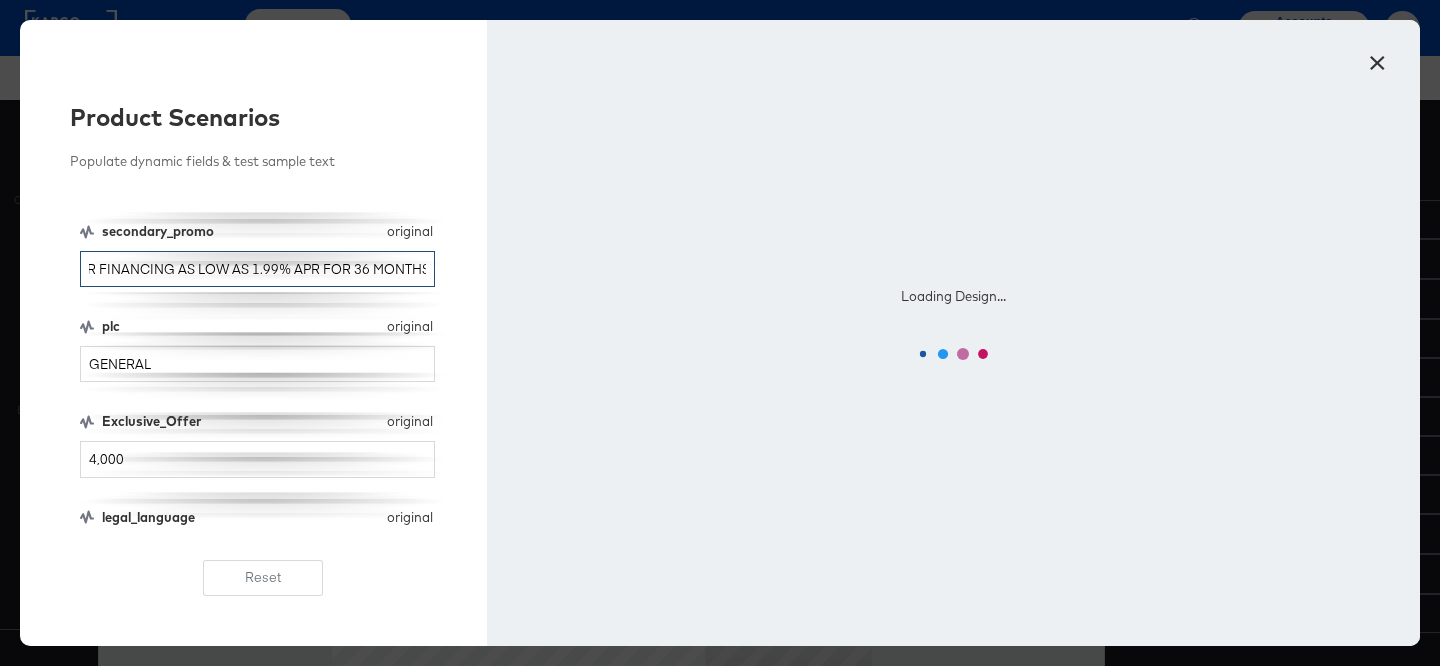 click on "OR FINANCING AS LOW AS 1.99% APR FOR 36 MONTHS" at bounding box center (257, 269) 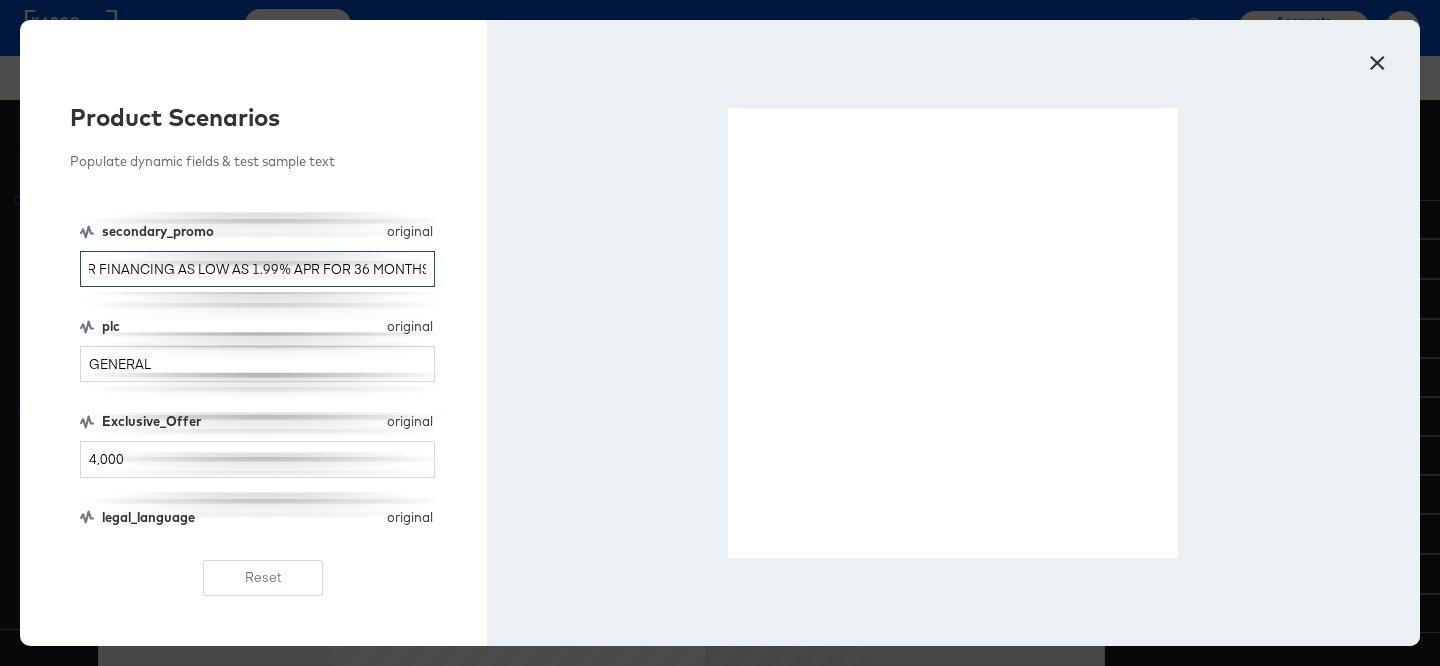 scroll, scrollTop: 0, scrollLeft: 0, axis: both 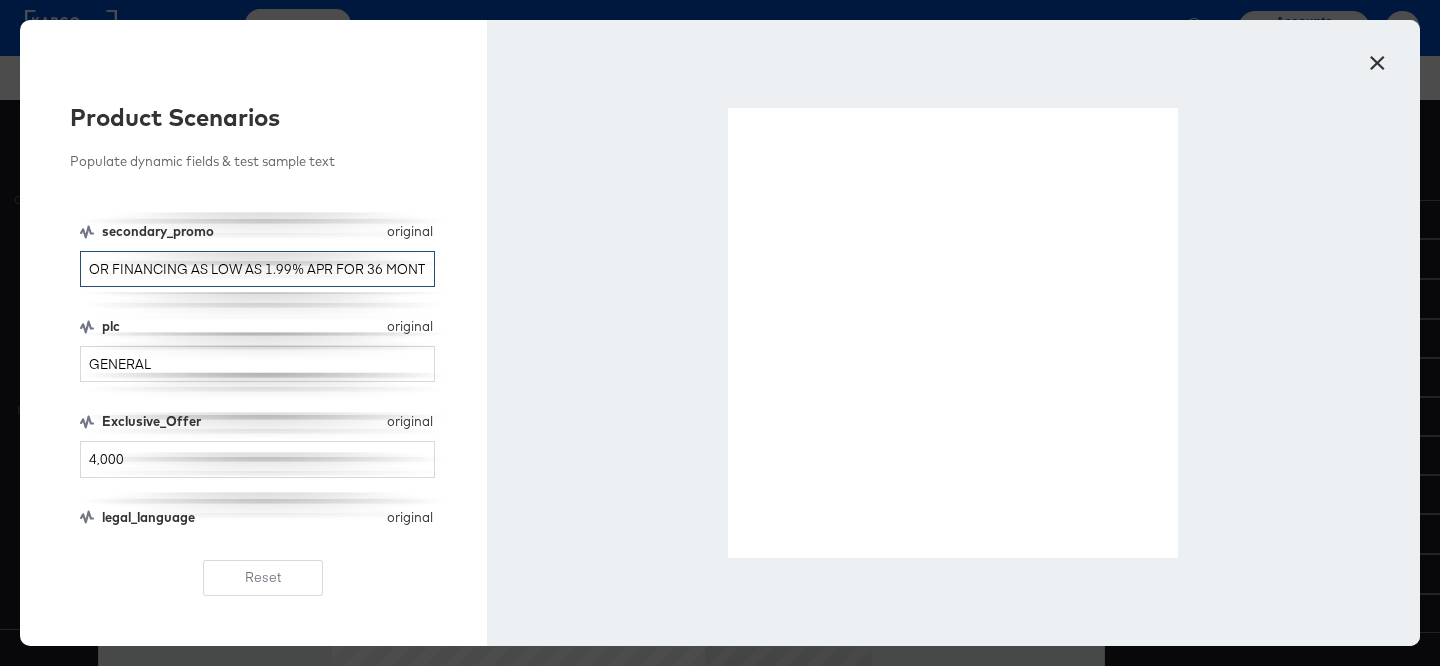 click on "OR FINANCING AS LOW AS 1.99% APR FOR 36 MONTHS" at bounding box center (257, 269) 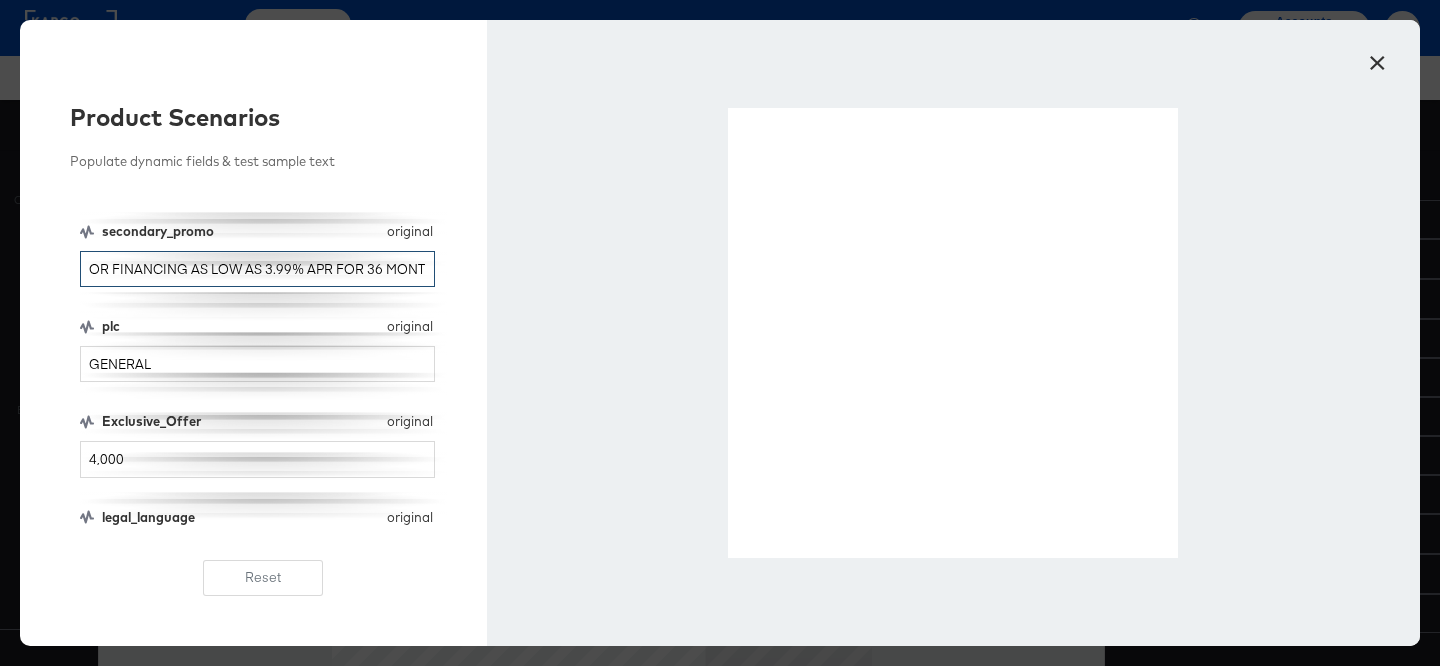 click on "OR FINANCING AS LOW AS 3.99% APR FOR 36 MONTHS" at bounding box center (257, 269) 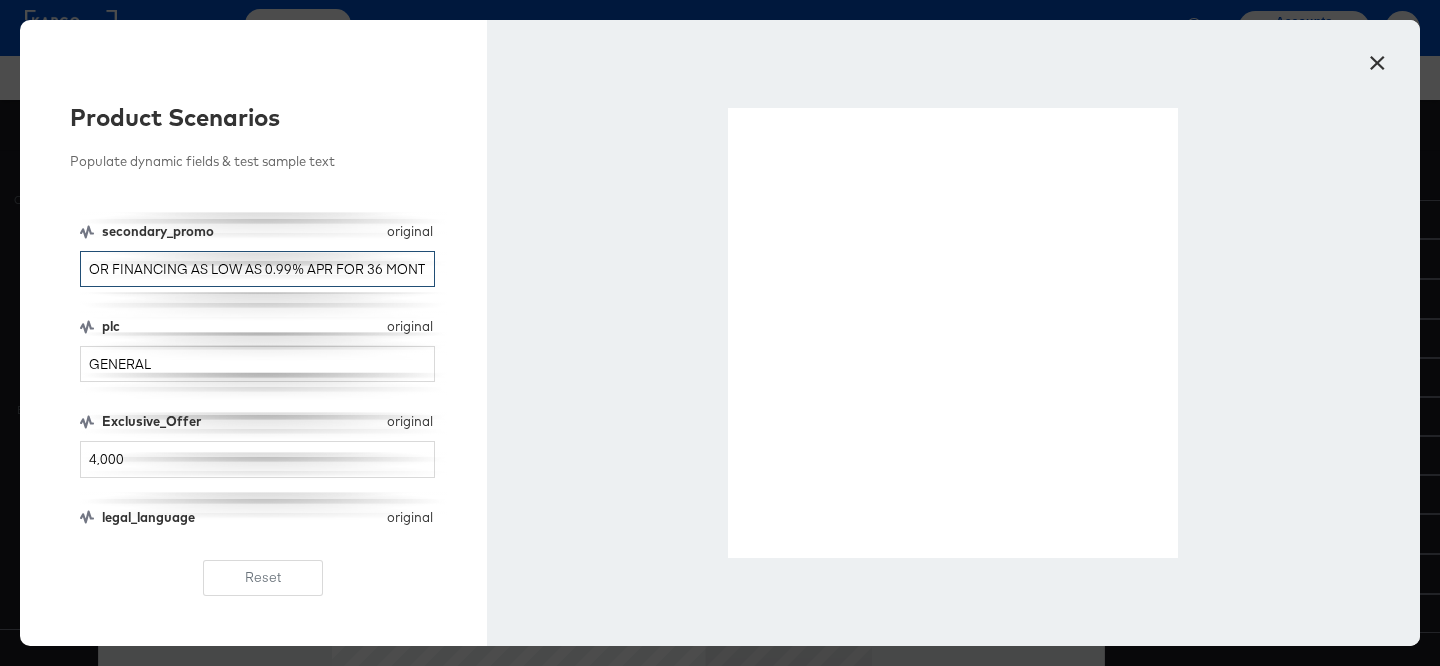 type on "OR FINANCING AS LOW AS 0.99% APR FOR 36 MONTHS" 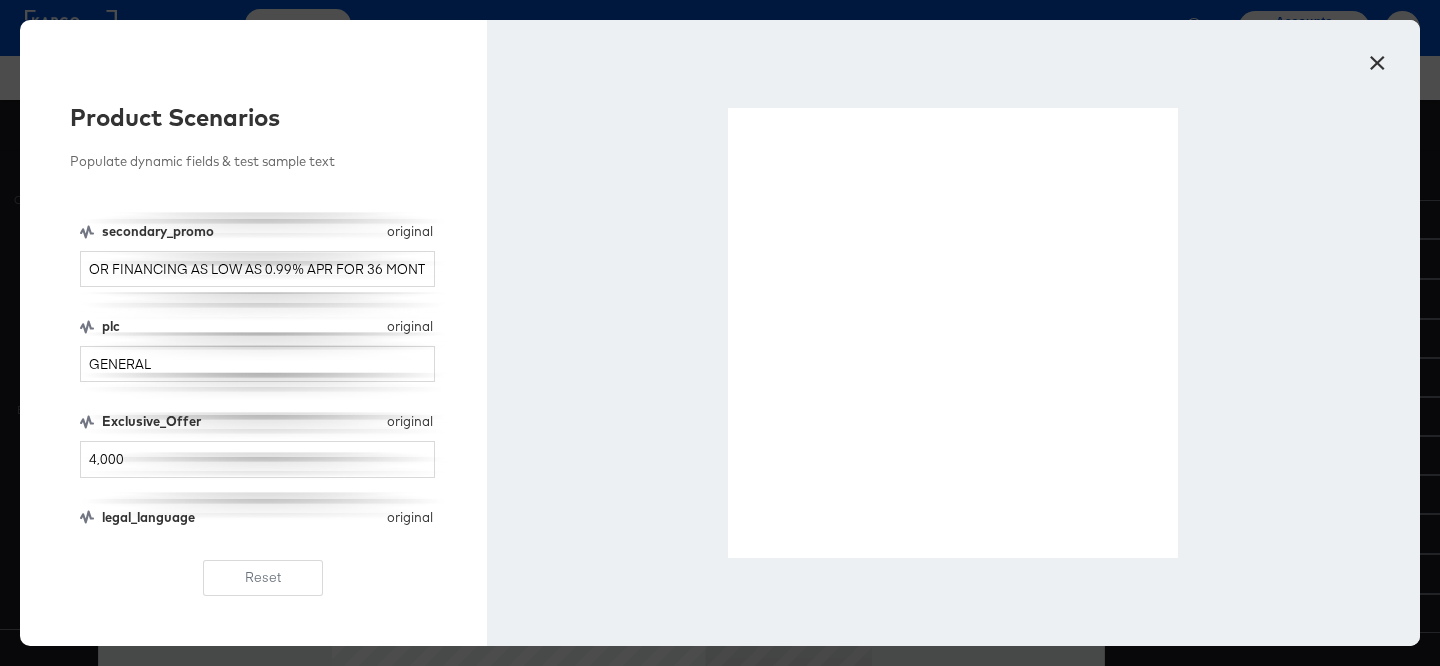 click on "×" at bounding box center (1377, 58) 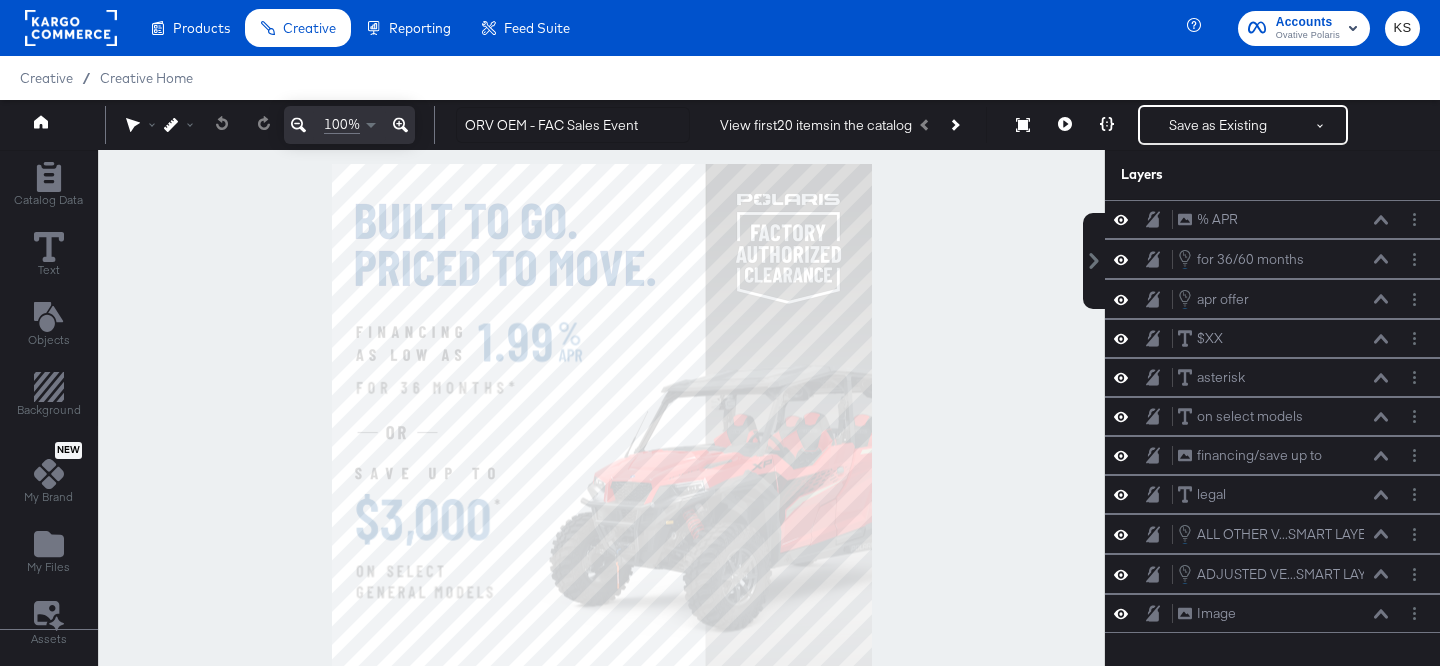 scroll, scrollTop: 20, scrollLeft: 0, axis: vertical 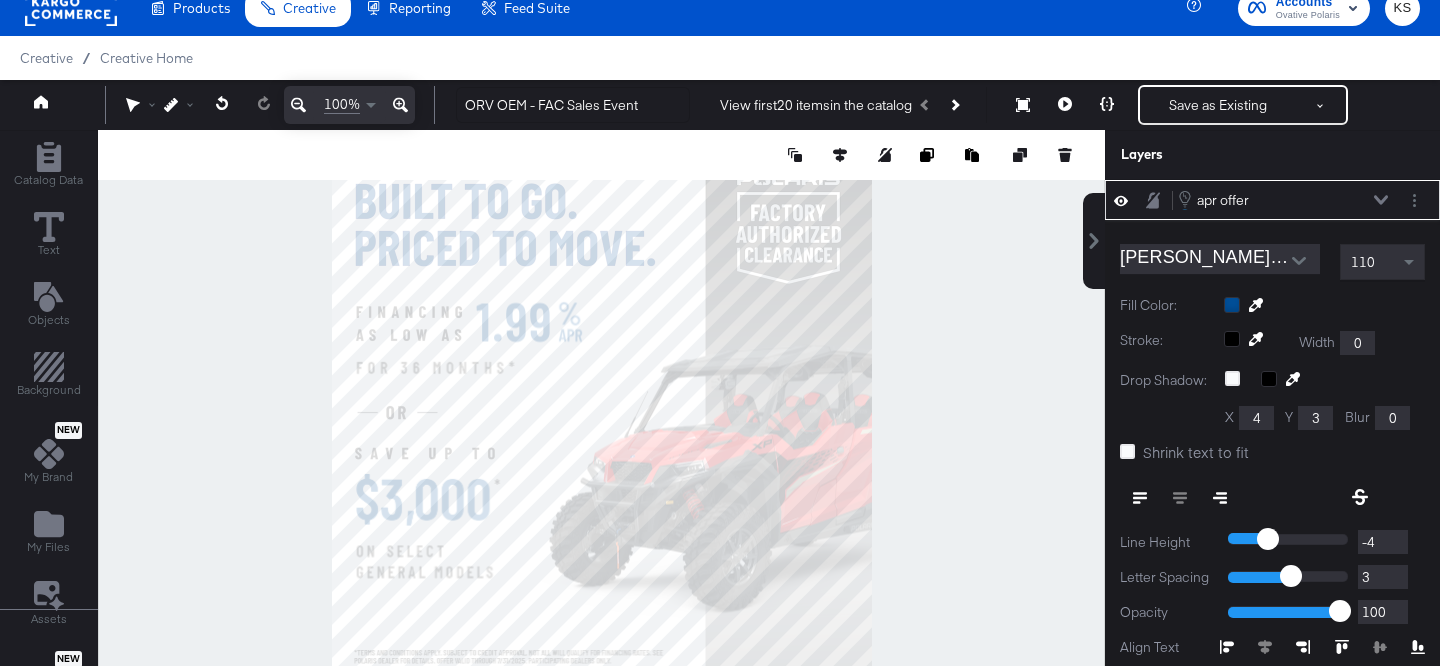 type on "263" 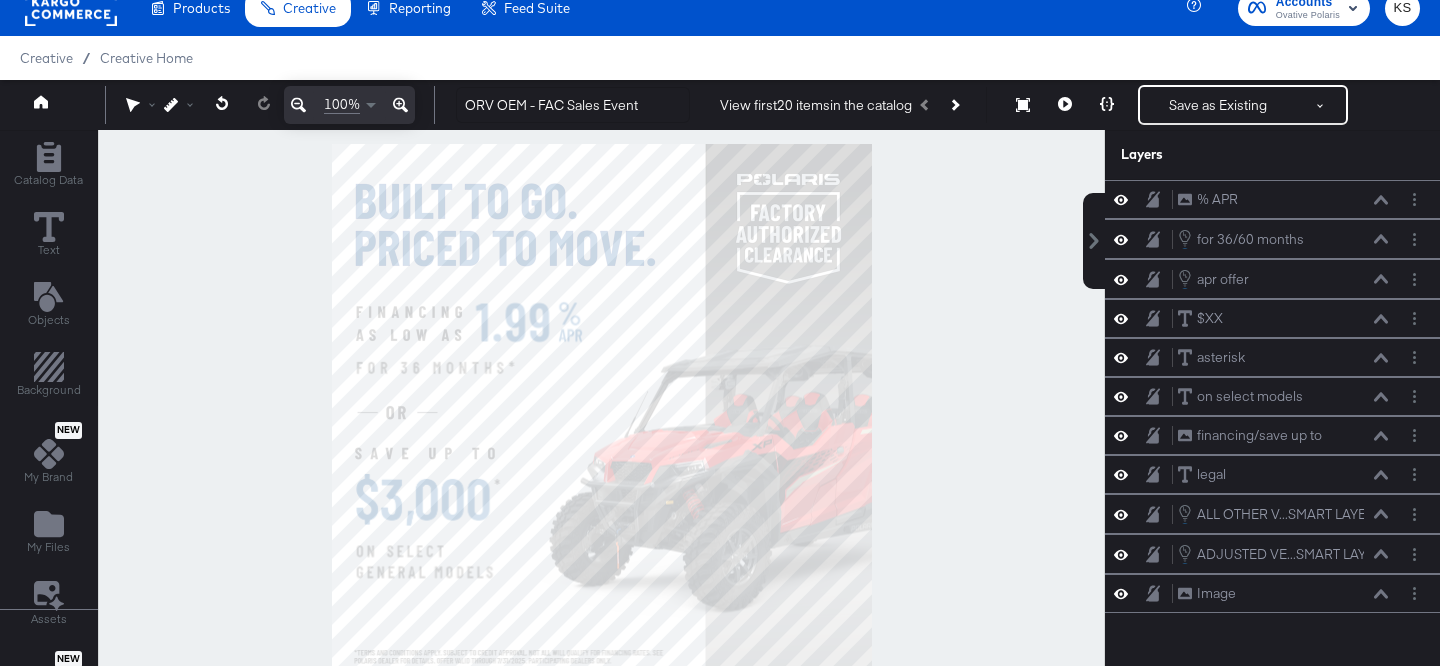 click on "Creative / Creative Home" at bounding box center (720, 58) 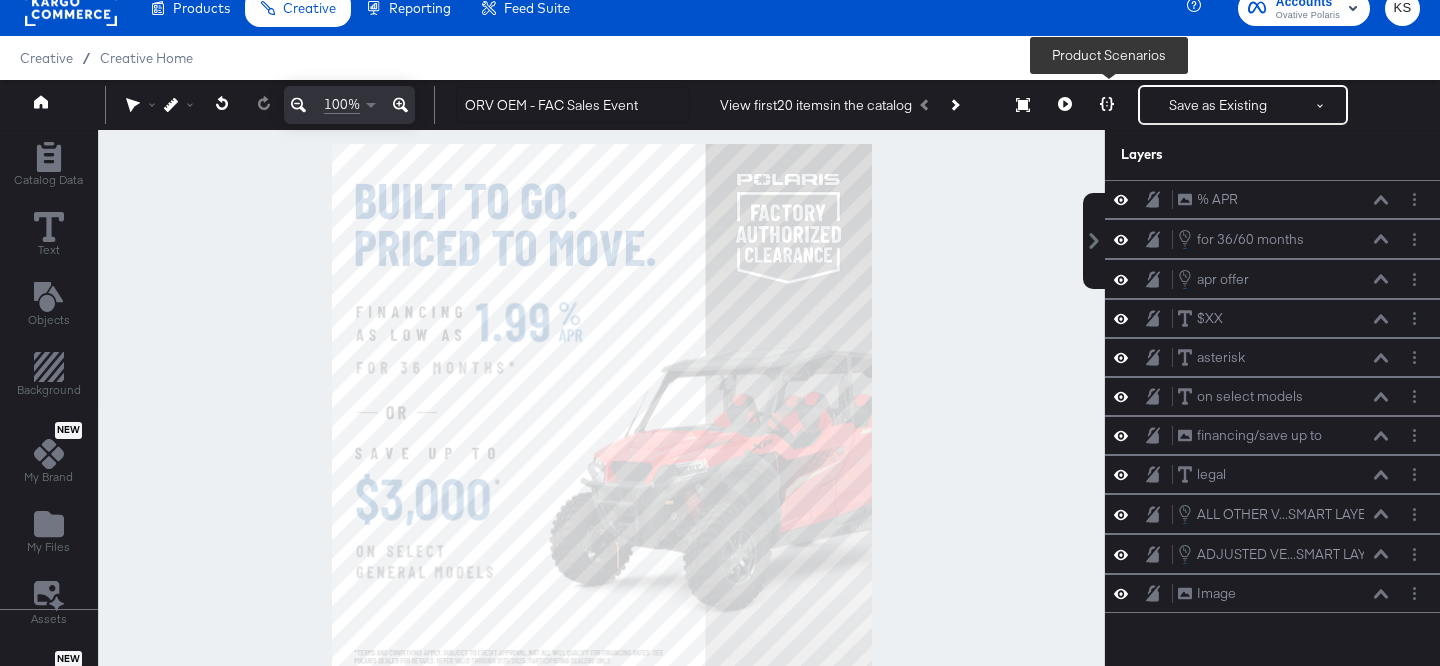 click 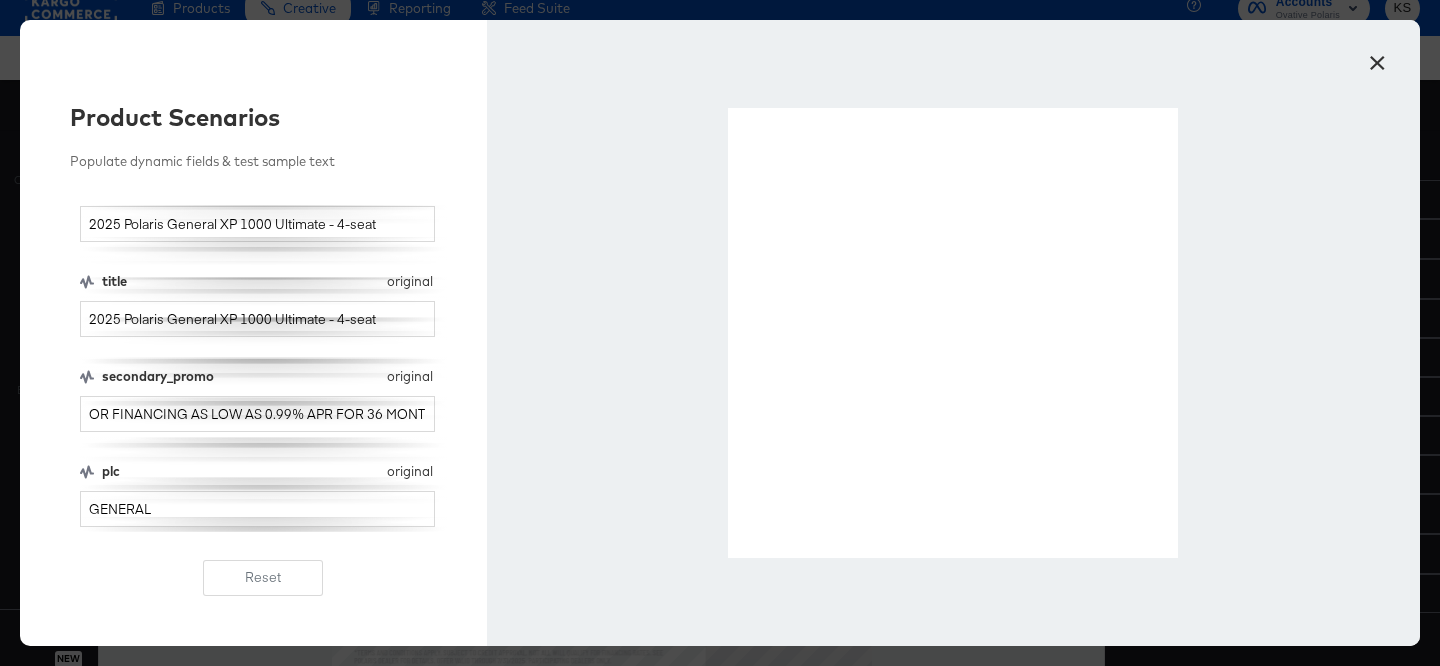 scroll, scrollTop: 27, scrollLeft: 0, axis: vertical 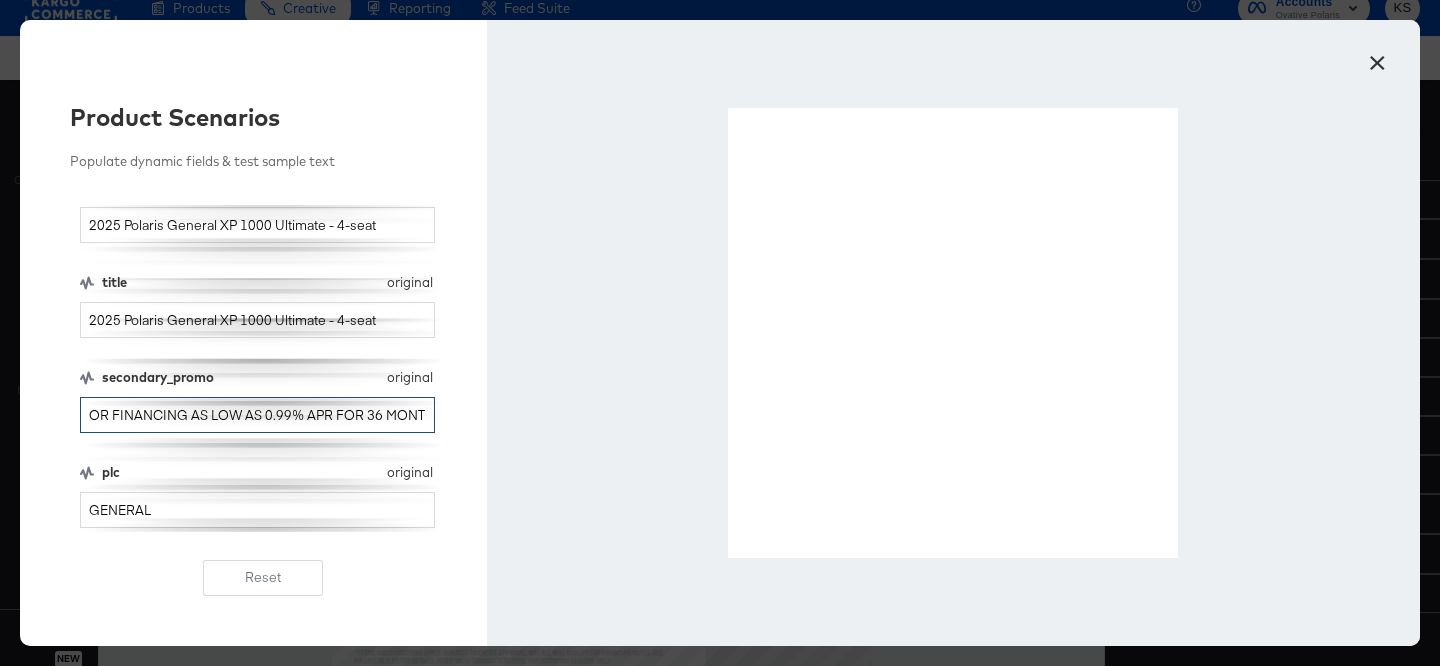 click on "OR FINANCING AS LOW AS 0.99% APR FOR 36 MONTHS" at bounding box center (257, 415) 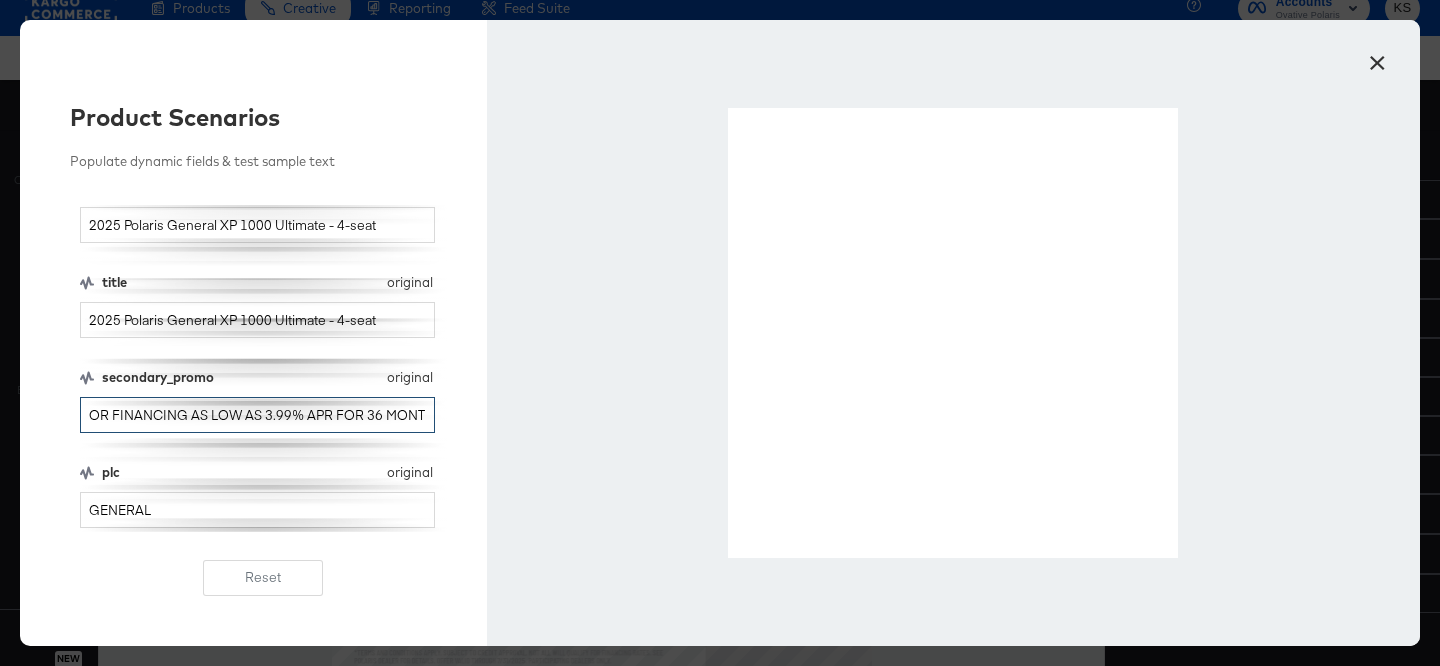 type on "OR FINANCING AS LOW AS 3.99% APR FOR 36 MONTHS" 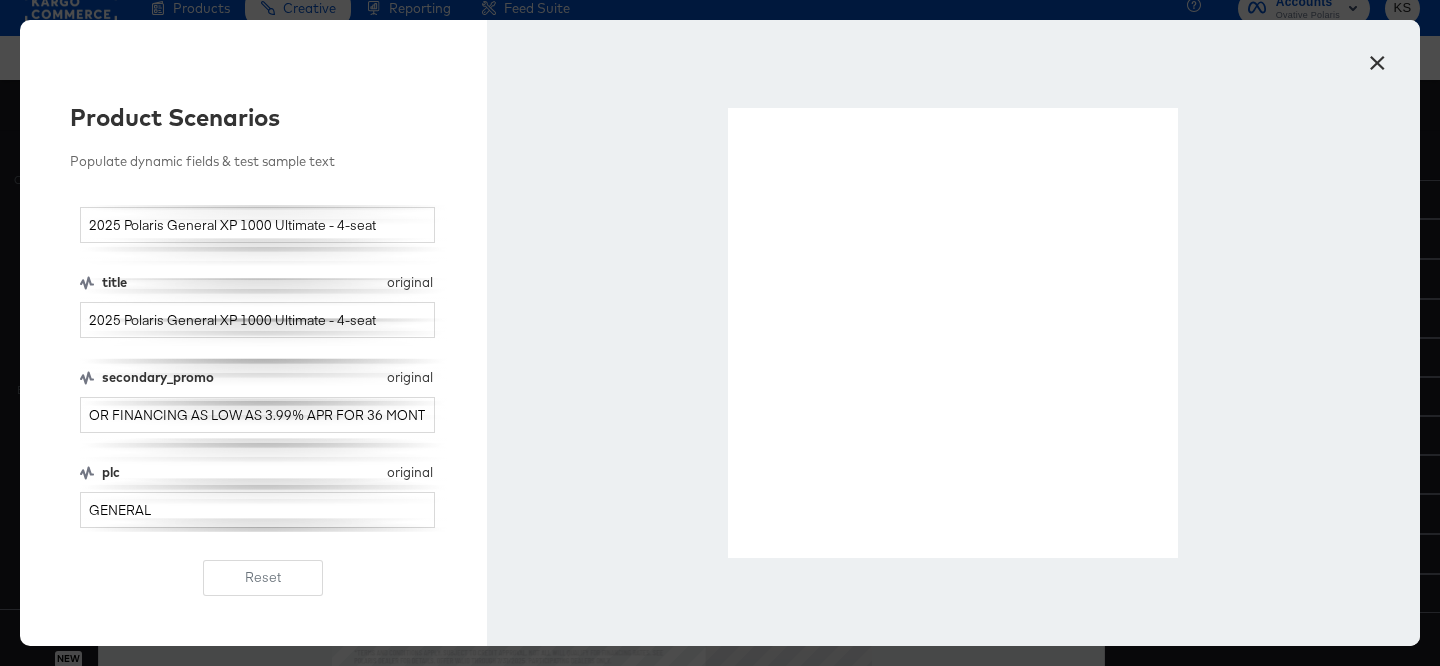 click on "×" at bounding box center [1377, 58] 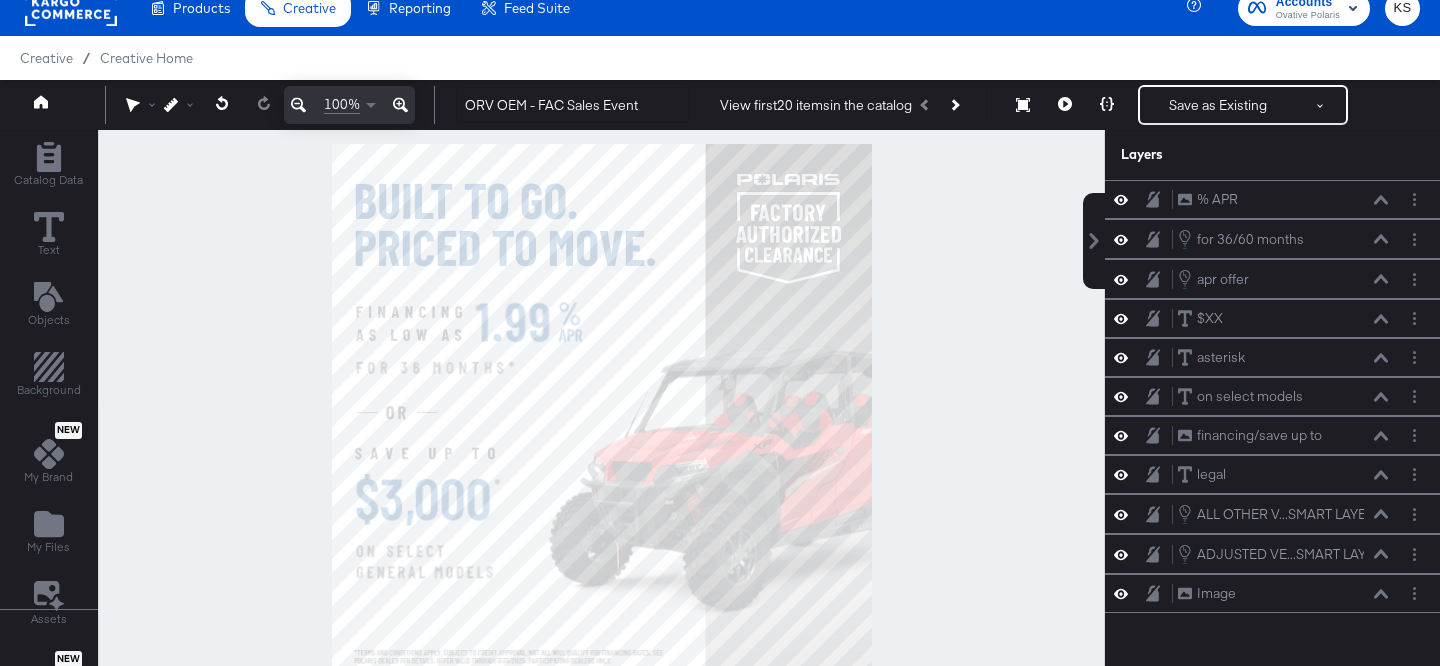 scroll, scrollTop: 79, scrollLeft: 0, axis: vertical 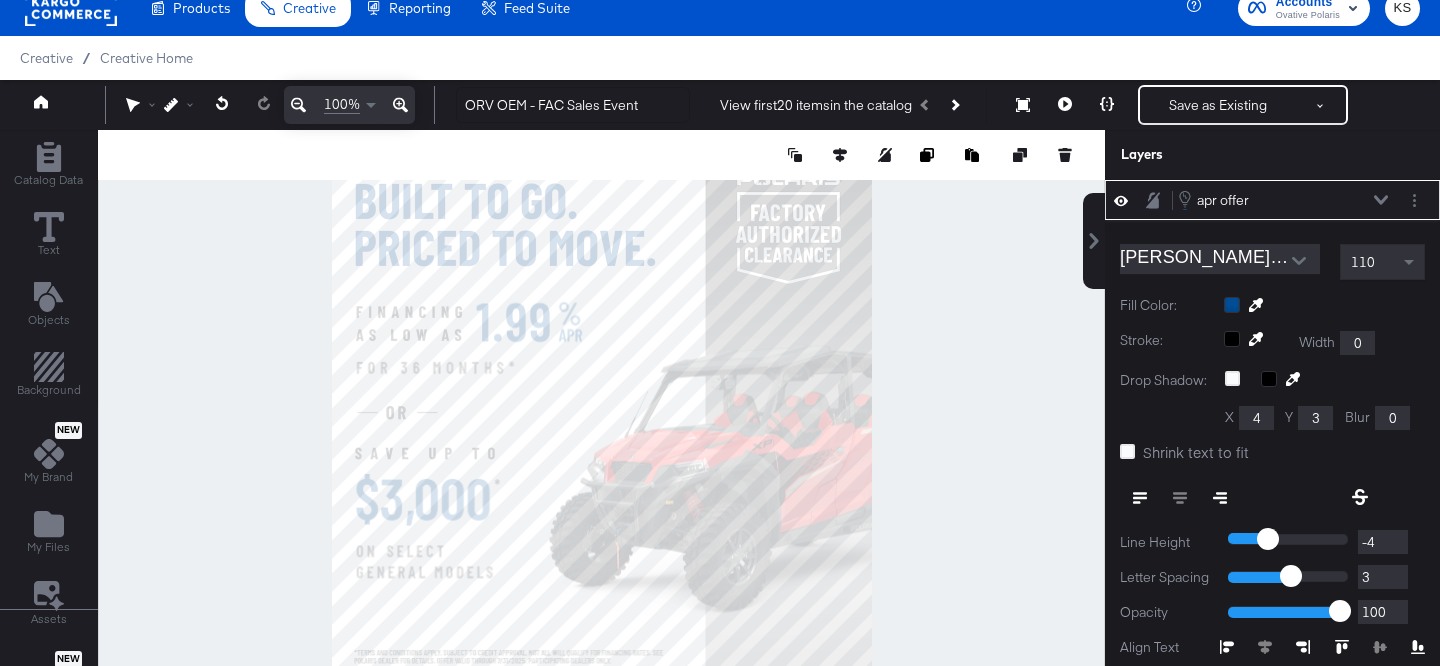 type on "265" 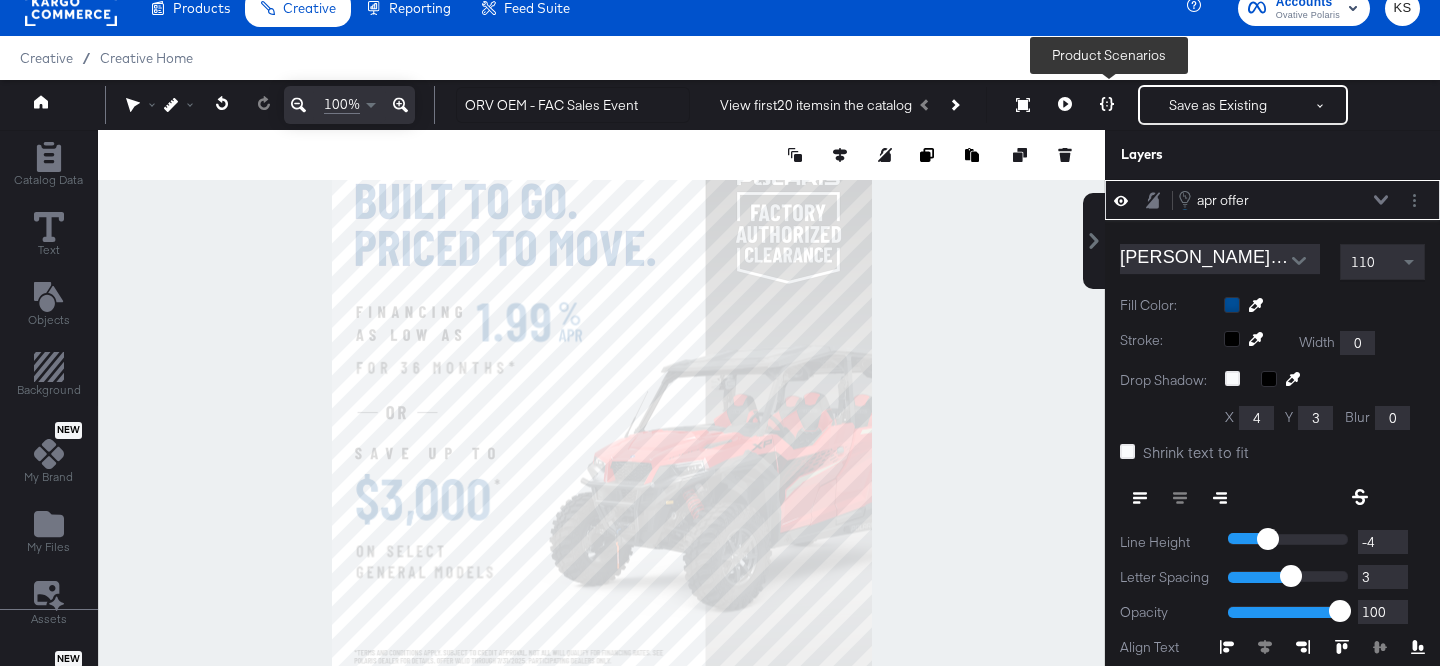 click at bounding box center (1107, 105) 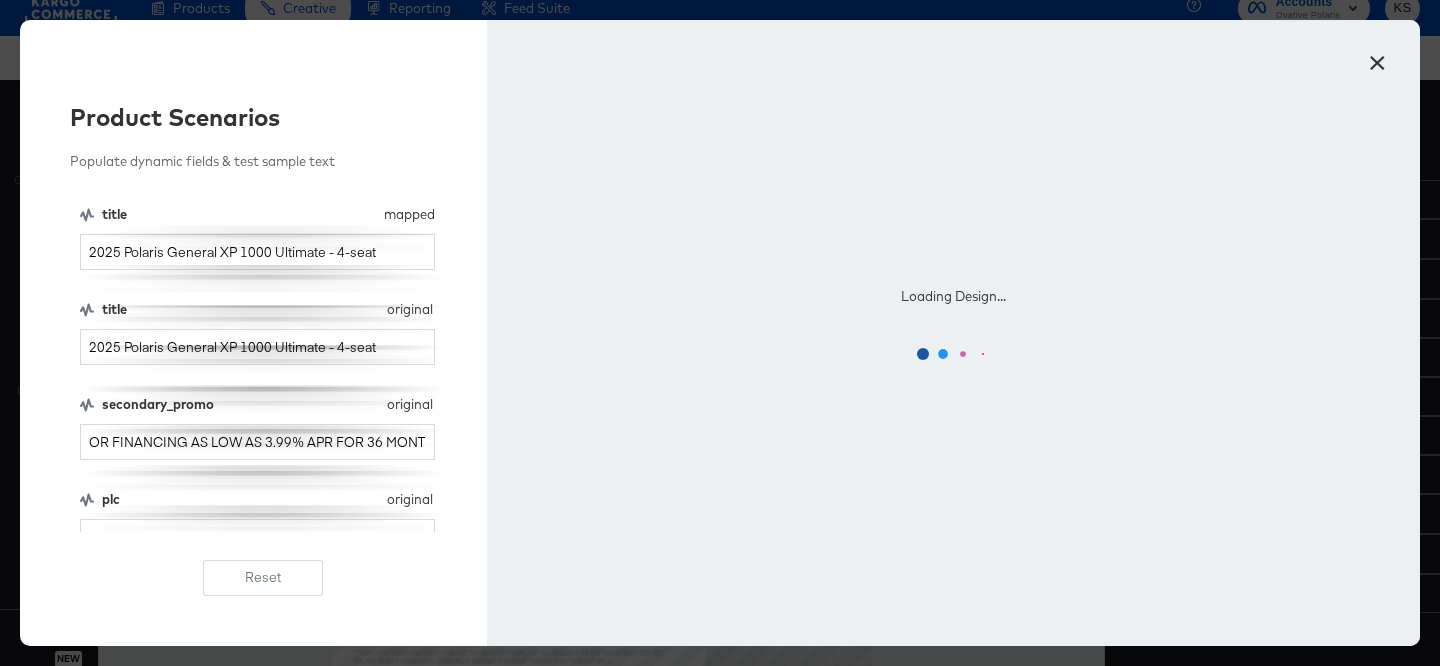 scroll, scrollTop: 0, scrollLeft: 0, axis: both 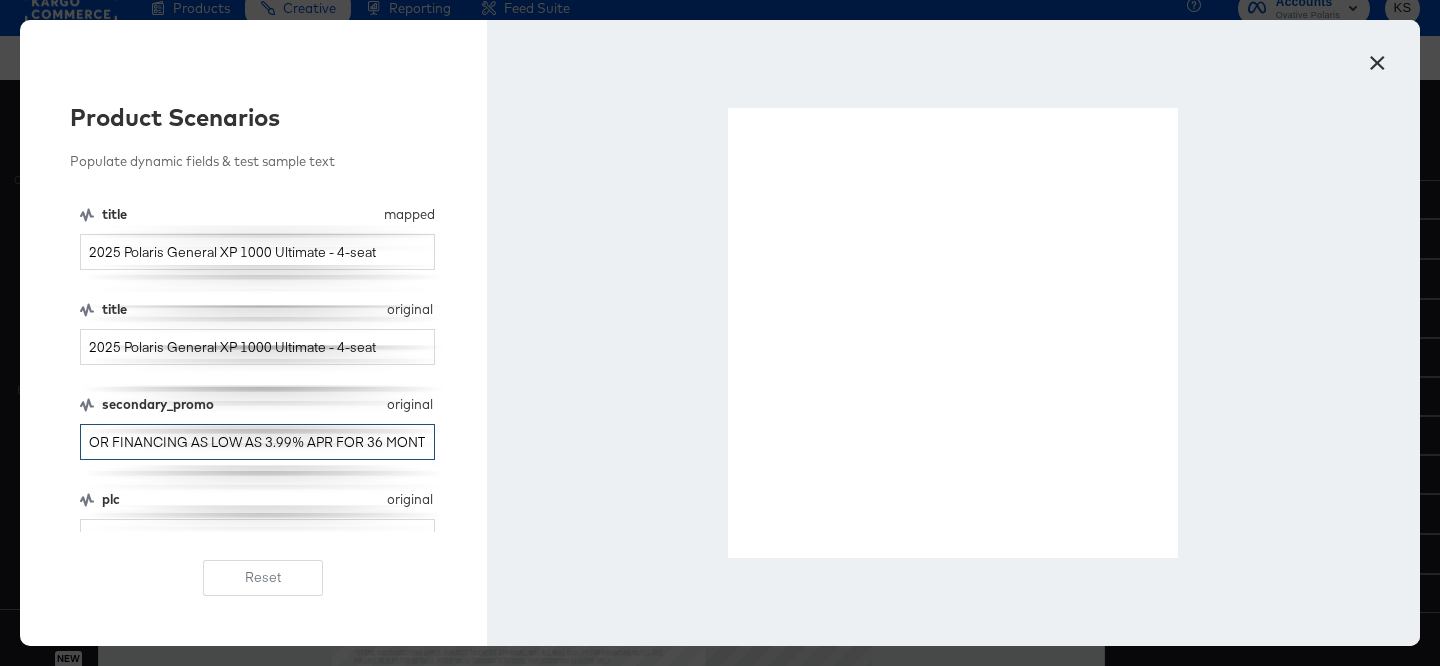 click on "OR FINANCING AS LOW AS 3.99% APR FOR 36 MONTHS" at bounding box center [257, 442] 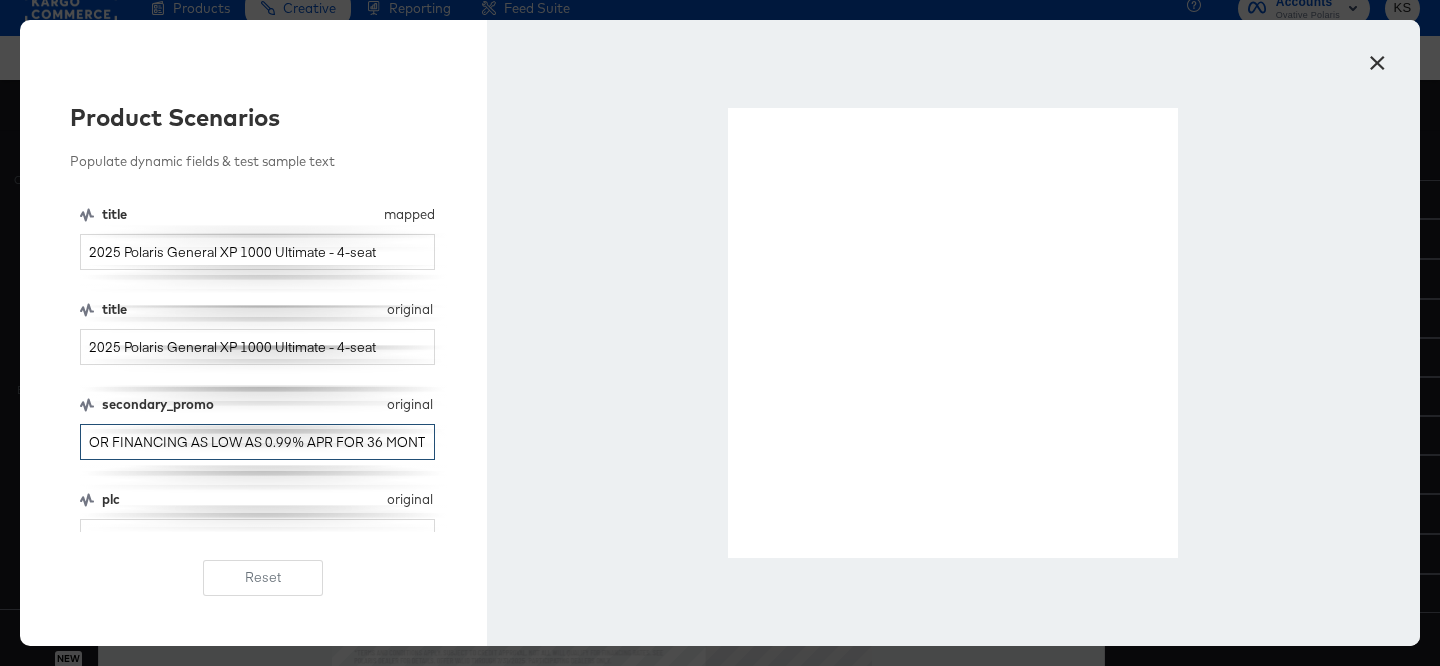 type on "OR FINANCING AS LOW AS 0.99% APR FOR 36 MONTHS" 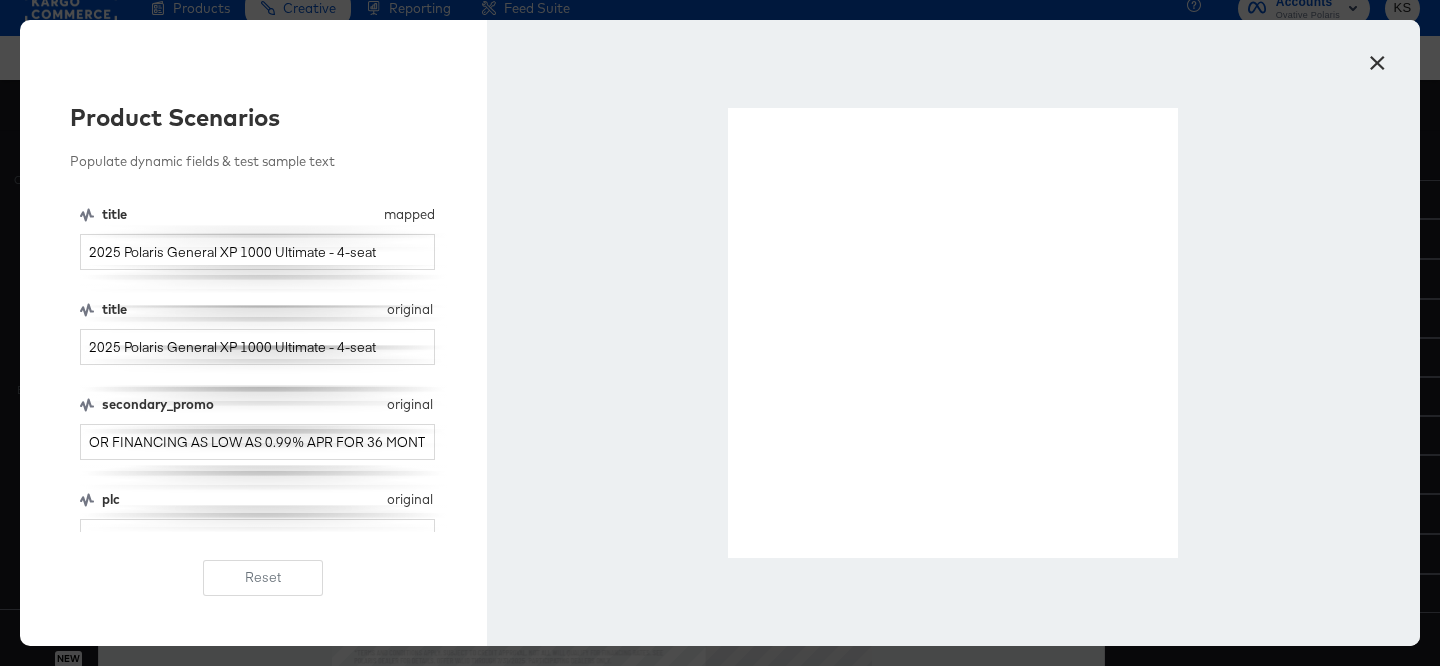 click on "×" at bounding box center (1377, 58) 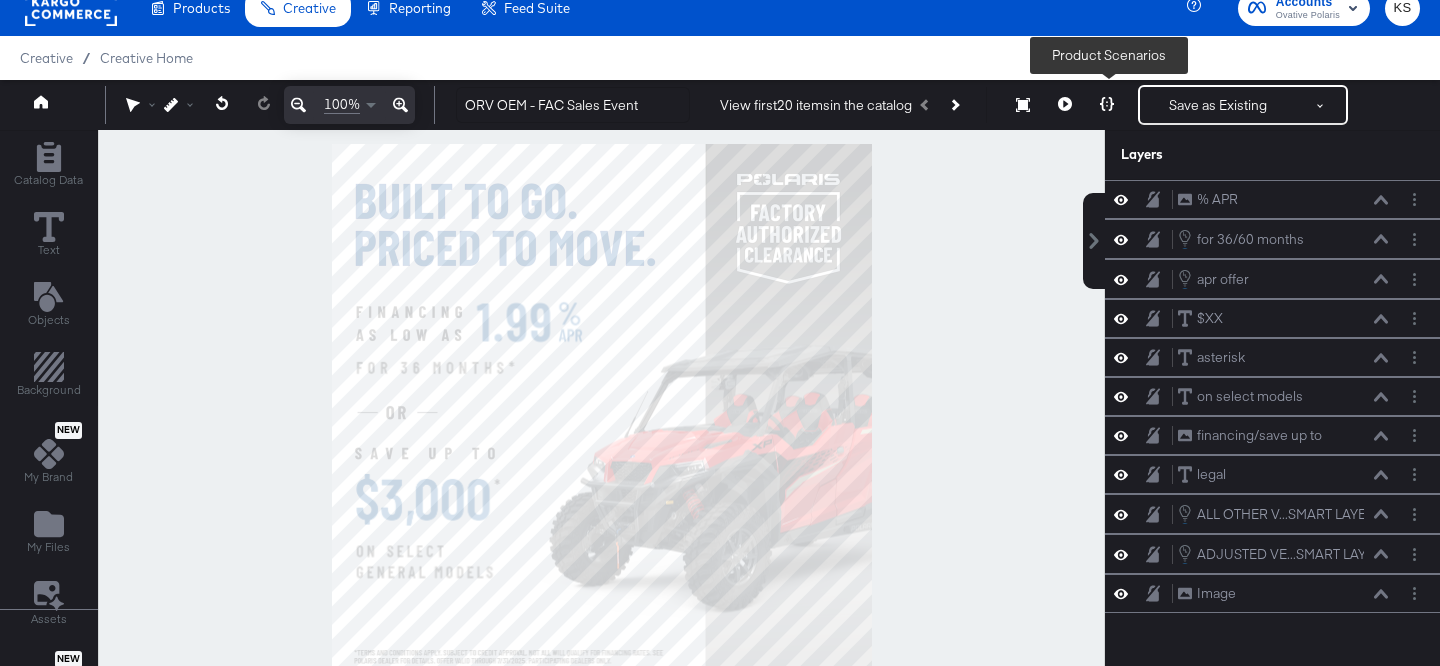 click 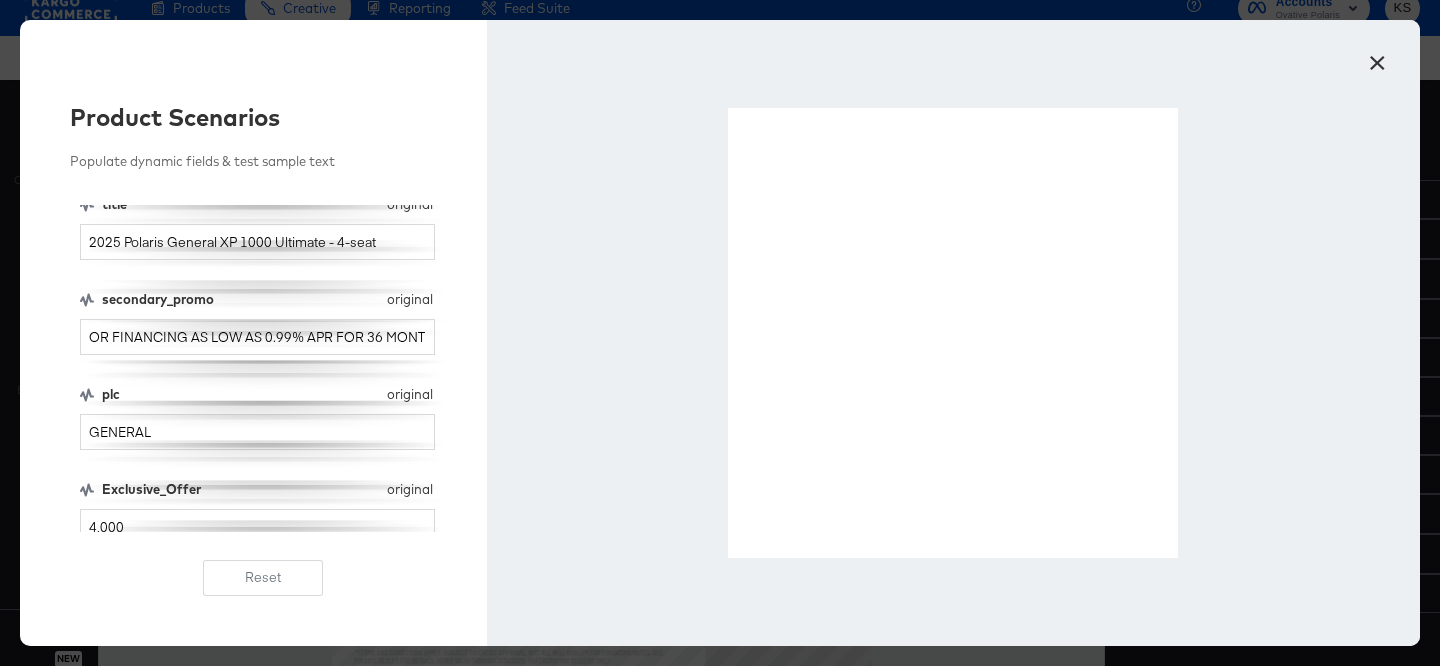 scroll, scrollTop: 214, scrollLeft: 0, axis: vertical 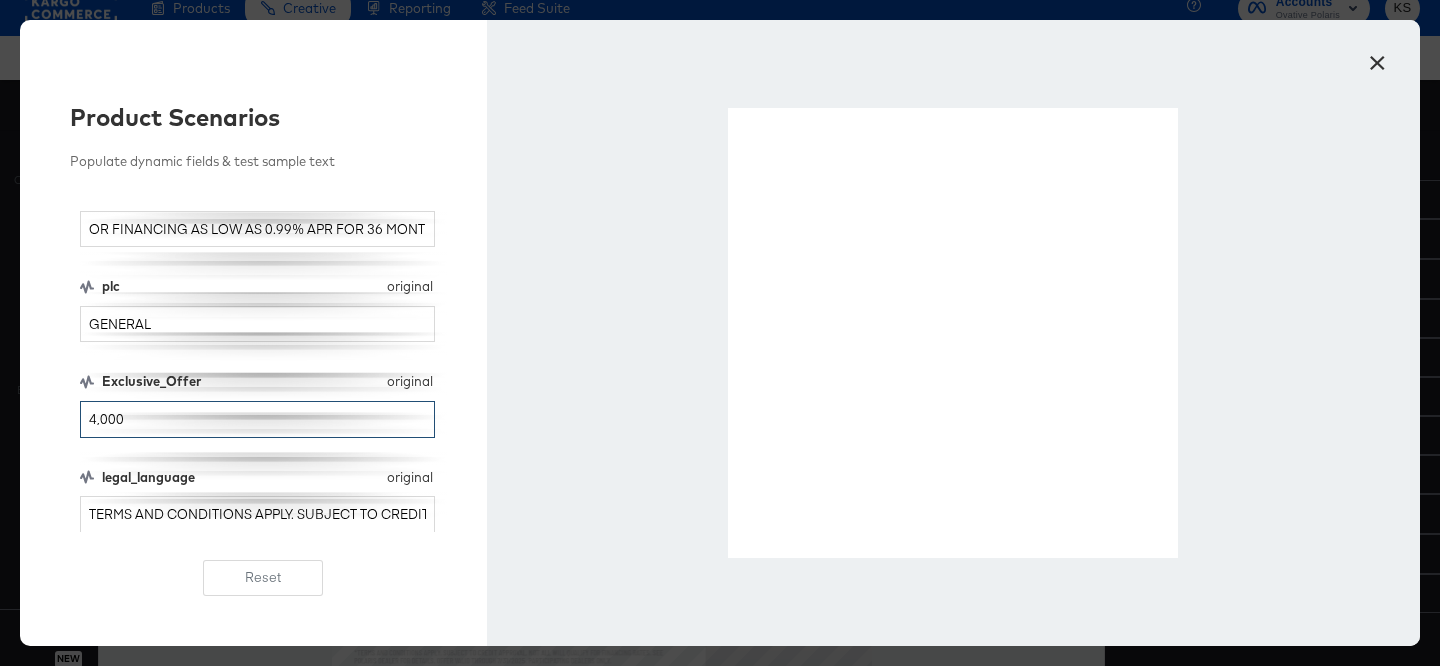 click on "4,000" at bounding box center [257, 419] 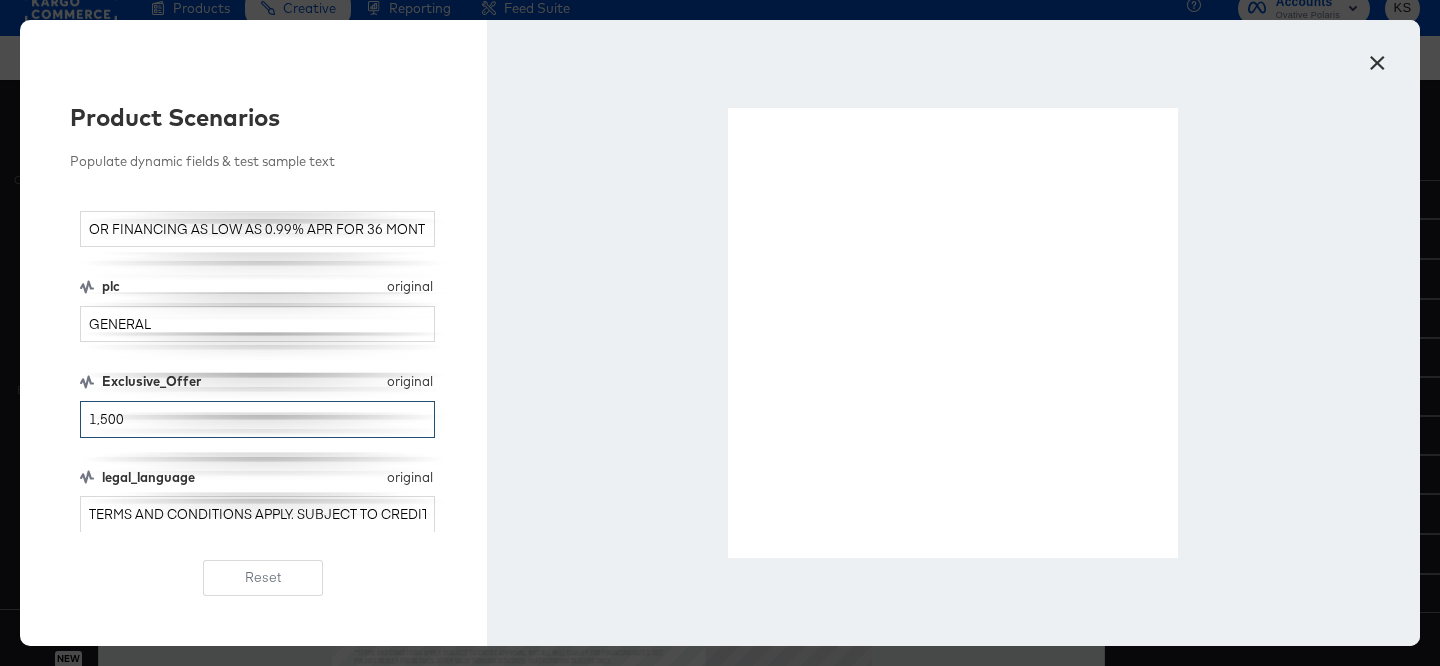 drag, startPoint x: 105, startPoint y: 414, endPoint x: 71, endPoint y: 415, distance: 34.0147 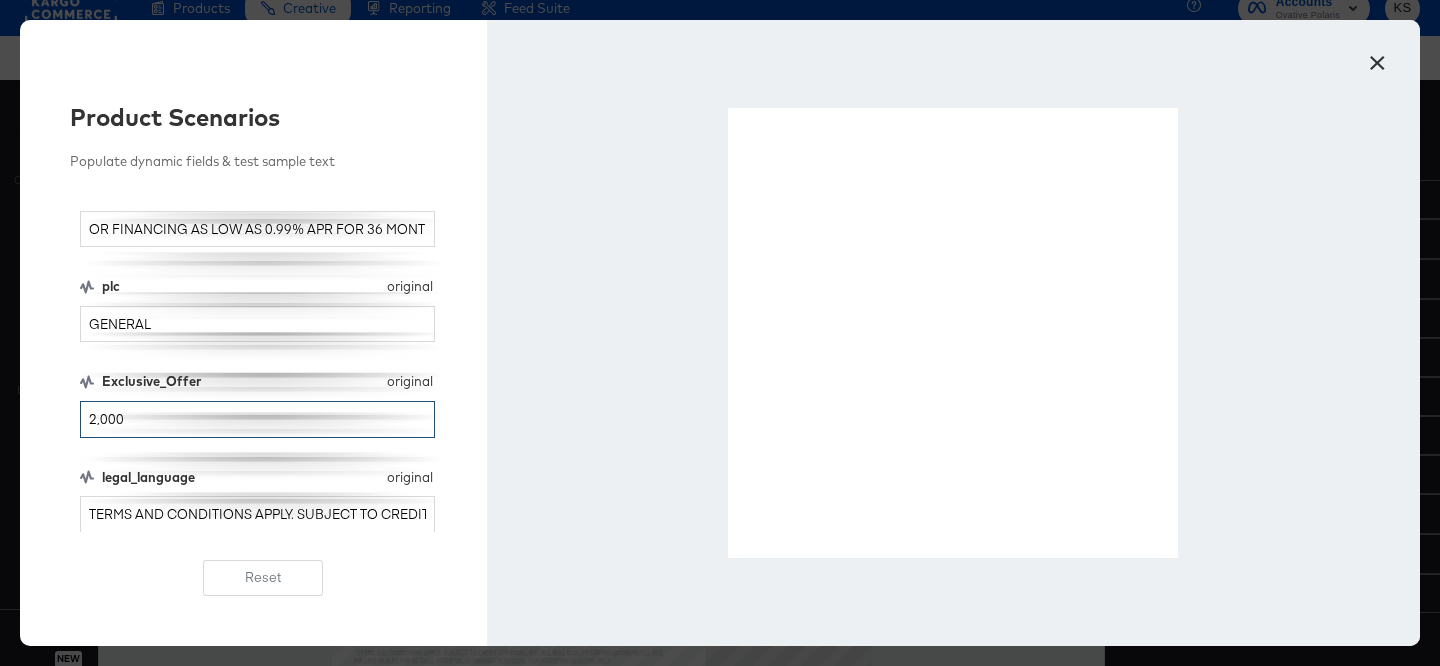 click on "2,000" at bounding box center (257, 419) 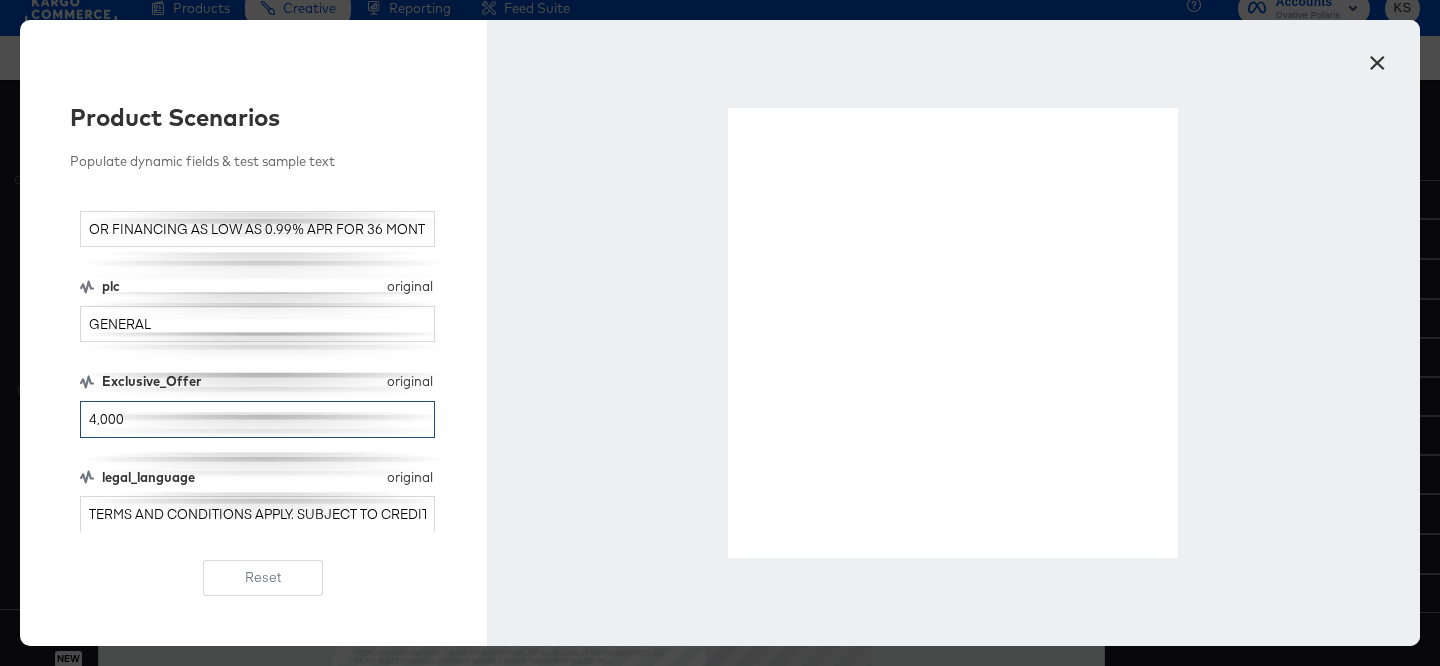 drag, startPoint x: 95, startPoint y: 415, endPoint x: 80, endPoint y: 415, distance: 15 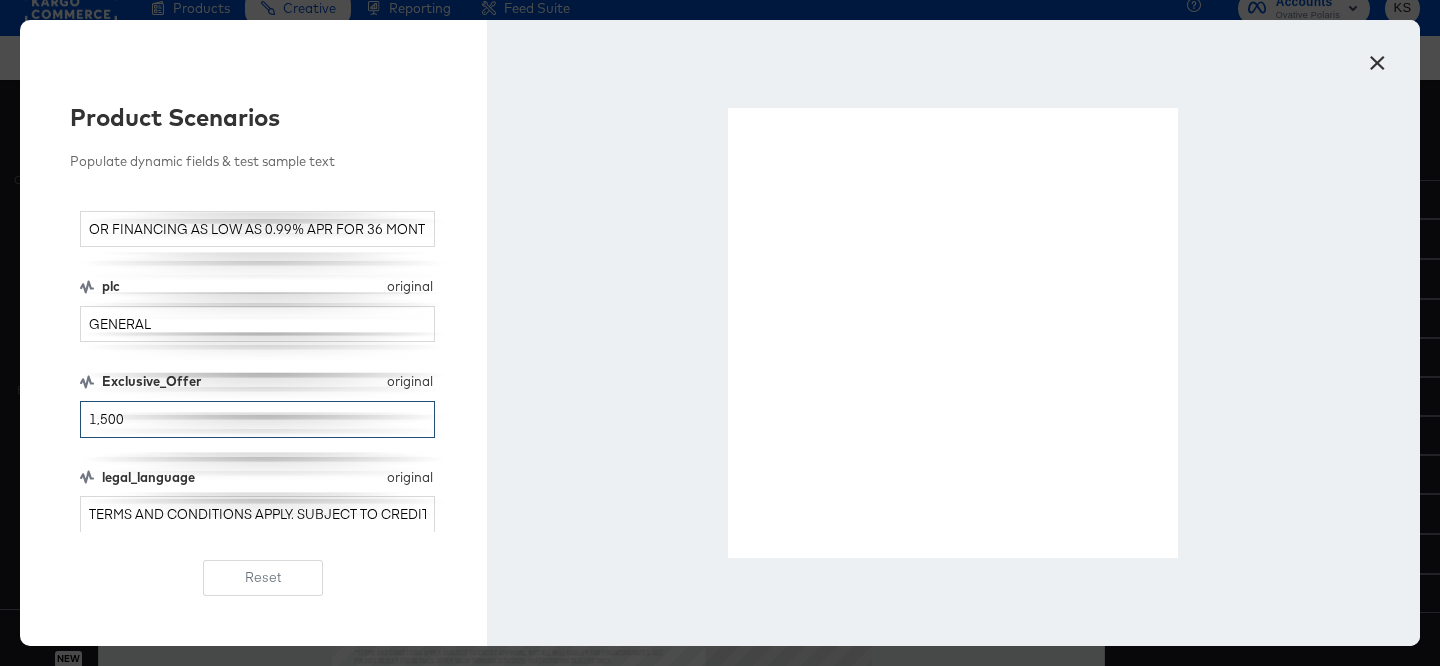 type on "1,500" 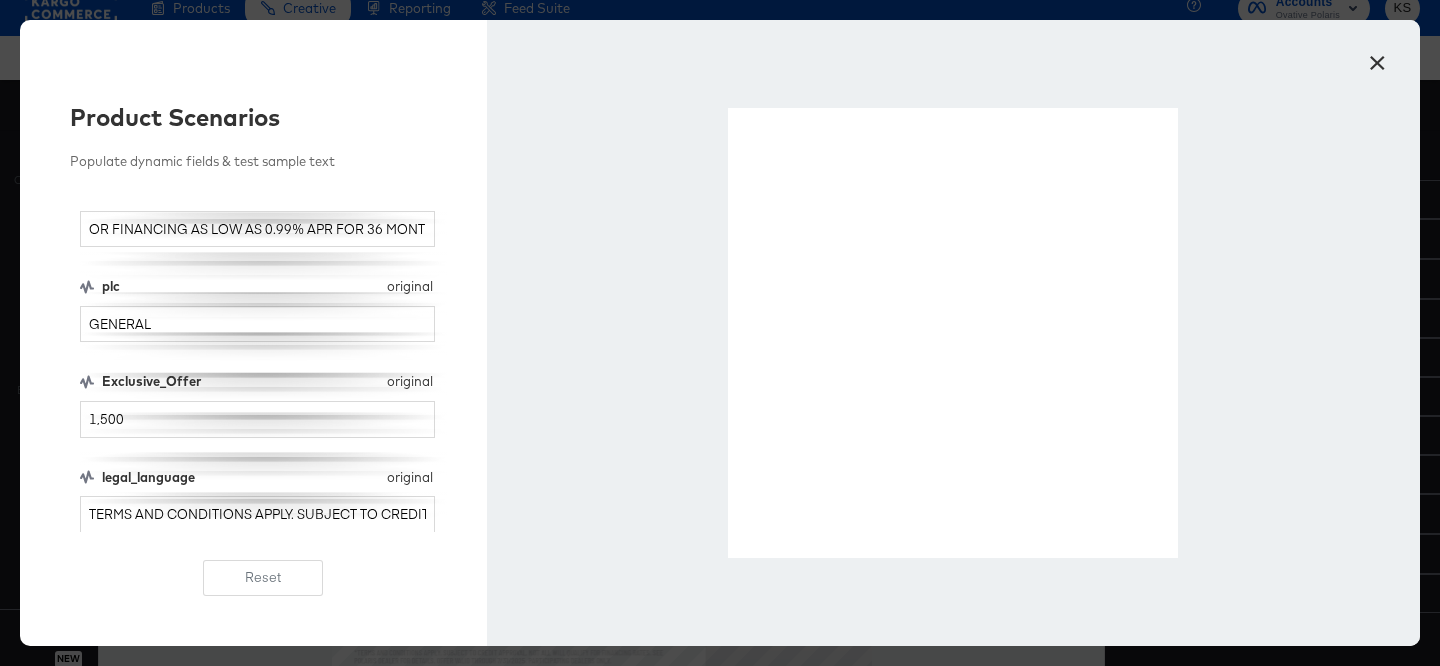 click on "×" at bounding box center (1377, 58) 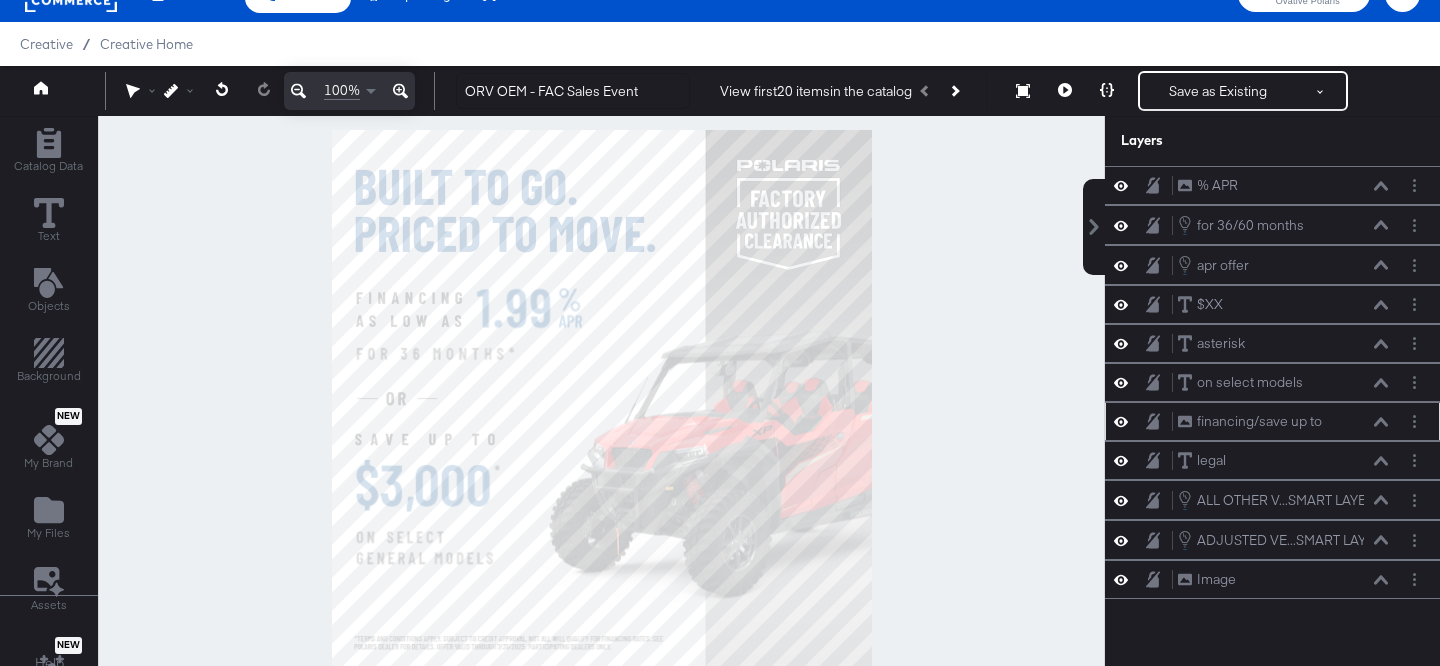 scroll, scrollTop: 40, scrollLeft: 0, axis: vertical 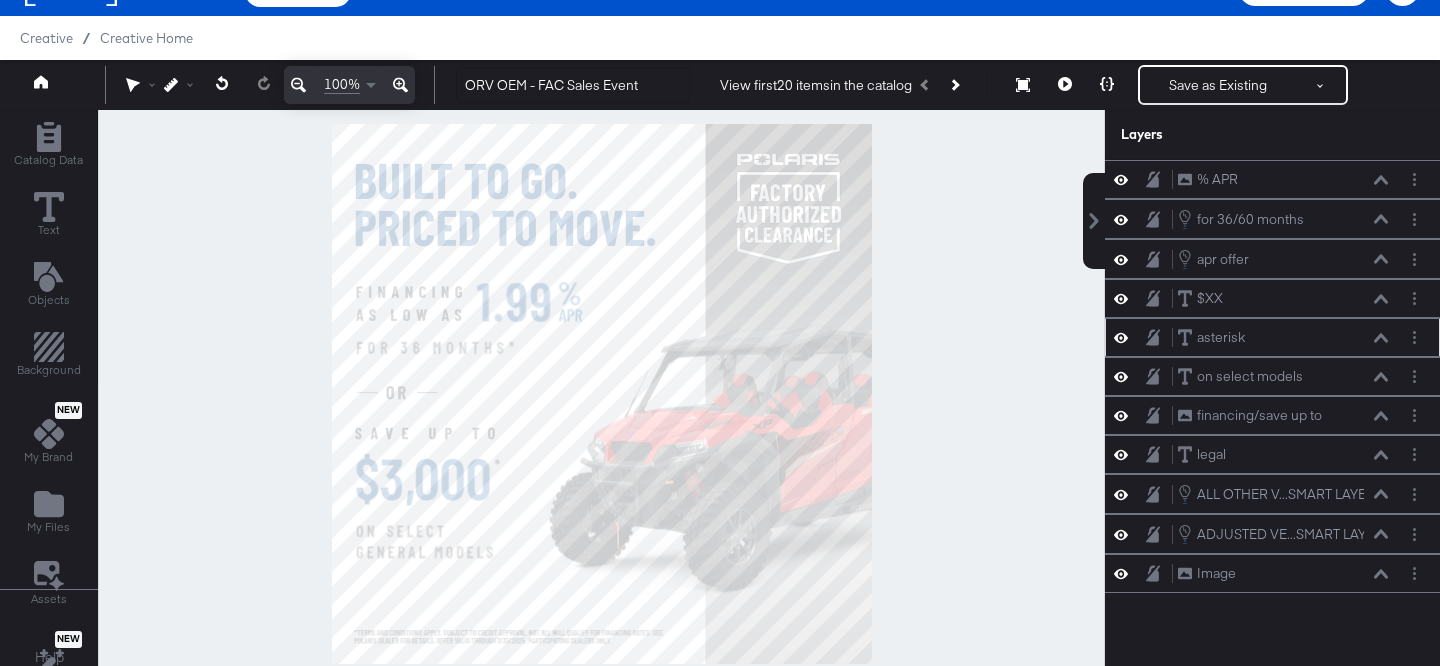 click 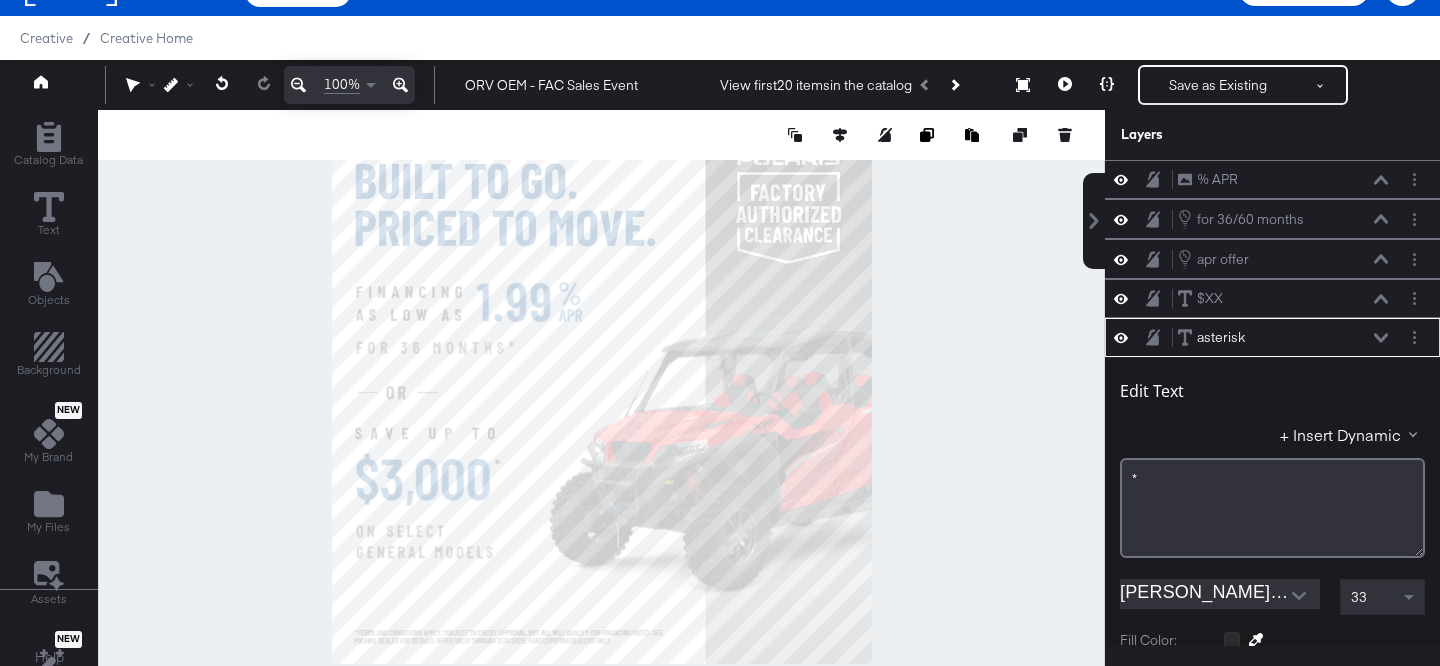 scroll, scrollTop: 158, scrollLeft: 0, axis: vertical 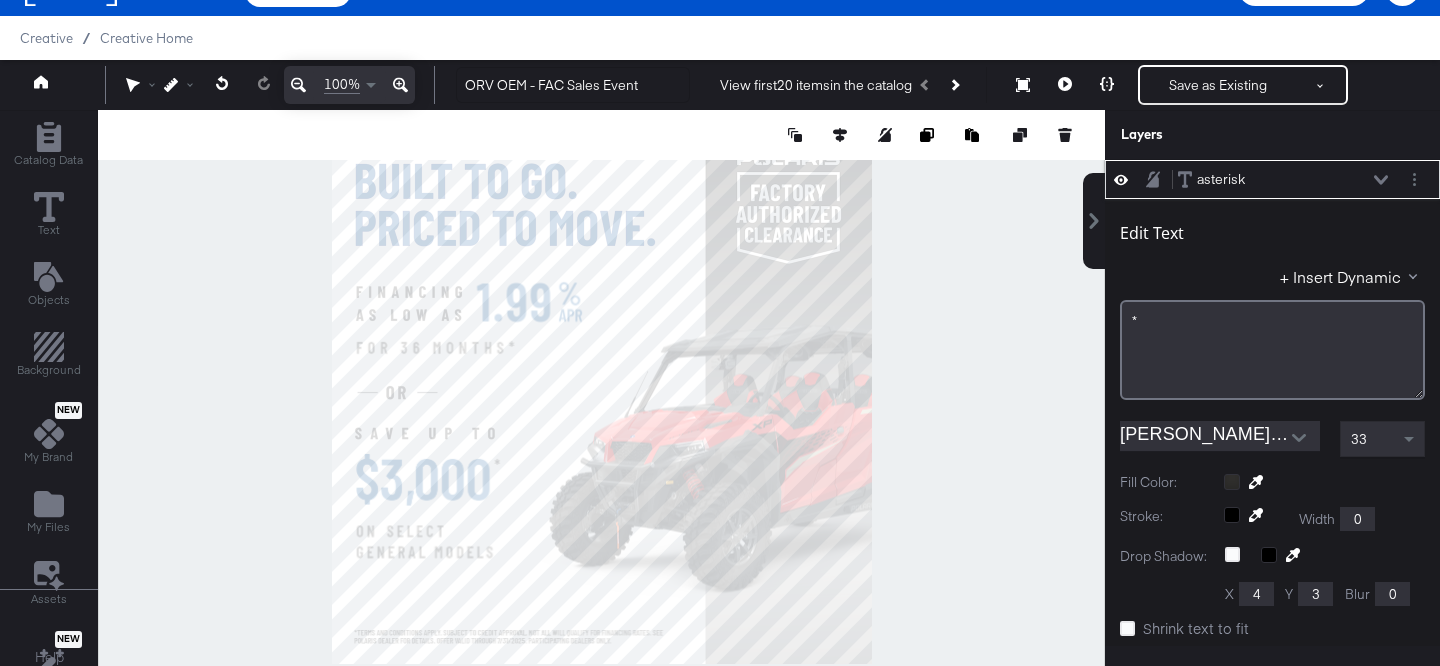 click 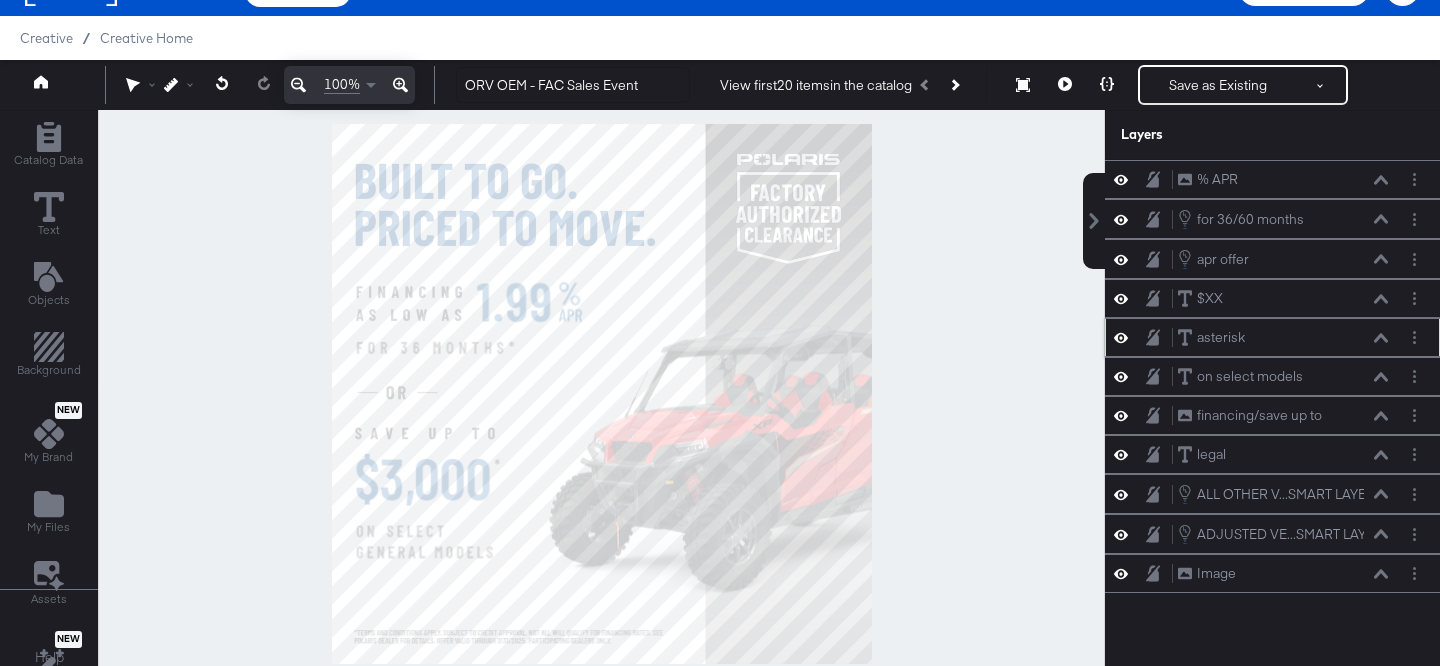 click 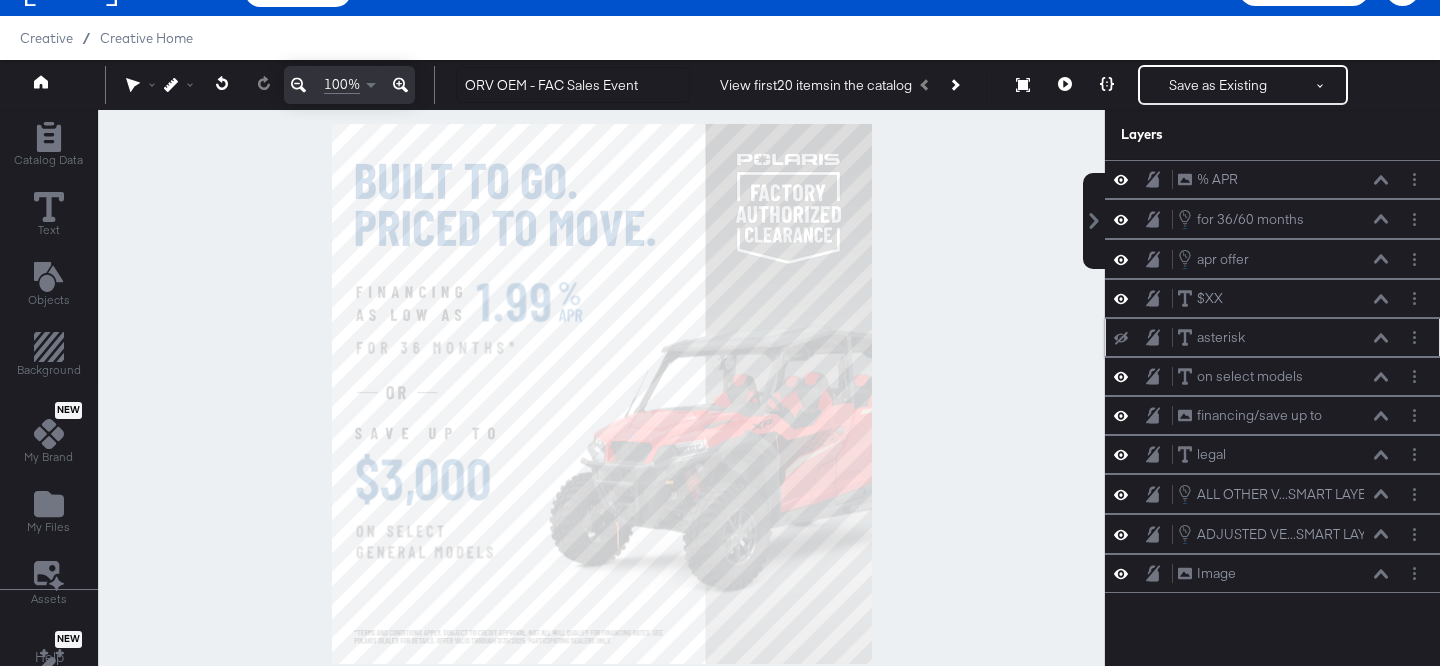 click 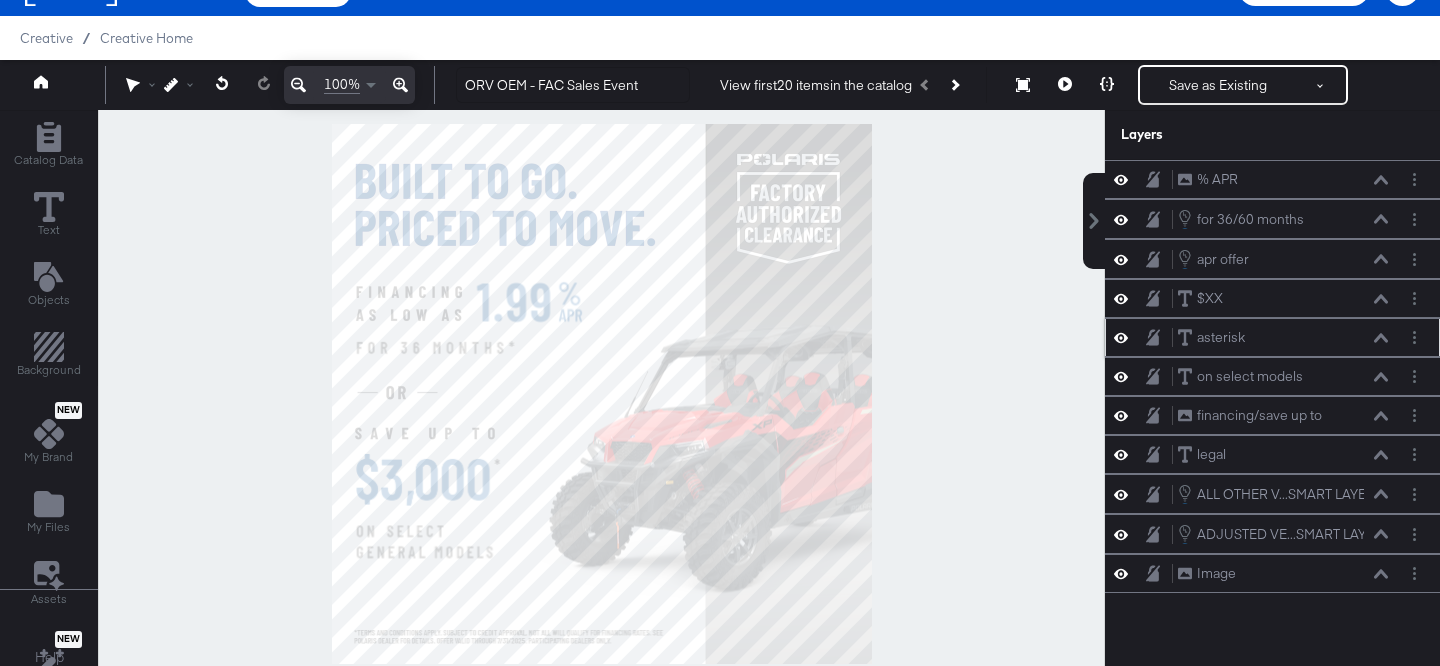 click 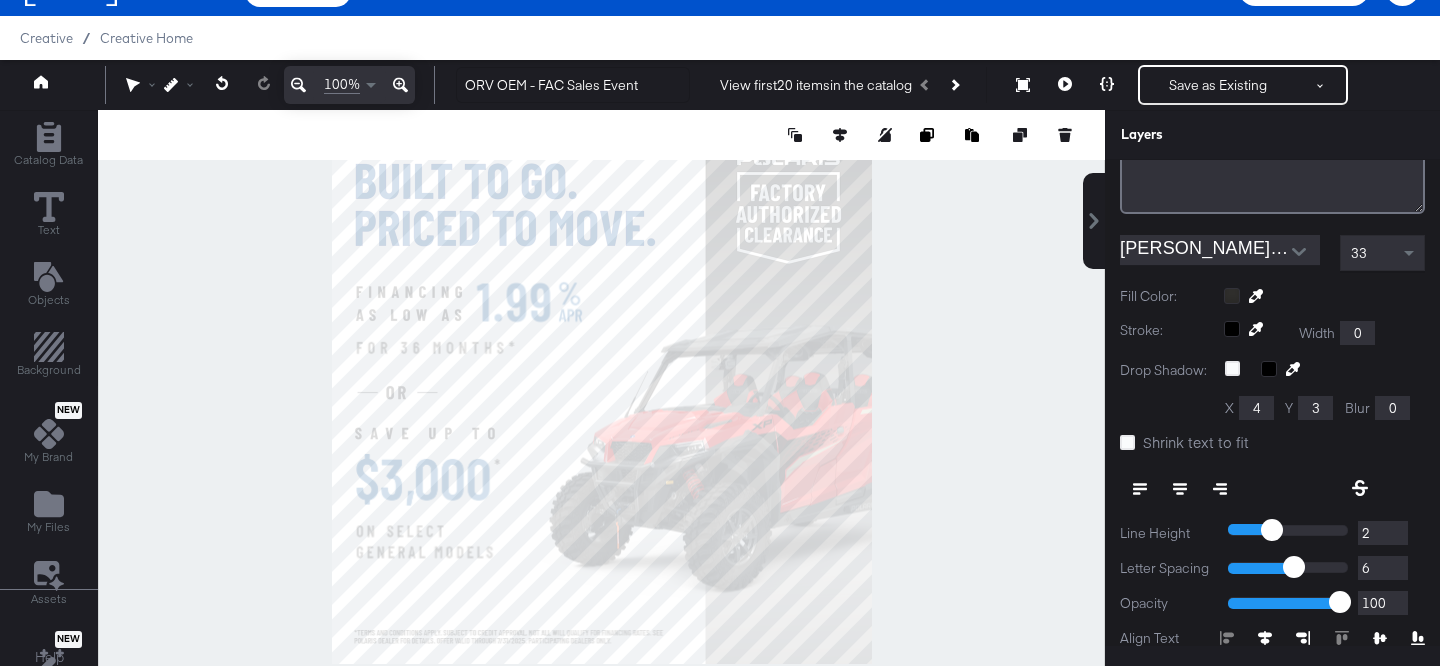 scroll, scrollTop: 583, scrollLeft: 0, axis: vertical 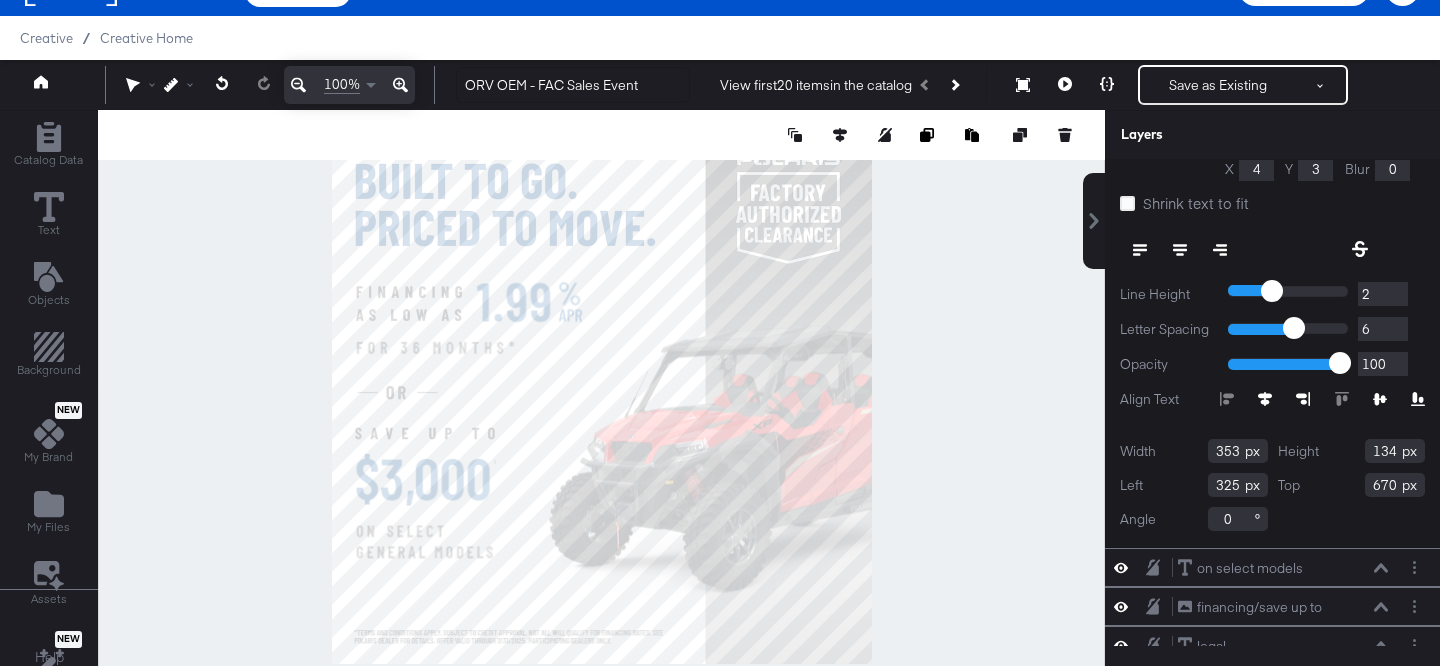 type on "75" 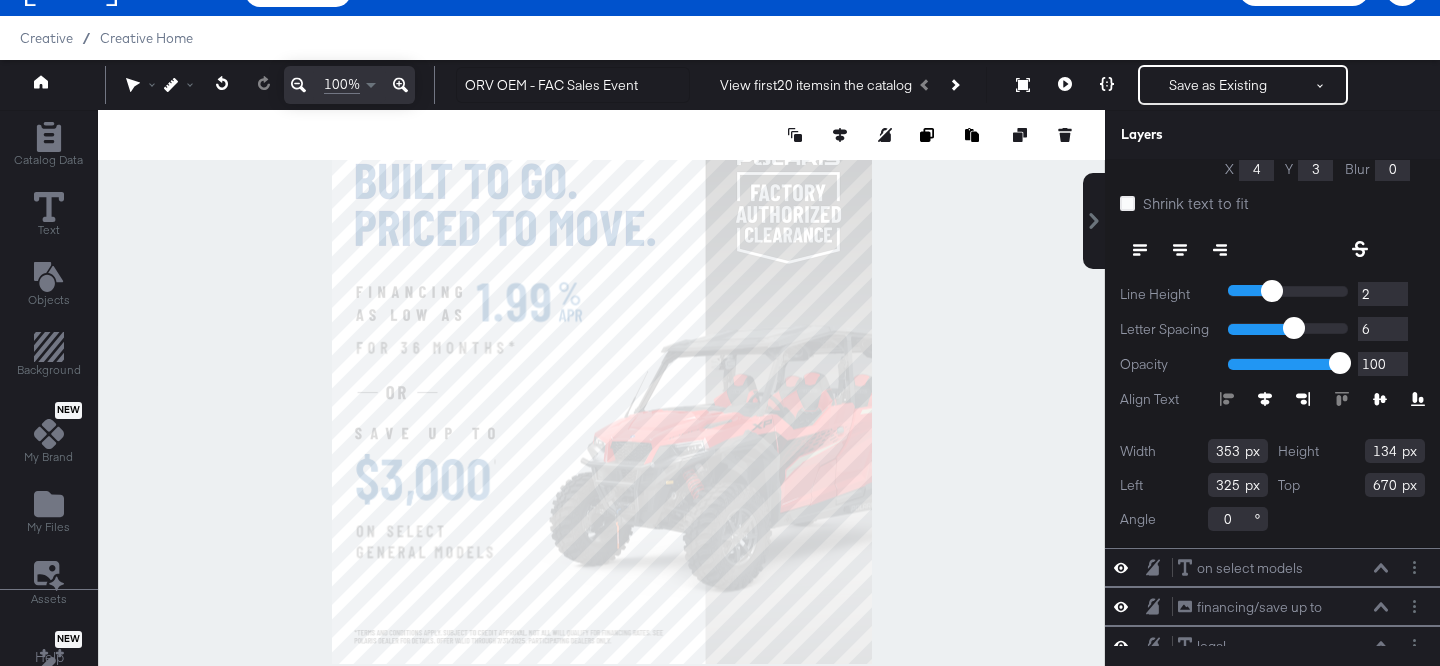 type on "133" 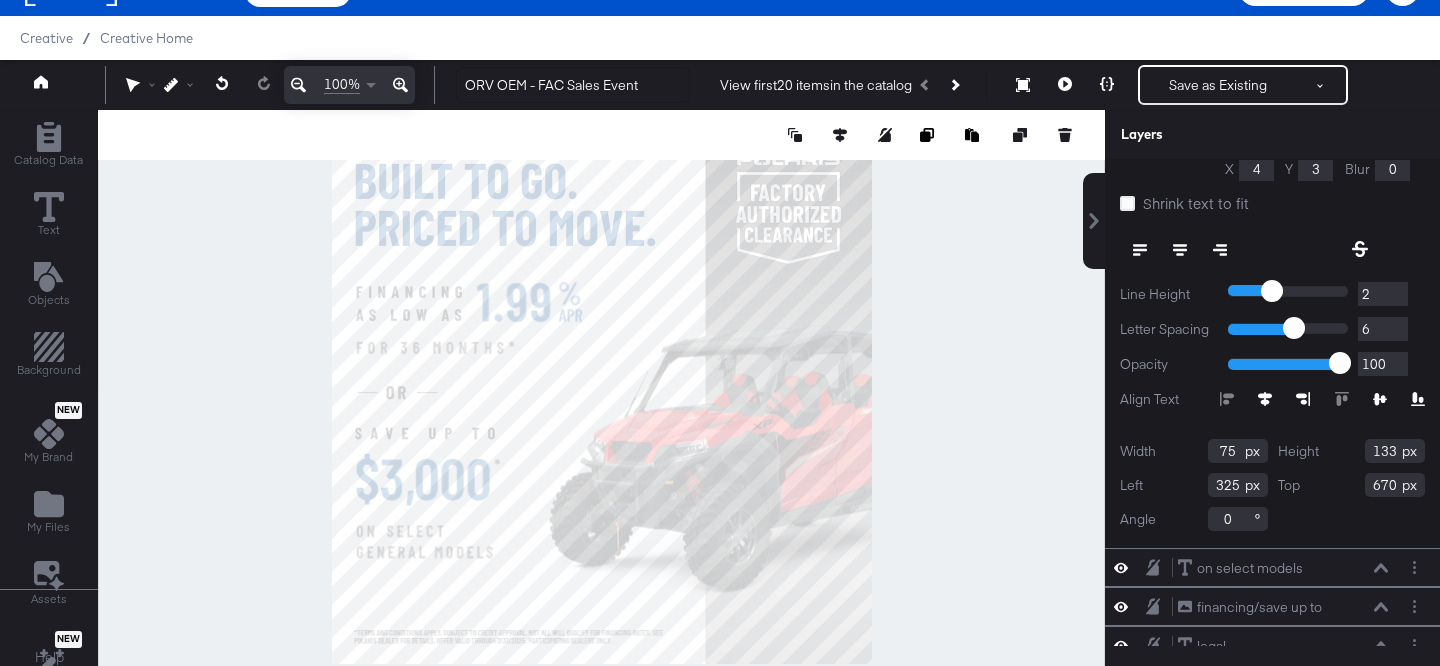 scroll, scrollTop: 0, scrollLeft: 0, axis: both 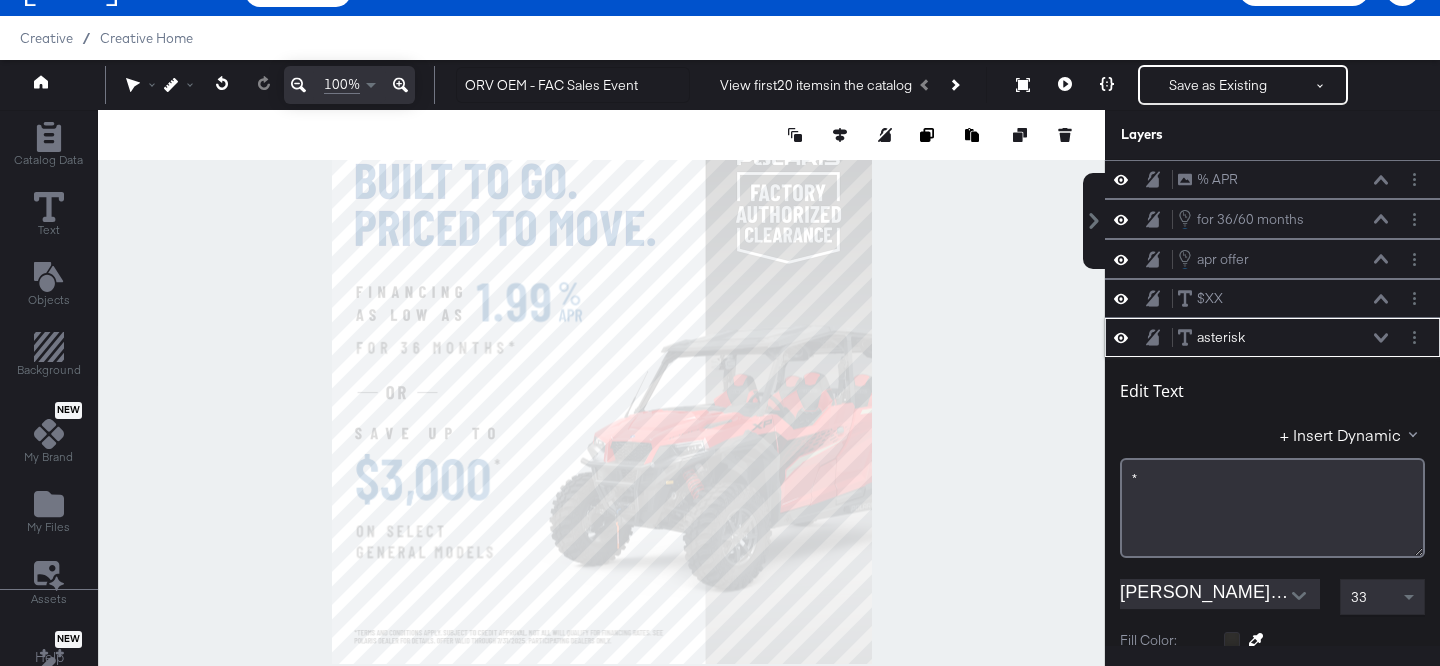 click 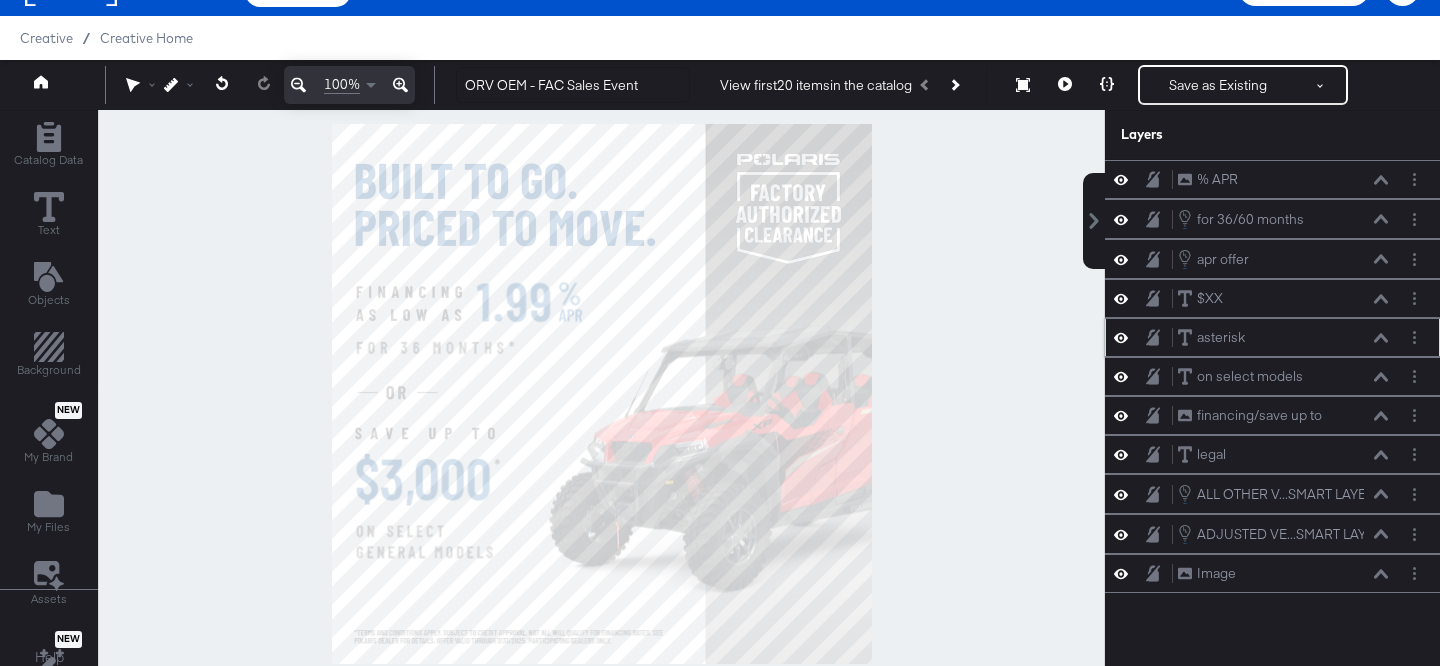 click 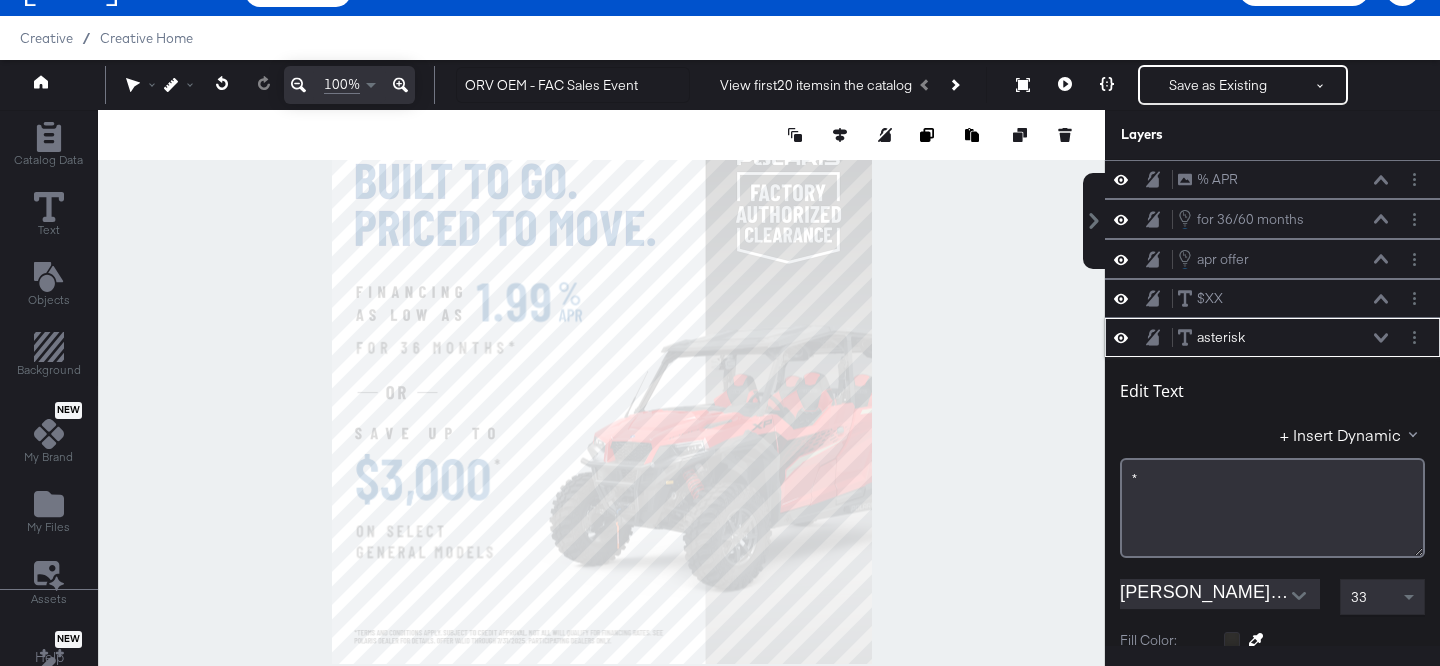 scroll, scrollTop: 158, scrollLeft: 0, axis: vertical 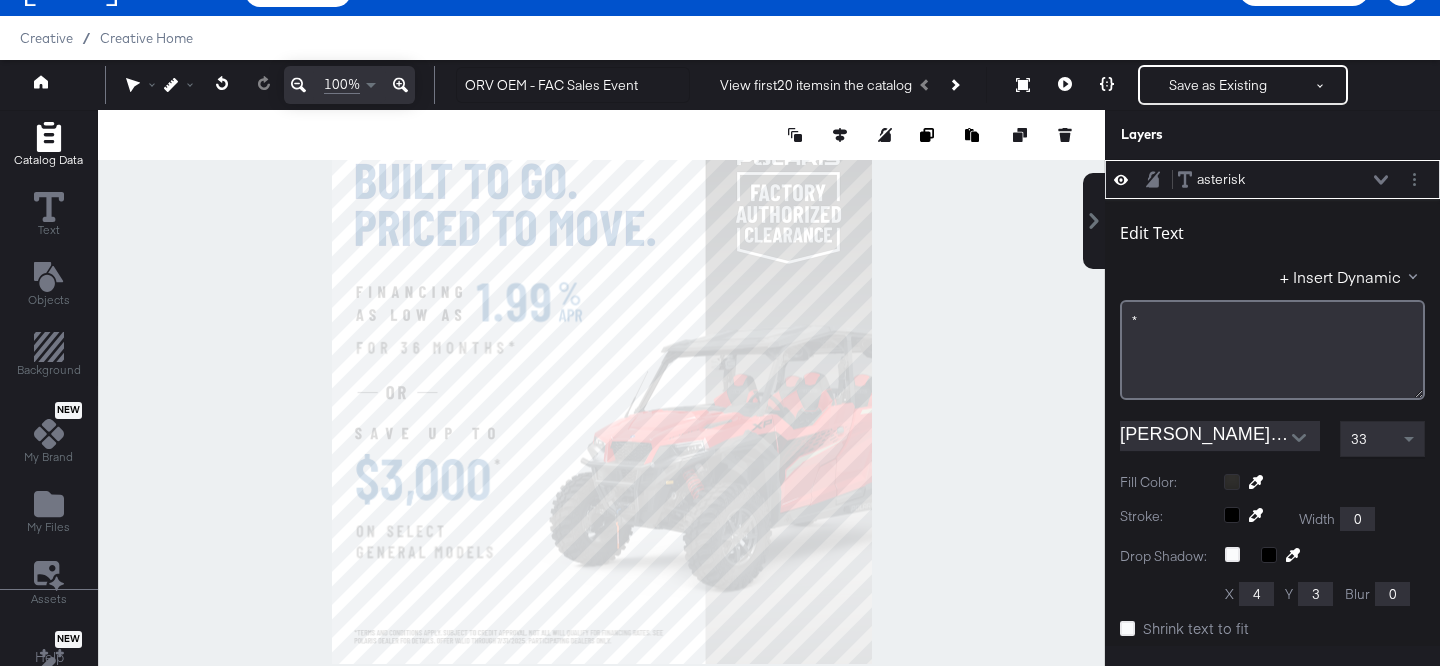 click on "Catalog Data" at bounding box center (48, 160) 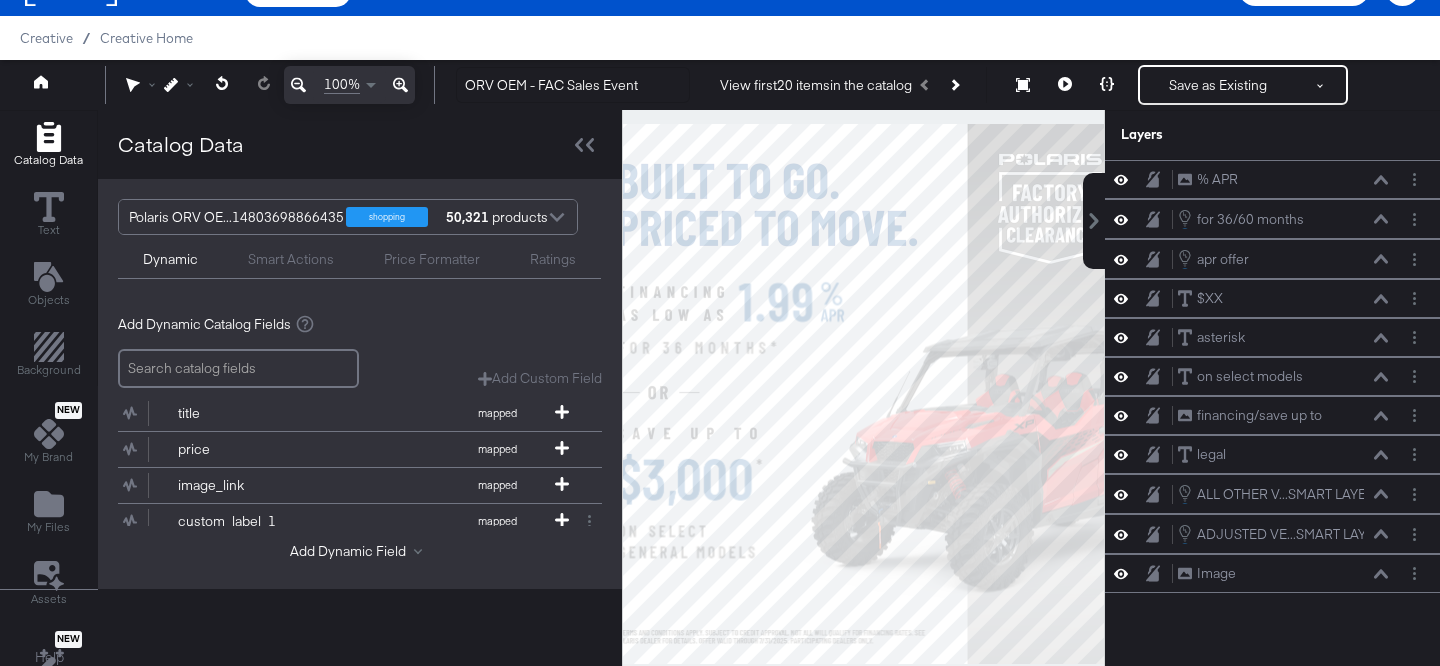 scroll, scrollTop: 0, scrollLeft: 0, axis: both 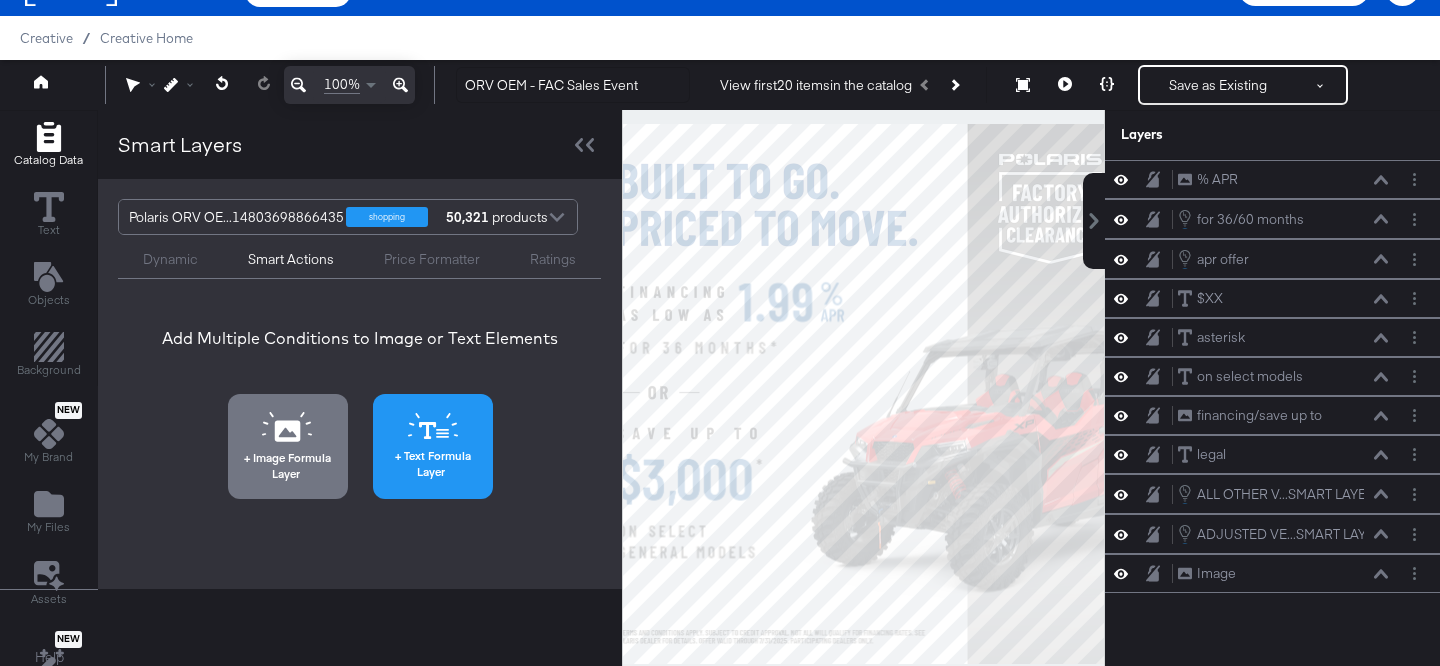 click on "Text Formula Layer" at bounding box center [433, 463] 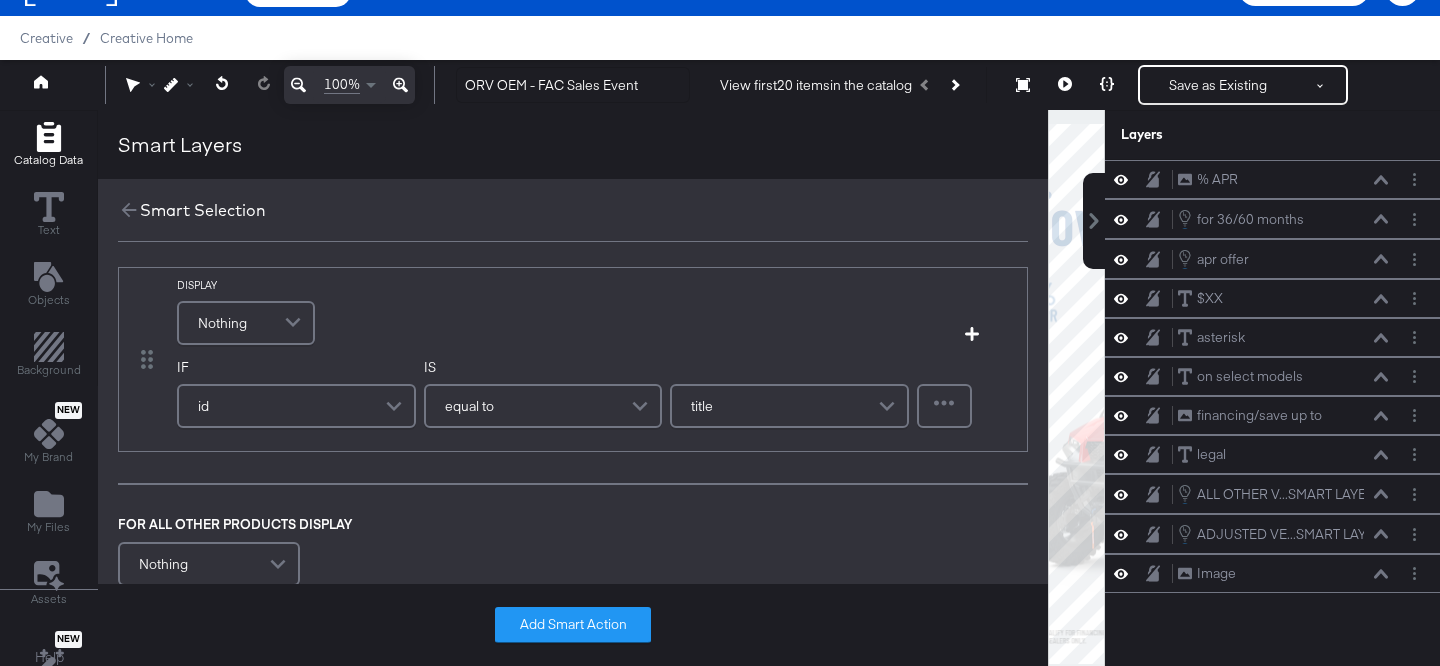scroll, scrollTop: 19, scrollLeft: 0, axis: vertical 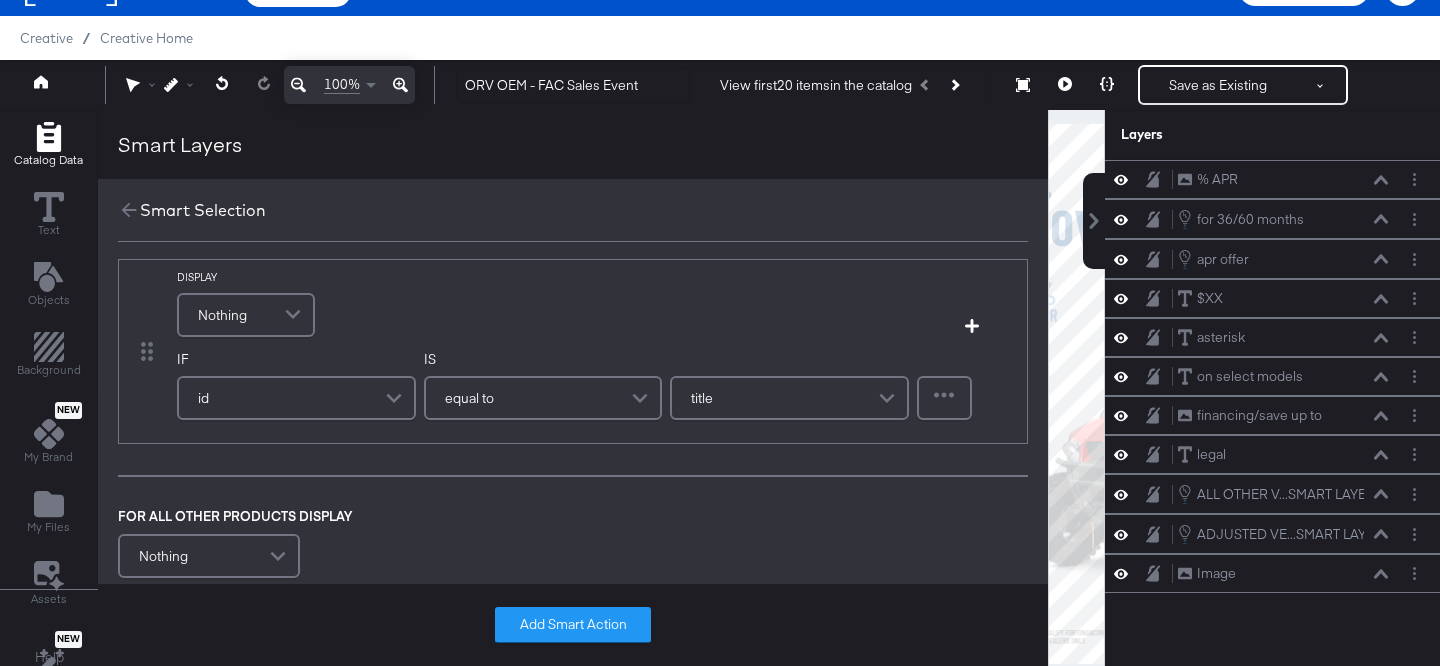 click at bounding box center [295, 315] 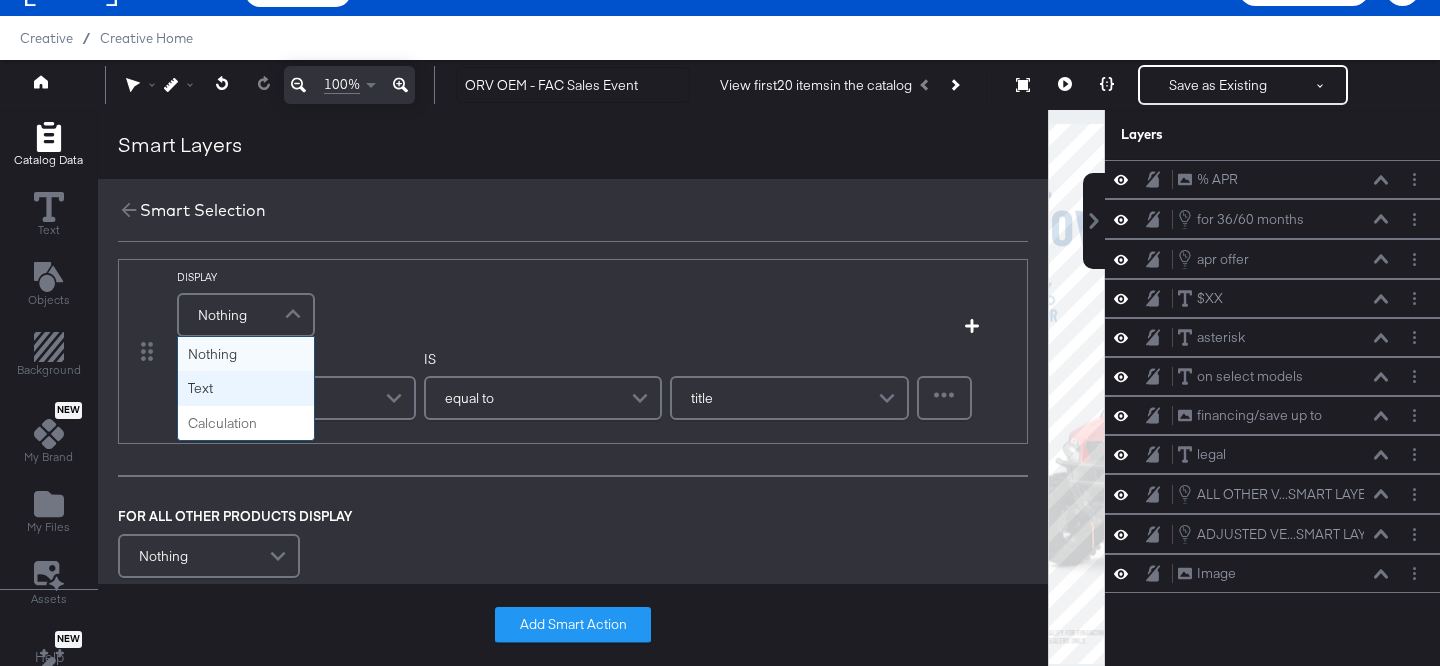 scroll, scrollTop: 28, scrollLeft: 0, axis: vertical 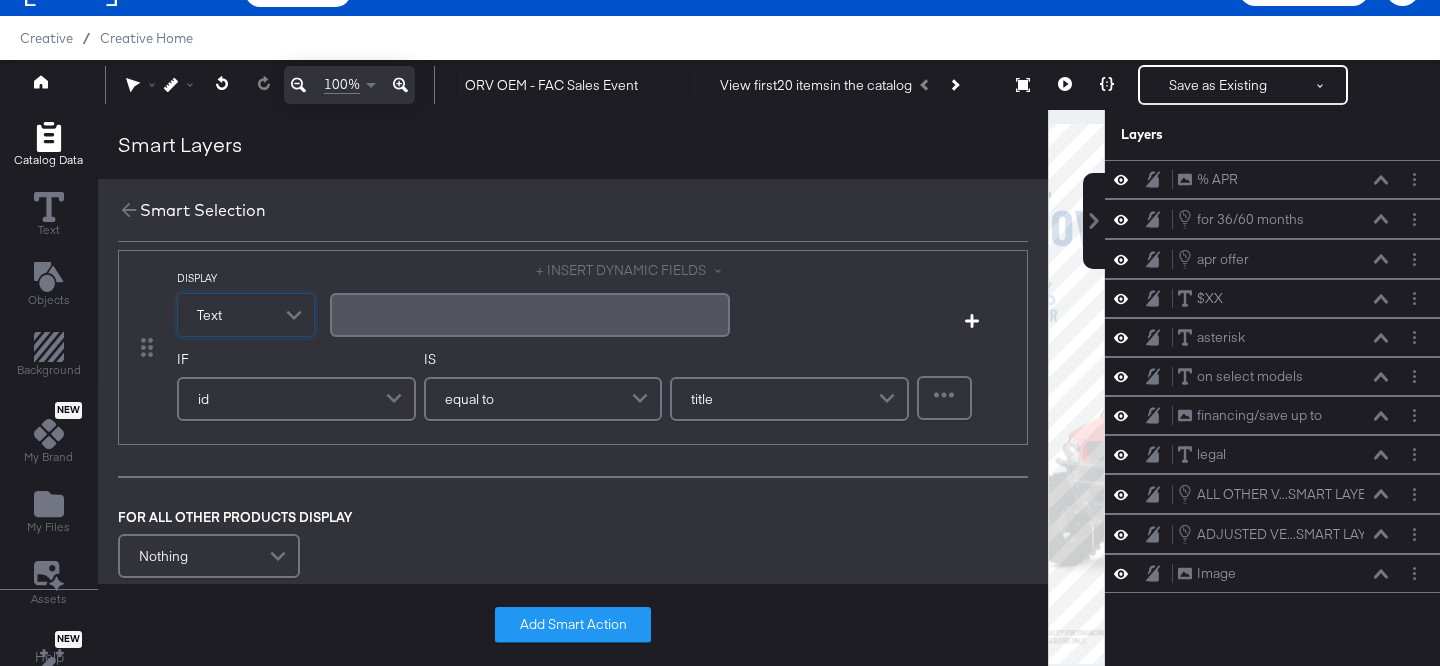 click on "﻿" at bounding box center [530, 314] 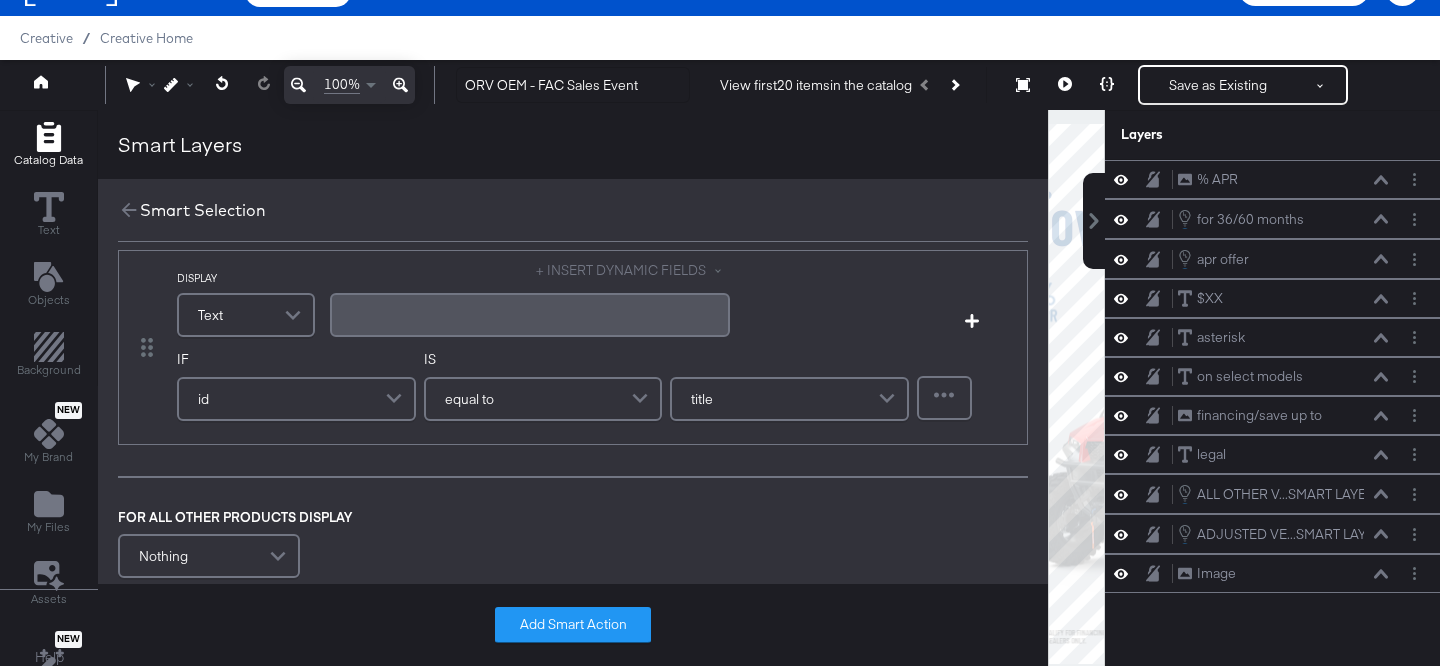 type 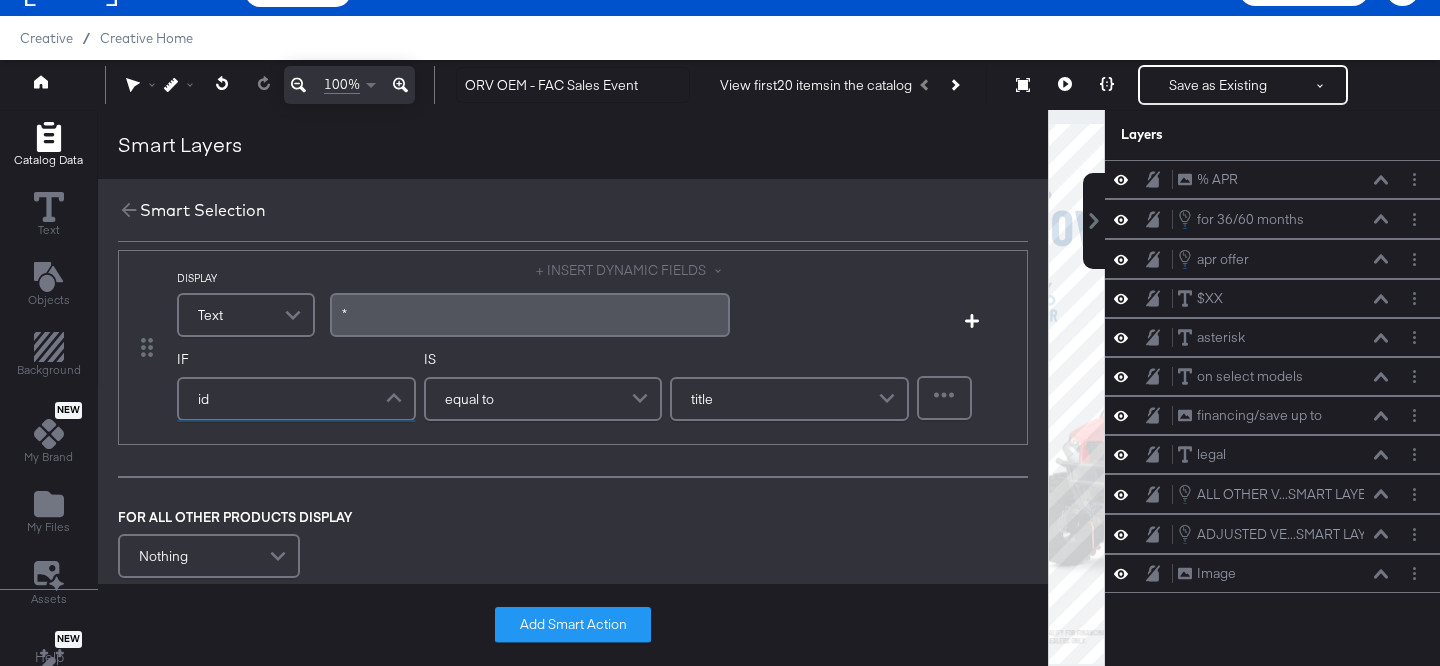click on "id" at bounding box center [296, 399] 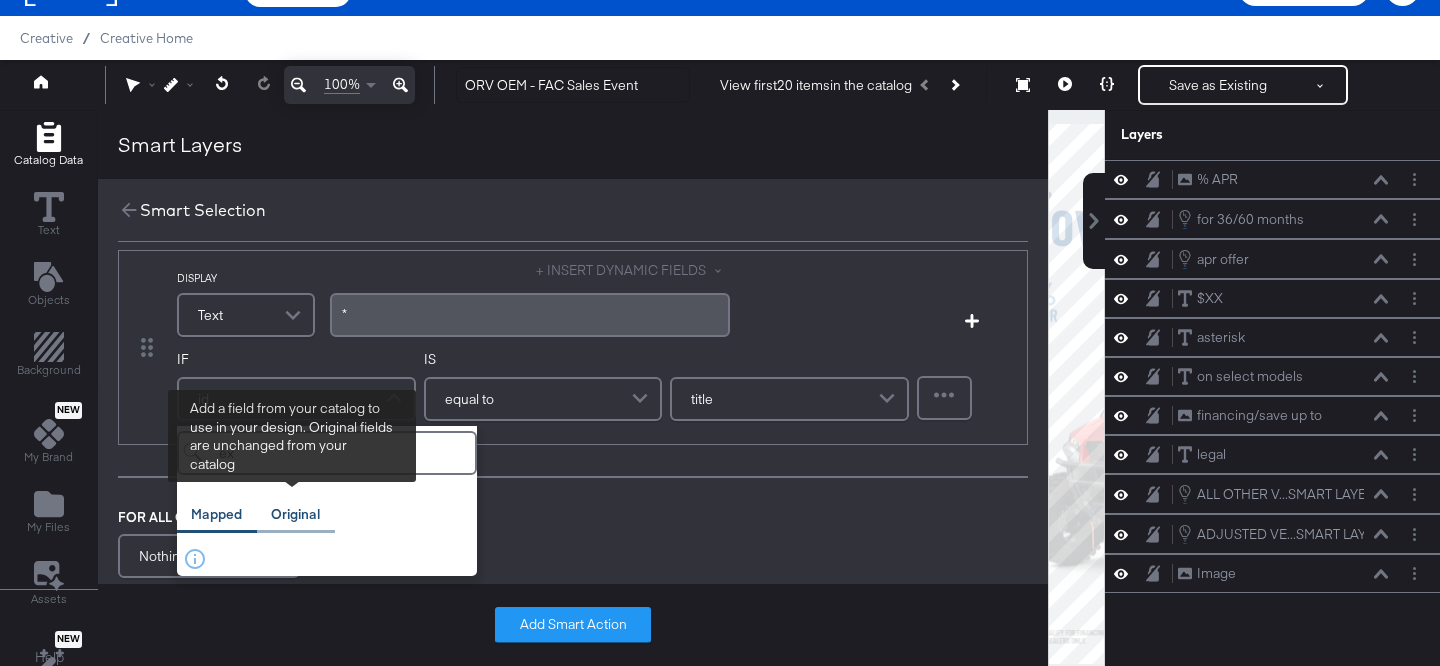 type on "ex" 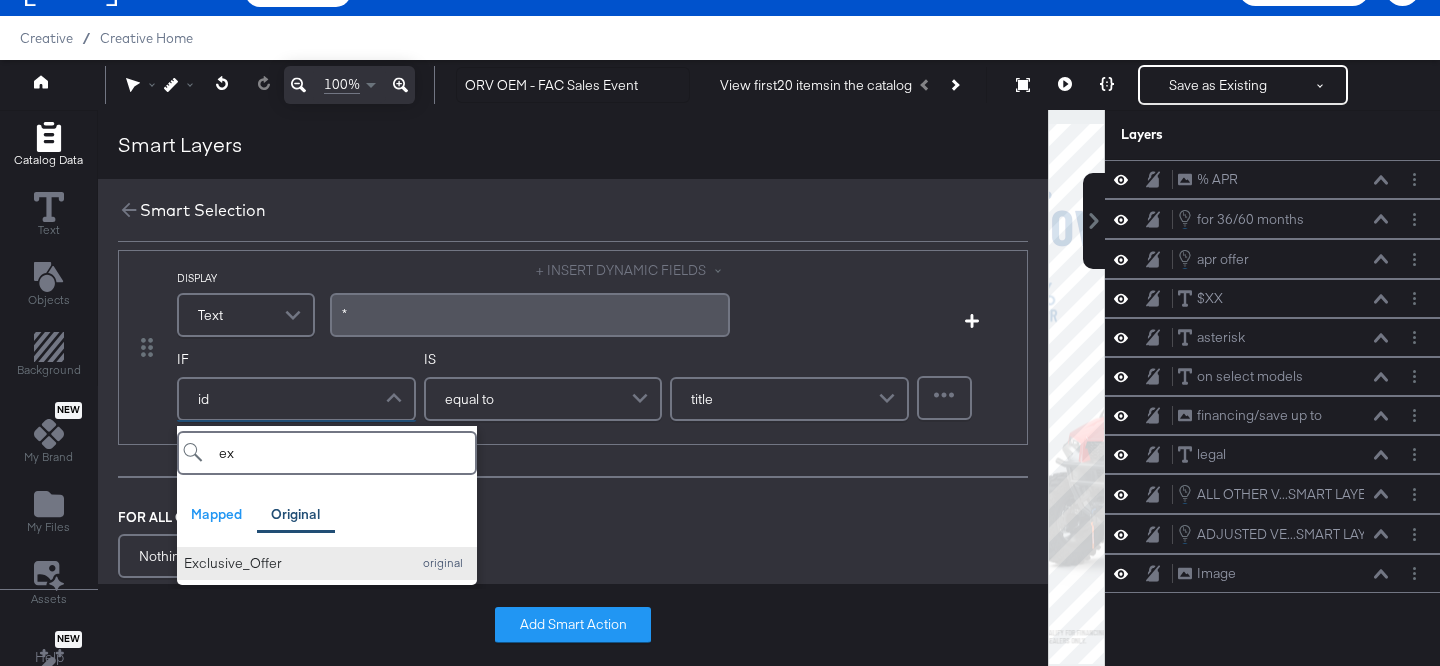 click on "Exclusive_Offer" at bounding box center [292, 563] 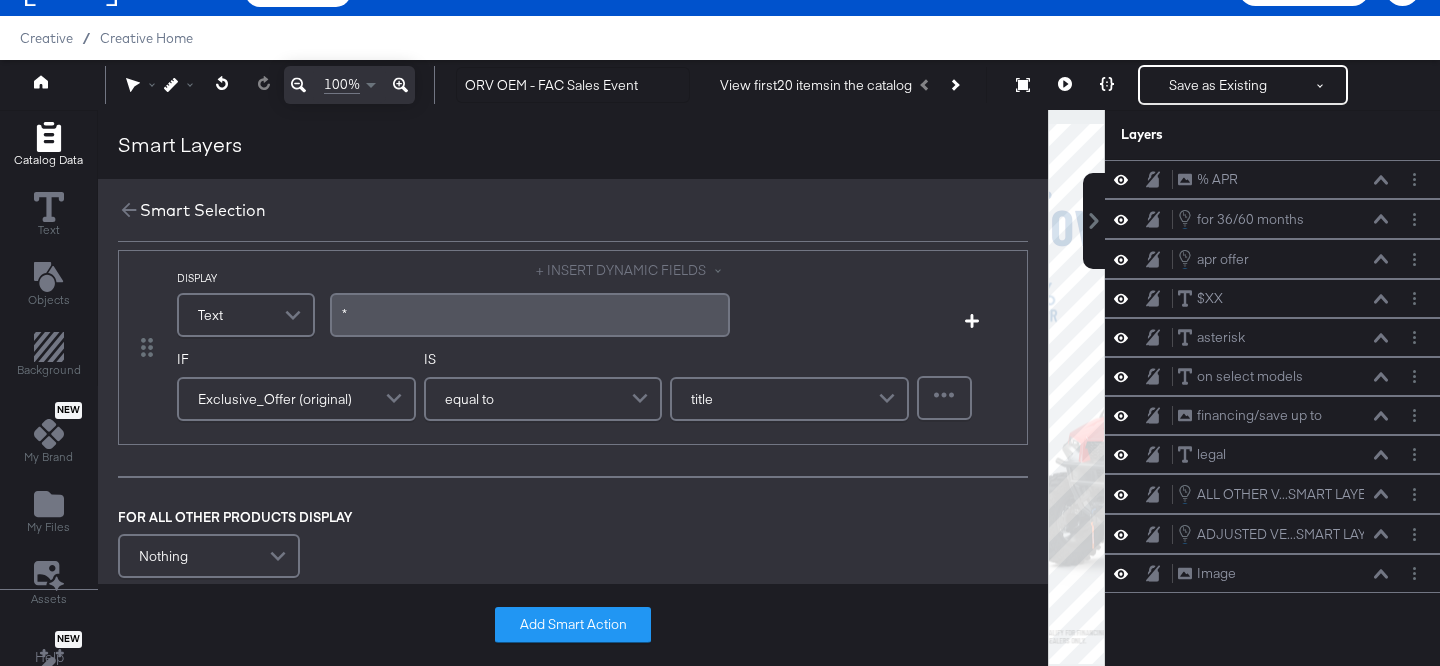click on "equal to" at bounding box center [543, 399] 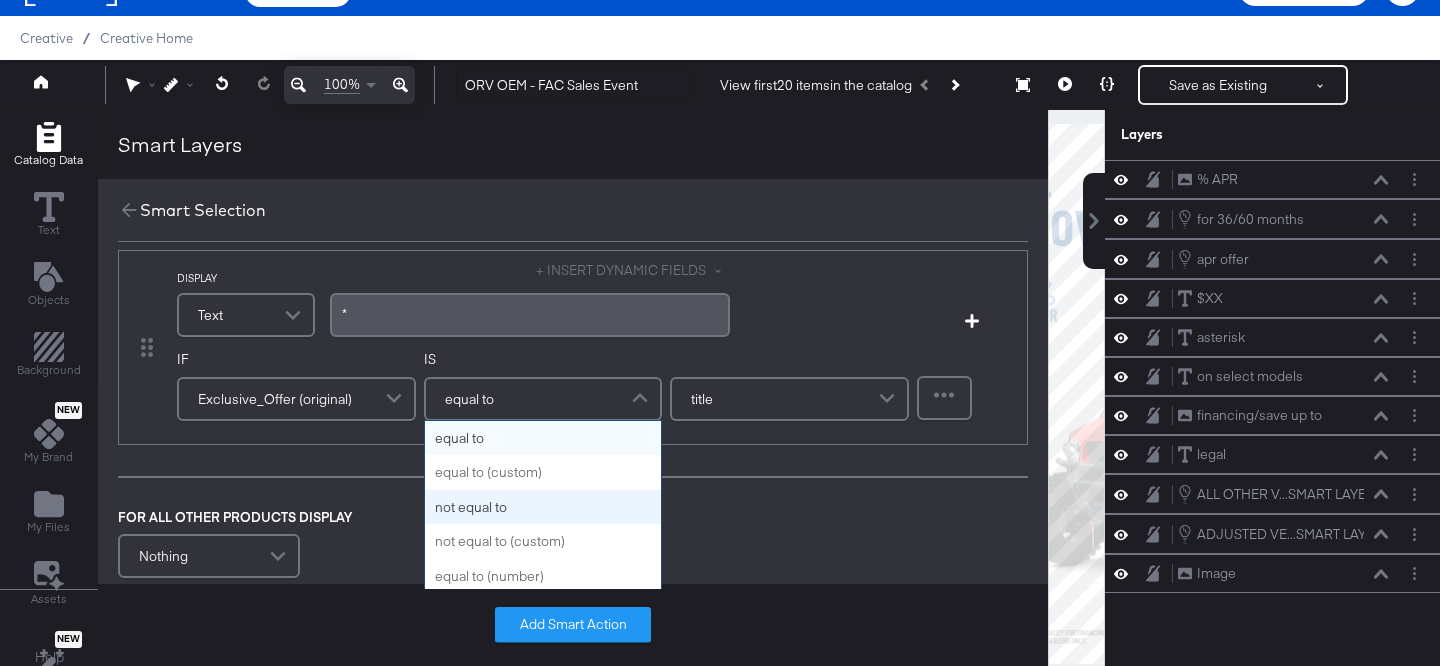 scroll, scrollTop: 10, scrollLeft: 0, axis: vertical 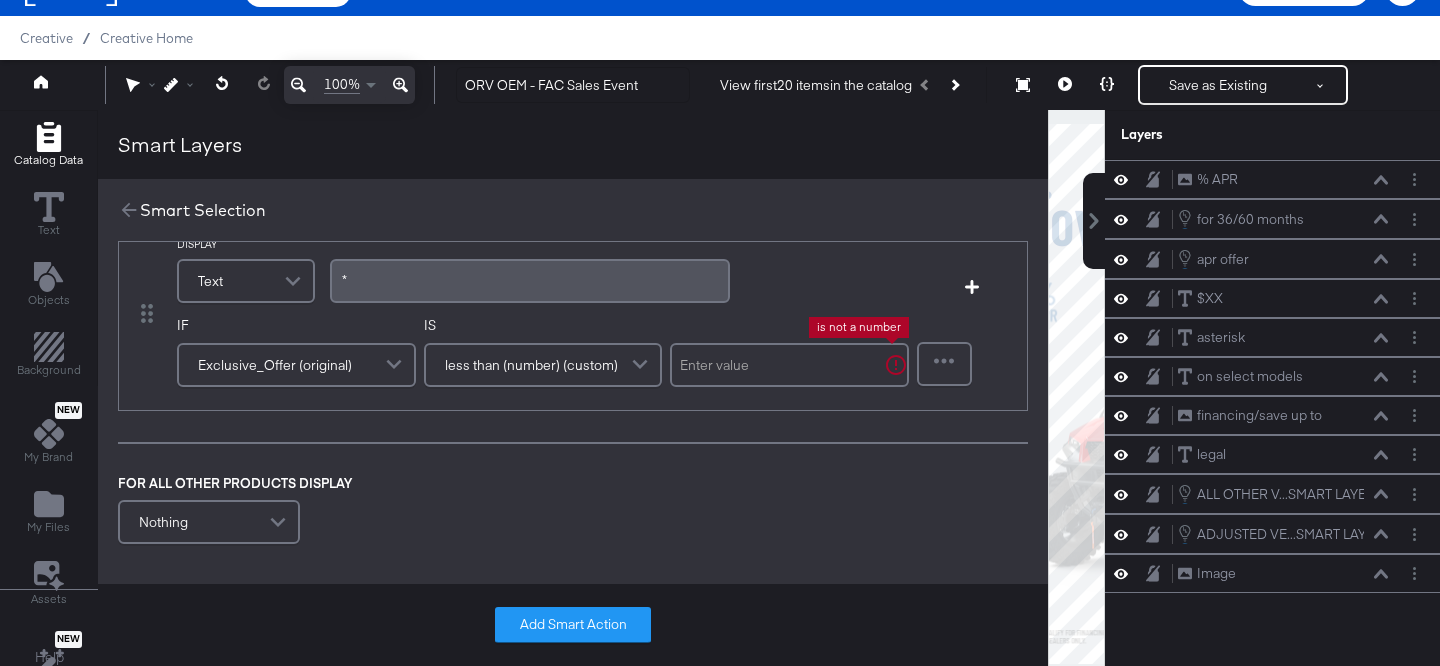 click at bounding box center (789, 365) 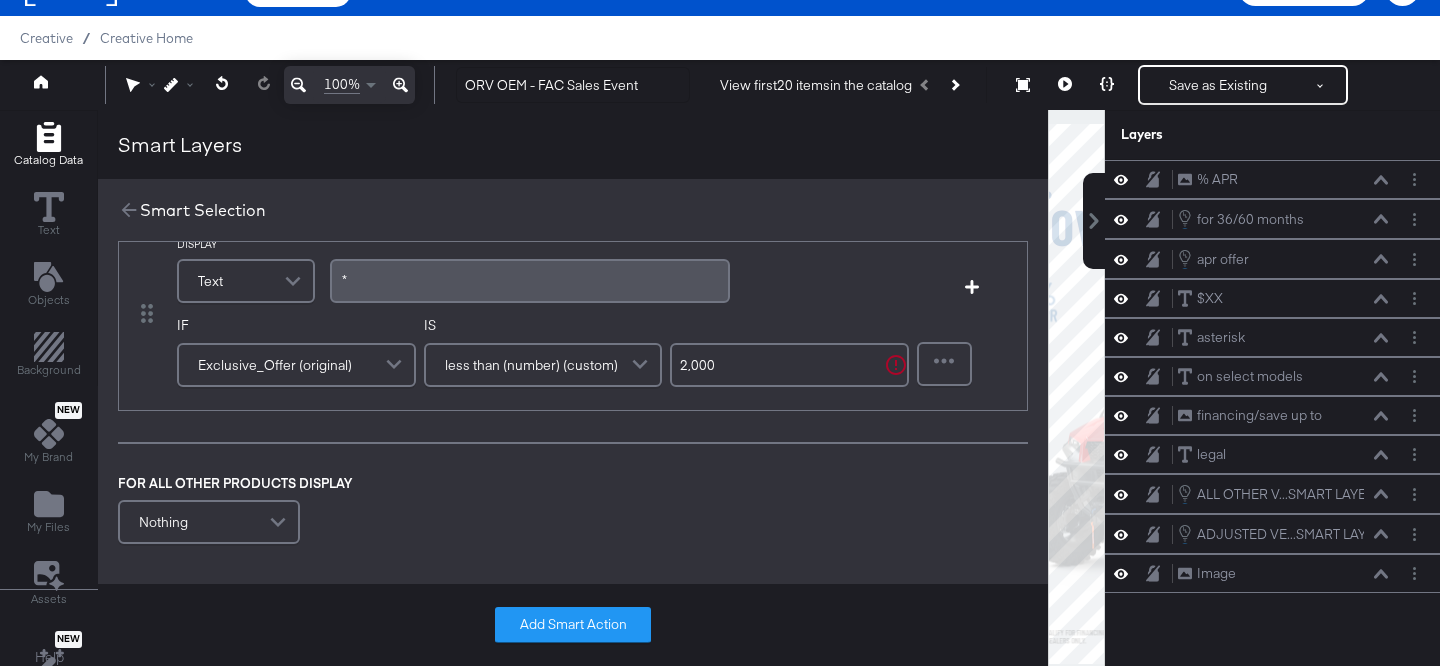click on "+ INSERT DYNAMIC FIELDS *﻿" at bounding box center (605, 267) 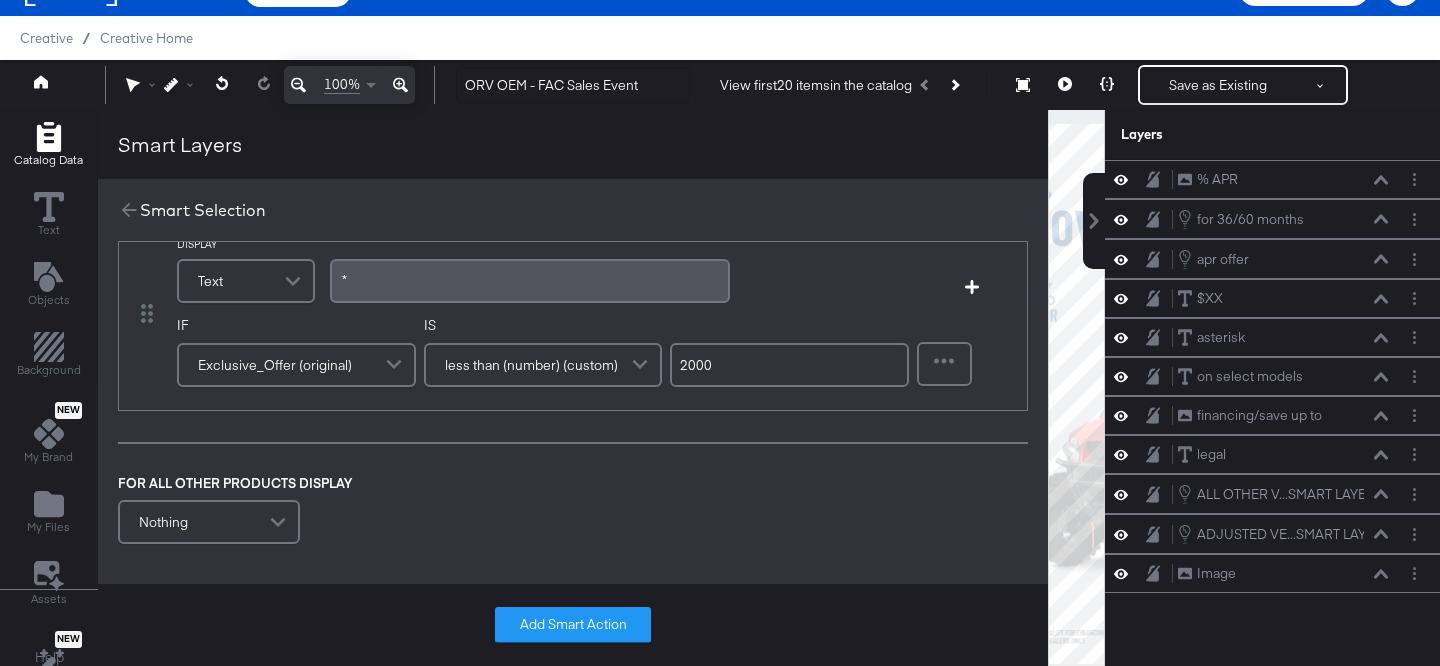 type on "2000" 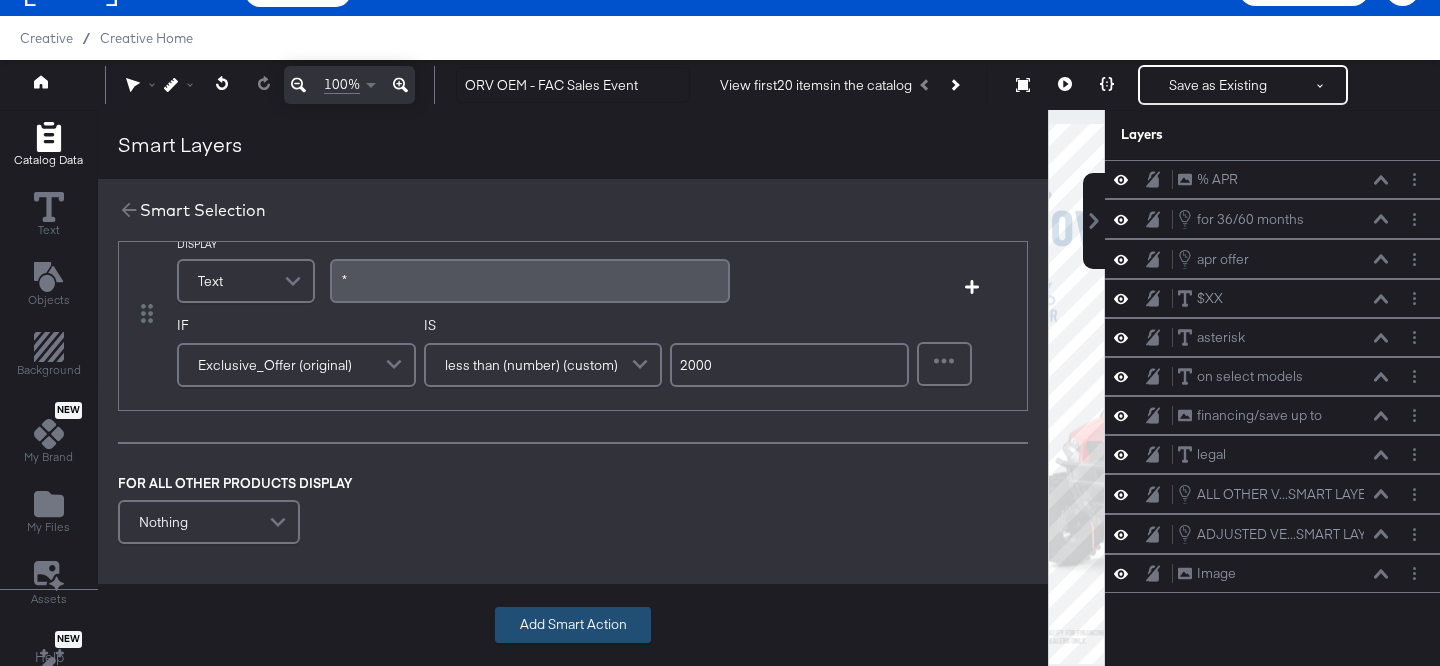 click on "Add Smart Action" at bounding box center (573, 625) 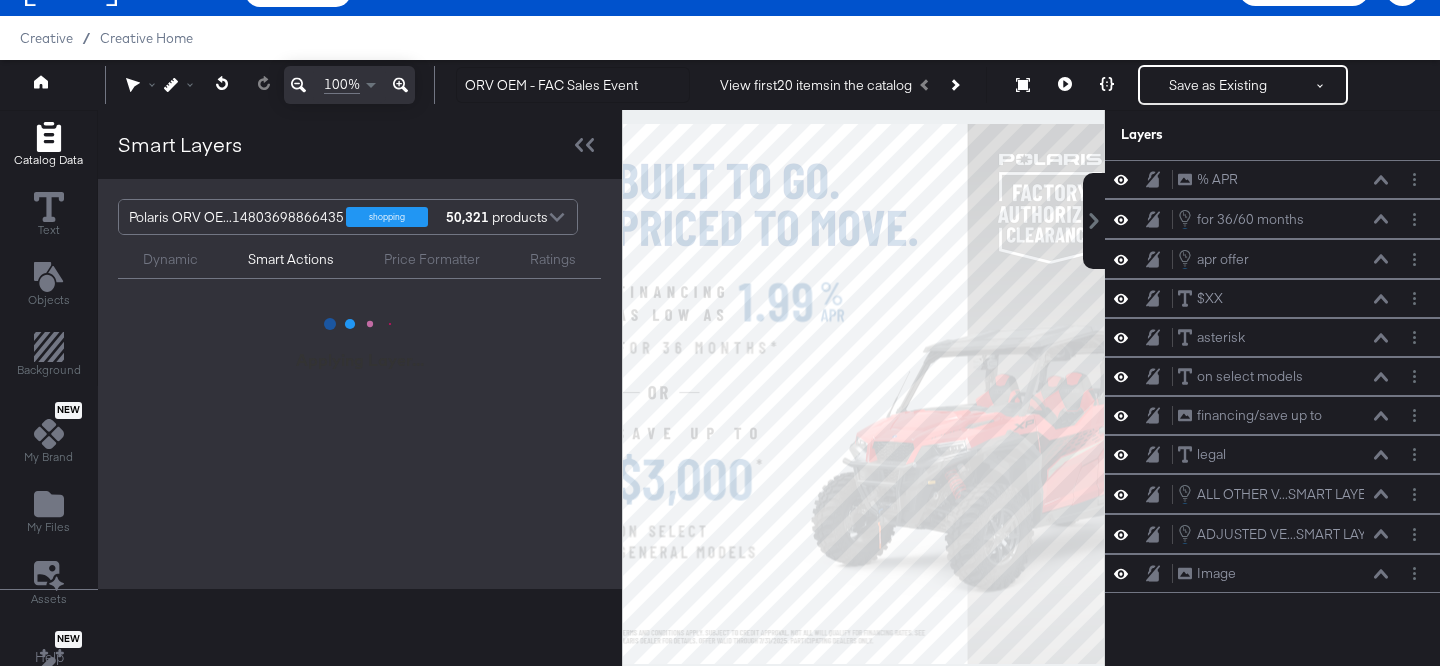 scroll, scrollTop: 0, scrollLeft: 0, axis: both 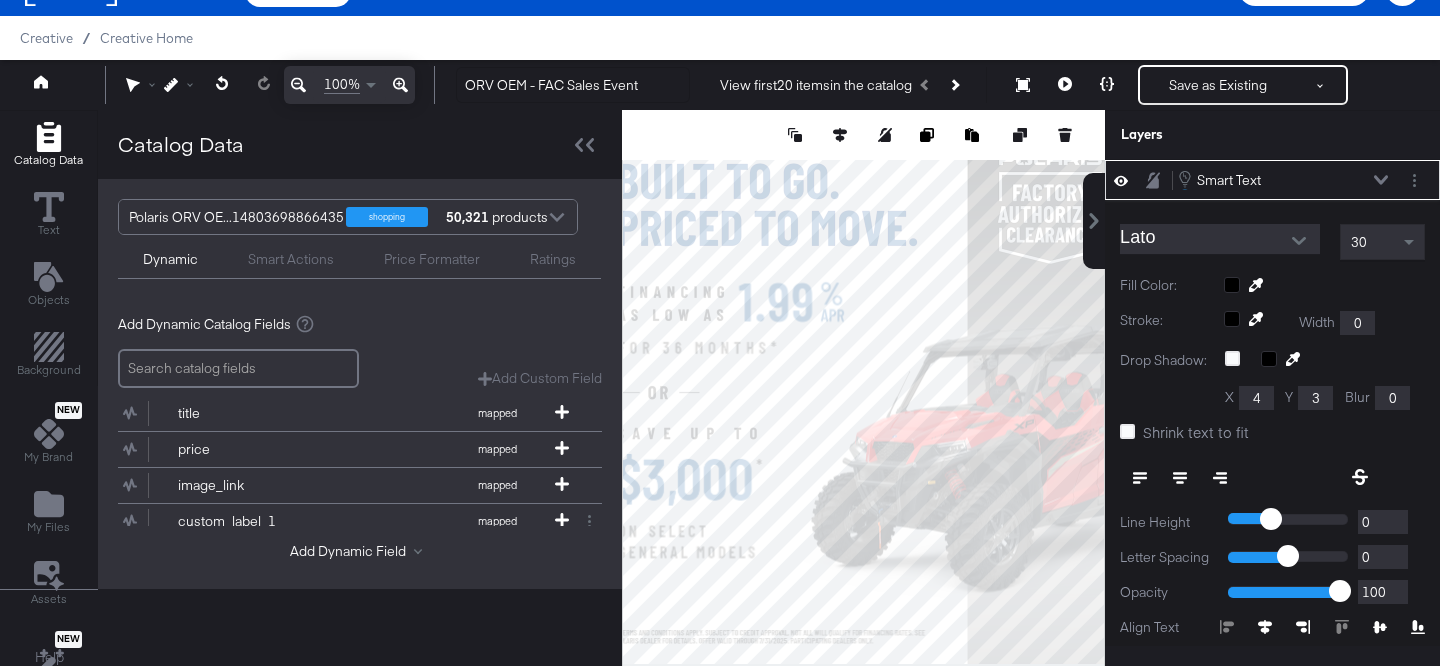 click 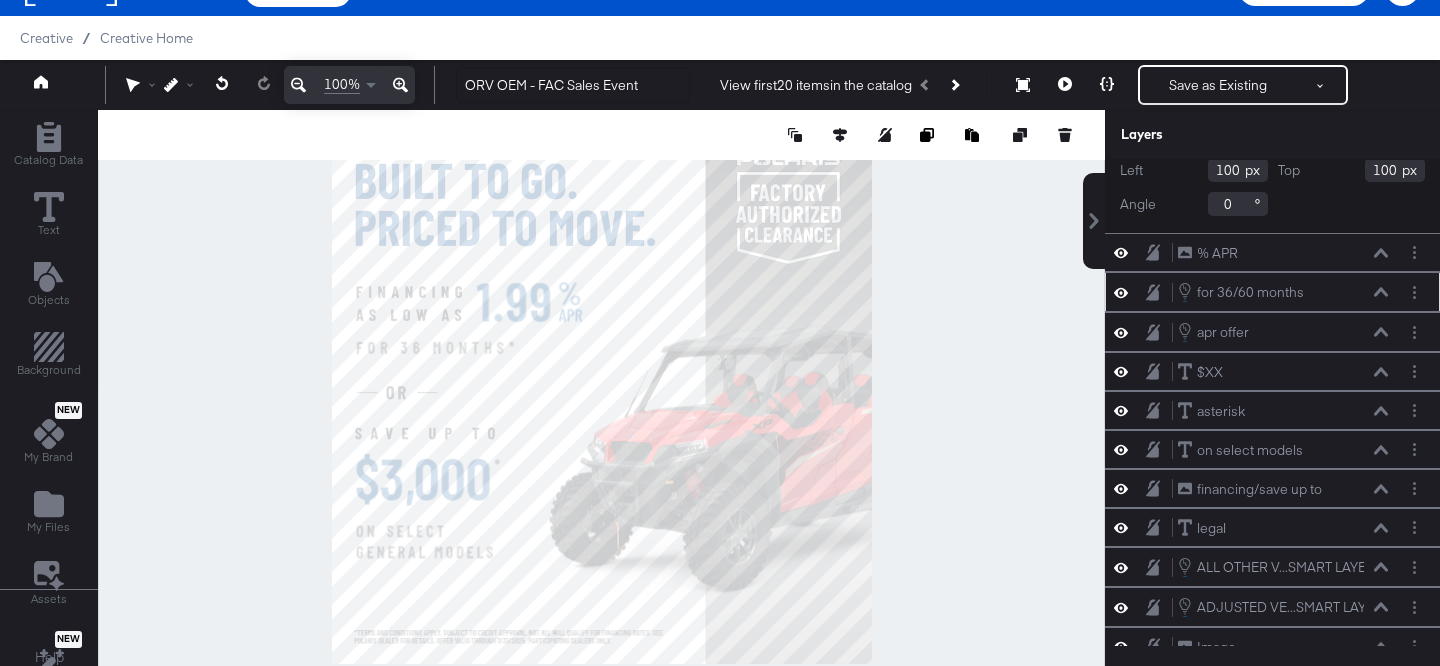 scroll, scrollTop: 562, scrollLeft: 0, axis: vertical 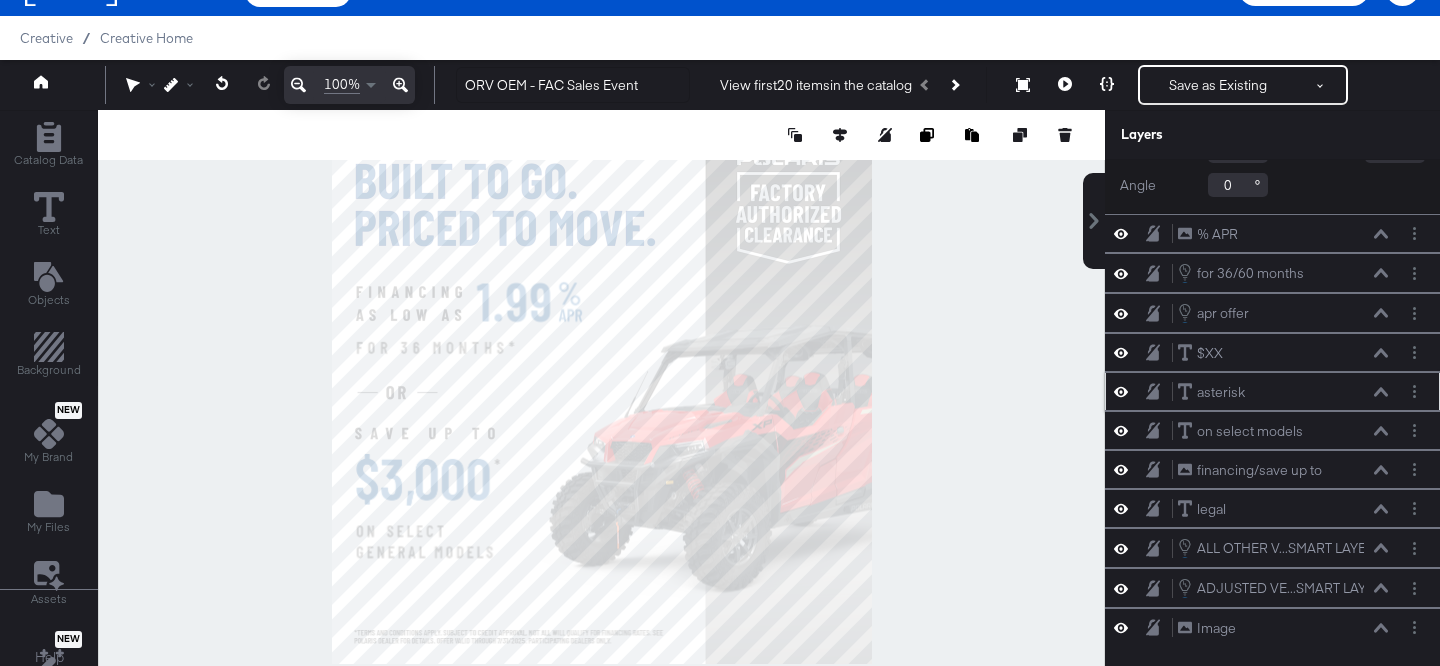 click 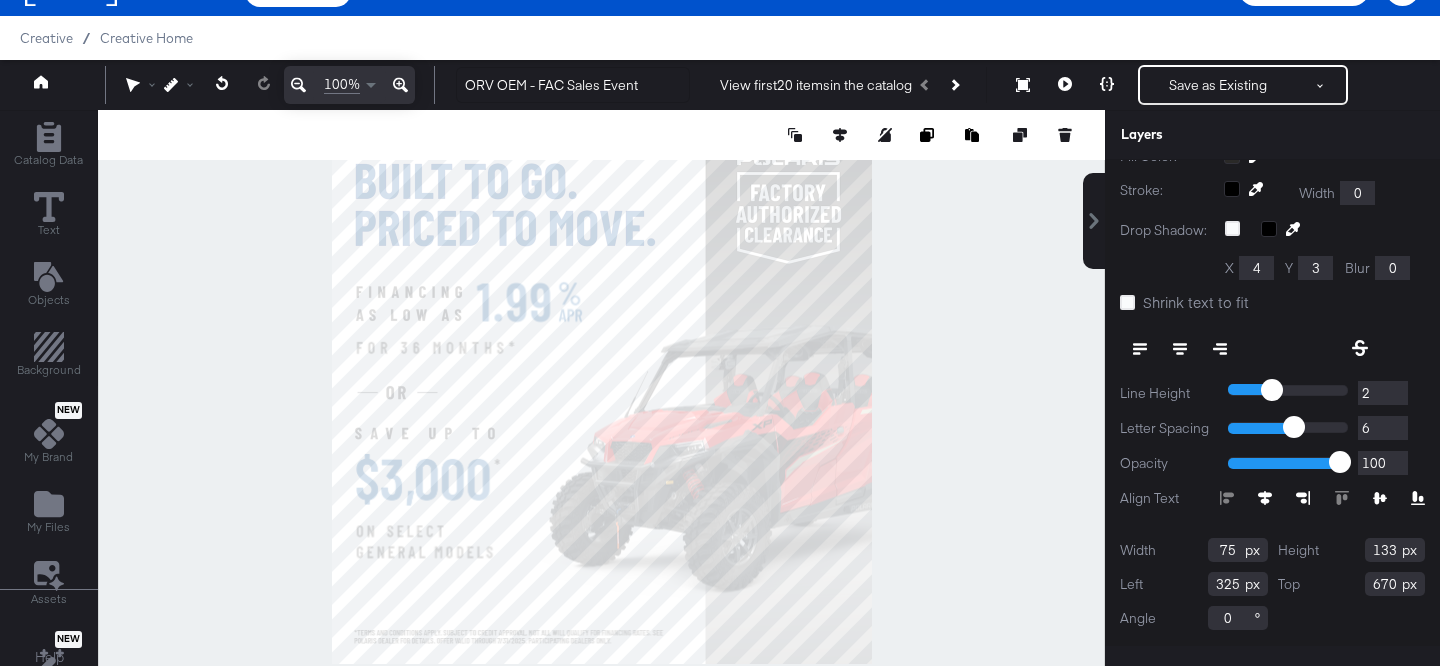scroll, scrollTop: 294, scrollLeft: 0, axis: vertical 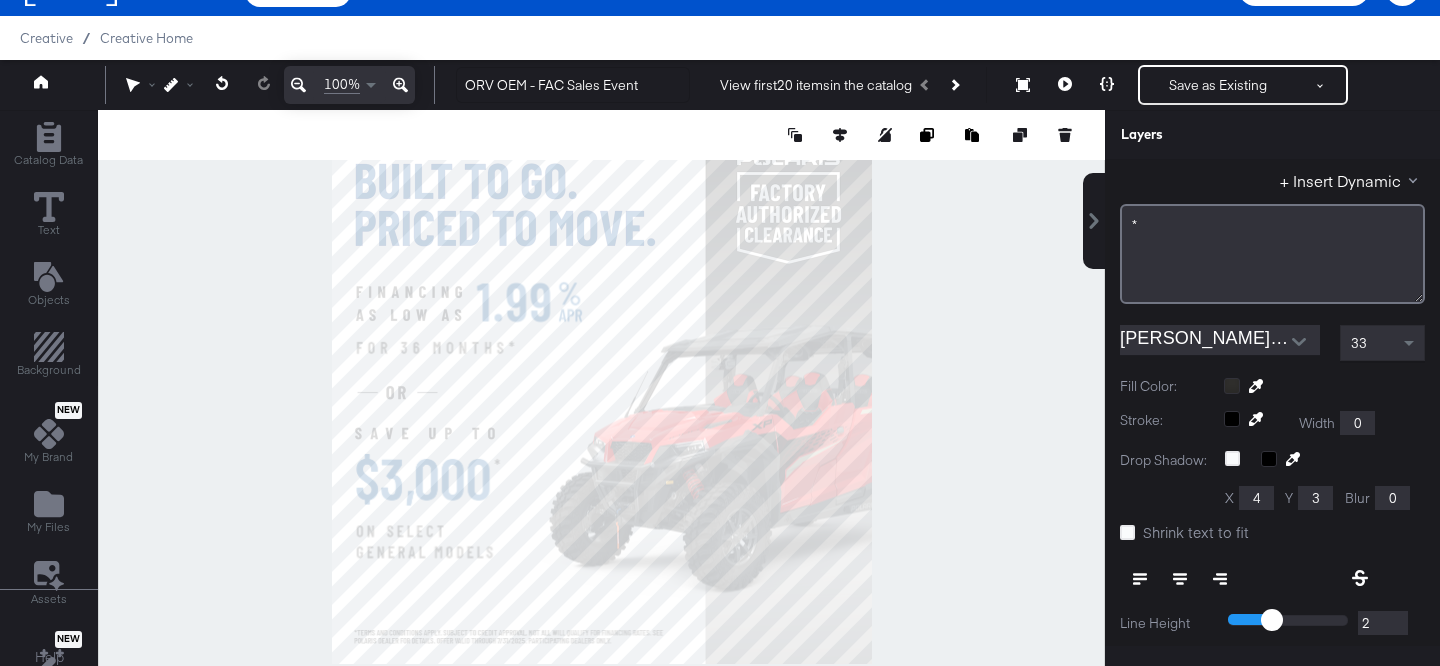 click at bounding box center (1324, 386) 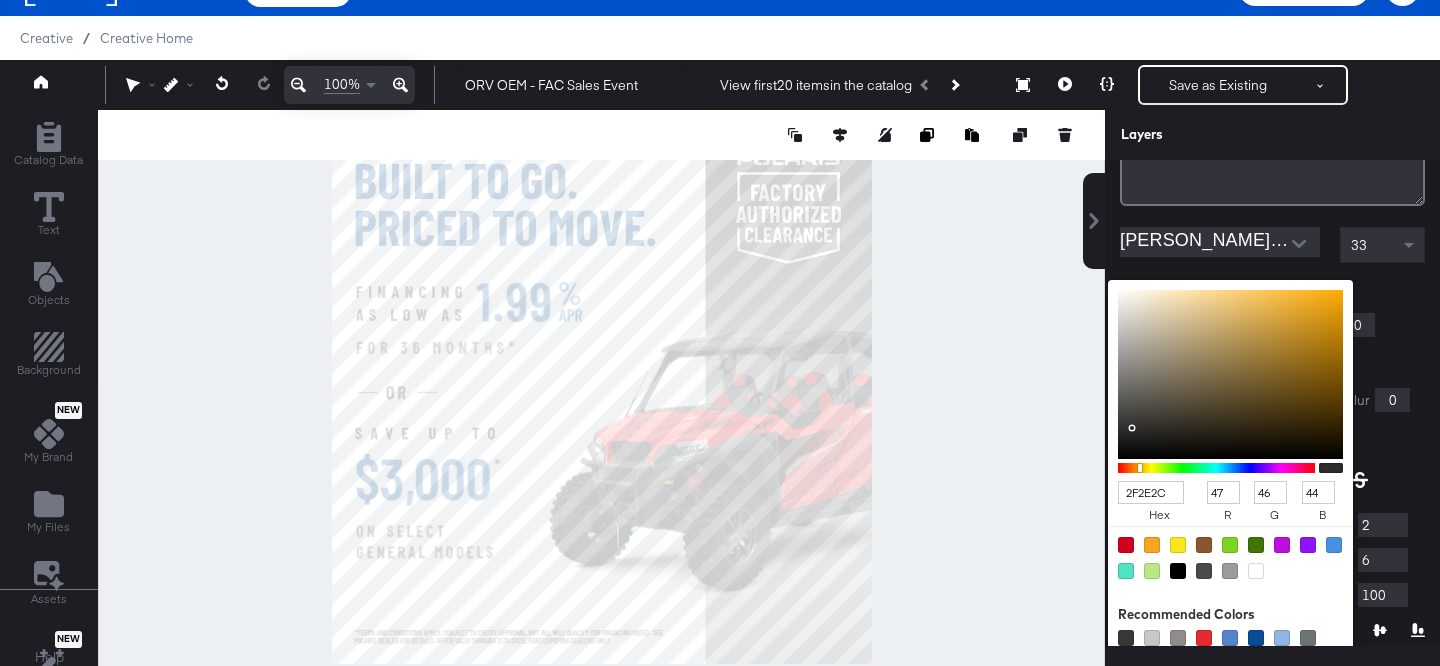 scroll, scrollTop: 410, scrollLeft: 0, axis: vertical 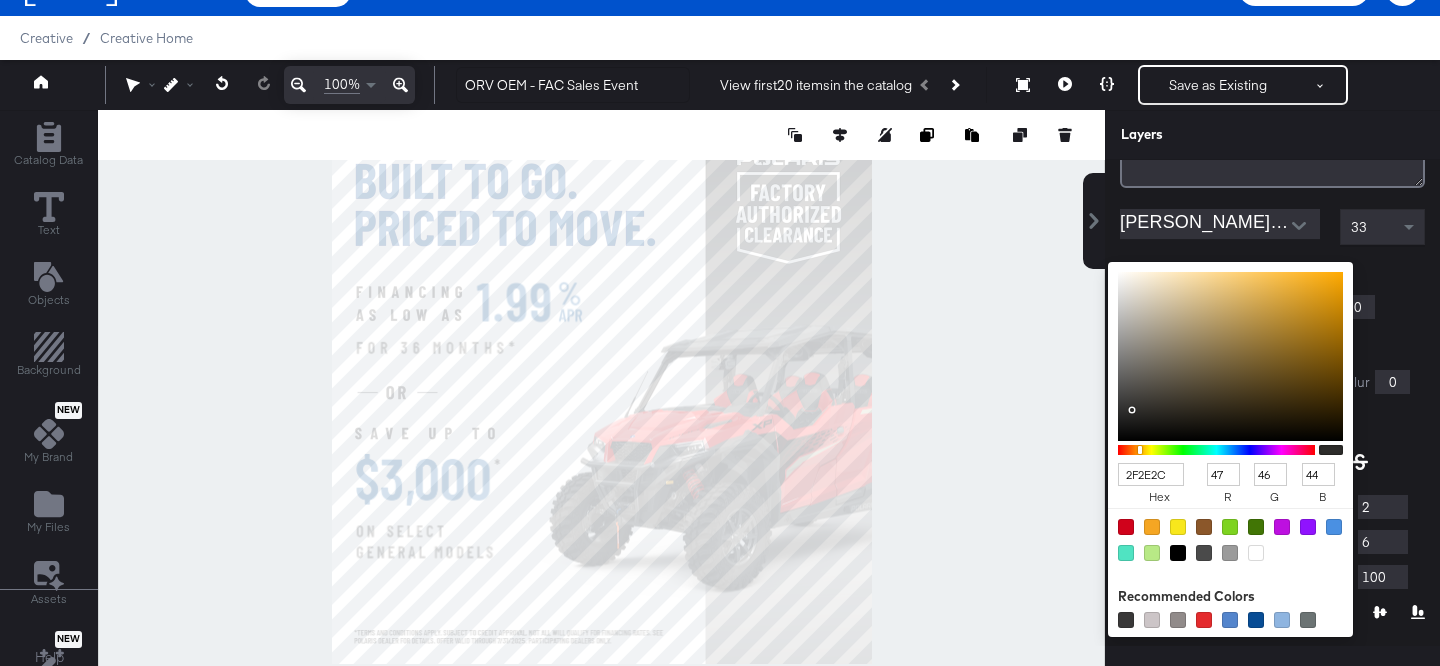 click on "2F2E2C" at bounding box center (1151, 474) 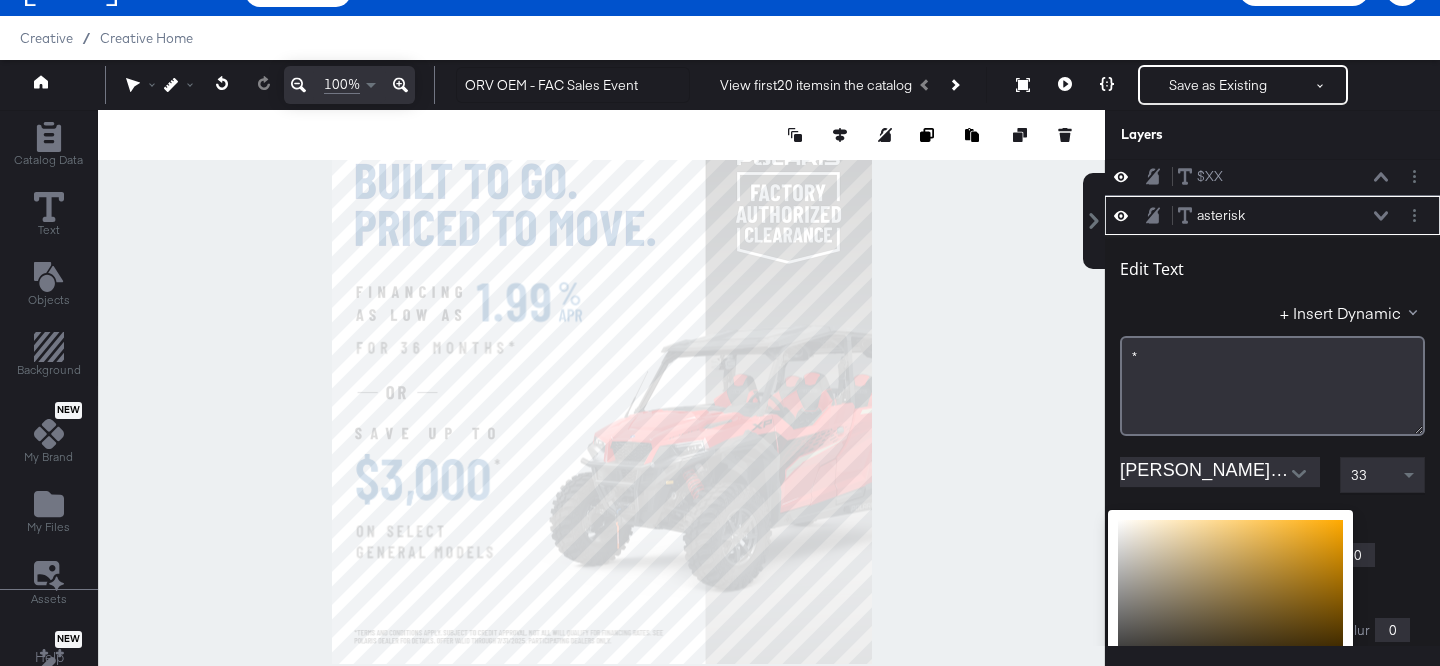 scroll, scrollTop: 98, scrollLeft: 0, axis: vertical 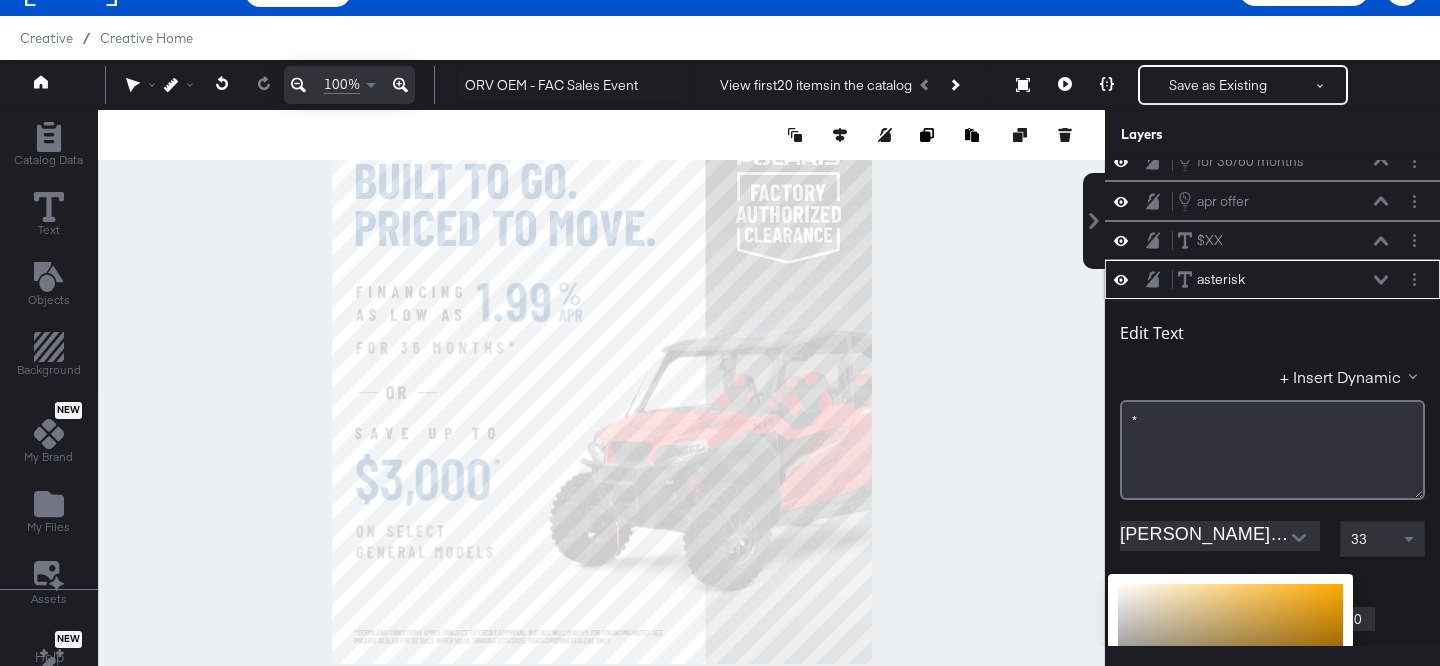 click 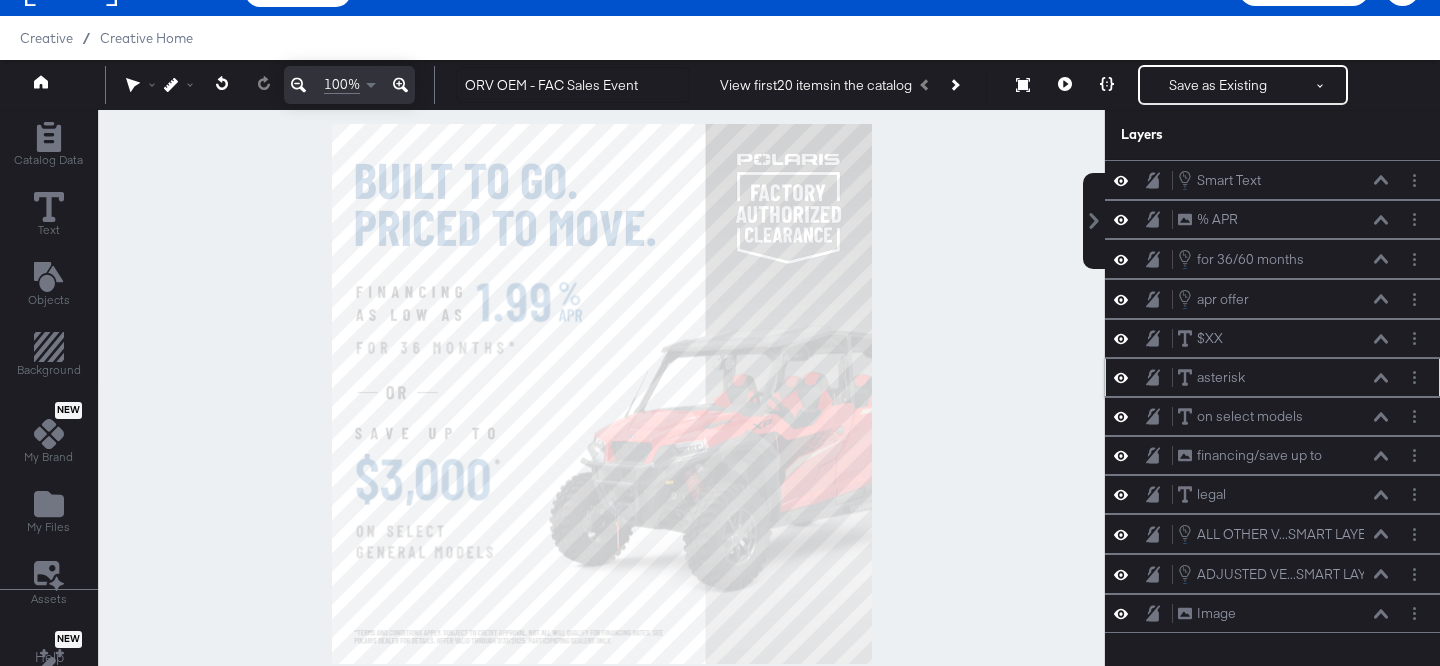 scroll, scrollTop: 0, scrollLeft: 0, axis: both 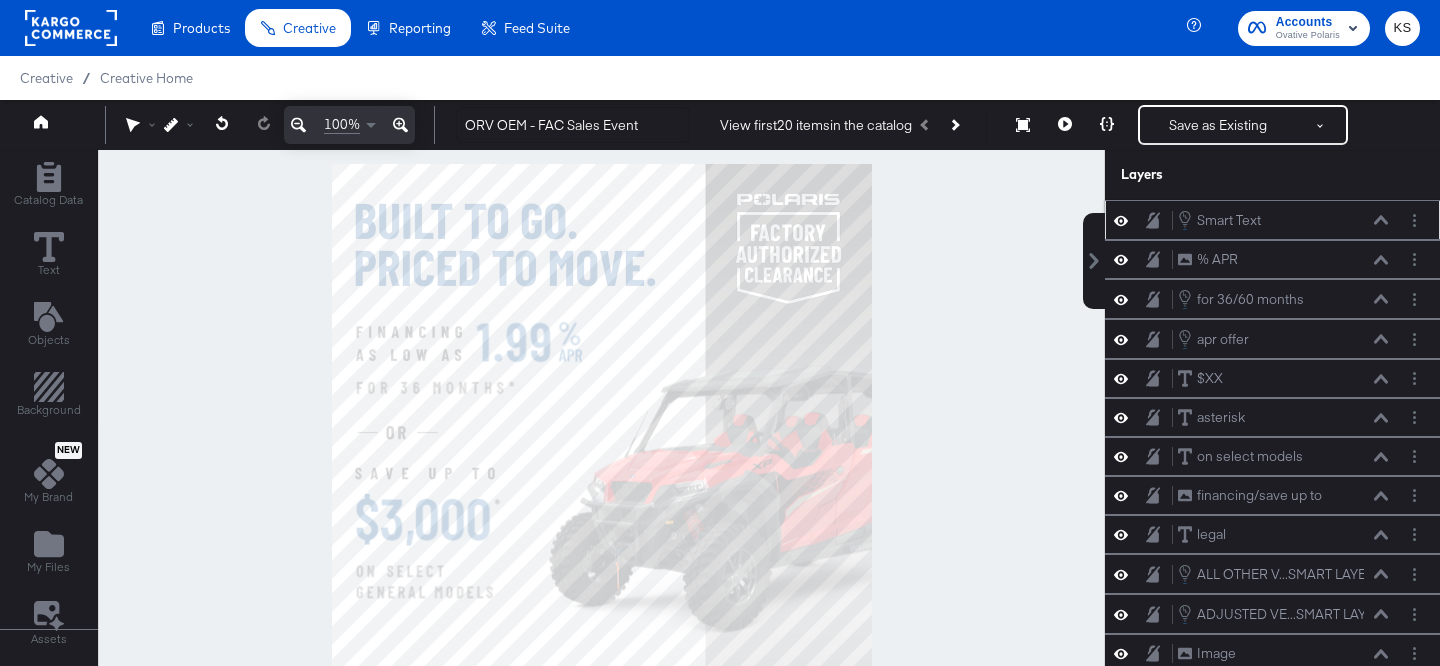 click 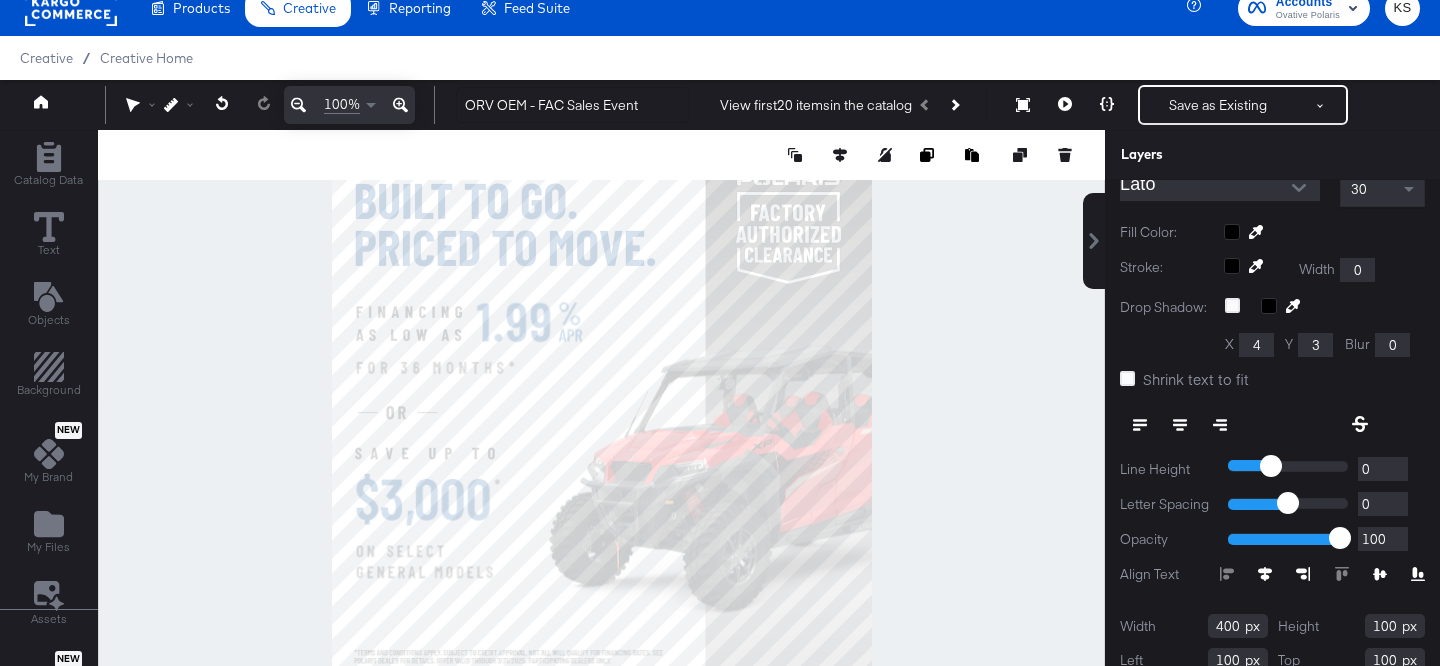 scroll, scrollTop: 0, scrollLeft: 0, axis: both 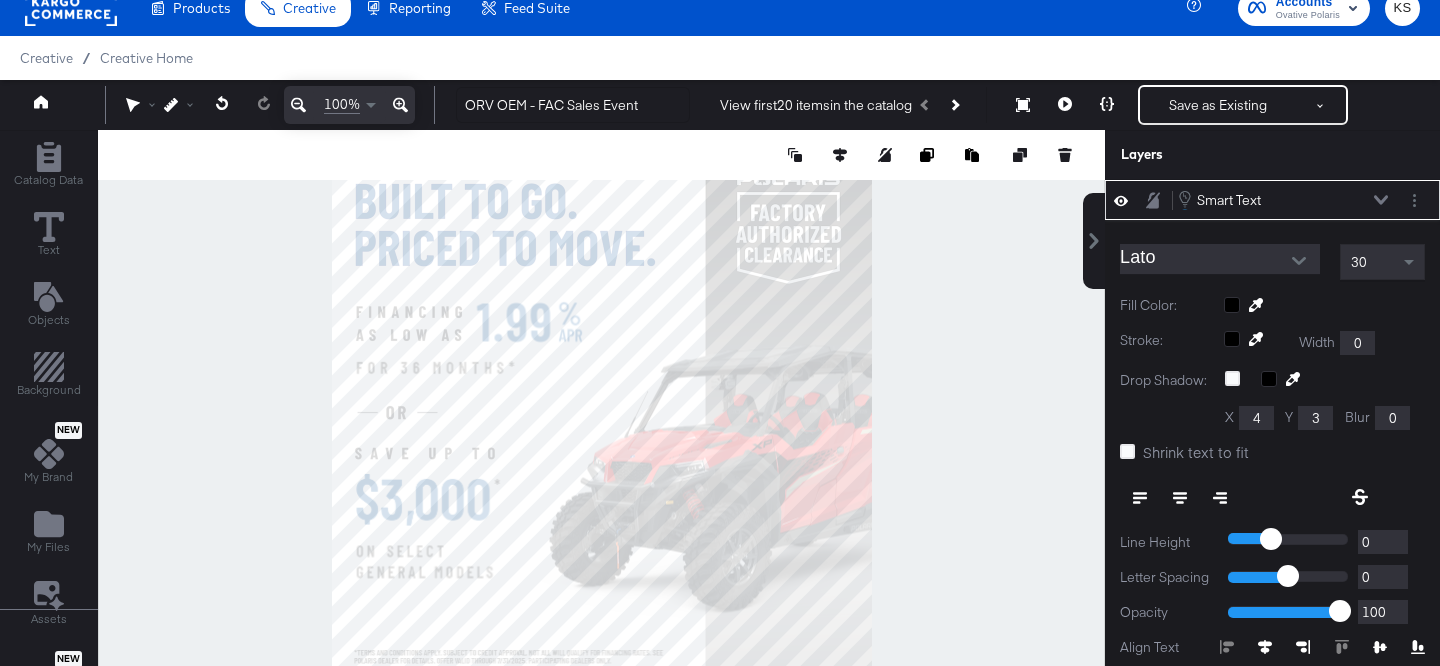 click at bounding box center (1324, 305) 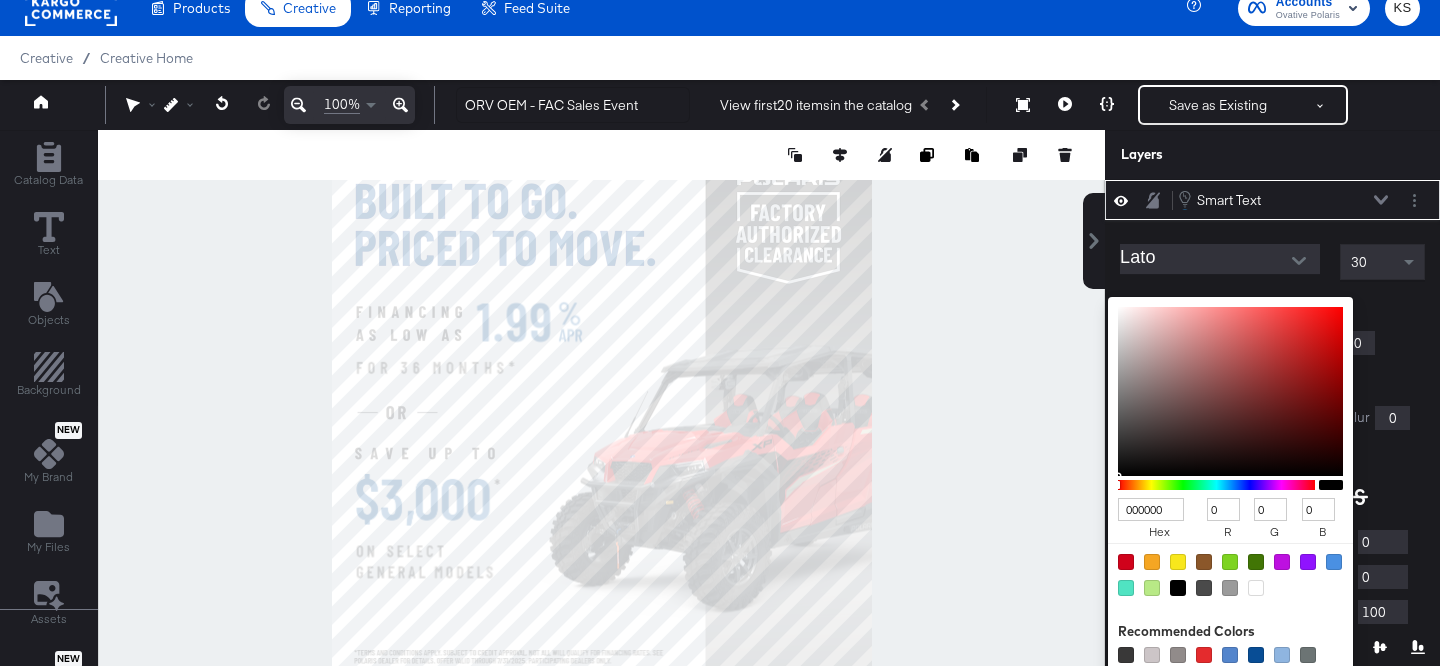click on "000000" at bounding box center (1151, 509) 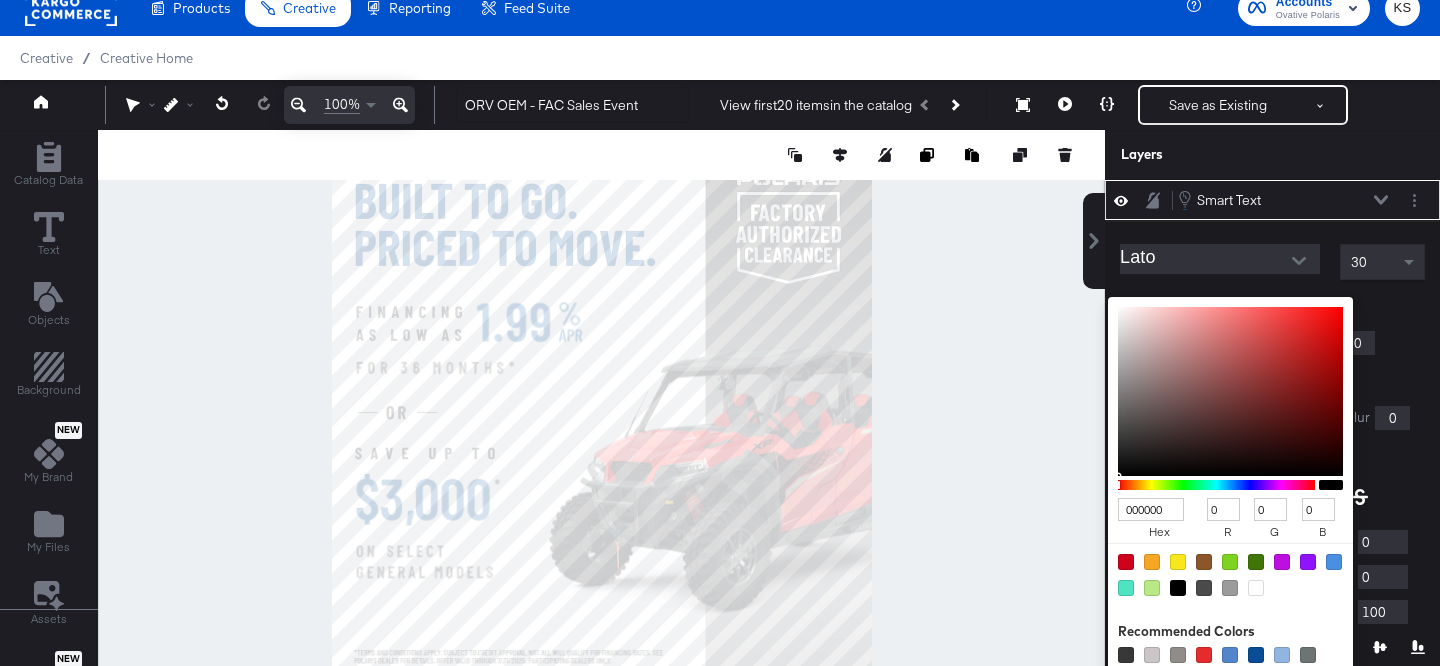 click on "000000" at bounding box center (1151, 509) 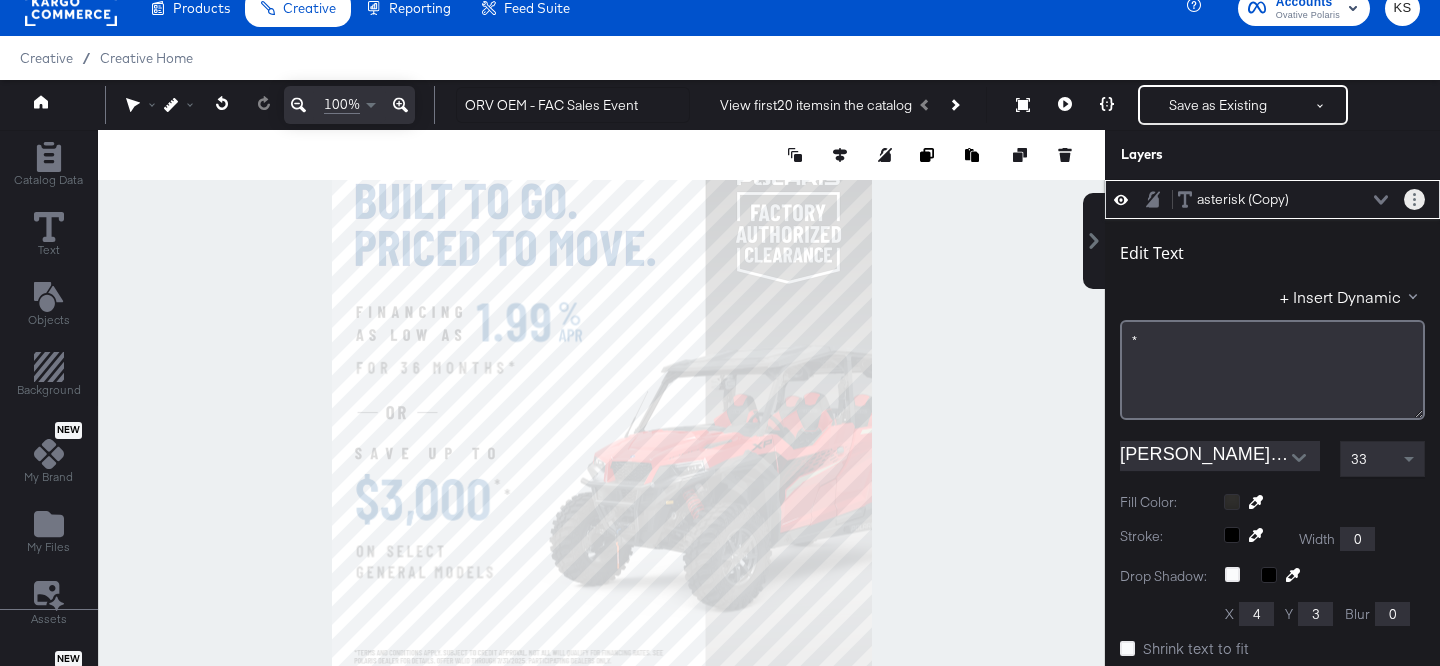 click 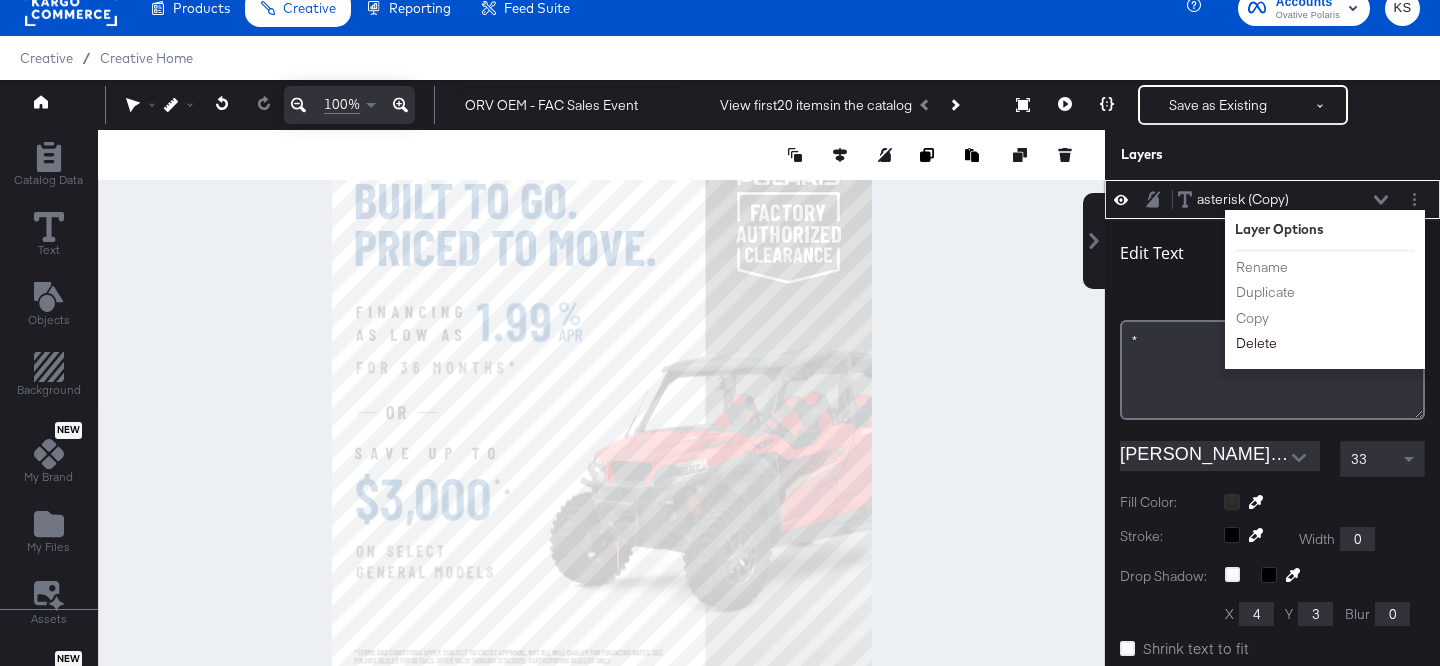 click on "Delete" at bounding box center [1256, 343] 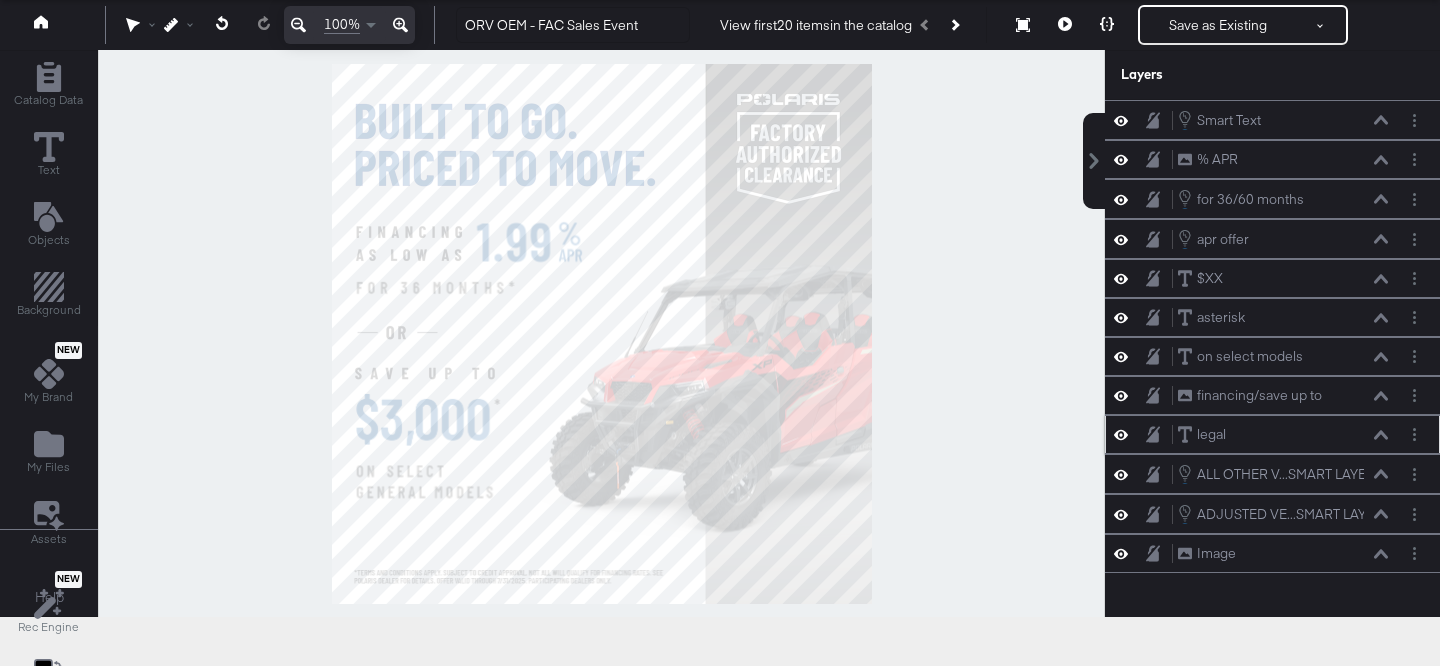 scroll, scrollTop: 52, scrollLeft: 0, axis: vertical 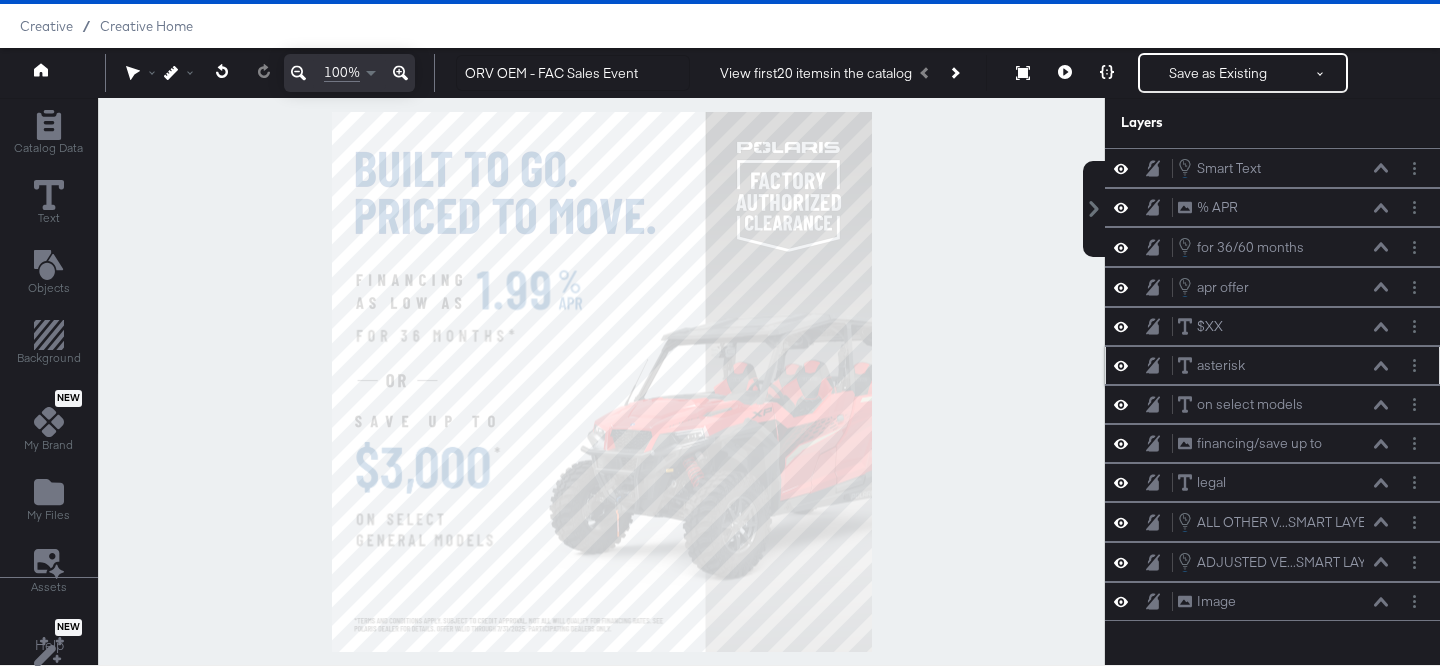 click 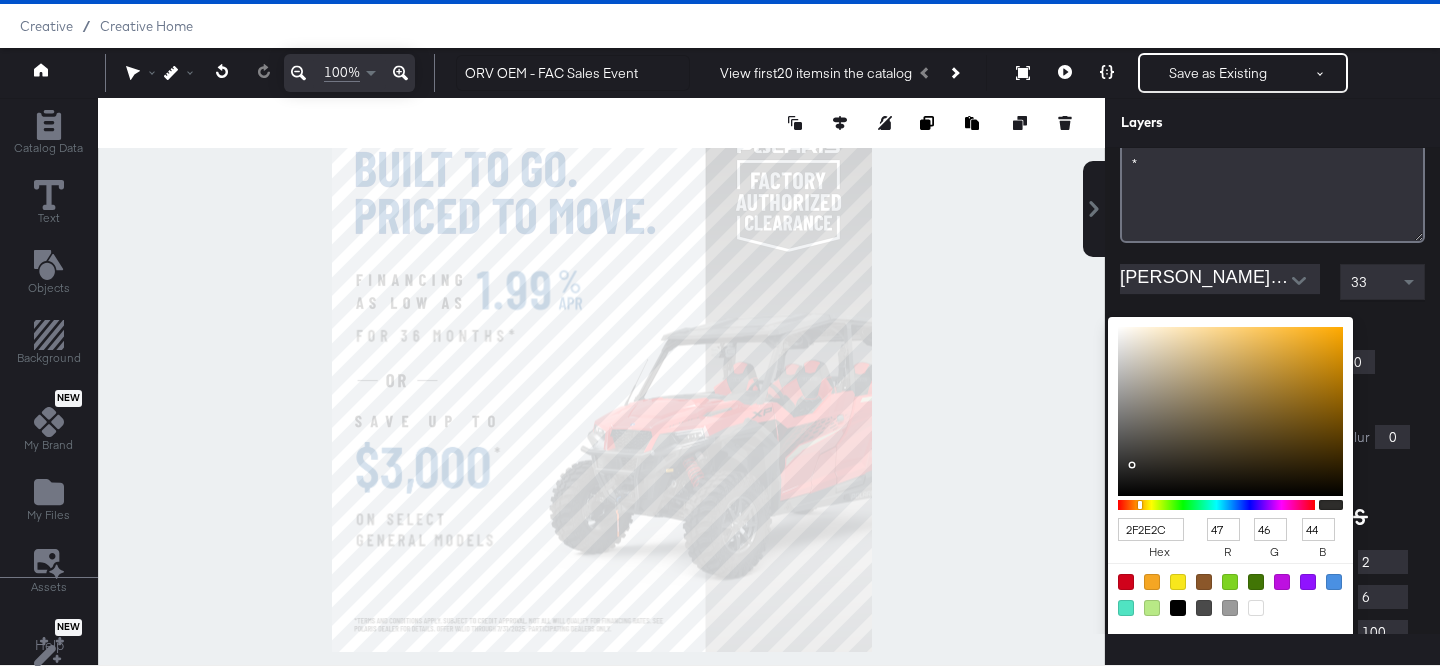 click on "2F2E2C hex 47 r 46 g 44 b 100 a Recommended Colors" at bounding box center (1324, 325) 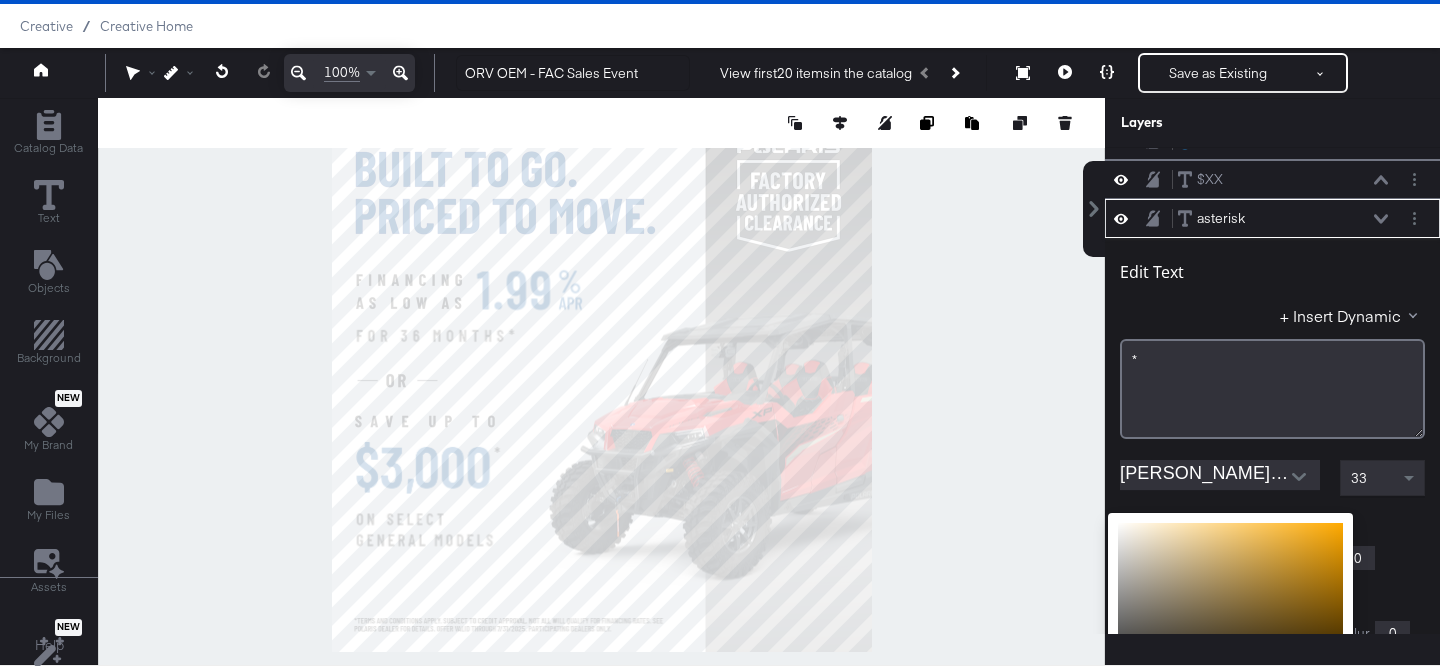 scroll, scrollTop: 0, scrollLeft: 0, axis: both 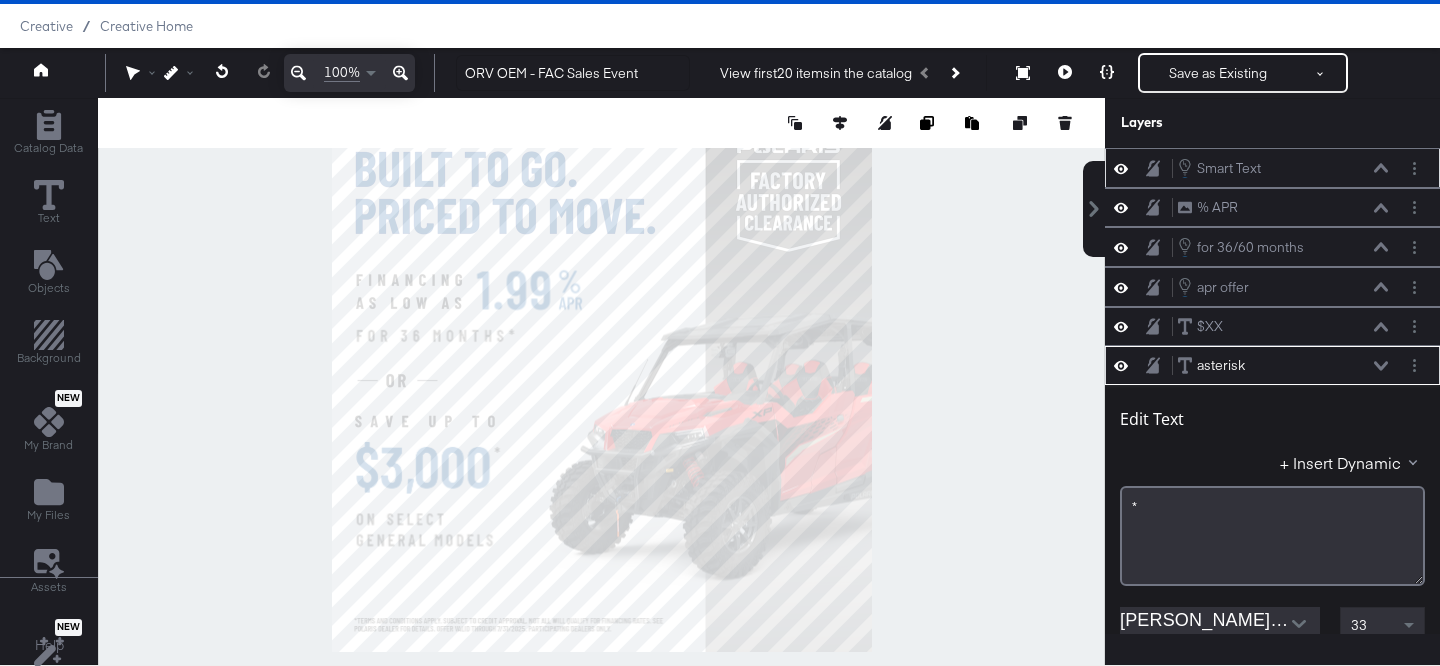 click 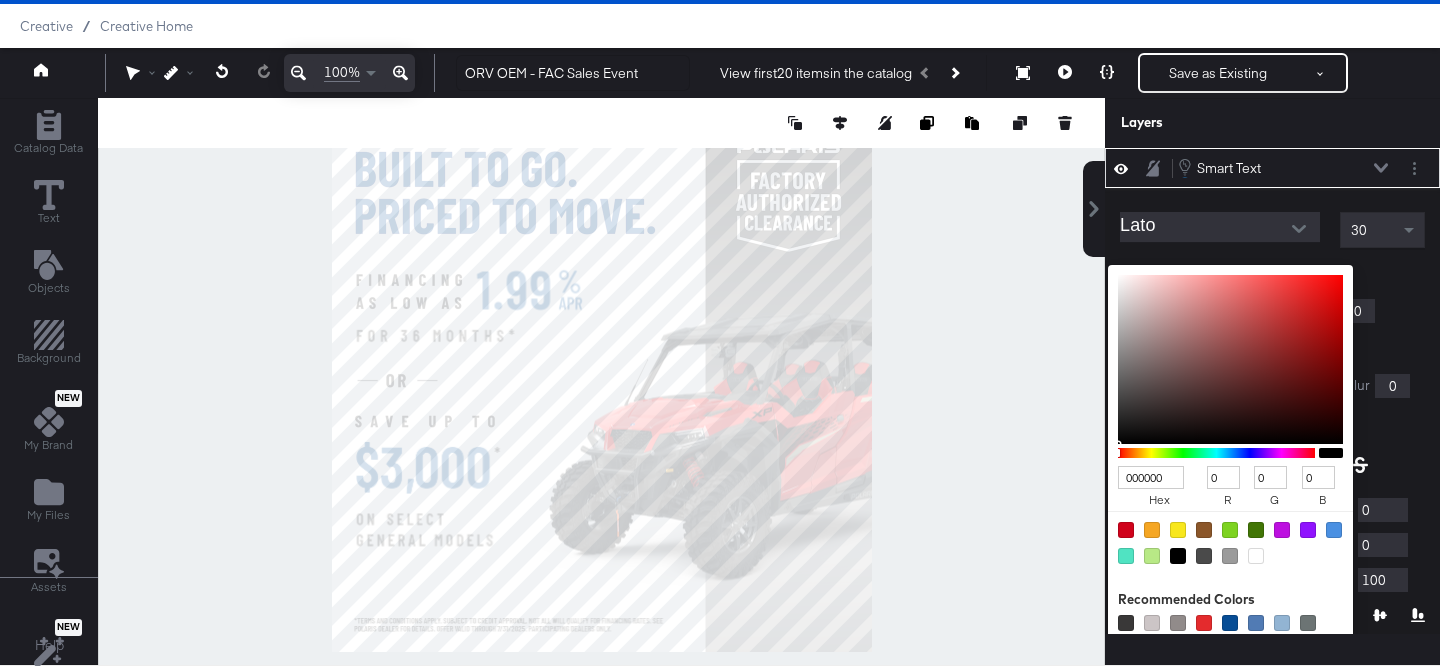 click on "000000 hex 0 r 0 g 0 b 100 a Recommended Colors" at bounding box center [1324, 273] 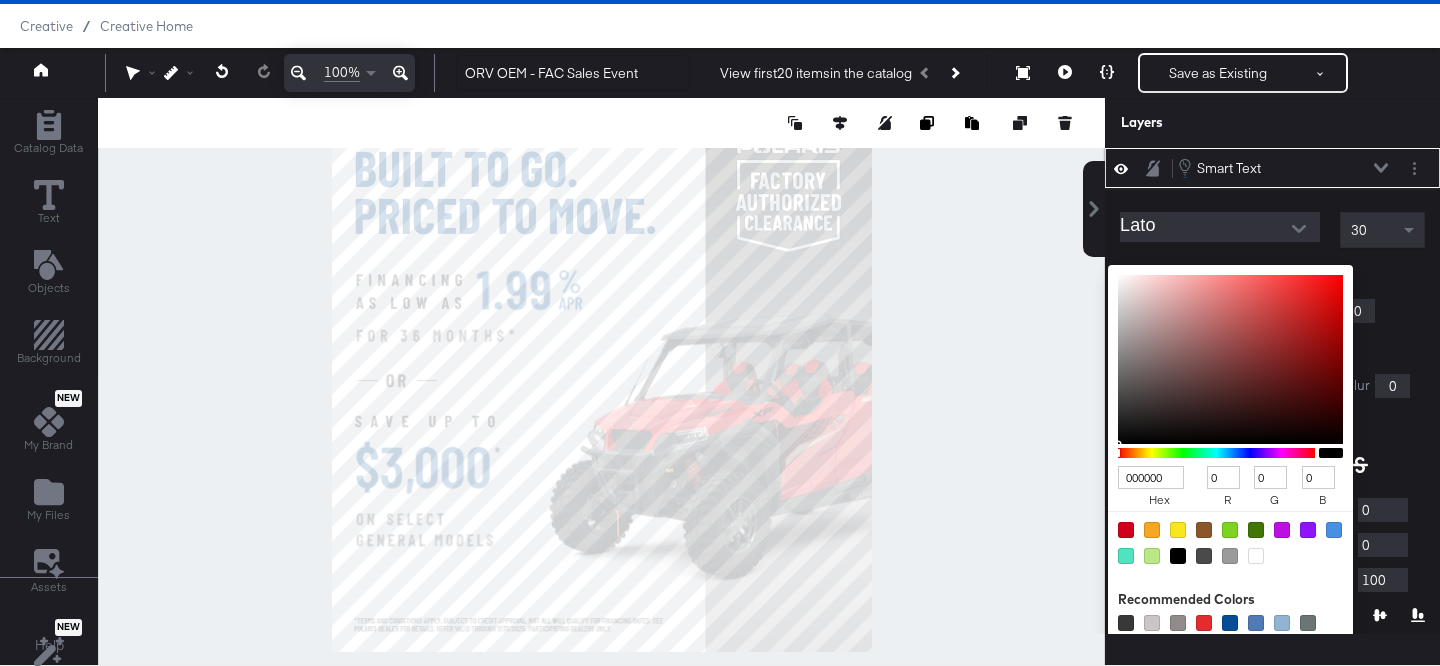 click on "000000" at bounding box center [1151, 477] 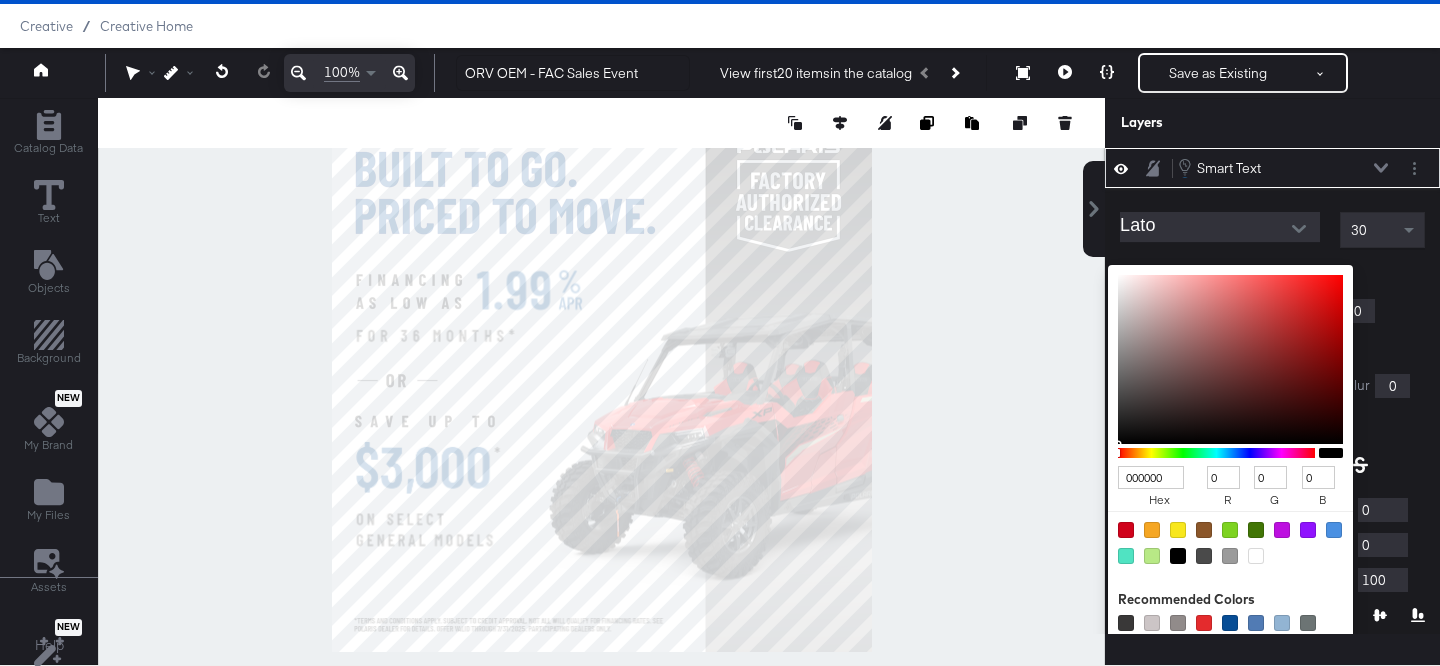 click on "000000" at bounding box center (1151, 477) 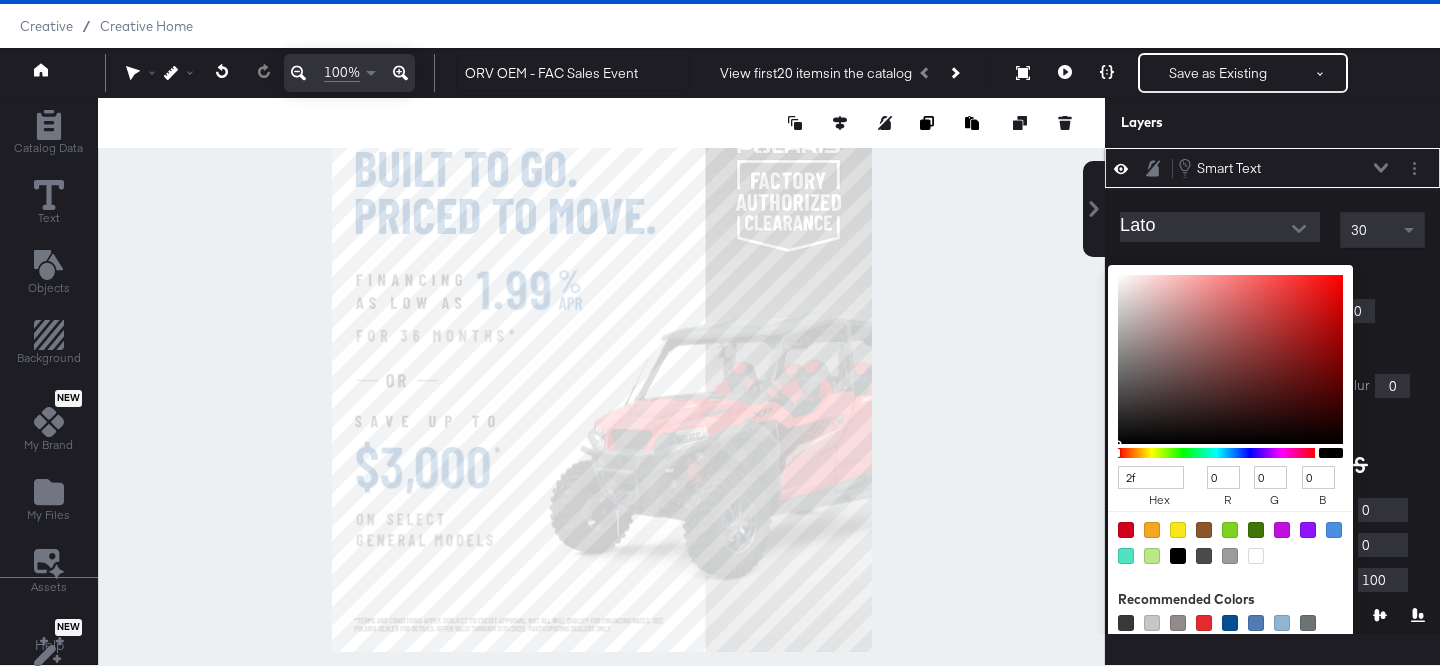 type on "2f2" 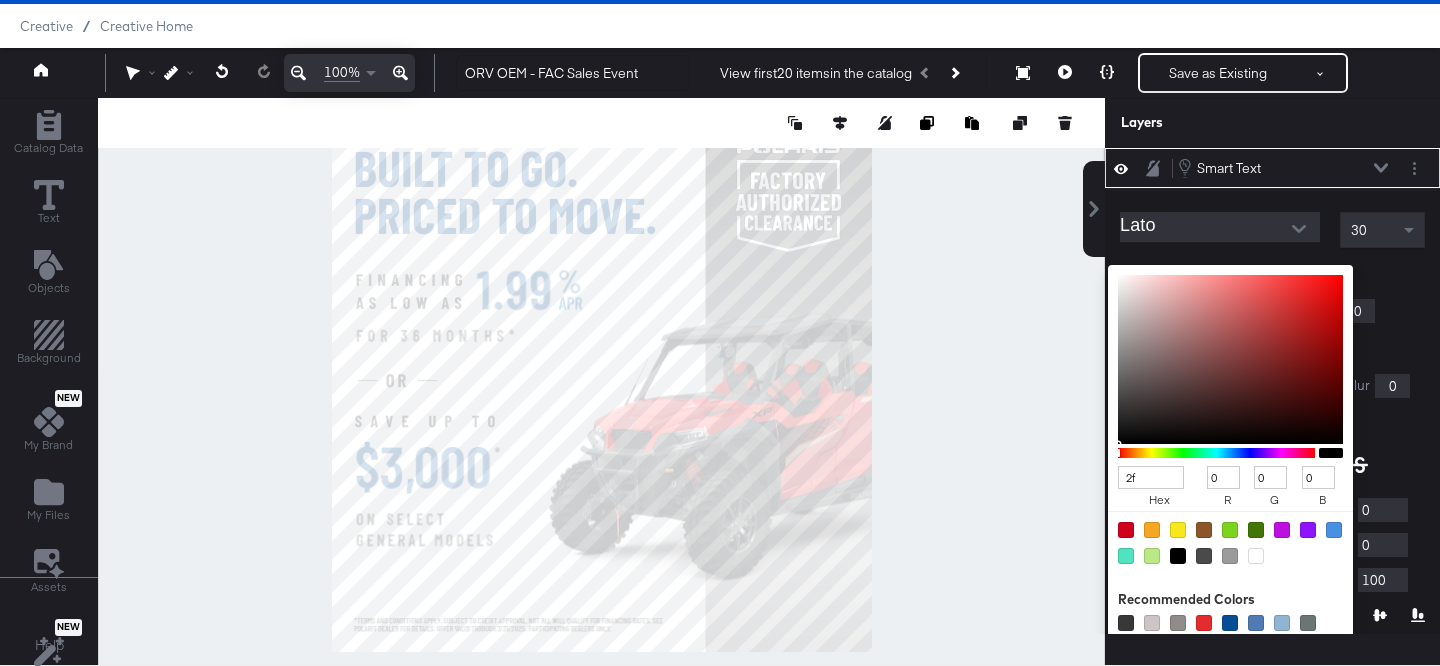 type on "34" 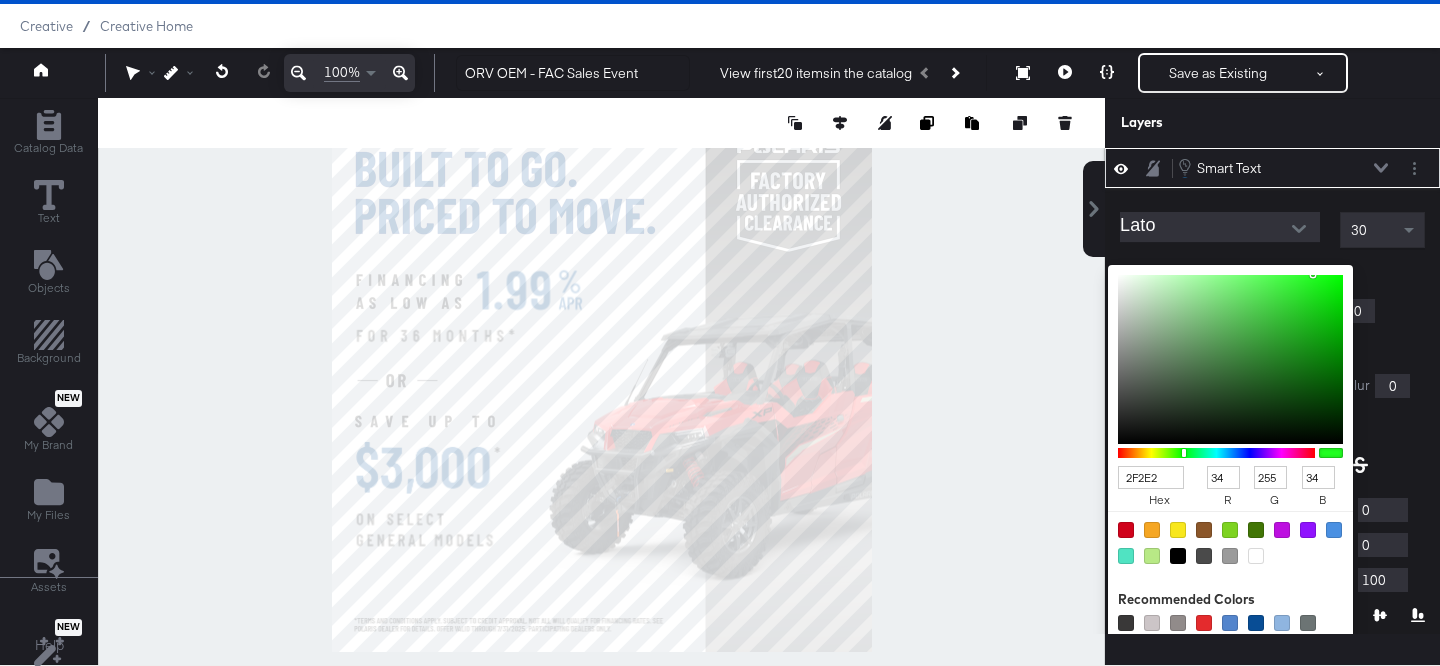 type on "2F2E2C" 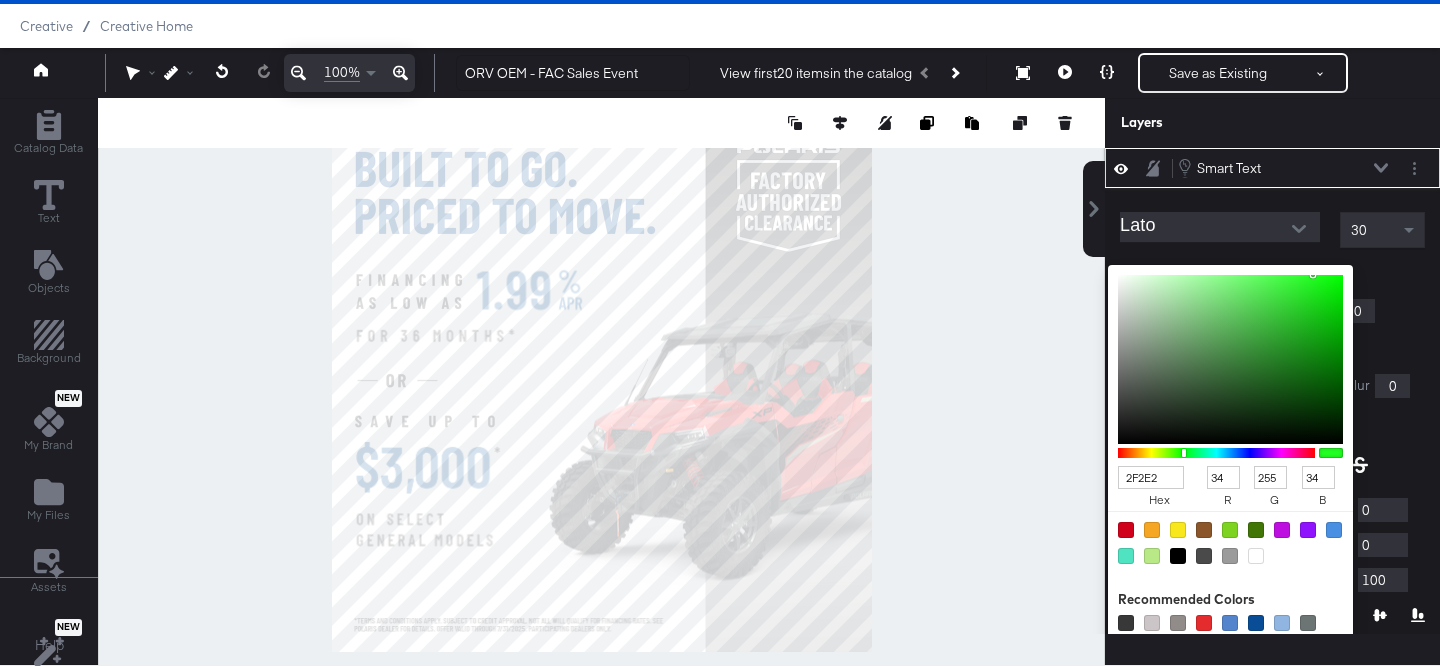 type on "47" 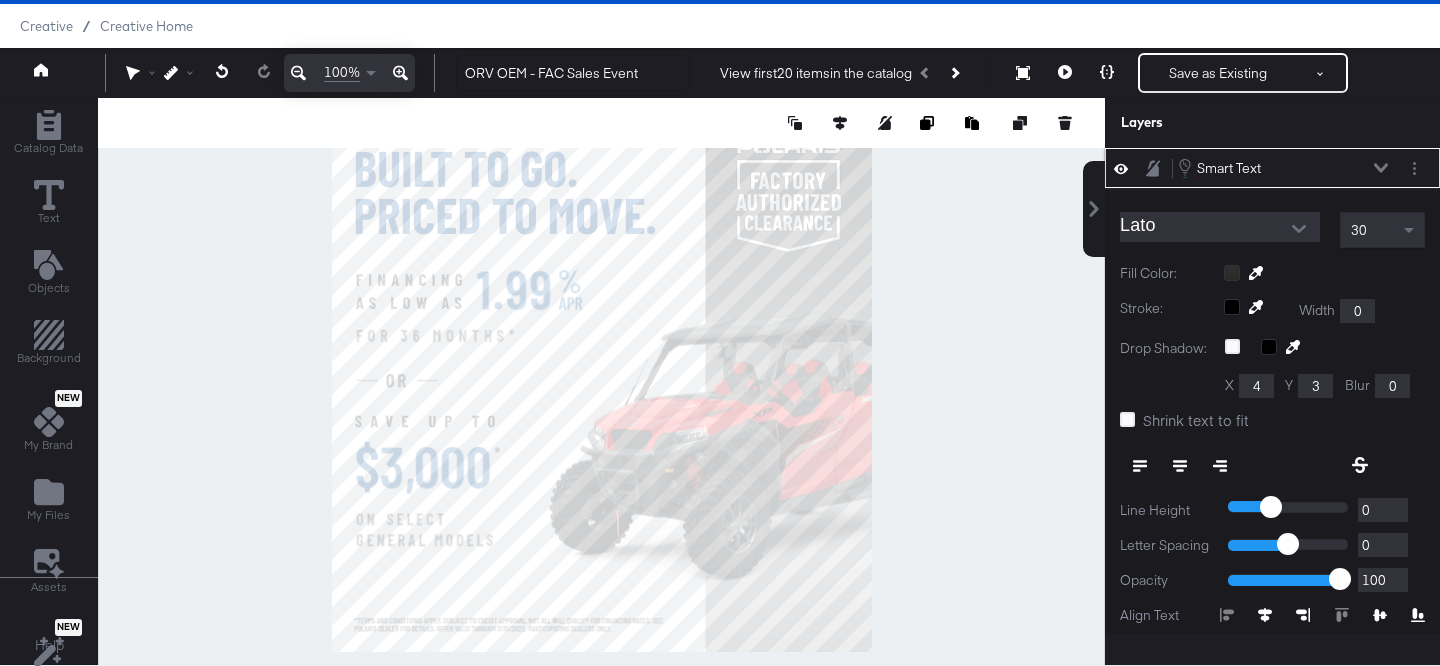 click 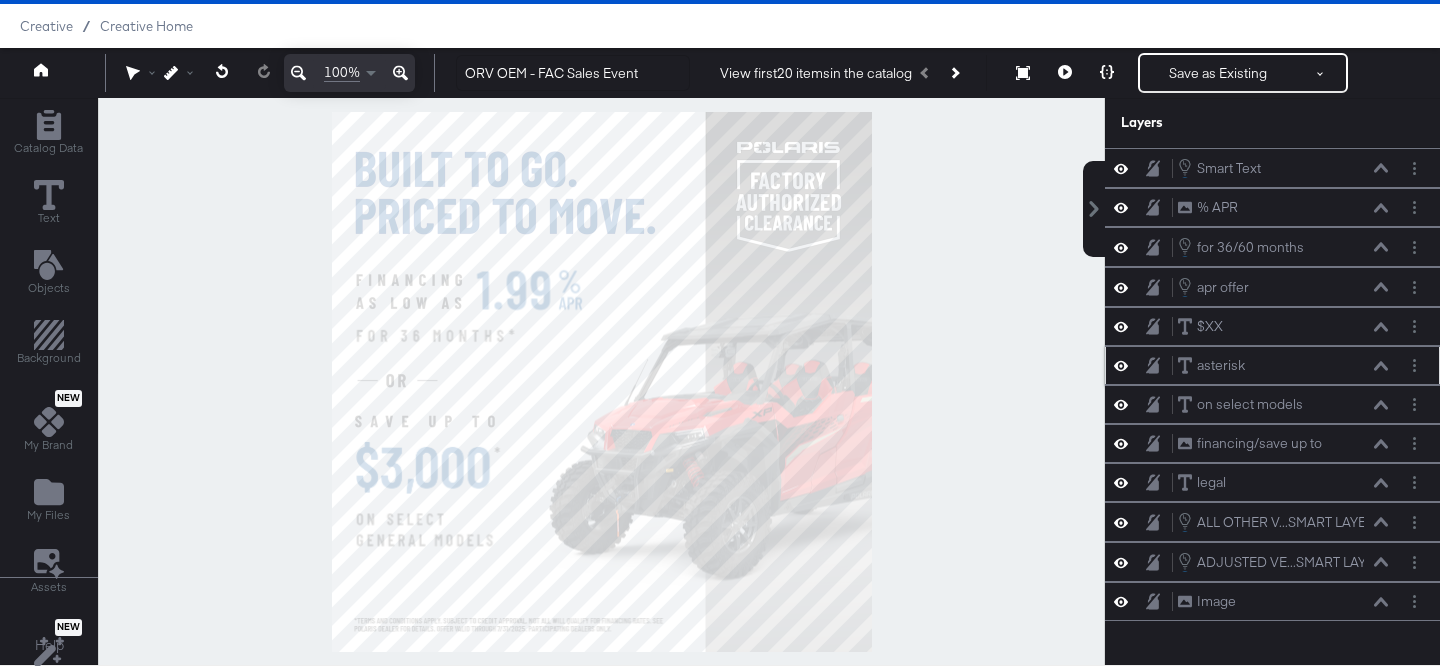 click 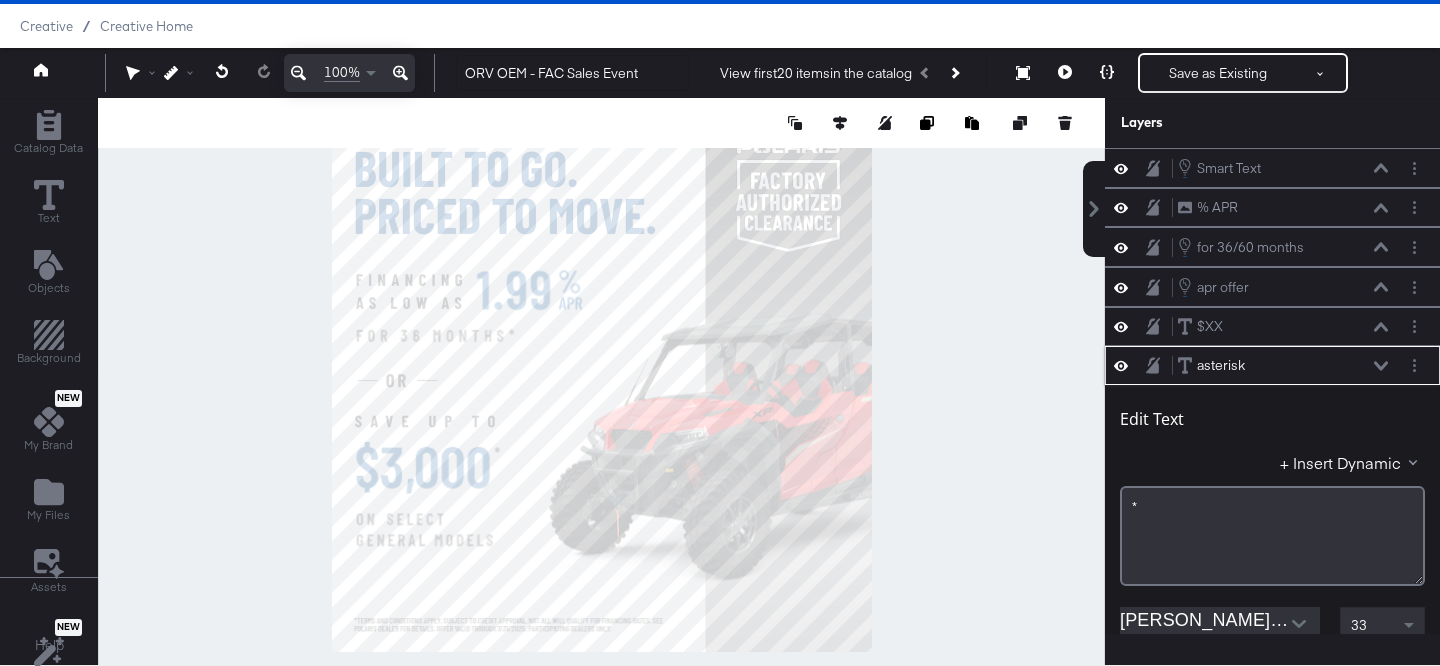 scroll, scrollTop: 198, scrollLeft: 0, axis: vertical 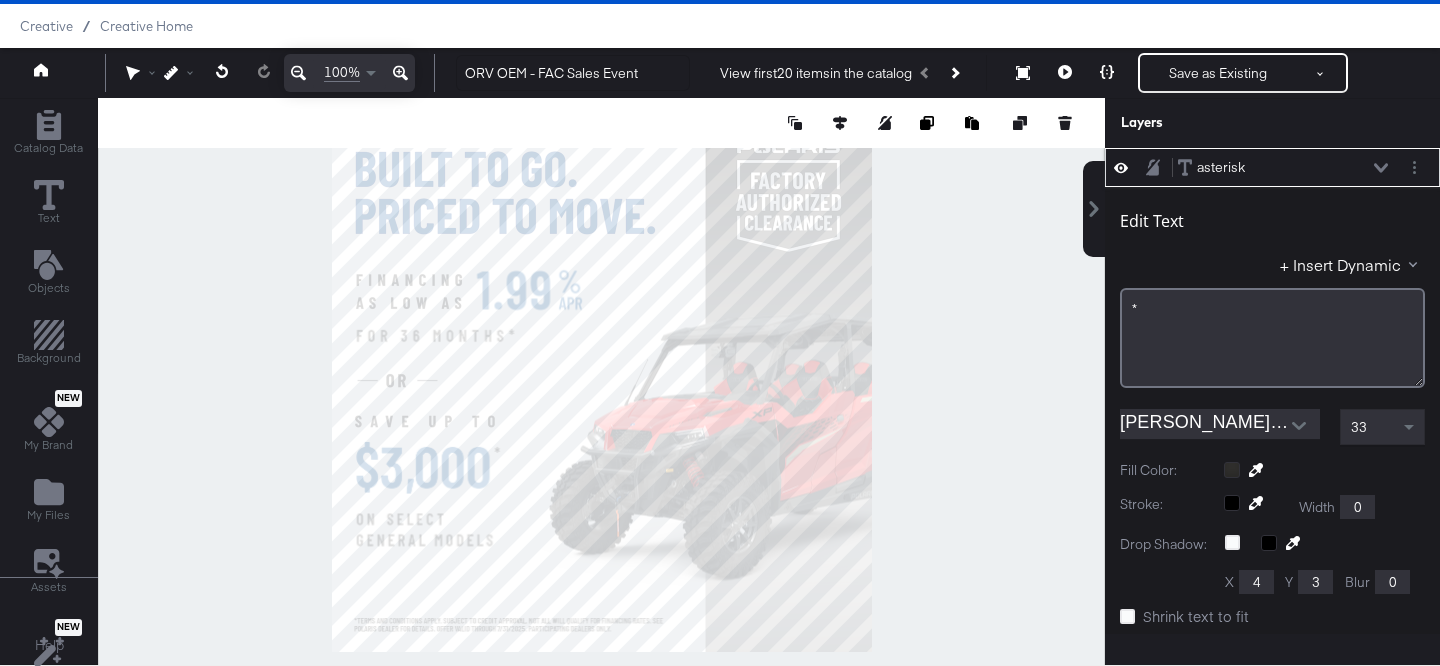 click 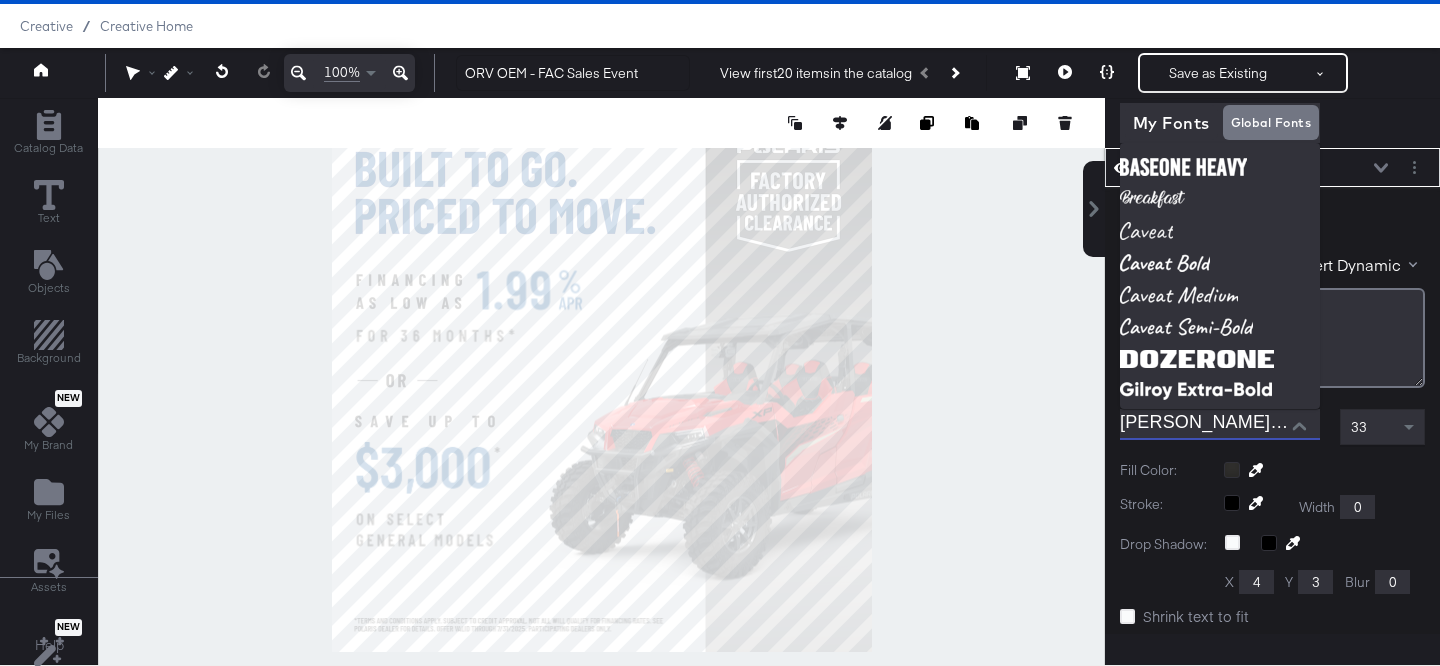 scroll, scrollTop: 0, scrollLeft: 79, axis: horizontal 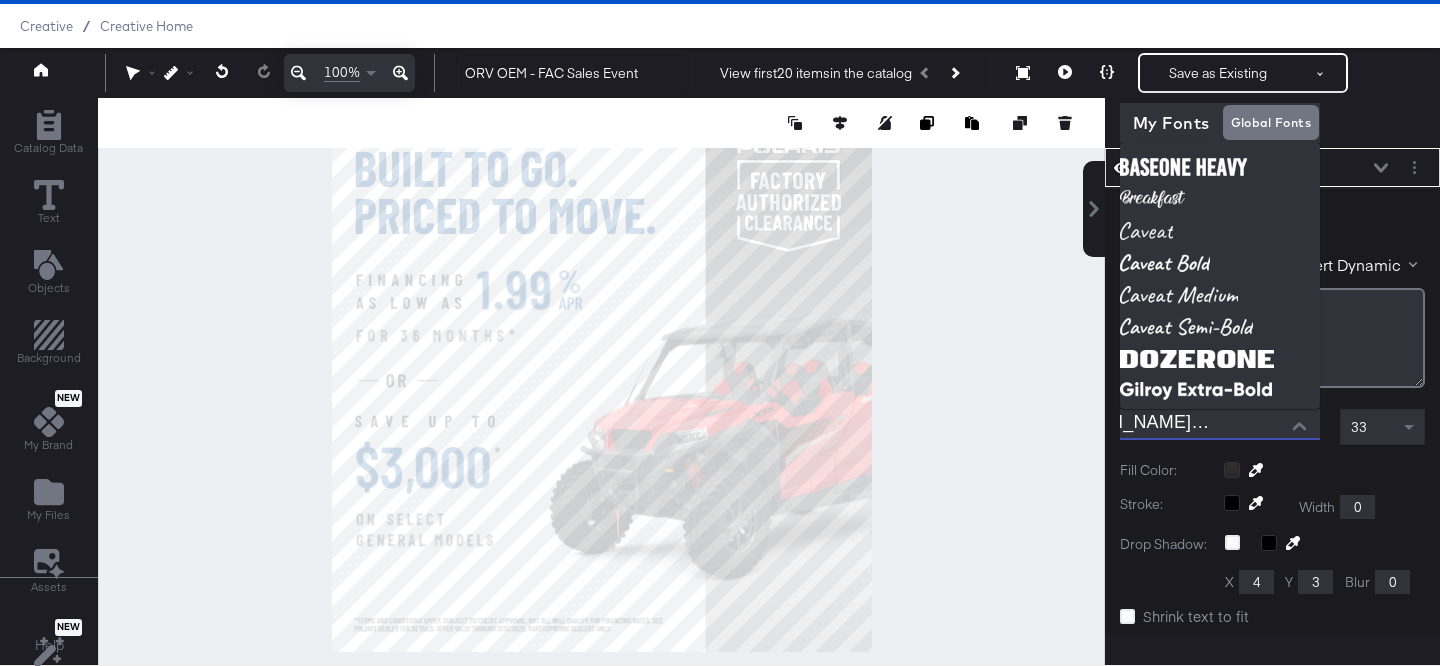 click on "Edit Text + Insert Dynamic *﻿" at bounding box center [1272, 291] 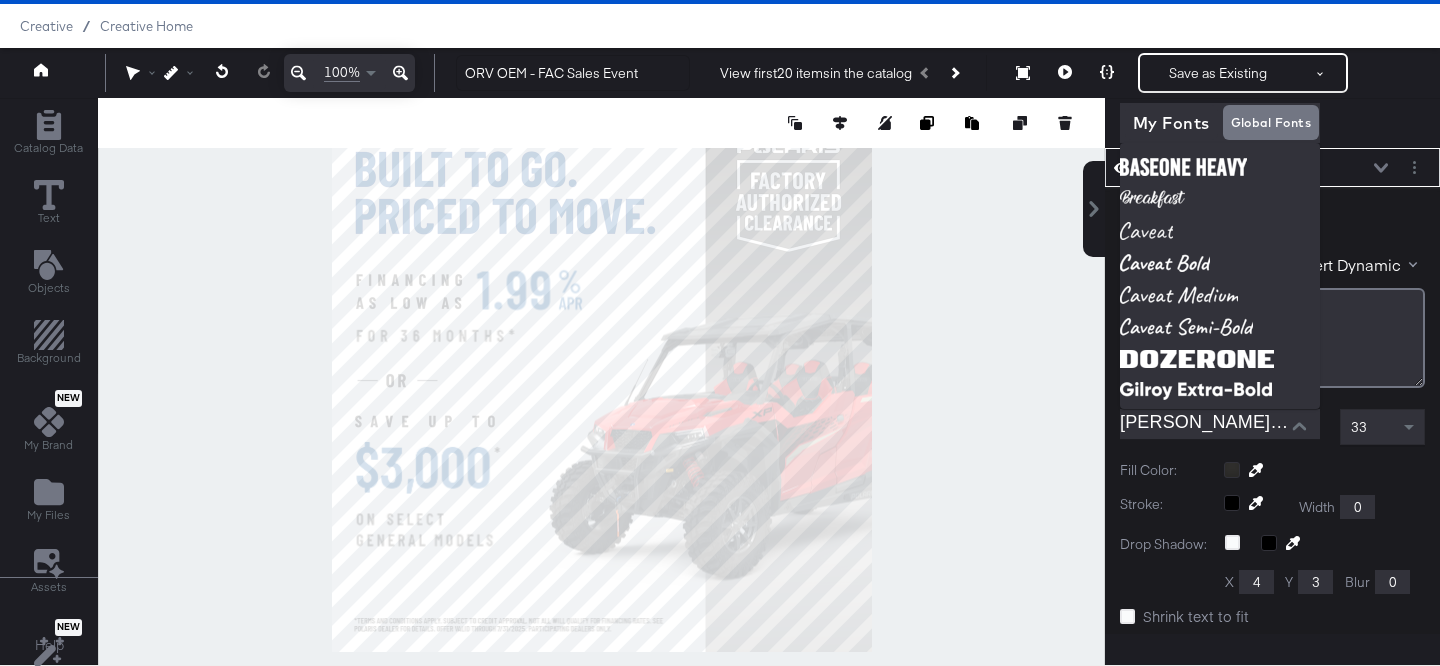 click on "Edit Text + Insert Dynamic *﻿" at bounding box center (1272, 291) 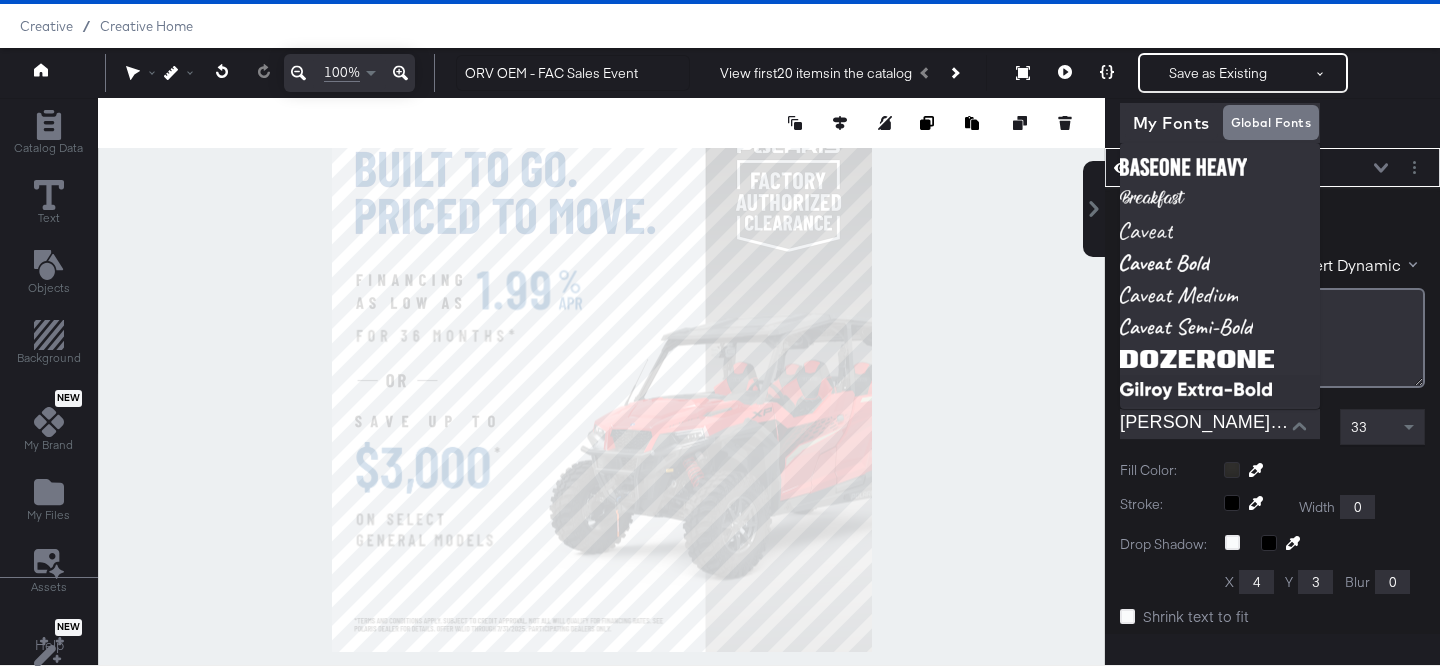 click at bounding box center [1299, 426] 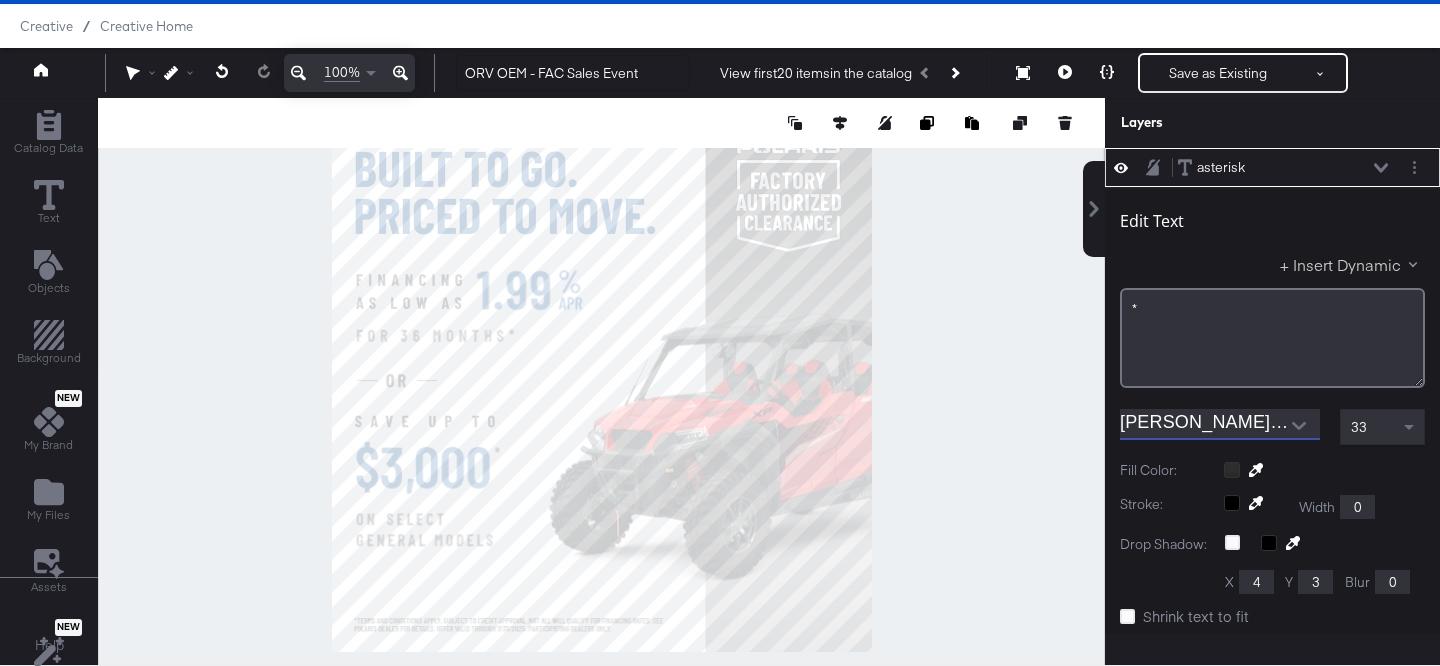 scroll, scrollTop: 0, scrollLeft: 0, axis: both 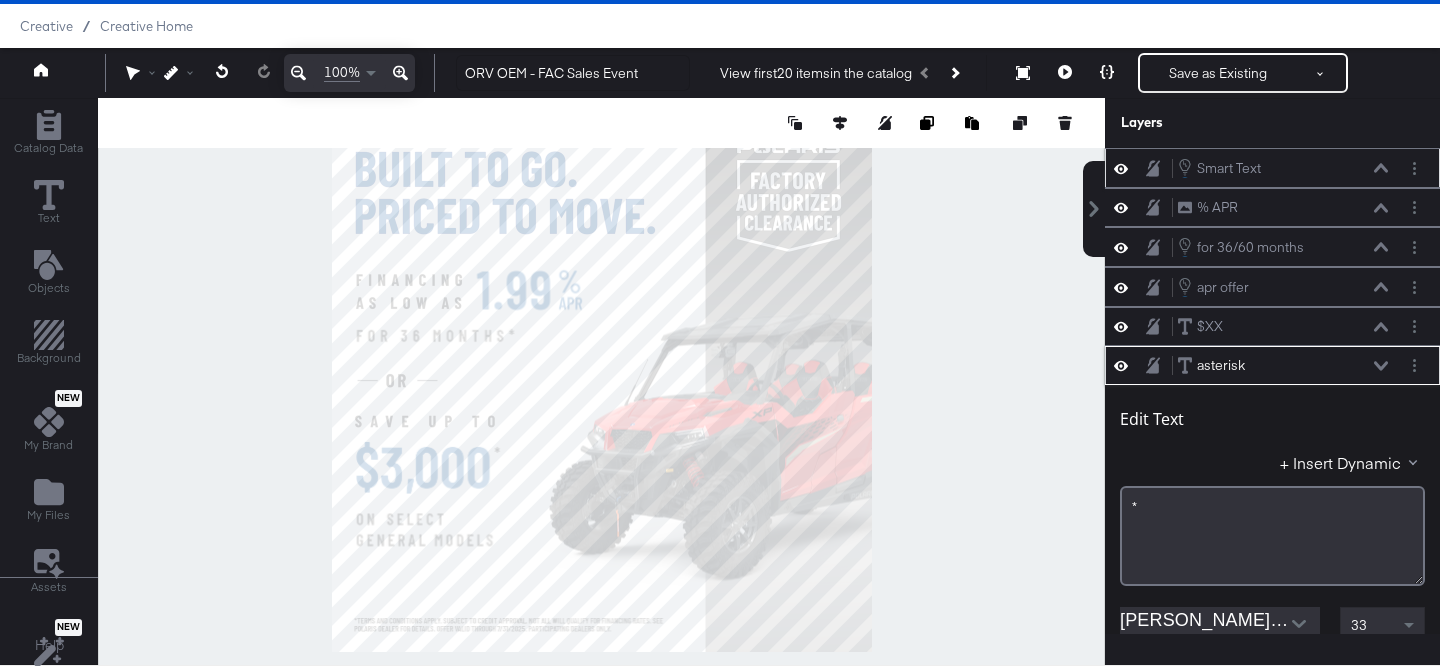 click 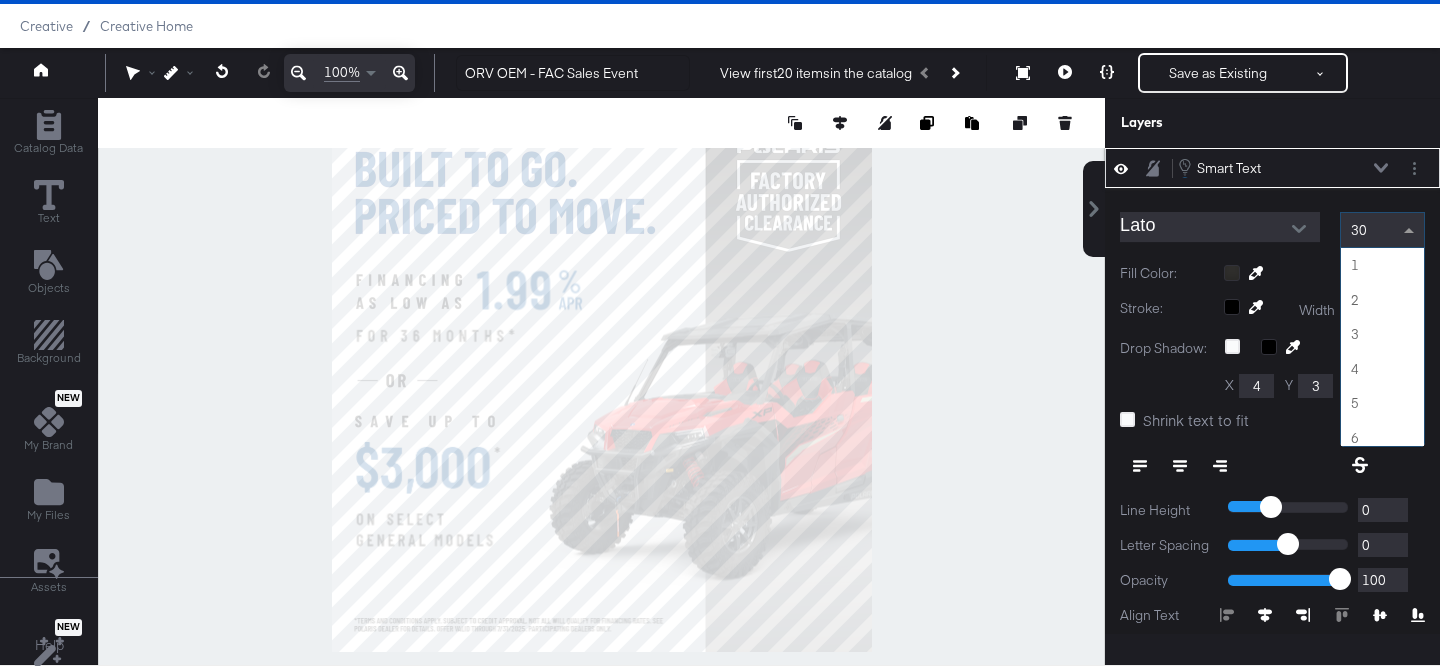 click at bounding box center (1411, 230) 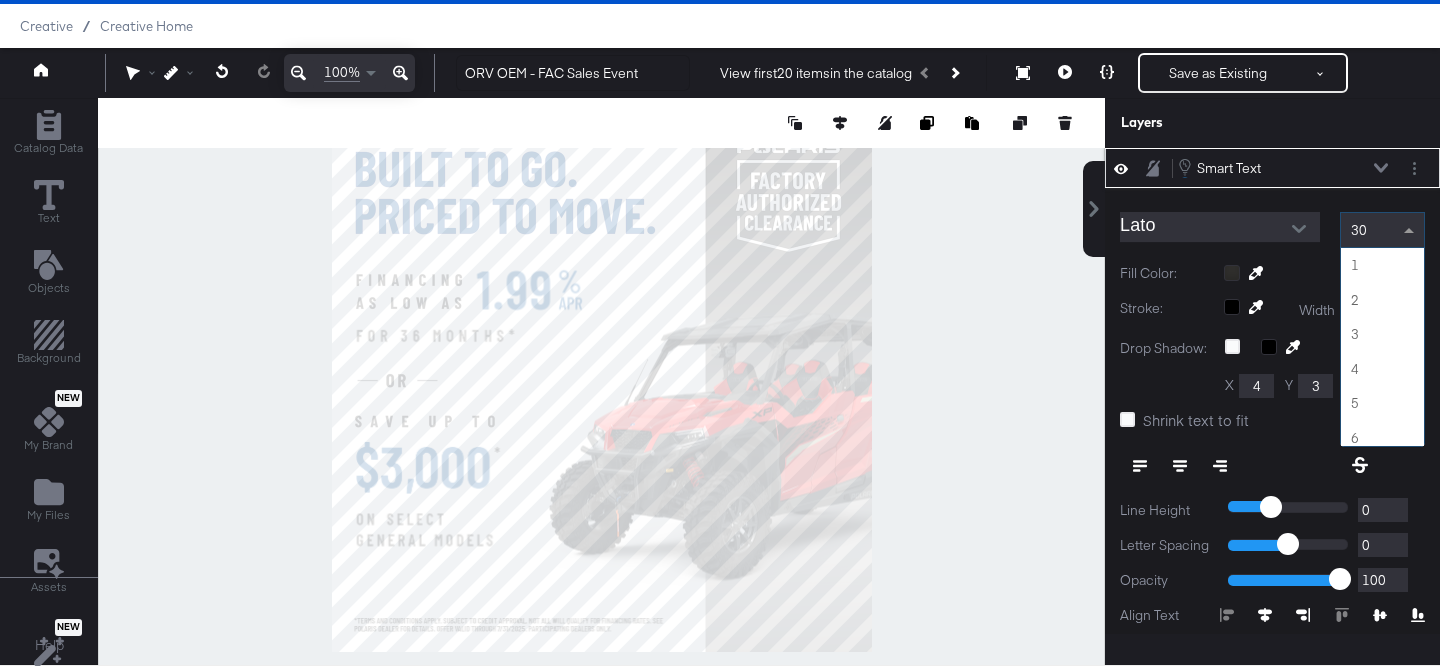 scroll, scrollTop: 1003, scrollLeft: 0, axis: vertical 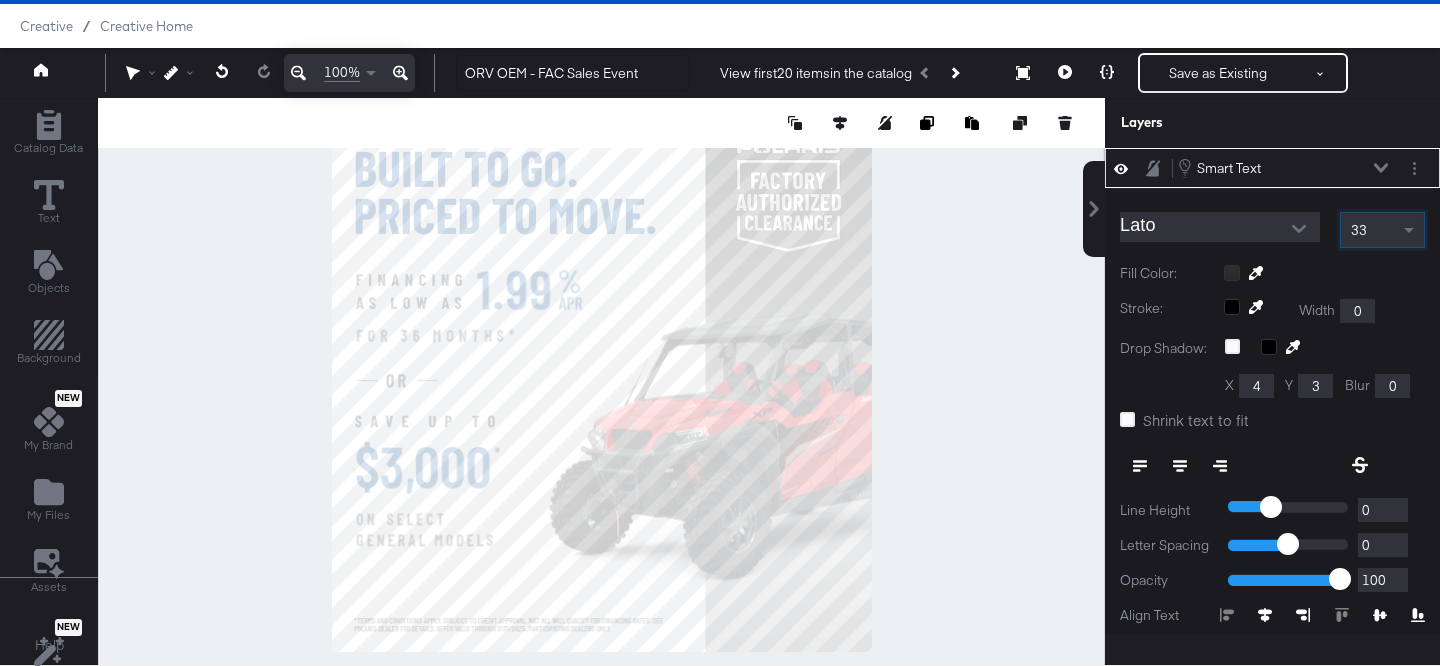 click at bounding box center [1299, 229] 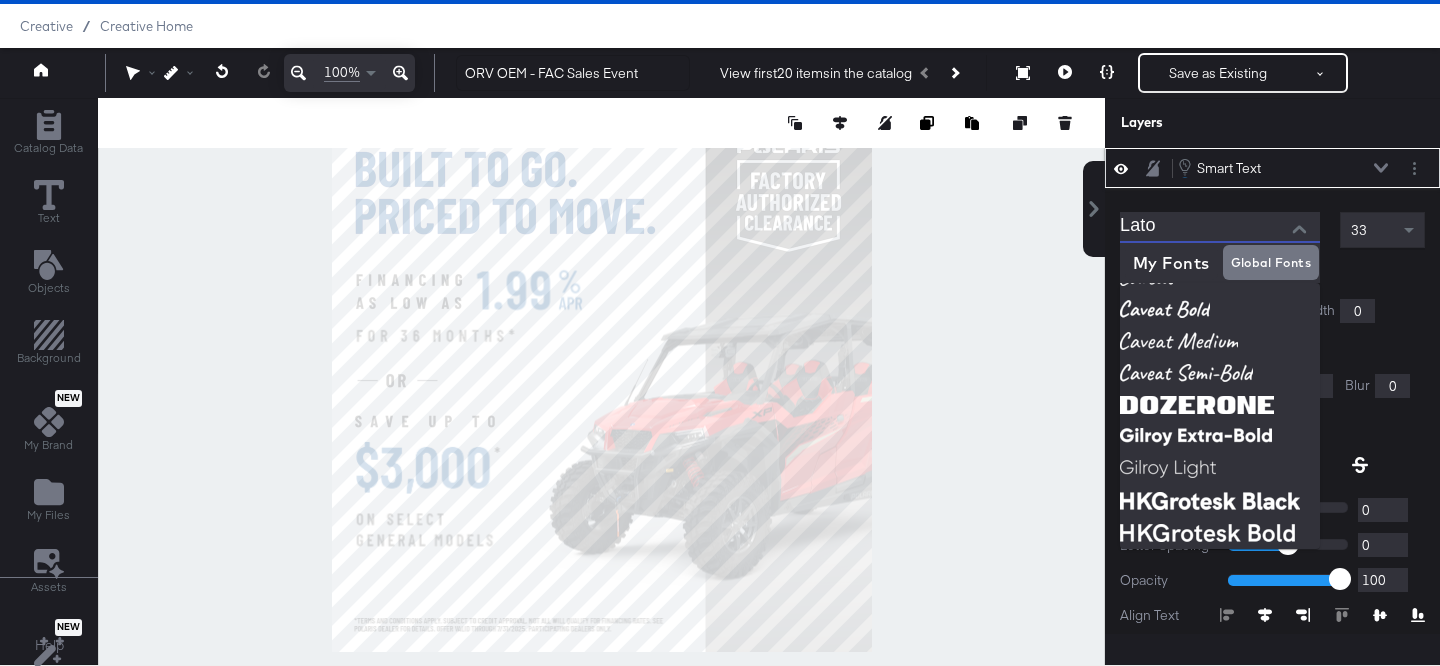 scroll, scrollTop: 0, scrollLeft: 0, axis: both 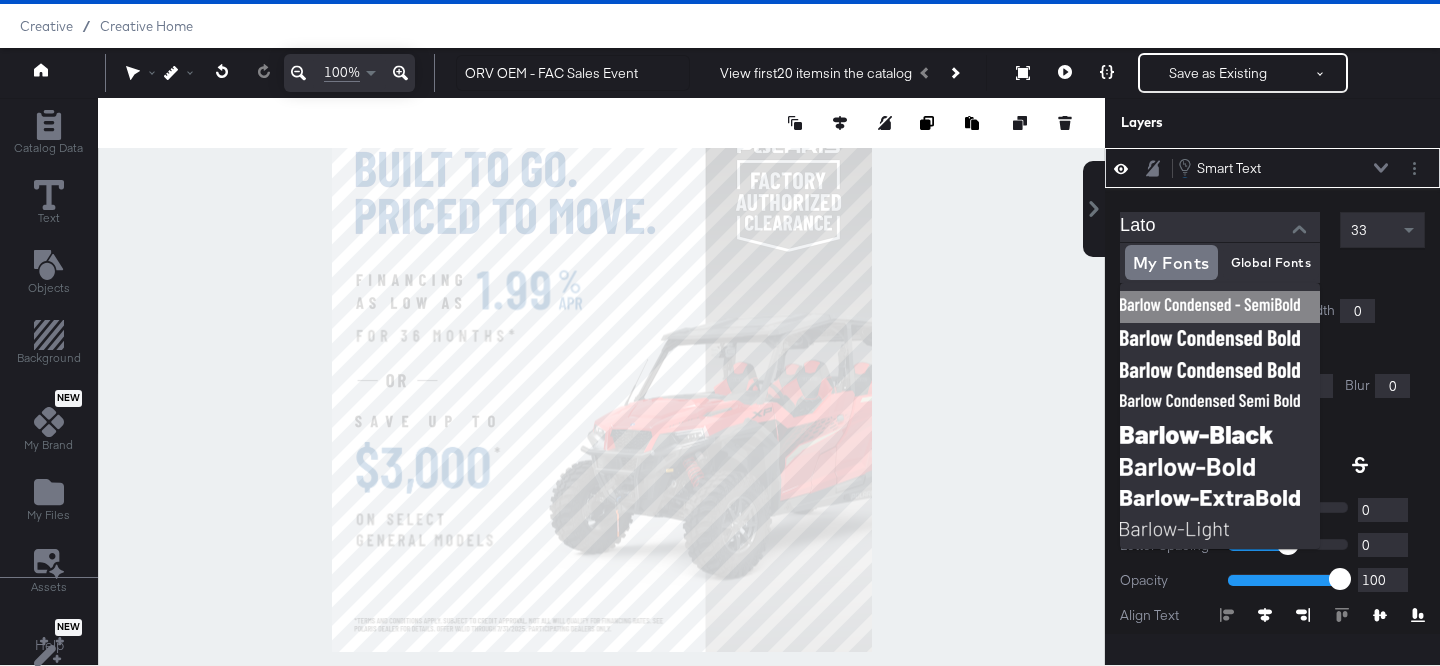click at bounding box center [1220, 307] 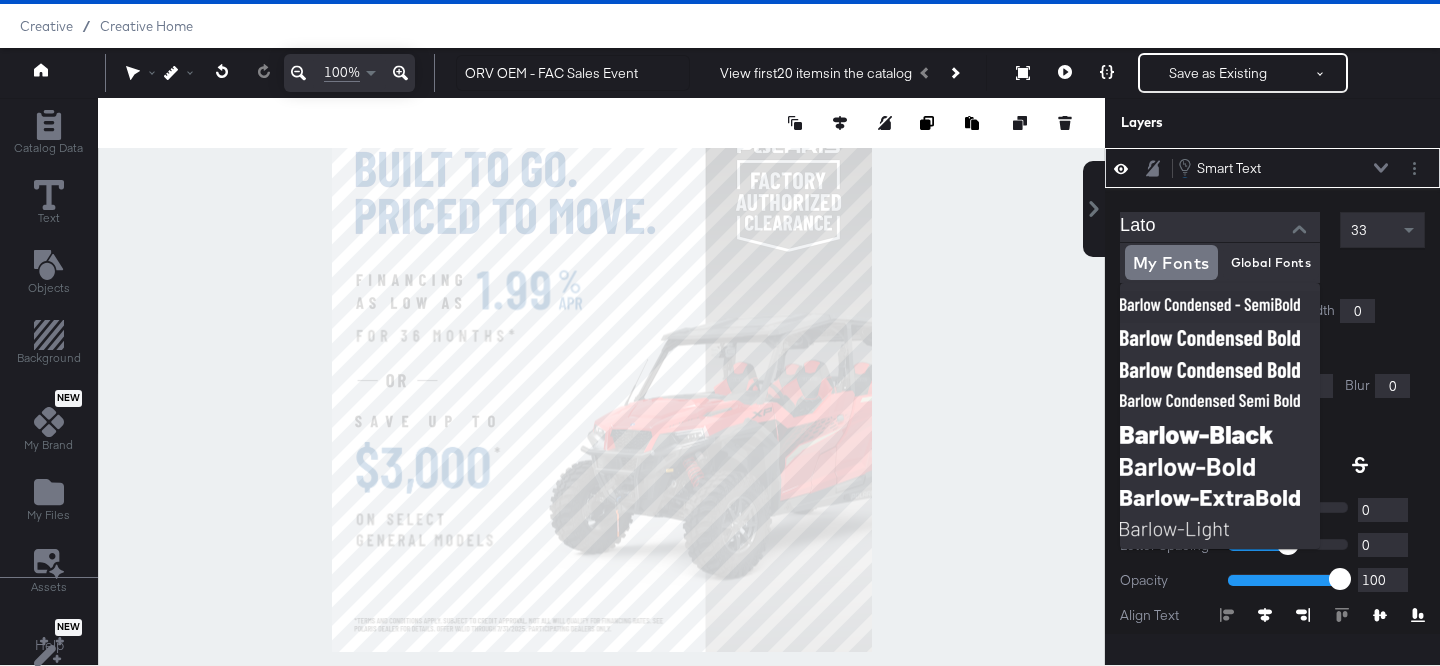 type on "[PERSON_NAME] Condensed - SemiBold" 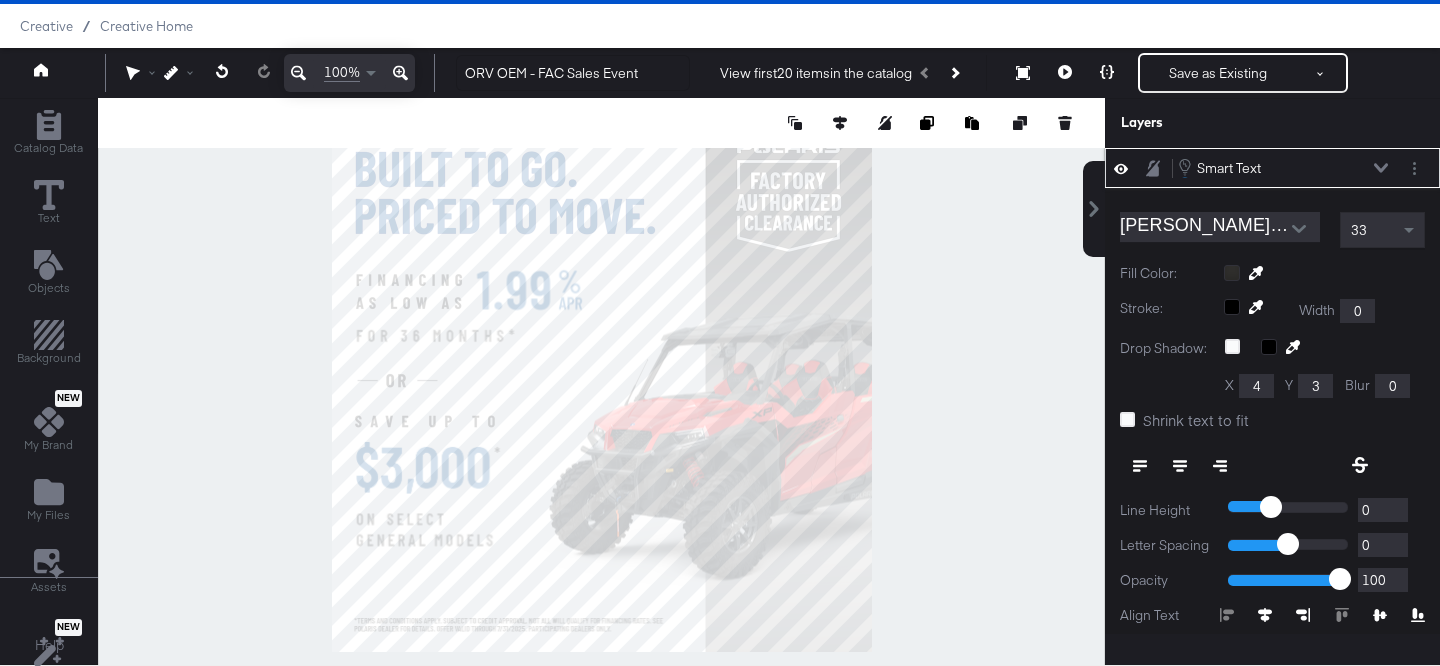 click 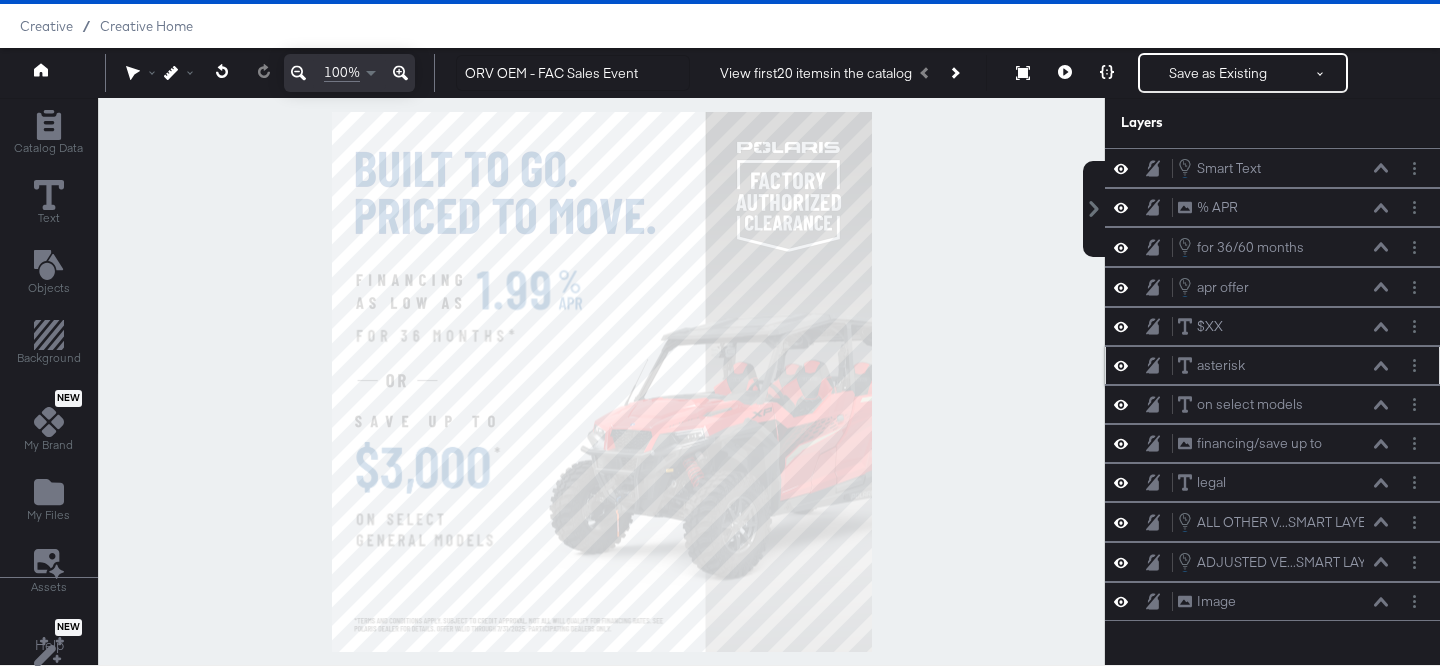 click 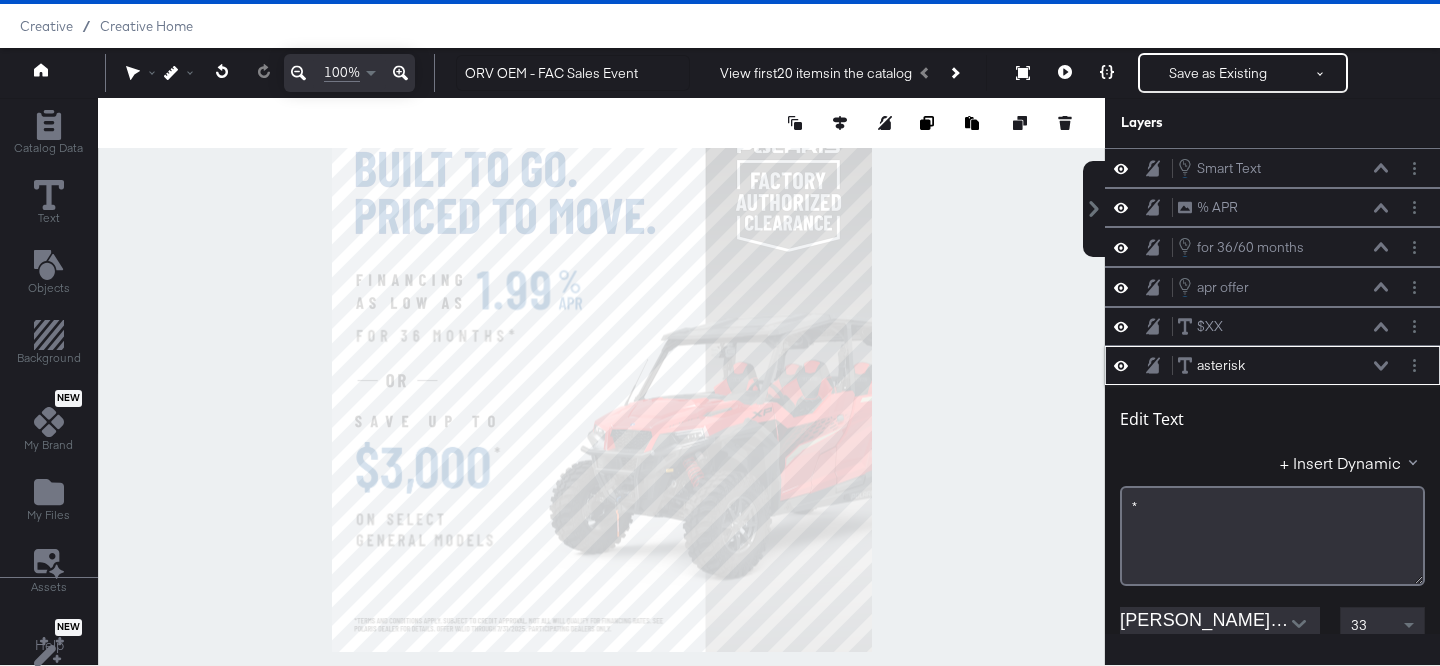 scroll, scrollTop: 198, scrollLeft: 0, axis: vertical 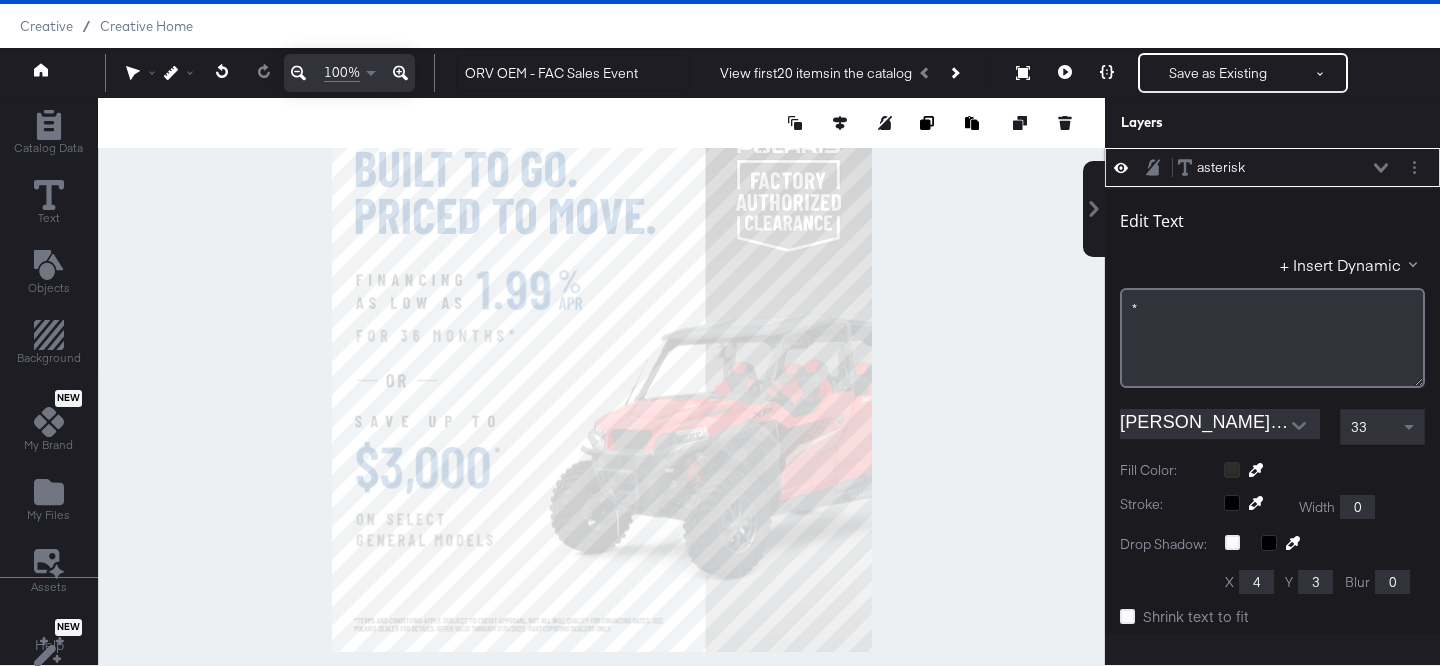 click 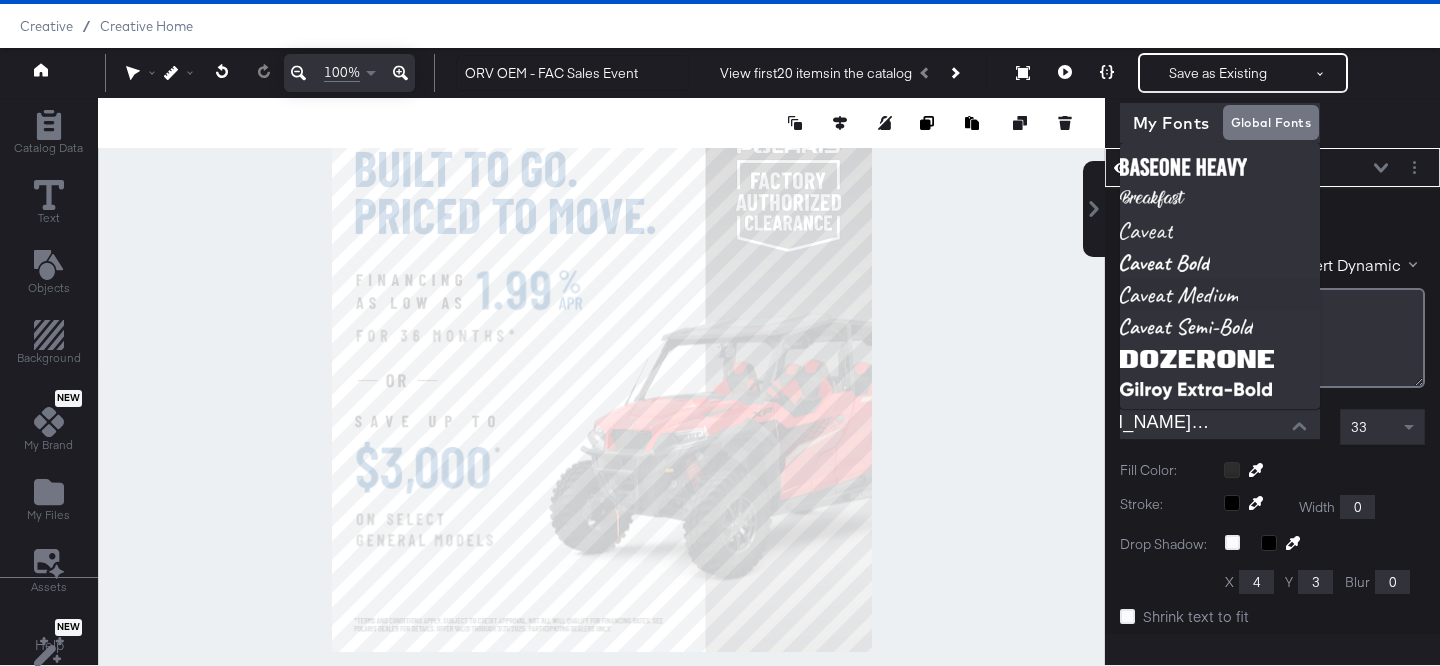 scroll, scrollTop: 0, scrollLeft: 0, axis: both 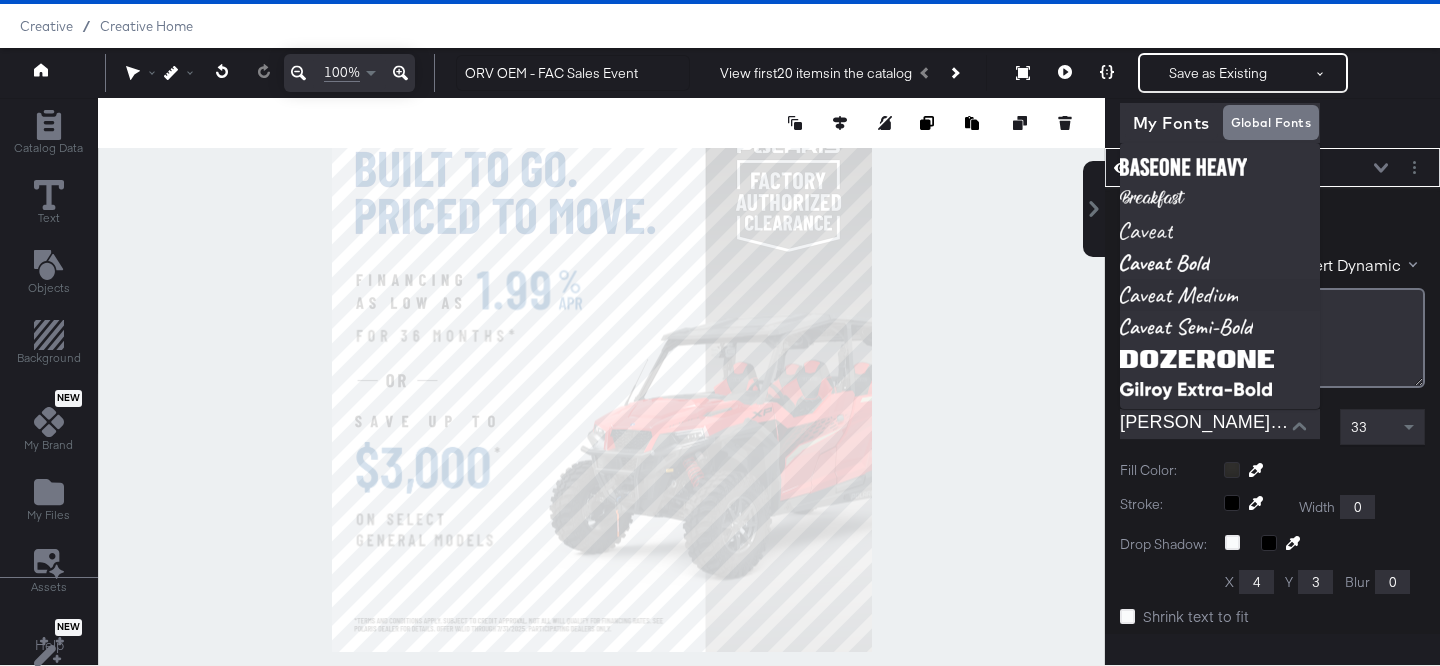 click on "Edit Text" at bounding box center [1272, 224] 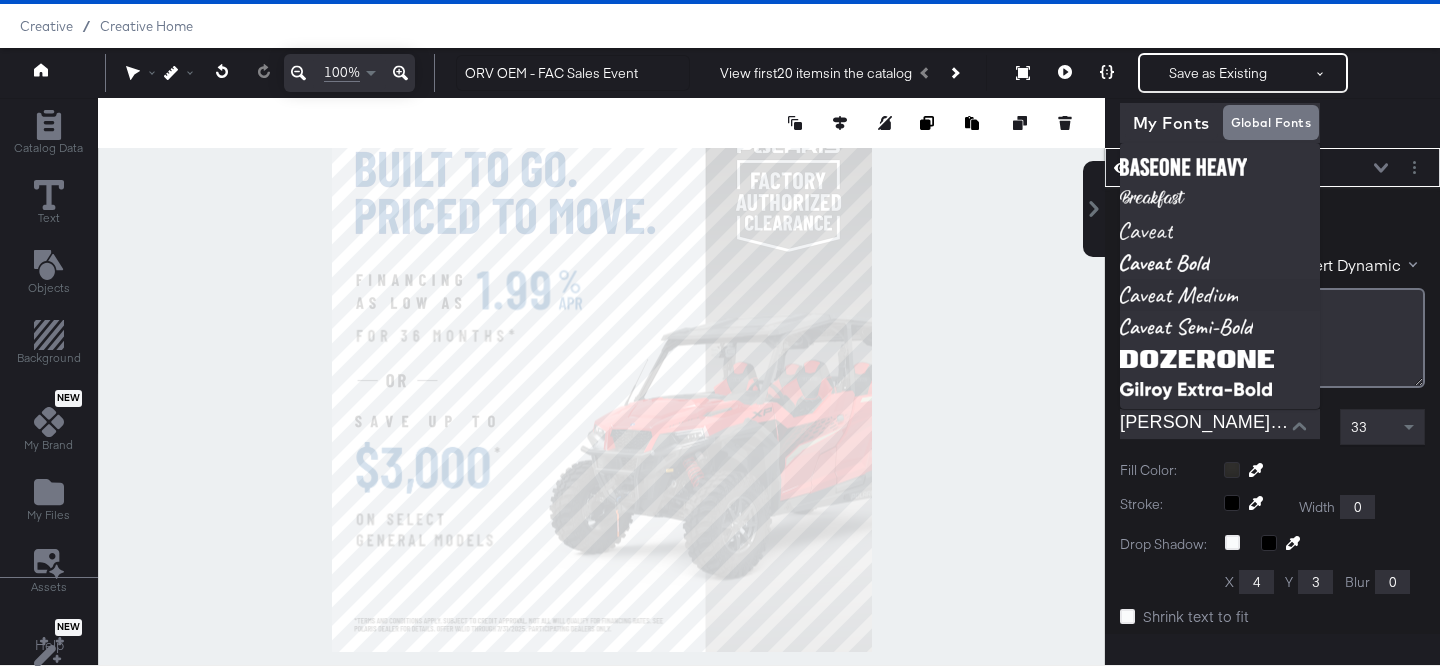 click 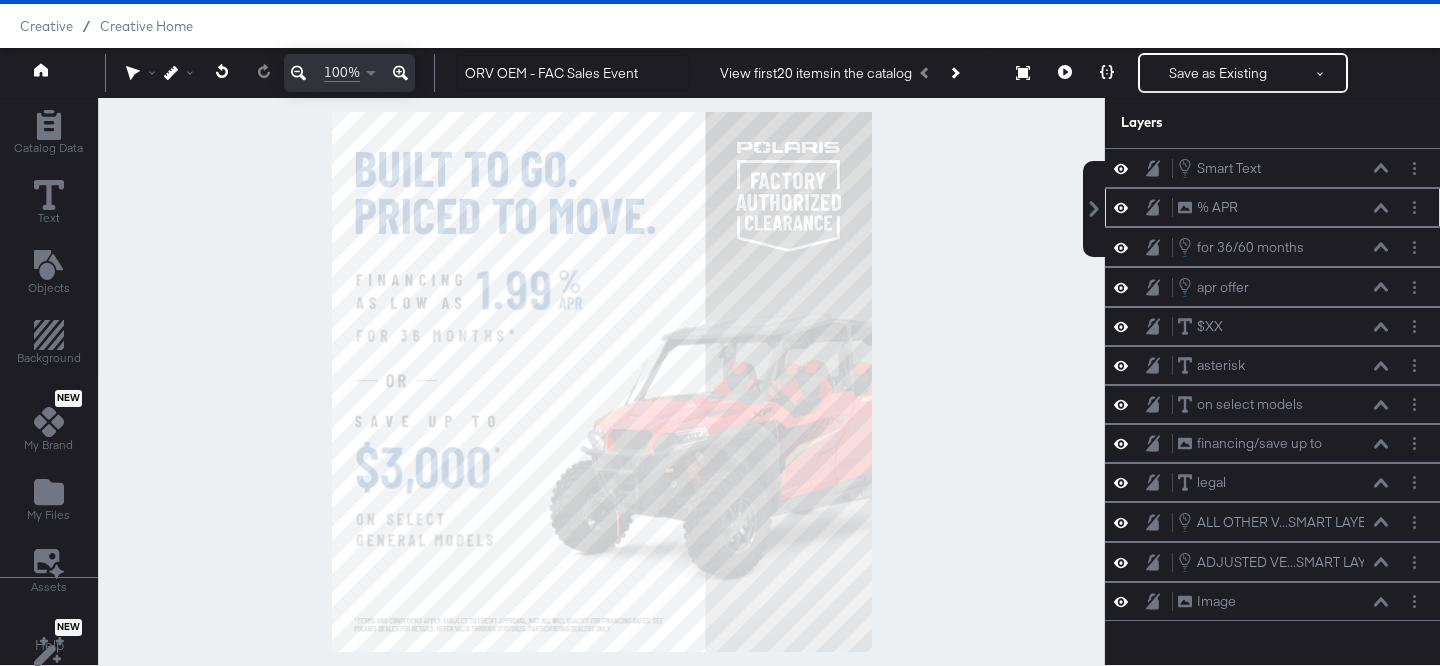 scroll, scrollTop: 0, scrollLeft: 0, axis: both 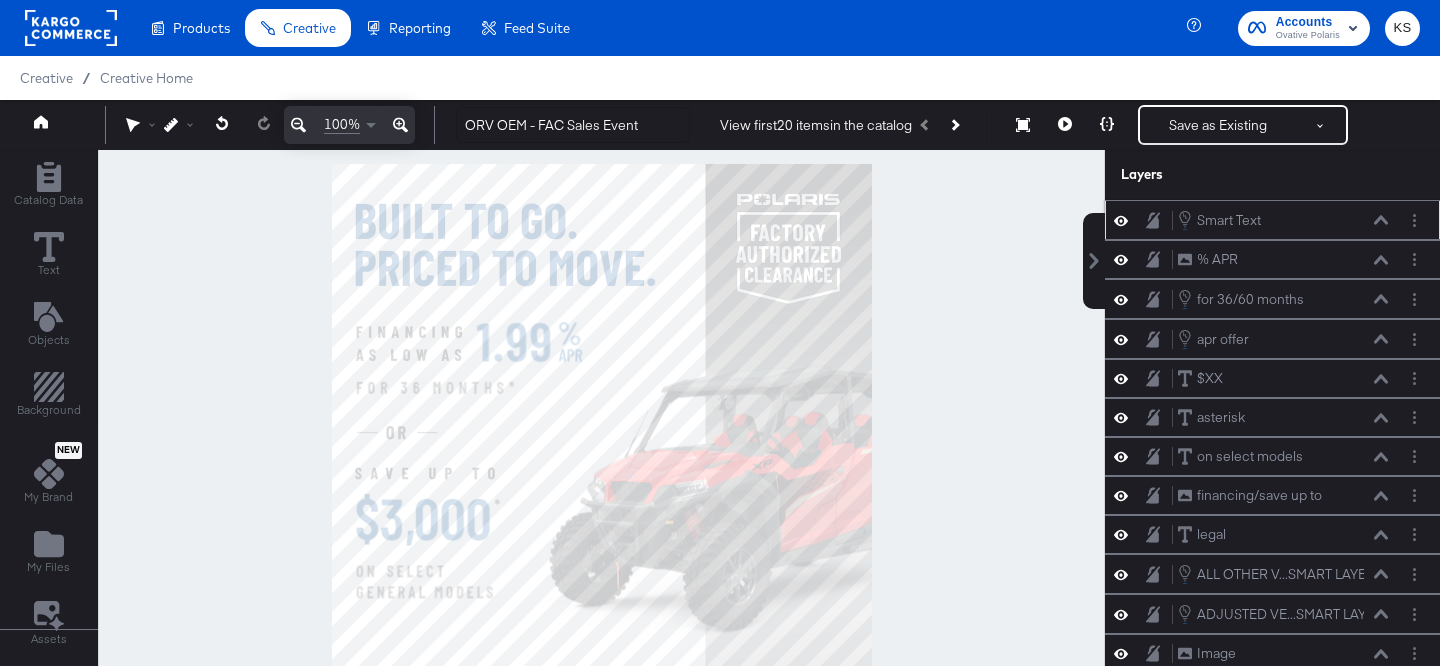 click 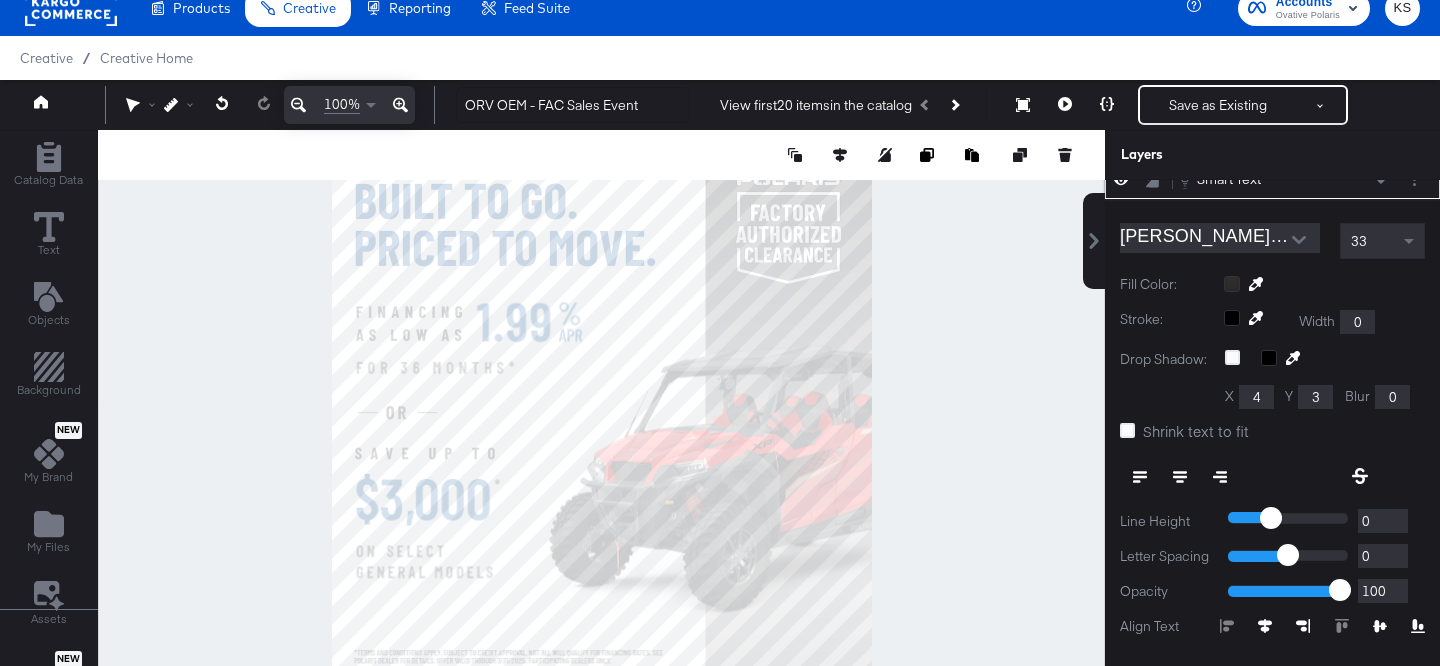 scroll, scrollTop: 0, scrollLeft: 0, axis: both 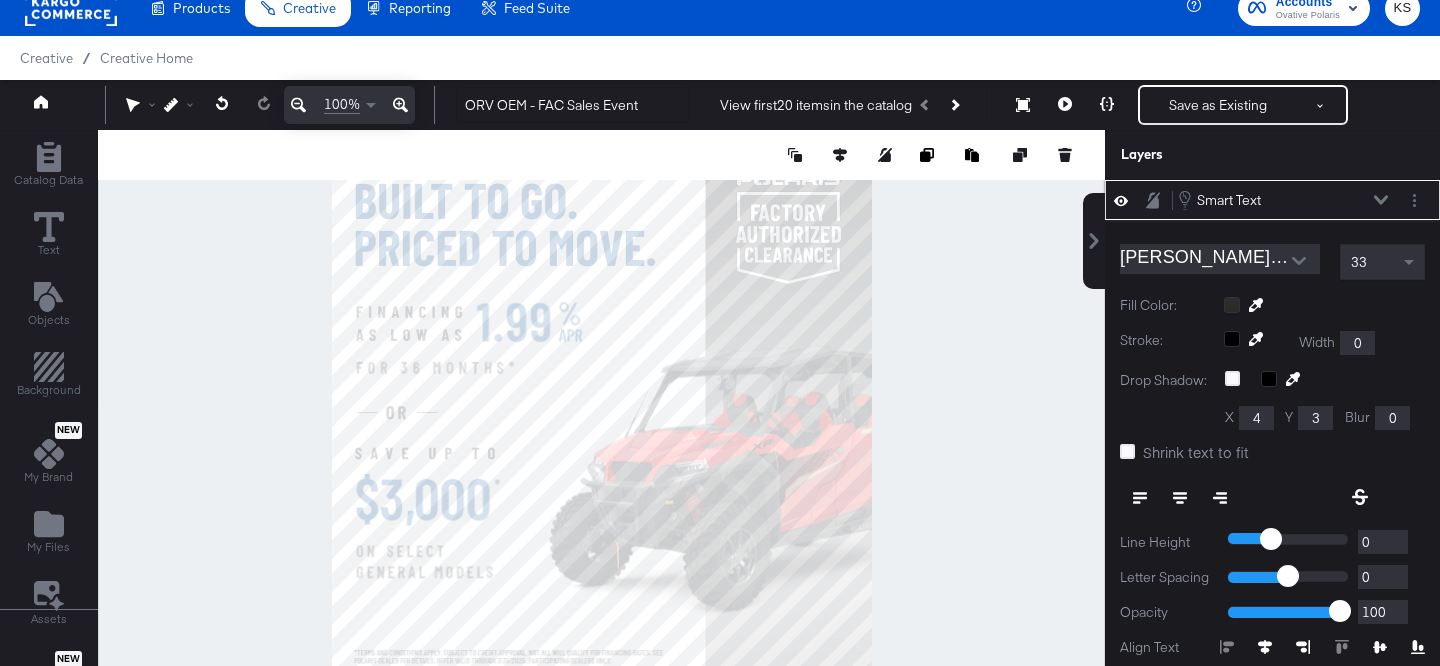 click 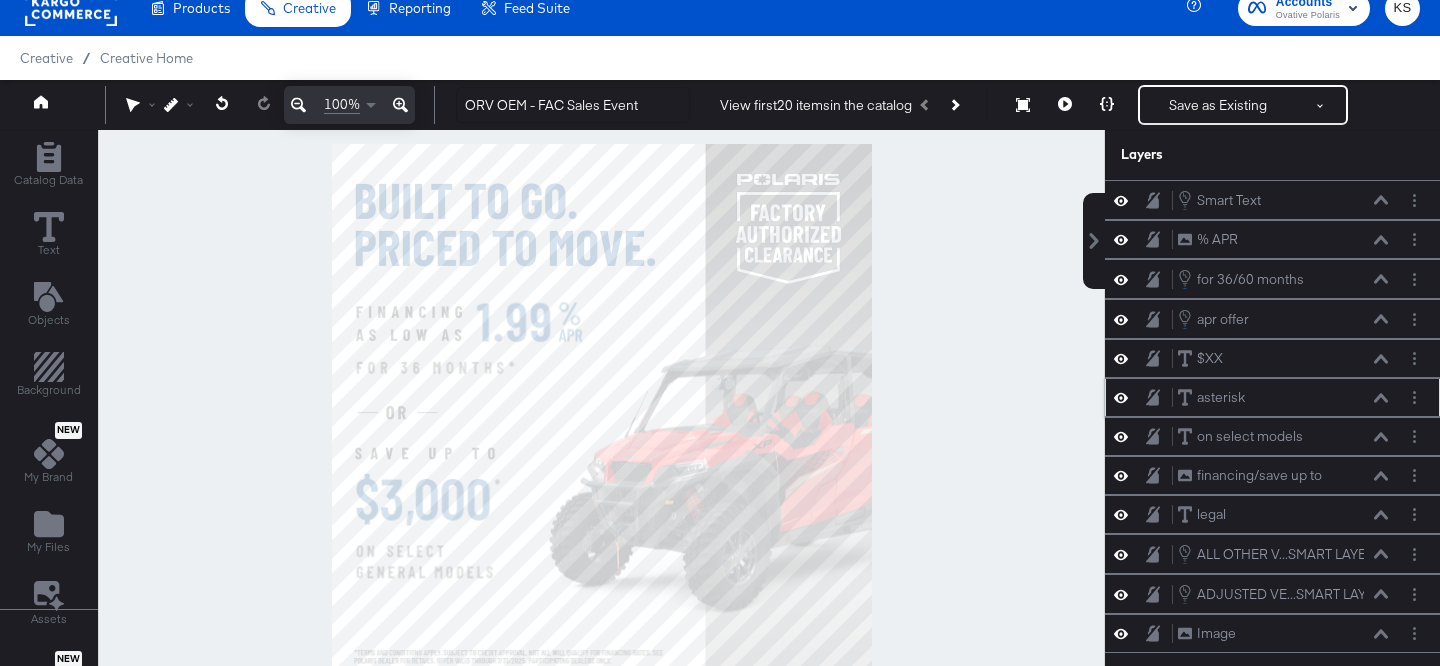 click at bounding box center (1381, 398) 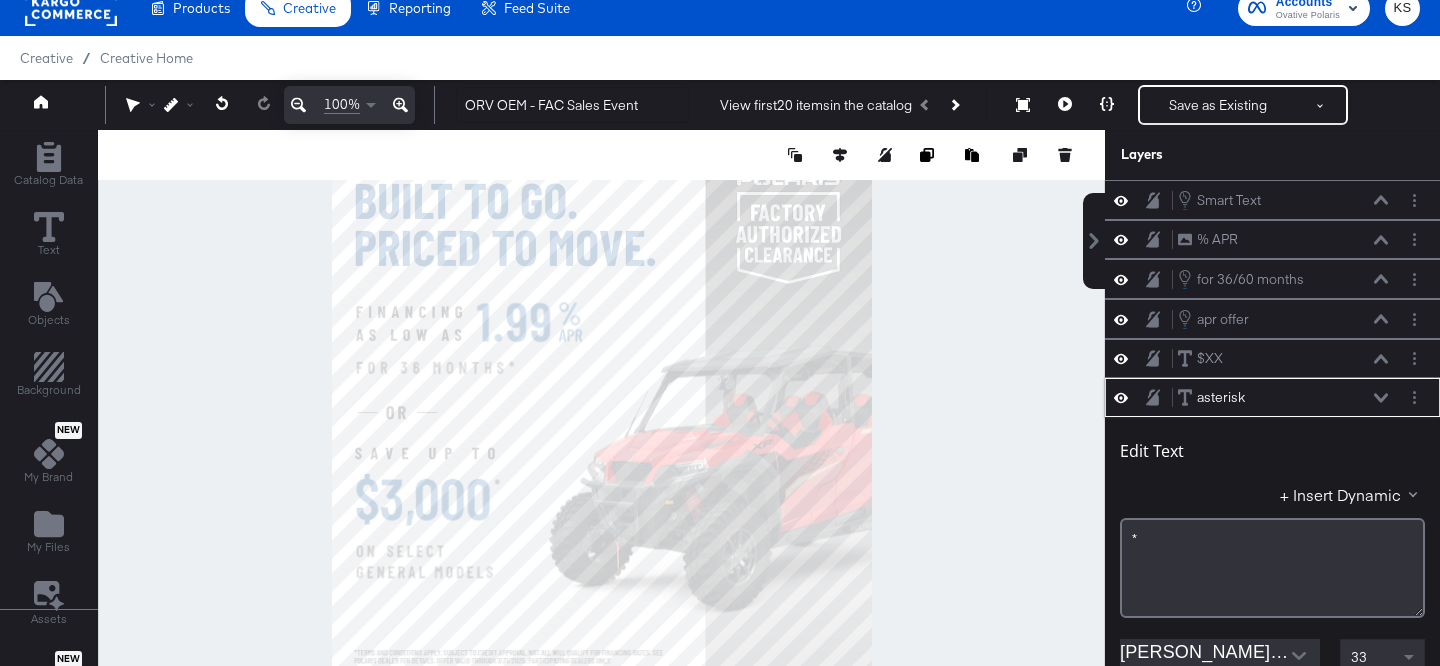 scroll, scrollTop: 198, scrollLeft: 0, axis: vertical 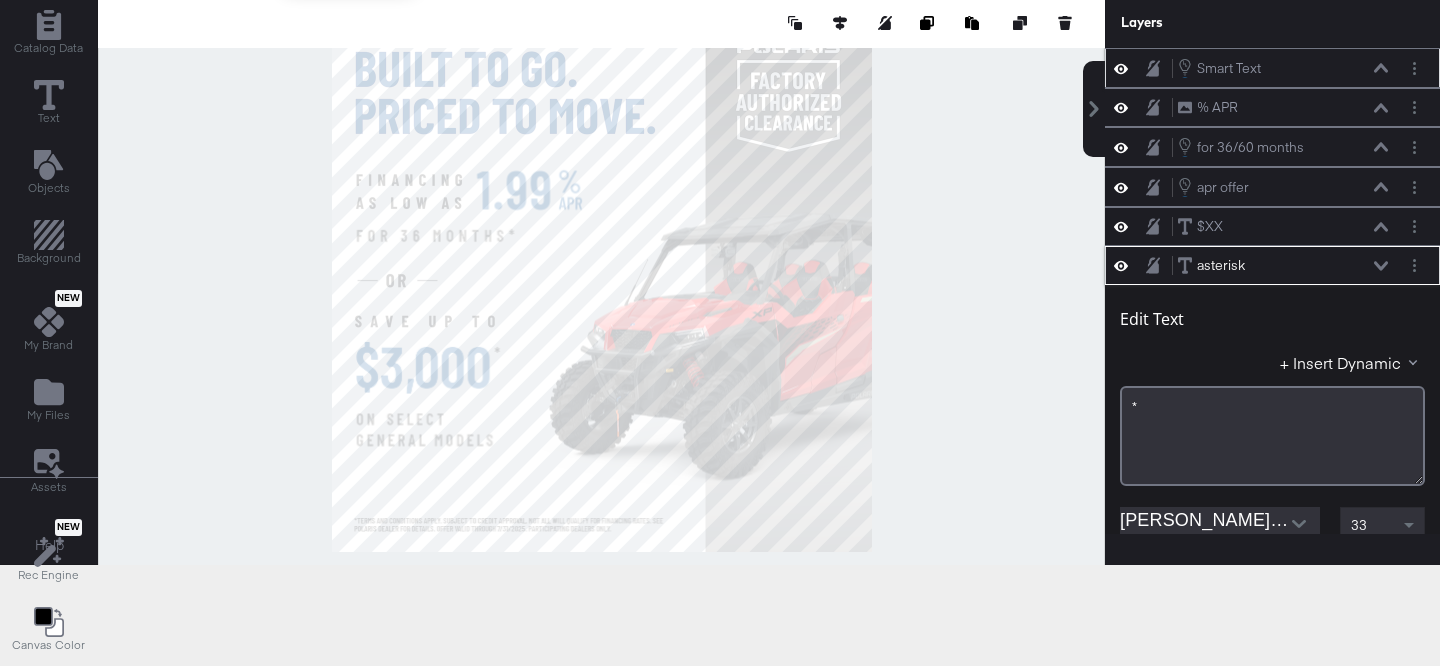 click 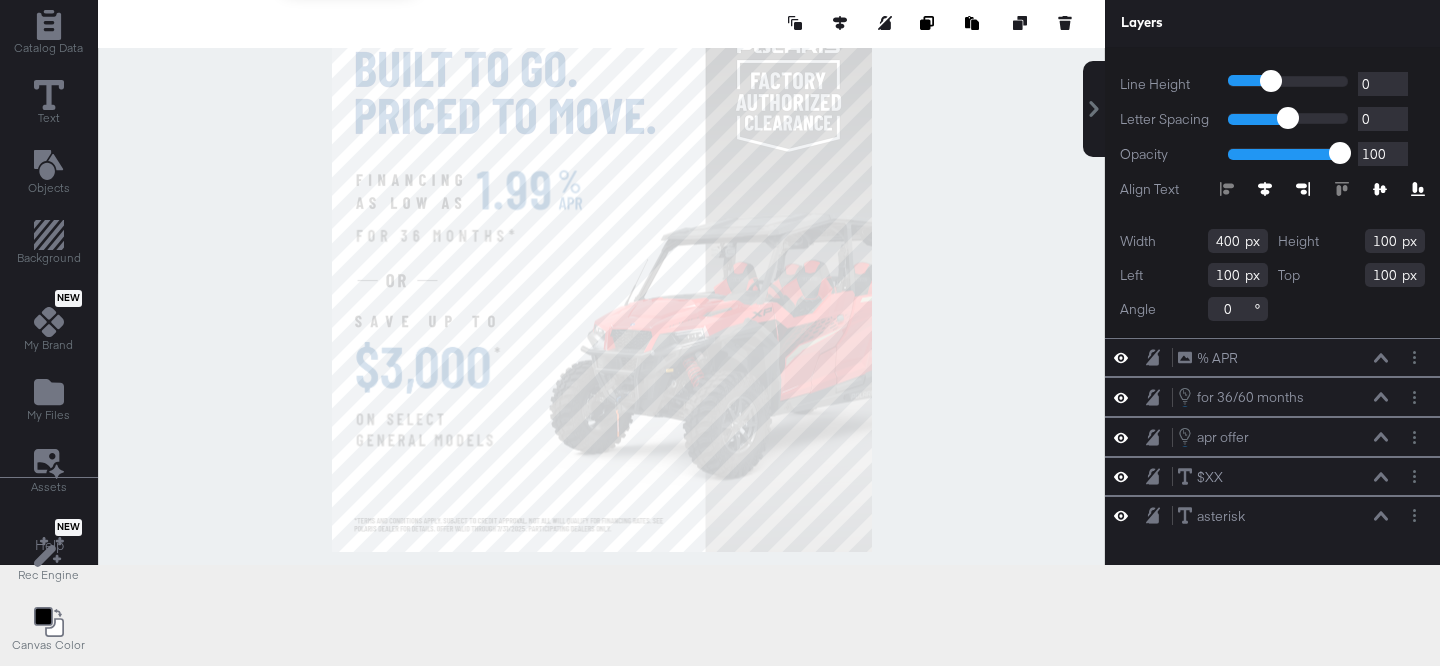 scroll, scrollTop: 429, scrollLeft: 0, axis: vertical 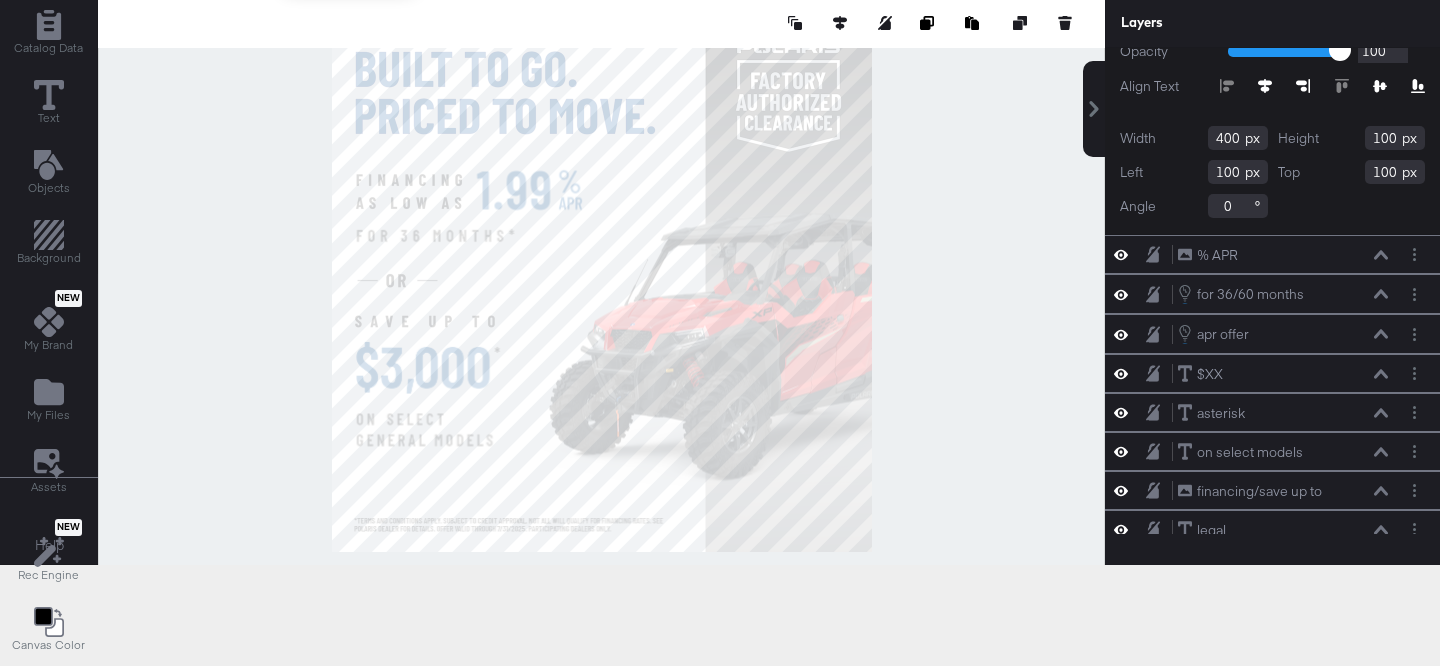 click on "400" at bounding box center [1238, 138] 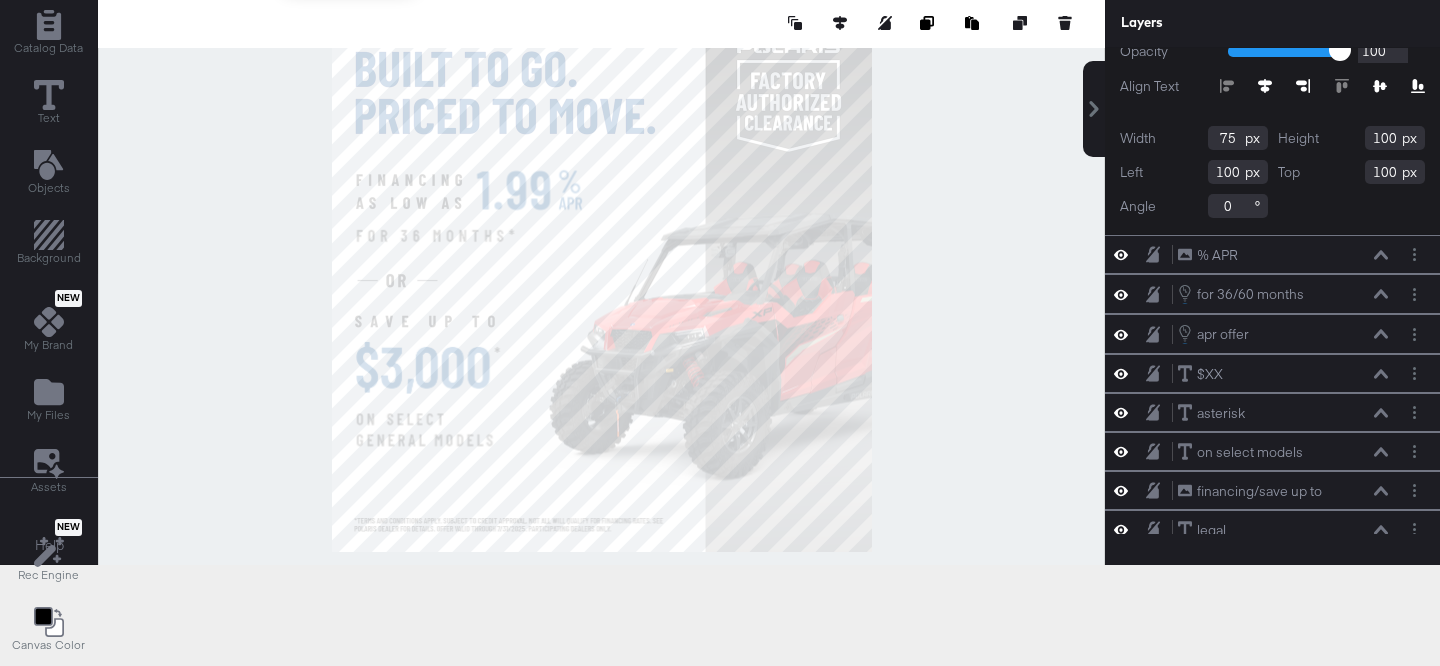 type on "75" 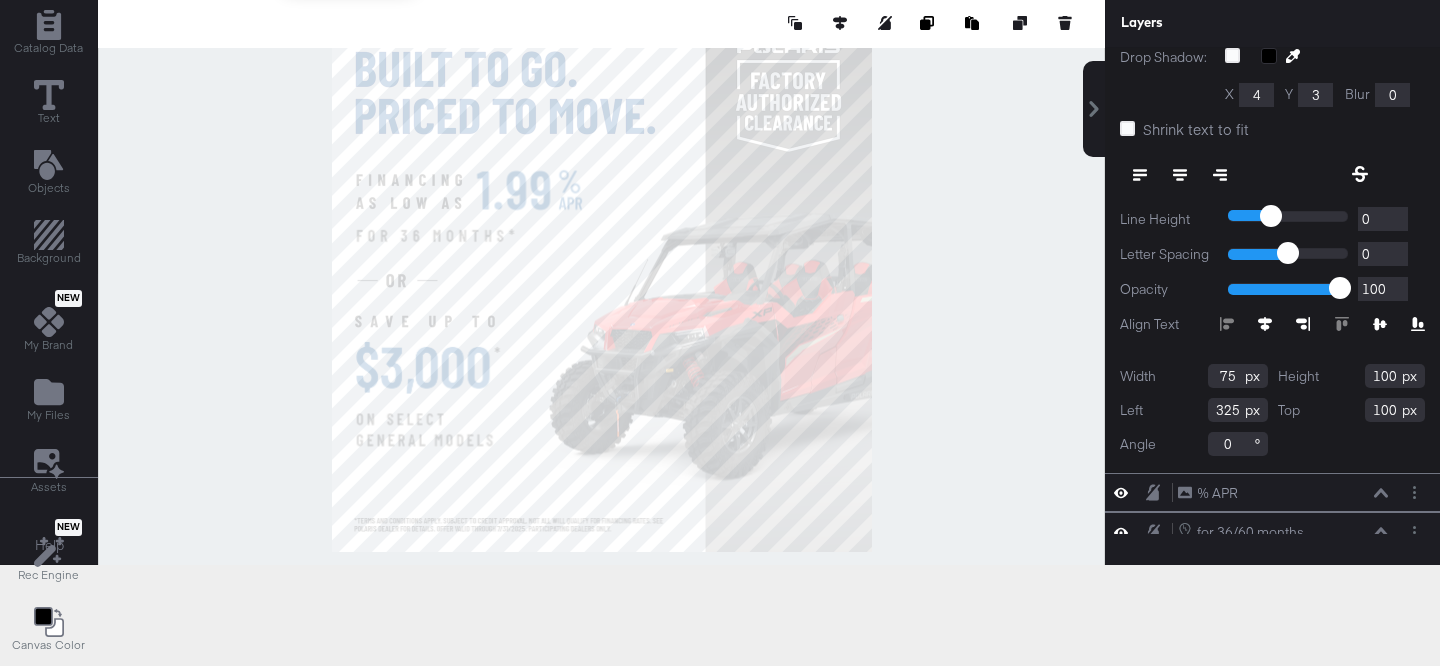 scroll, scrollTop: 0, scrollLeft: 0, axis: both 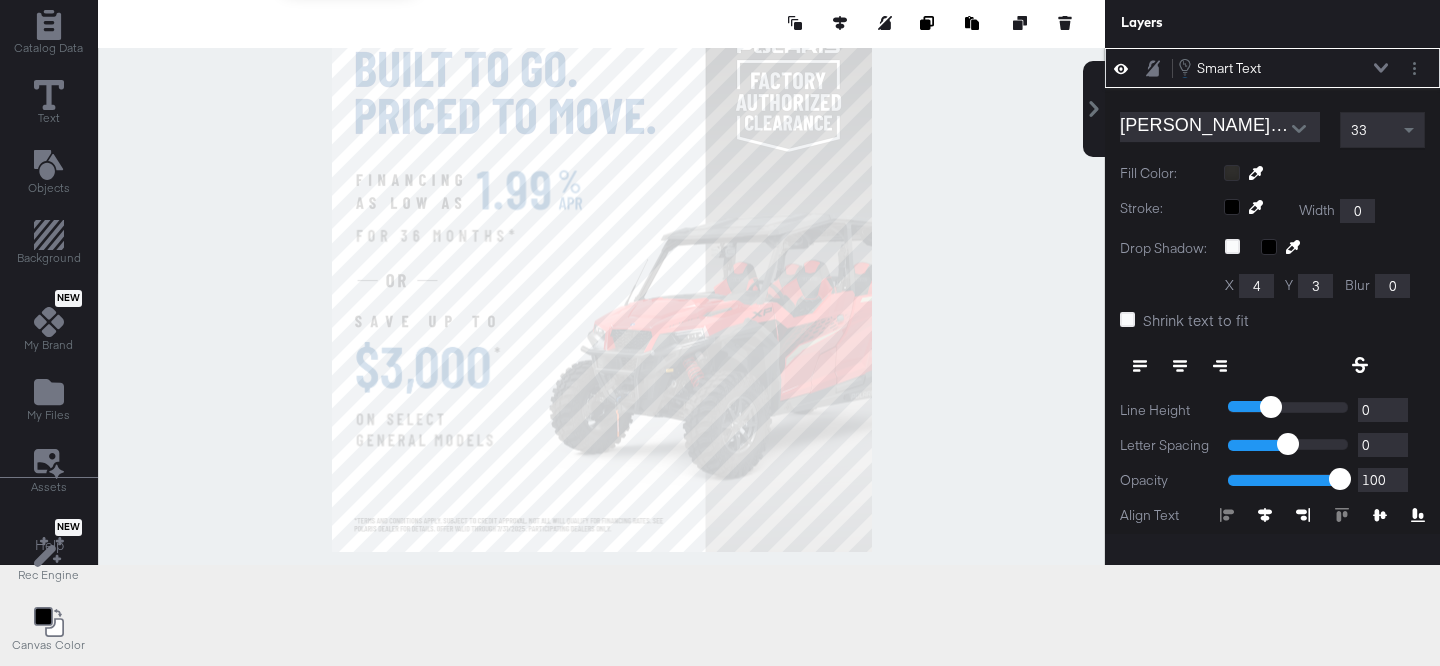 type on "325" 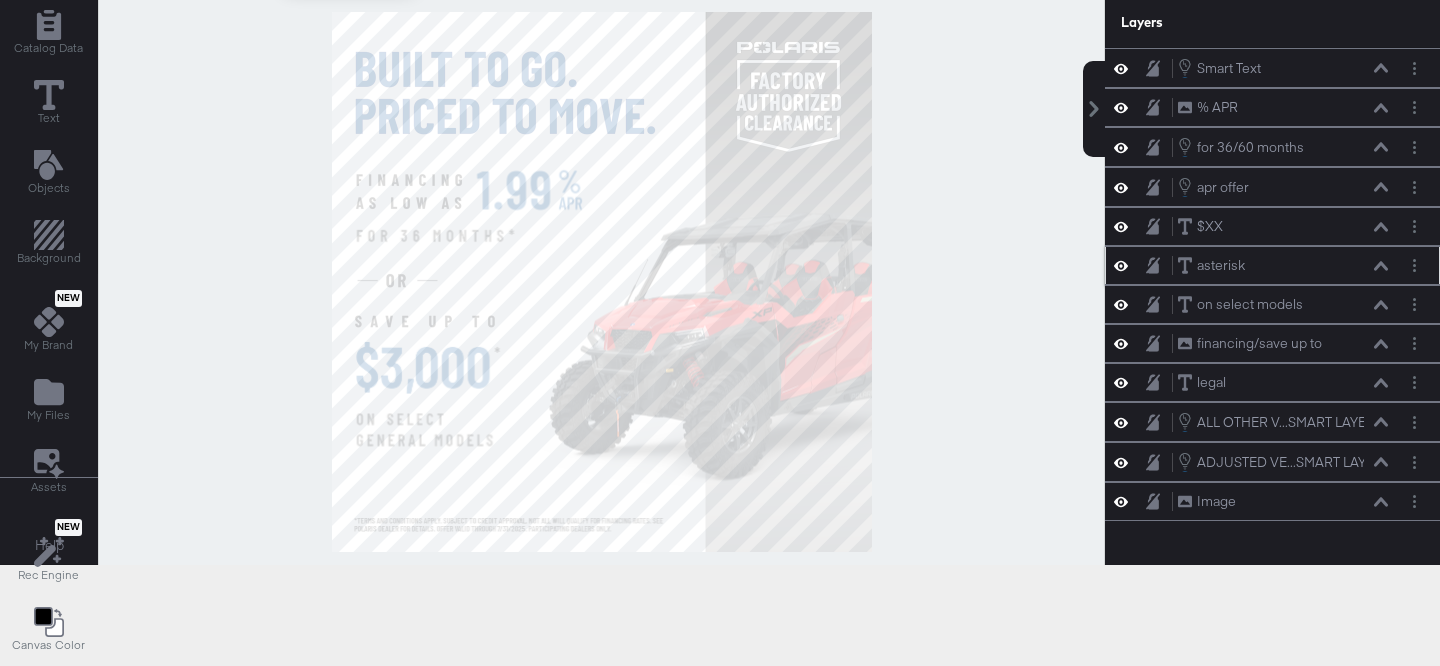 click 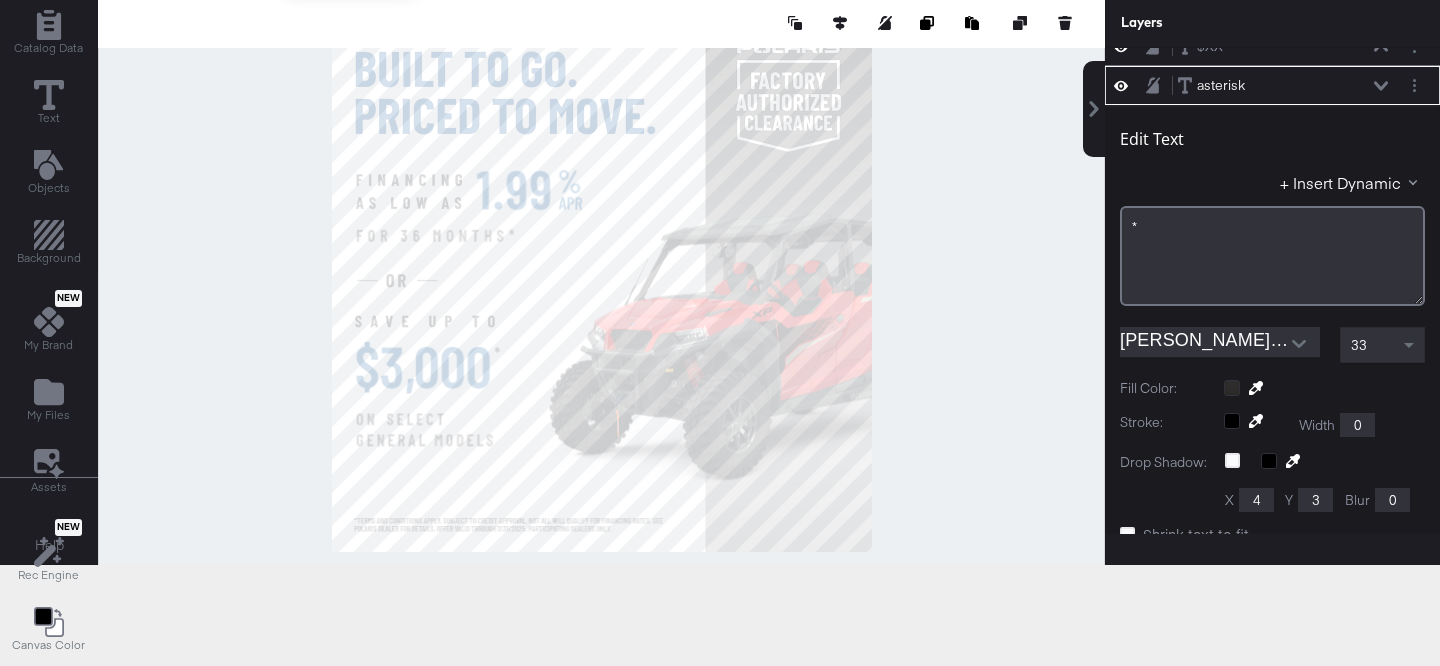 scroll, scrollTop: 0, scrollLeft: 0, axis: both 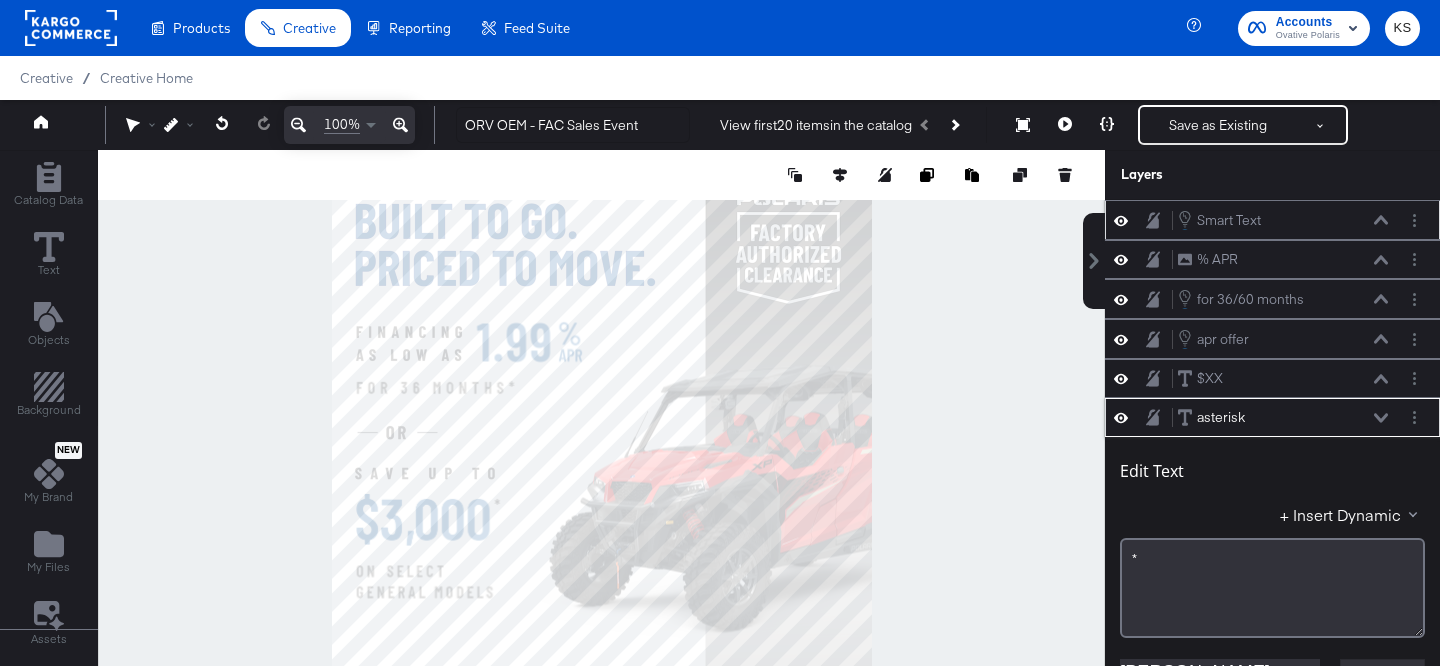 click 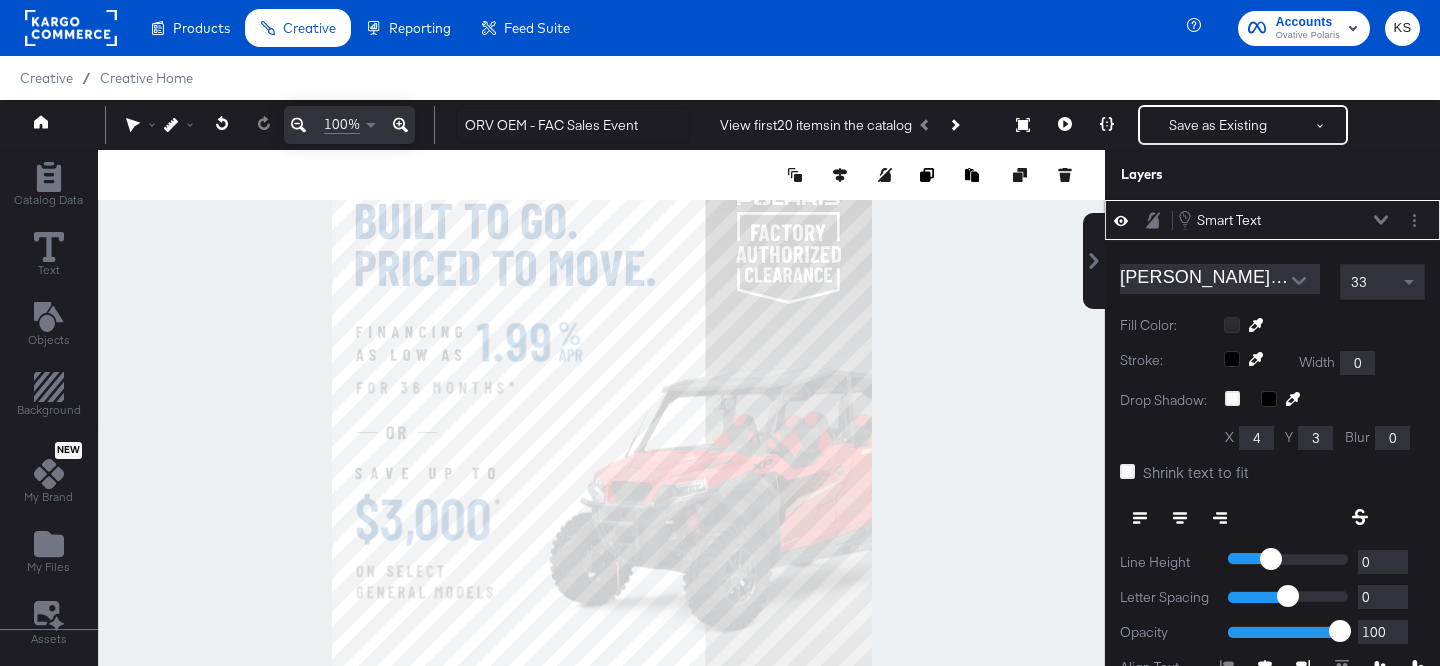 scroll, scrollTop: 20, scrollLeft: 0, axis: vertical 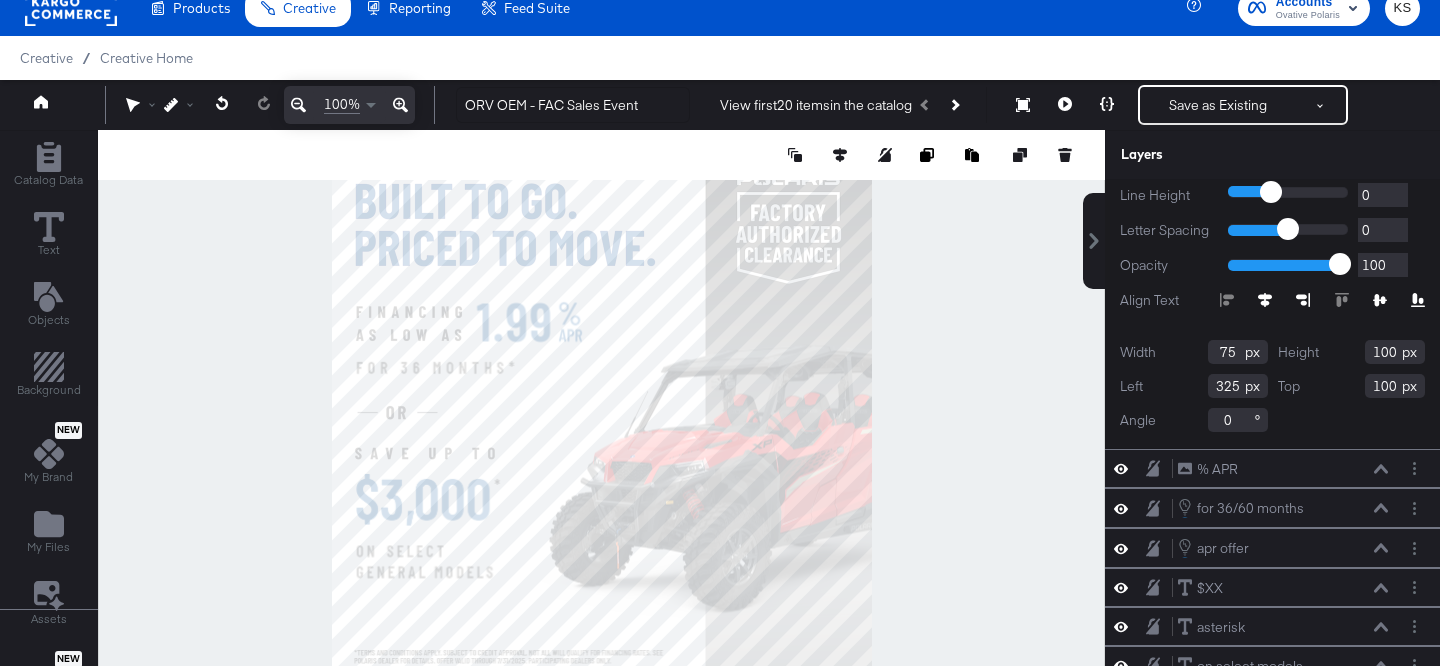 click on "100" at bounding box center [1395, 352] 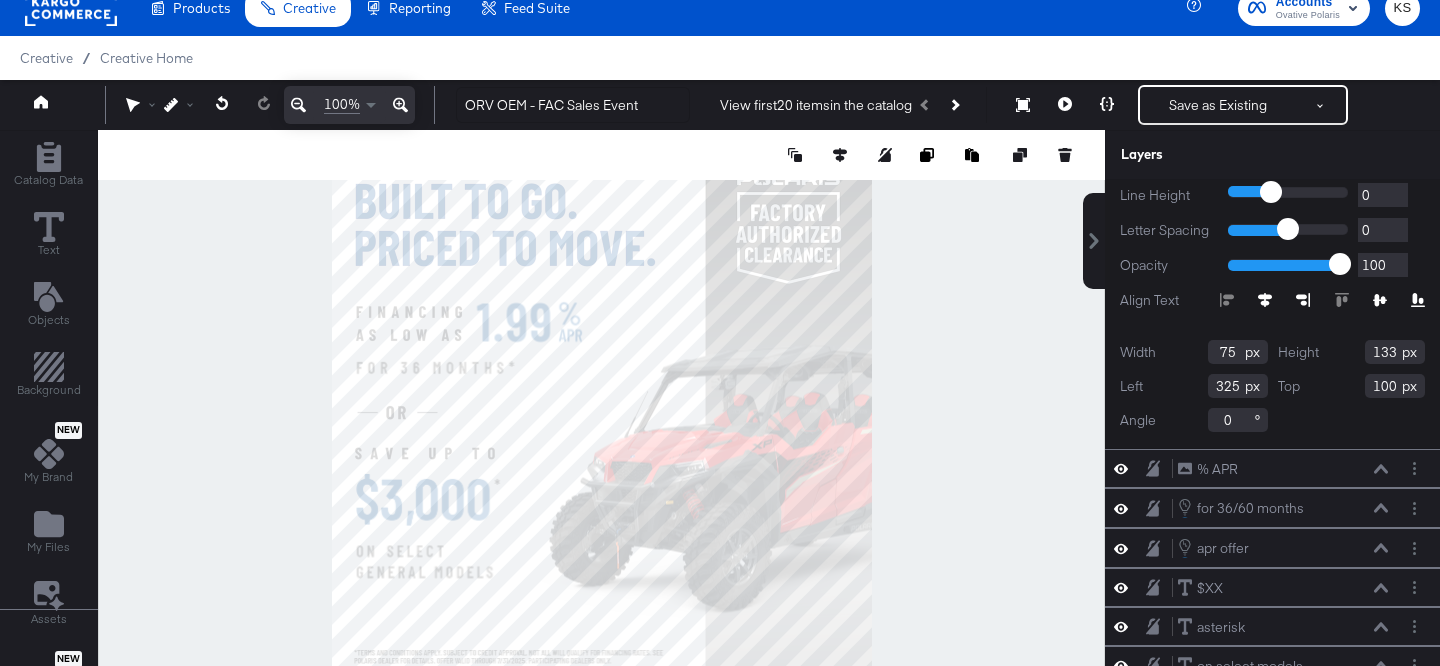 type on "133" 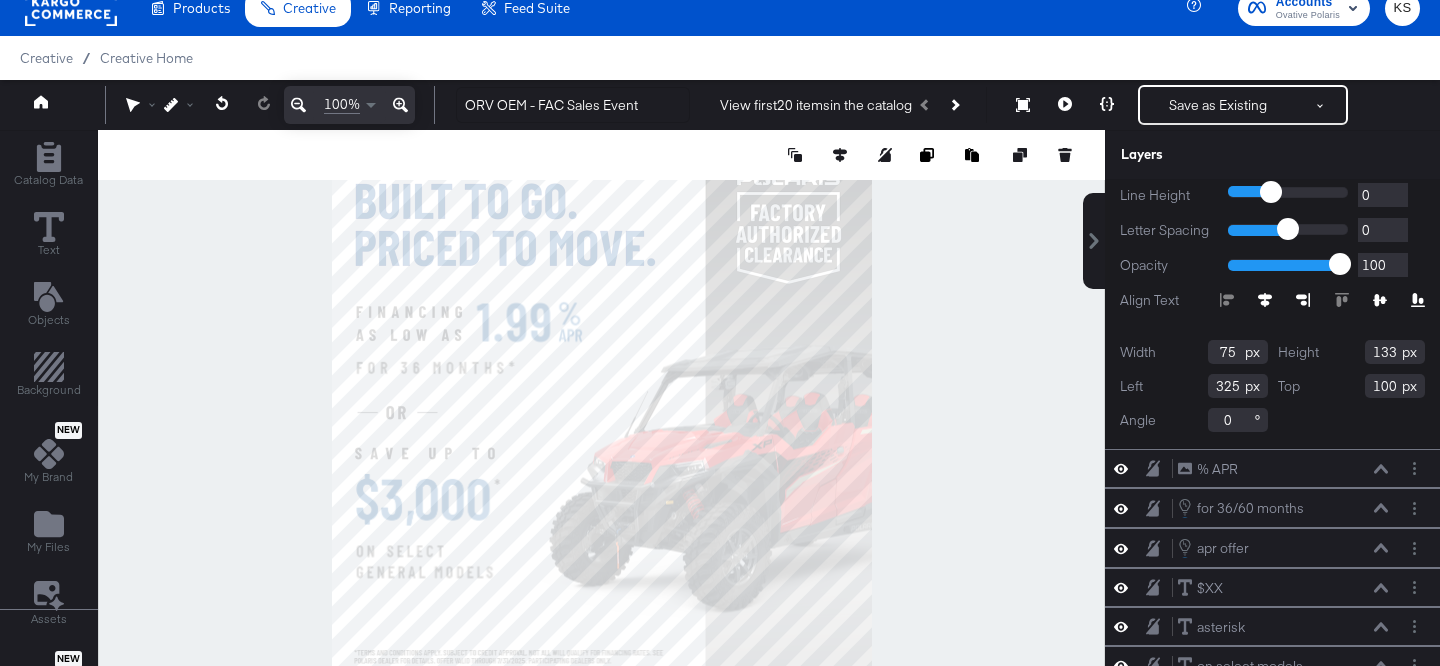 click on "100" at bounding box center [1395, 386] 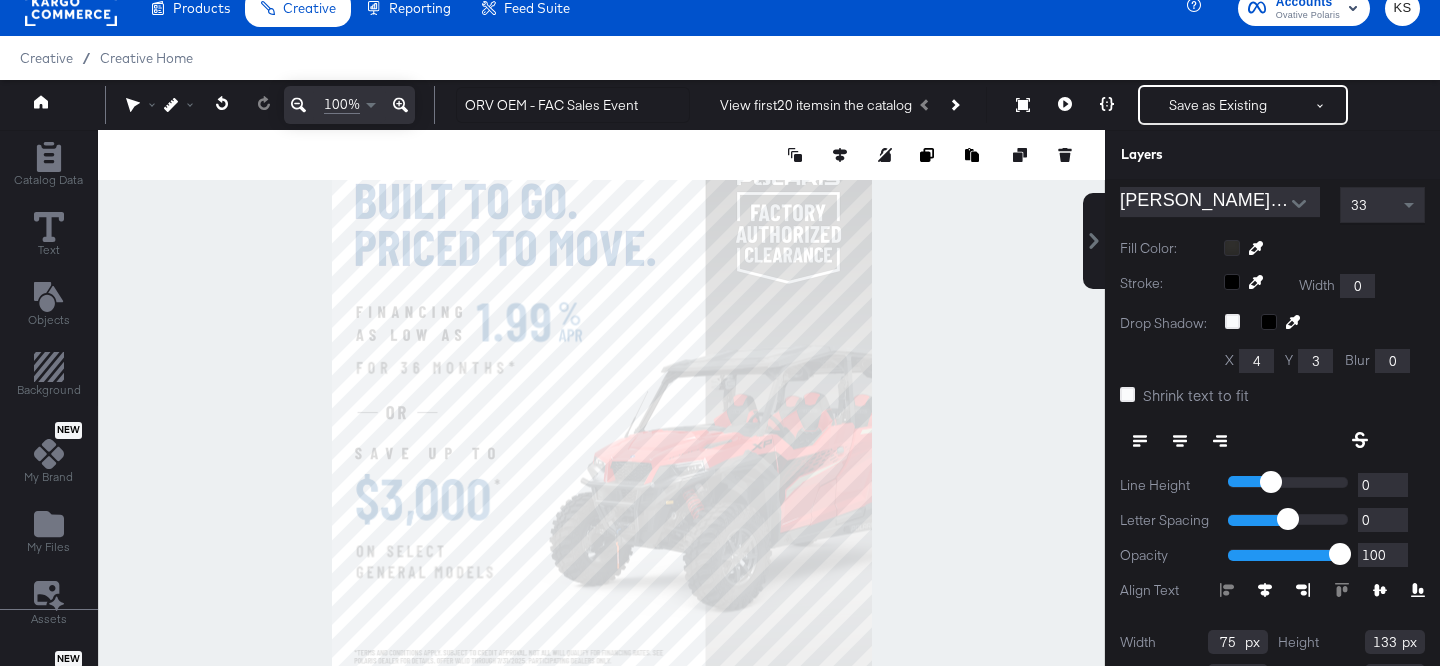 scroll, scrollTop: 0, scrollLeft: 0, axis: both 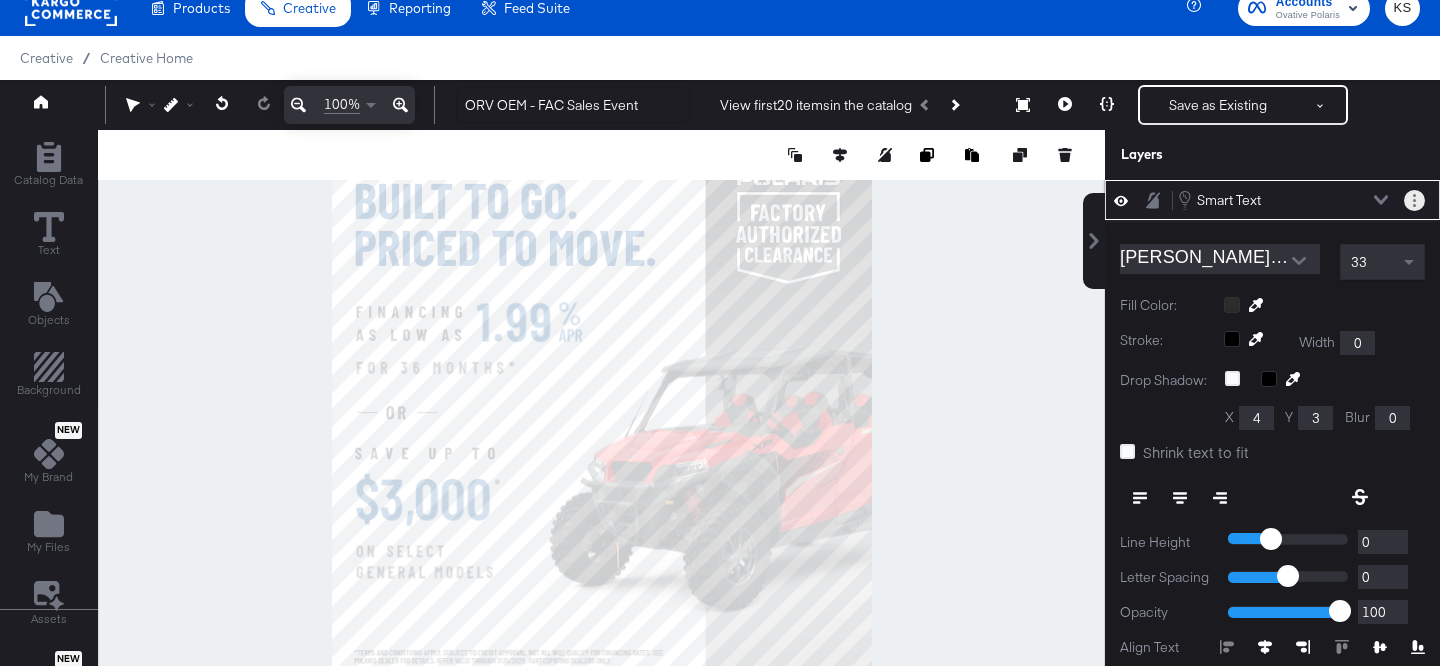 type on "670" 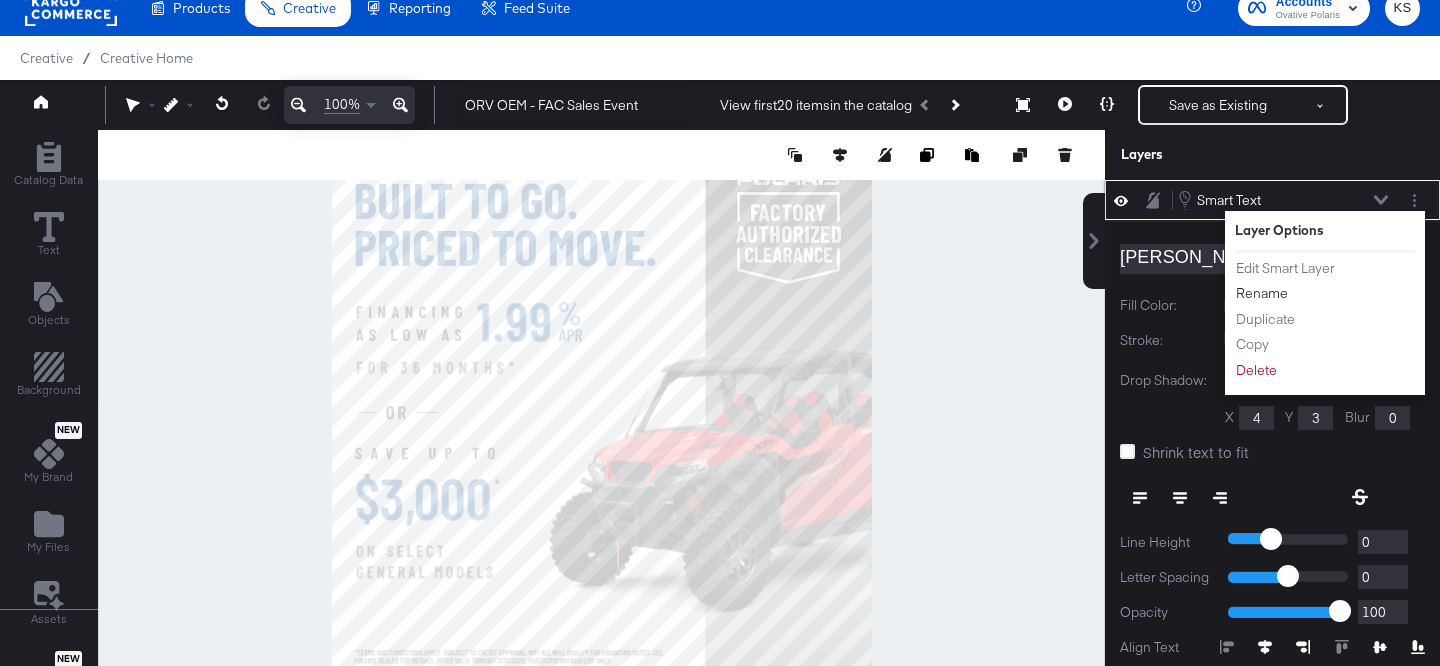 click on "Rename" at bounding box center (1262, 293) 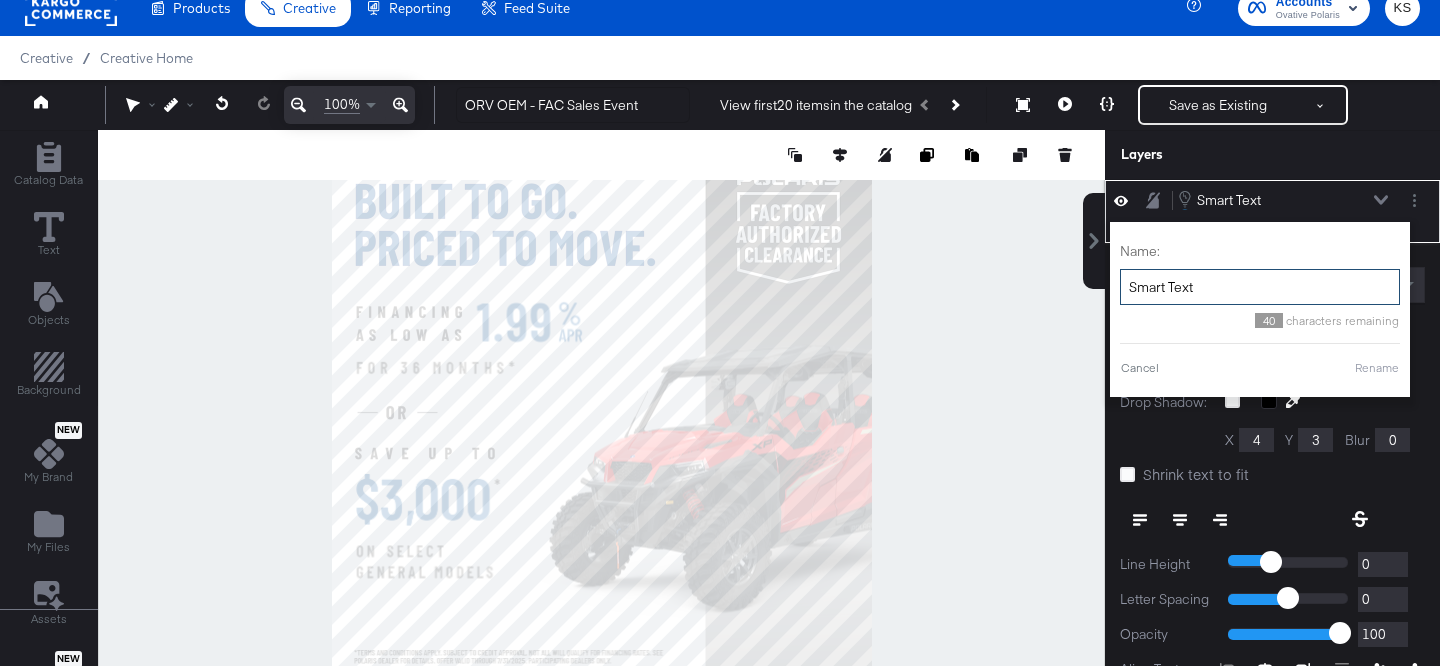 click on "Smart Text" at bounding box center [1260, 287] 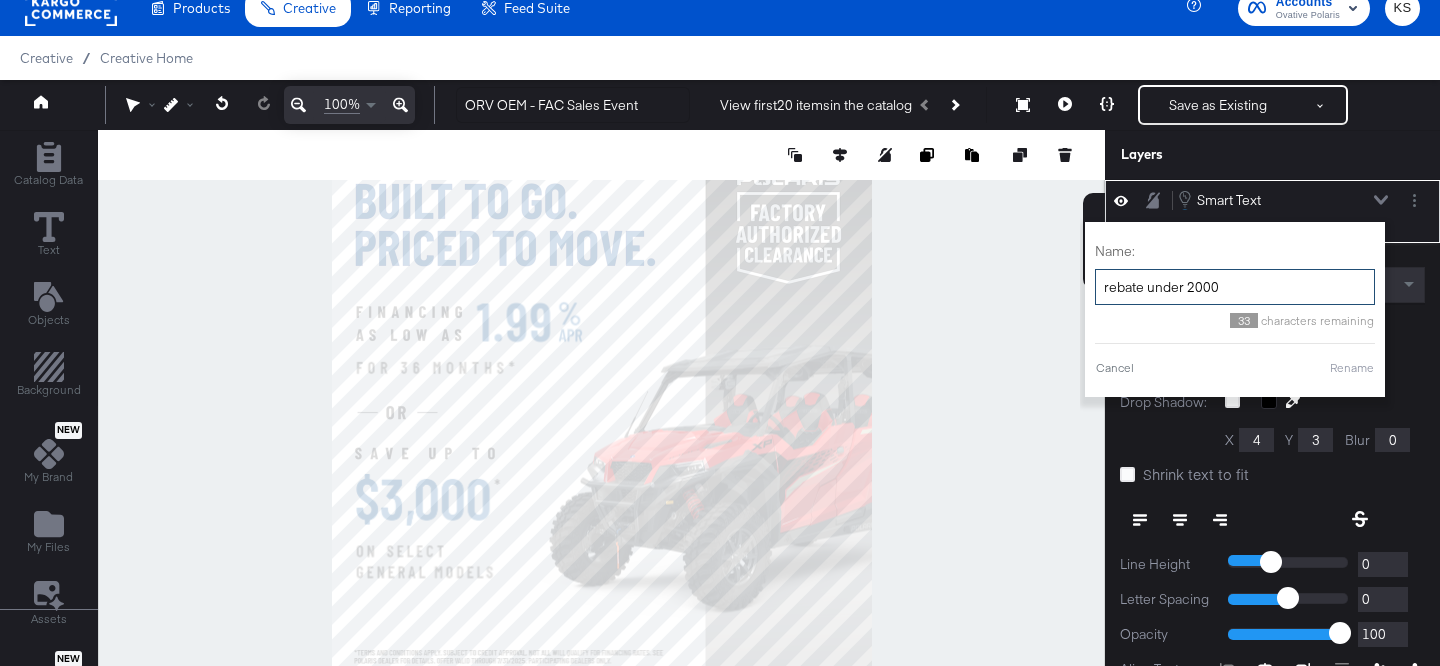 click on "rebate under 2000" at bounding box center (1235, 287) 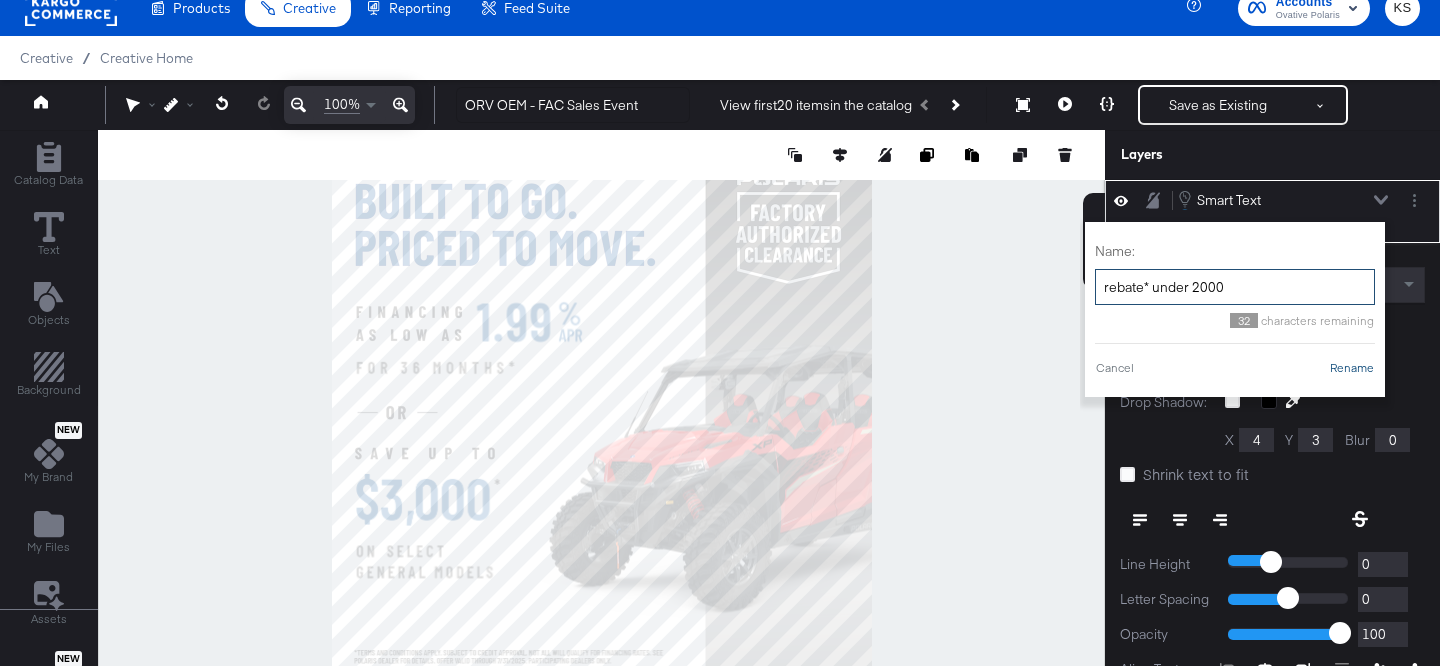 type on "rebate* under 2000" 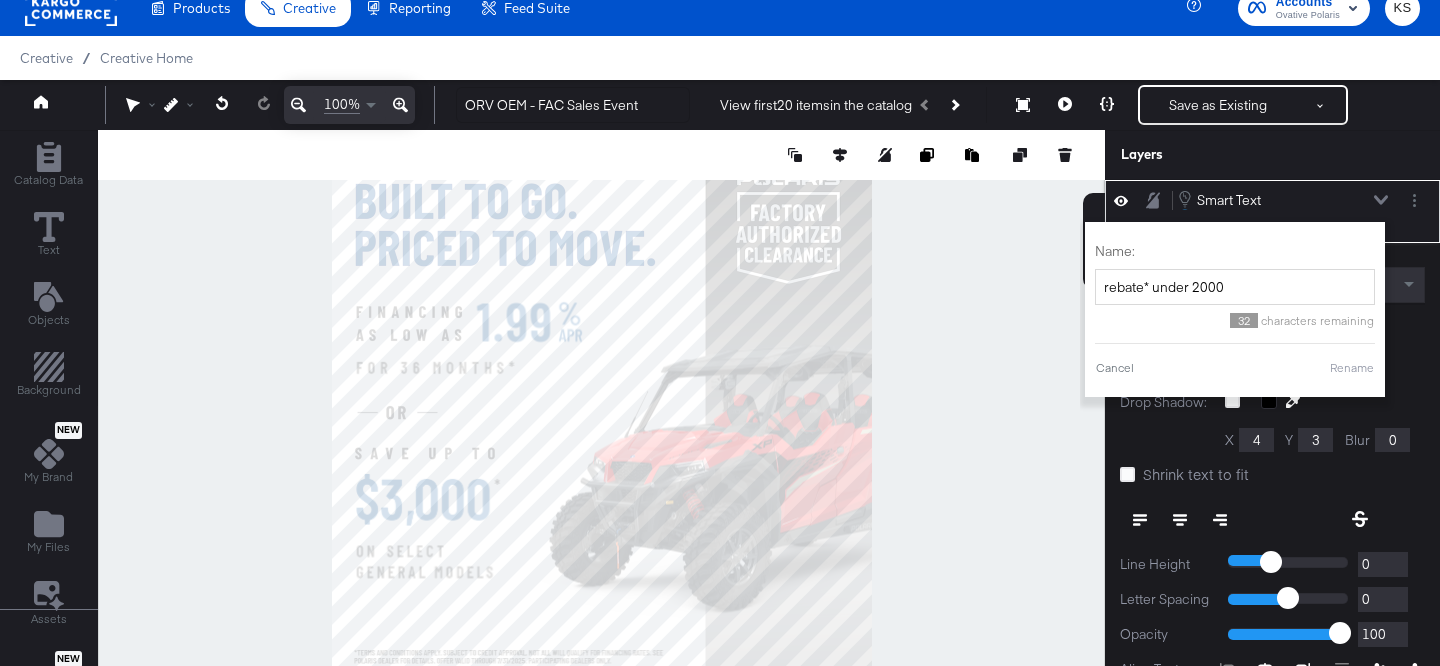 click on "Rename" at bounding box center (1352, 368) 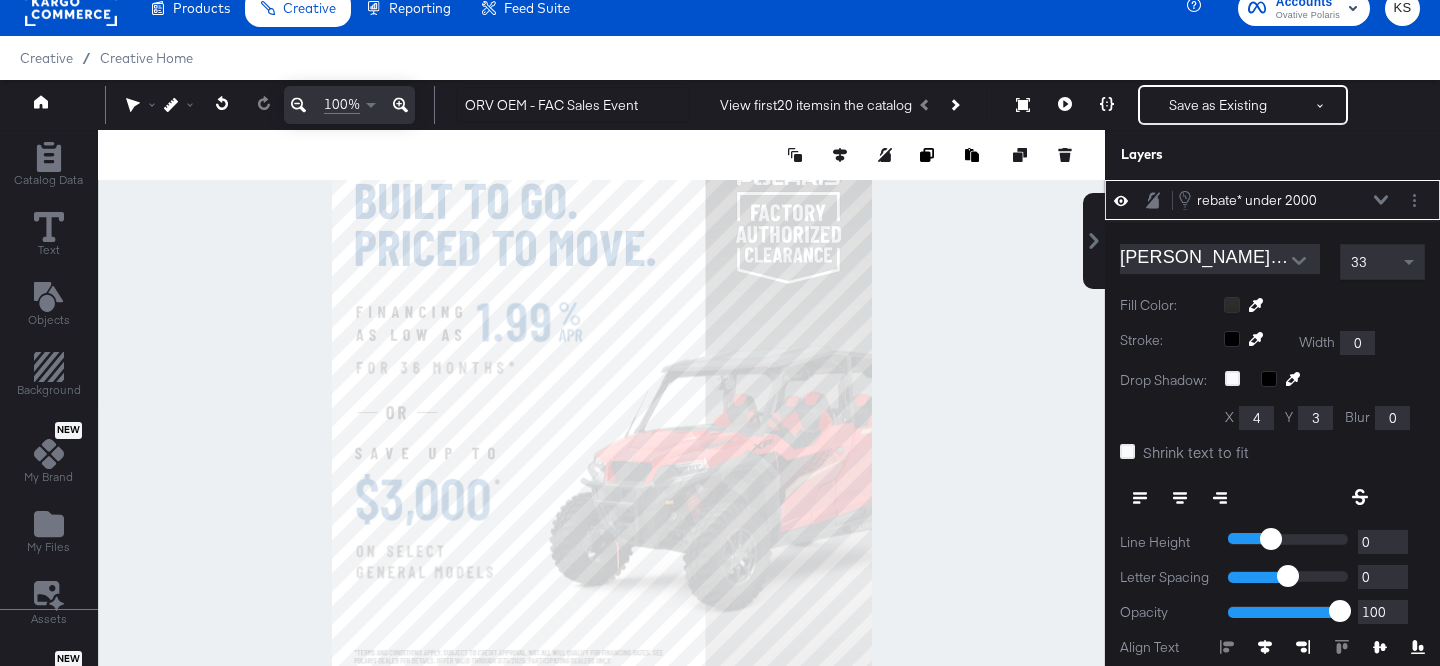 click 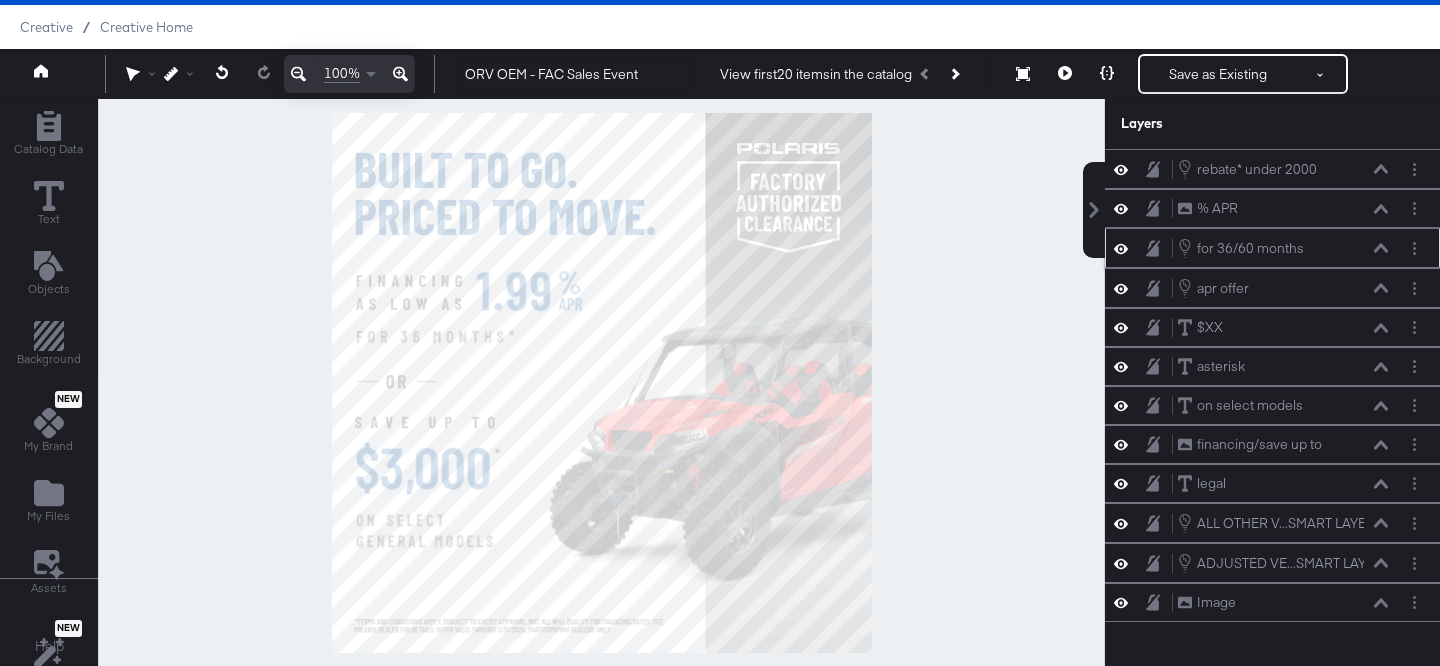 scroll, scrollTop: 30, scrollLeft: 0, axis: vertical 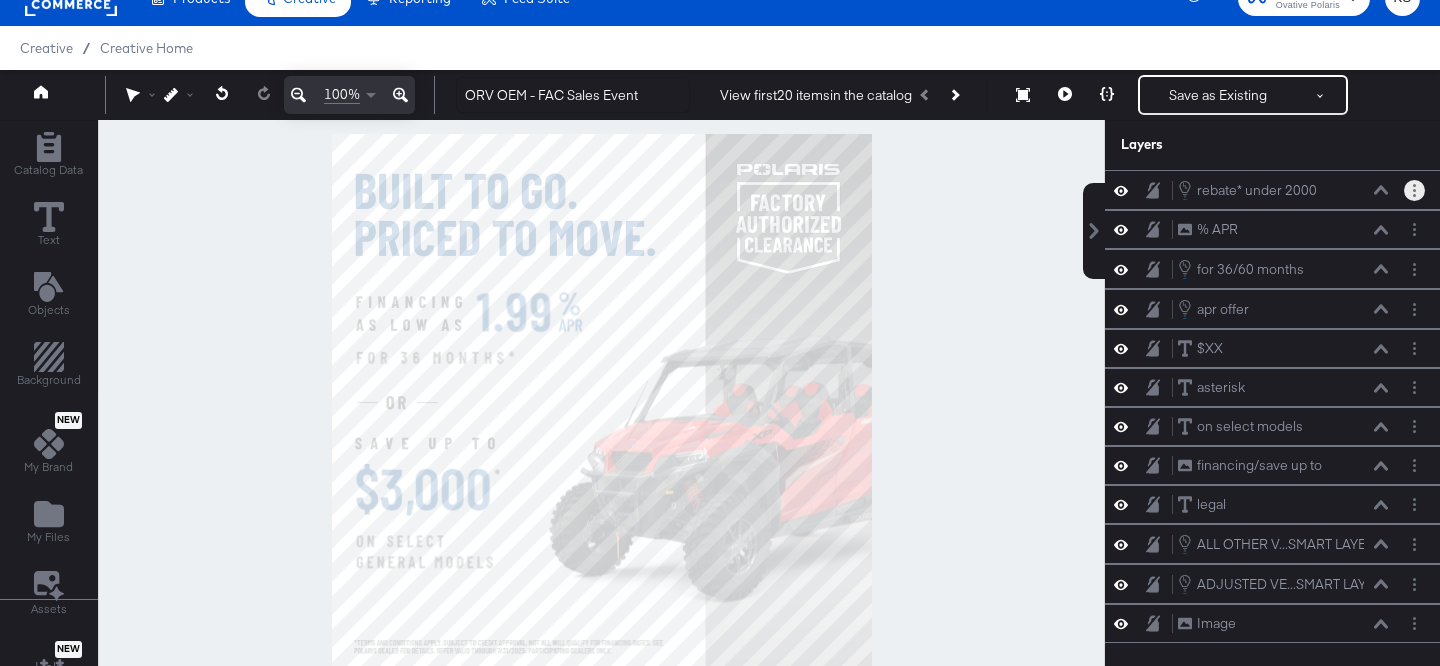 click at bounding box center [1414, 190] 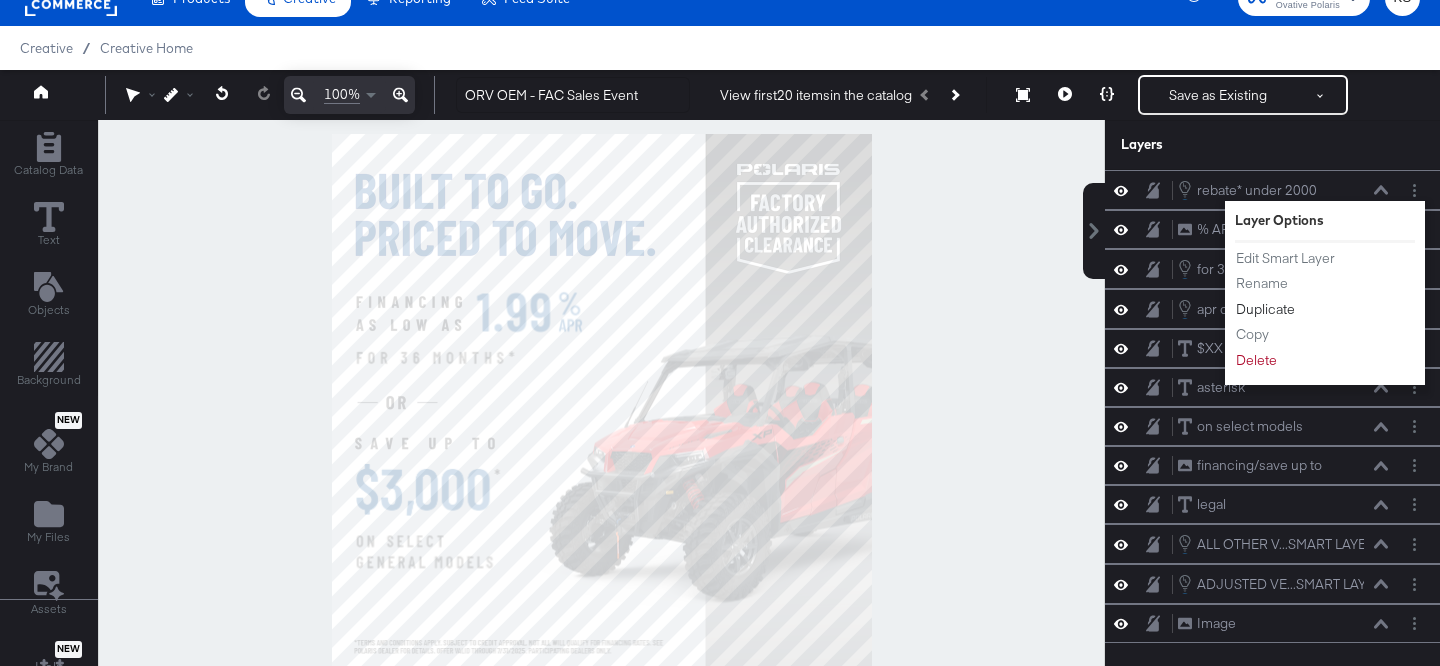 click on "Duplicate" at bounding box center (1265, 309) 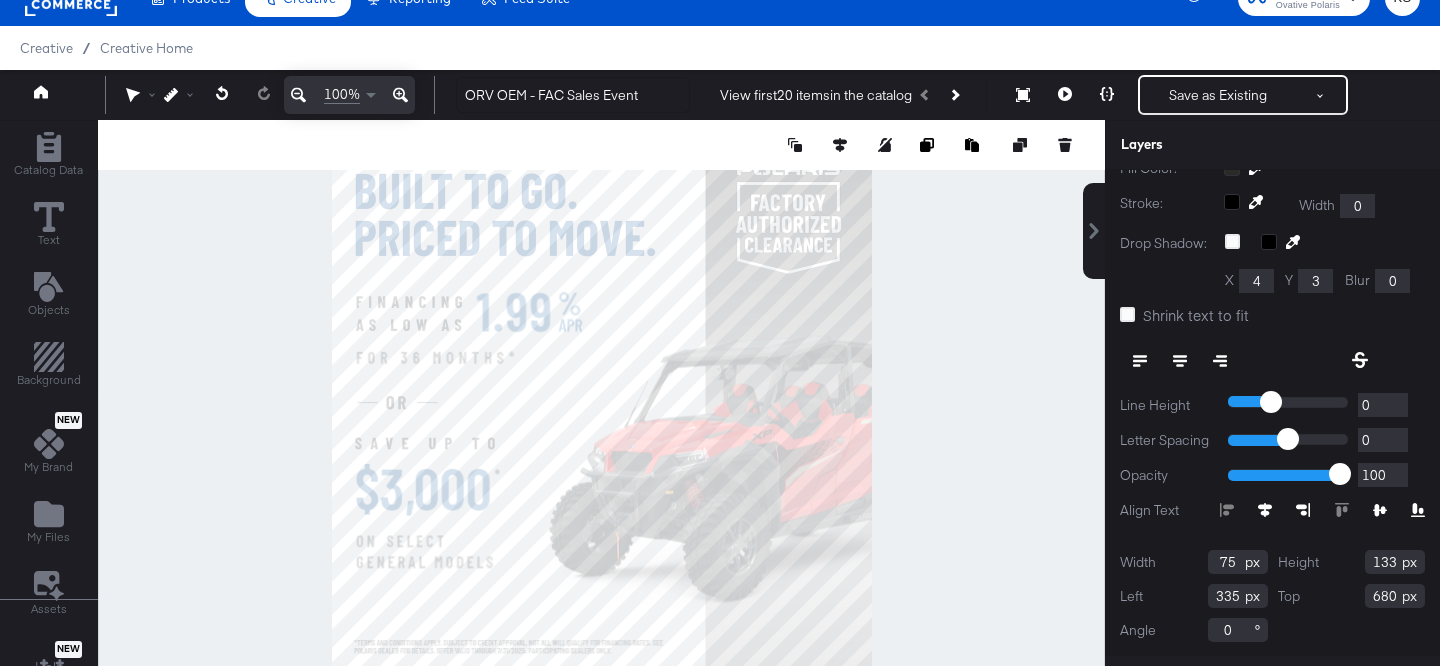 scroll, scrollTop: 0, scrollLeft: 0, axis: both 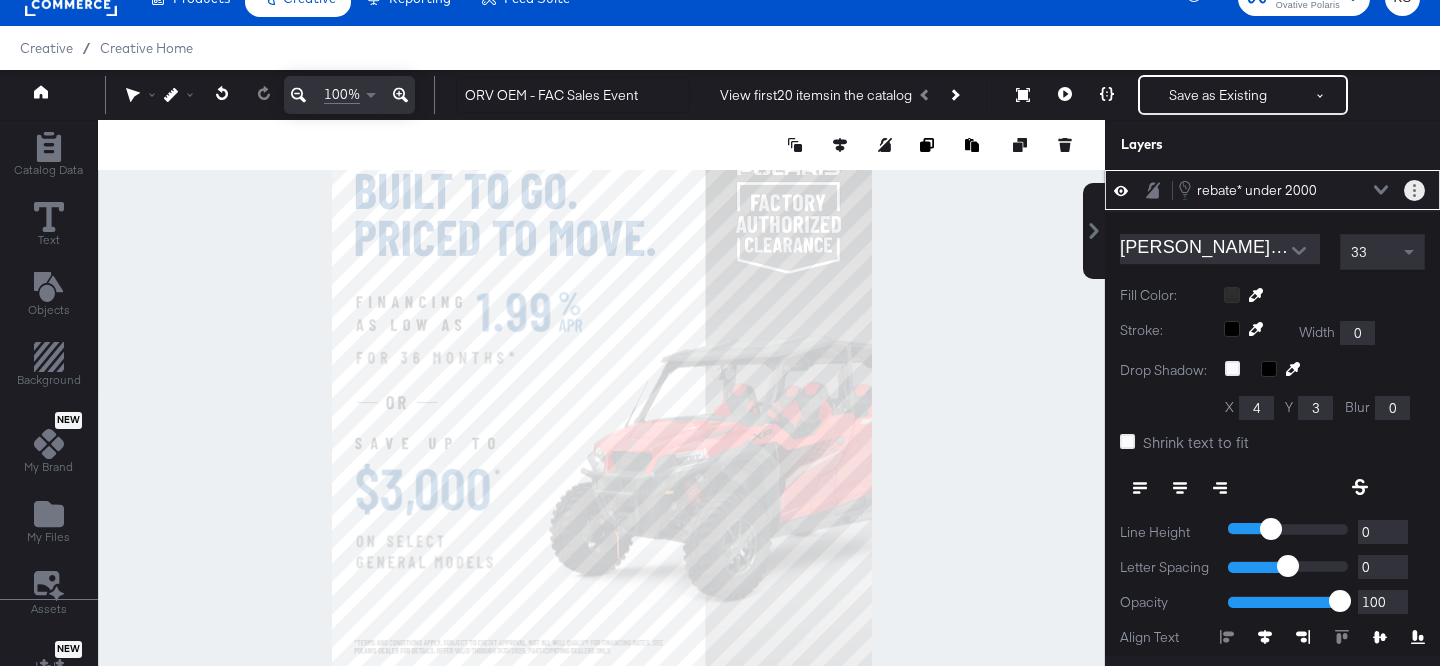 click at bounding box center [1414, 190] 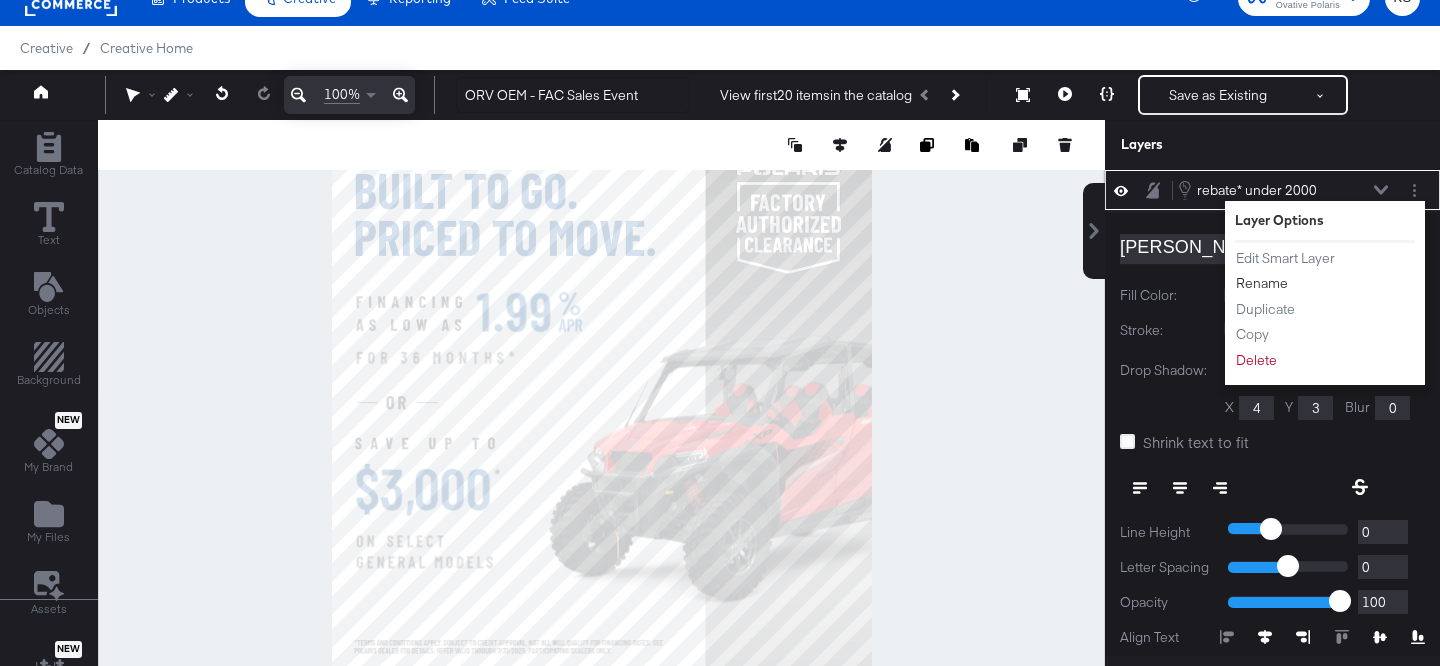 click on "Rename" at bounding box center [1262, 283] 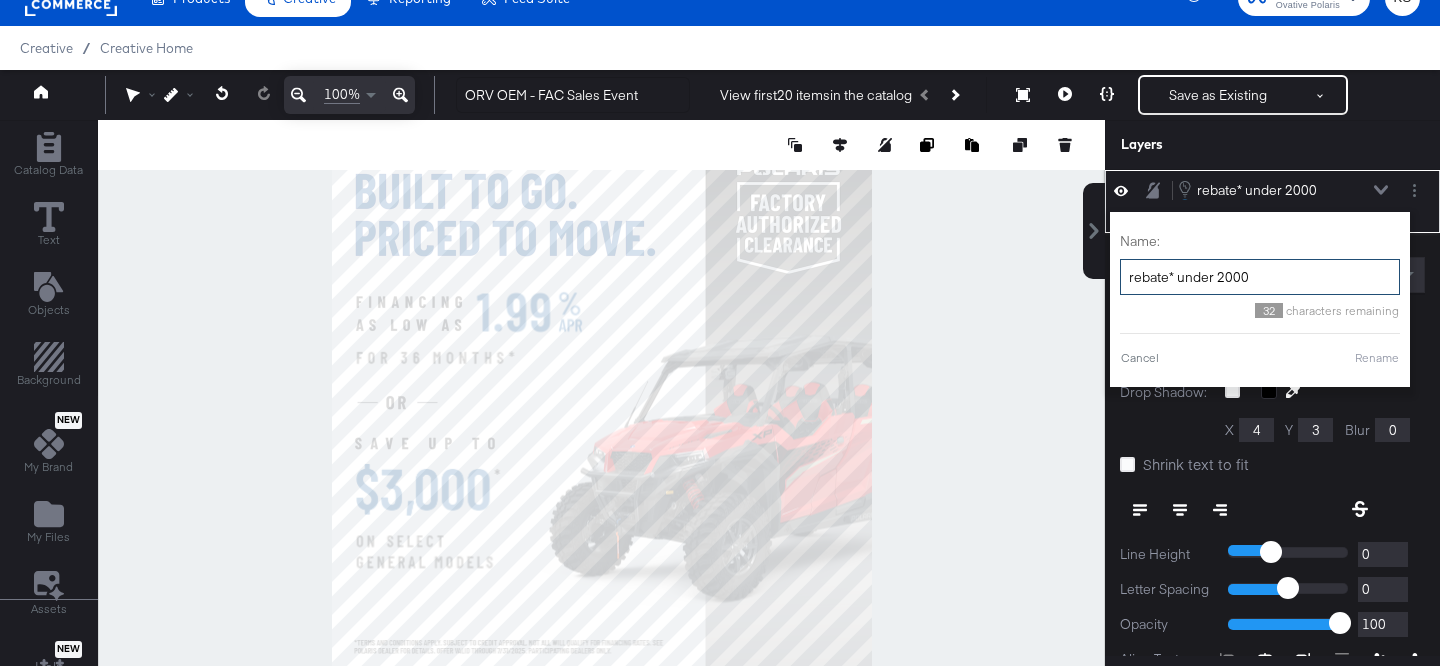 click on "rebate* under 2000" at bounding box center [1260, 277] 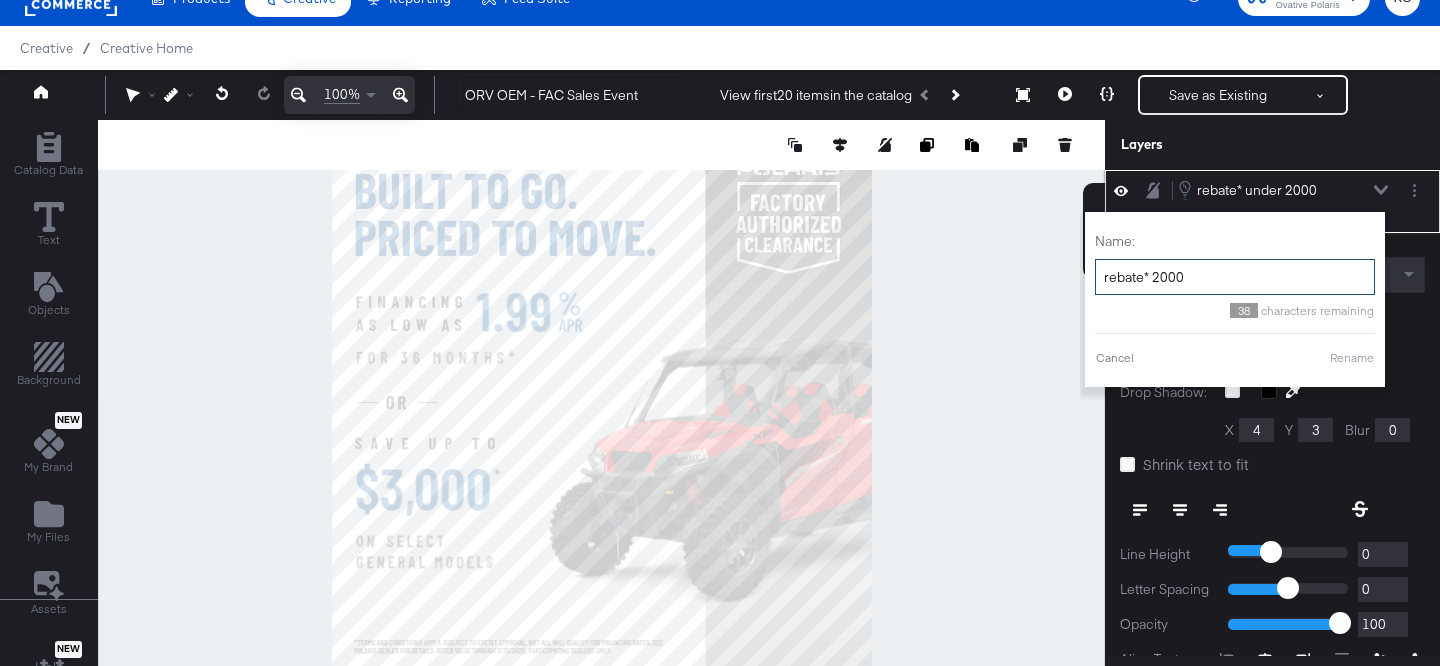 click on "rebate* 2000" at bounding box center [1235, 277] 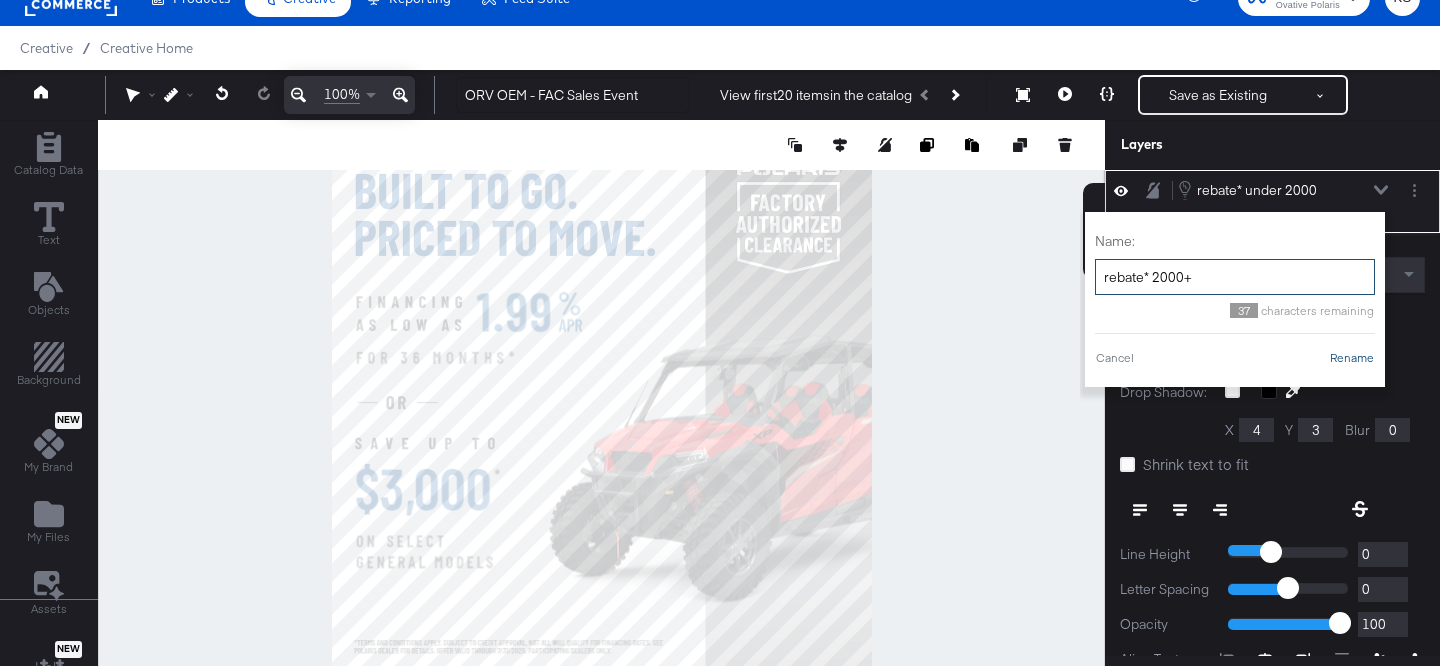 type on "rebate* 2000+" 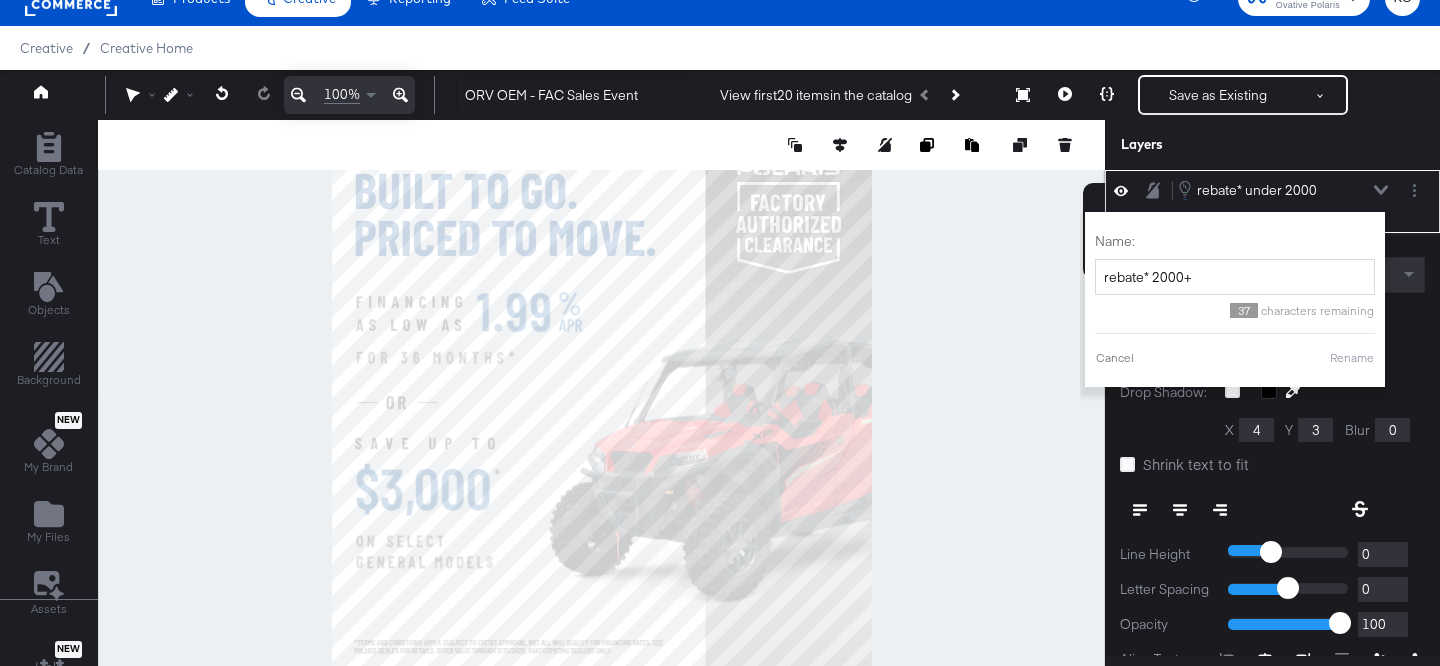 click on "Rename" at bounding box center (1352, 358) 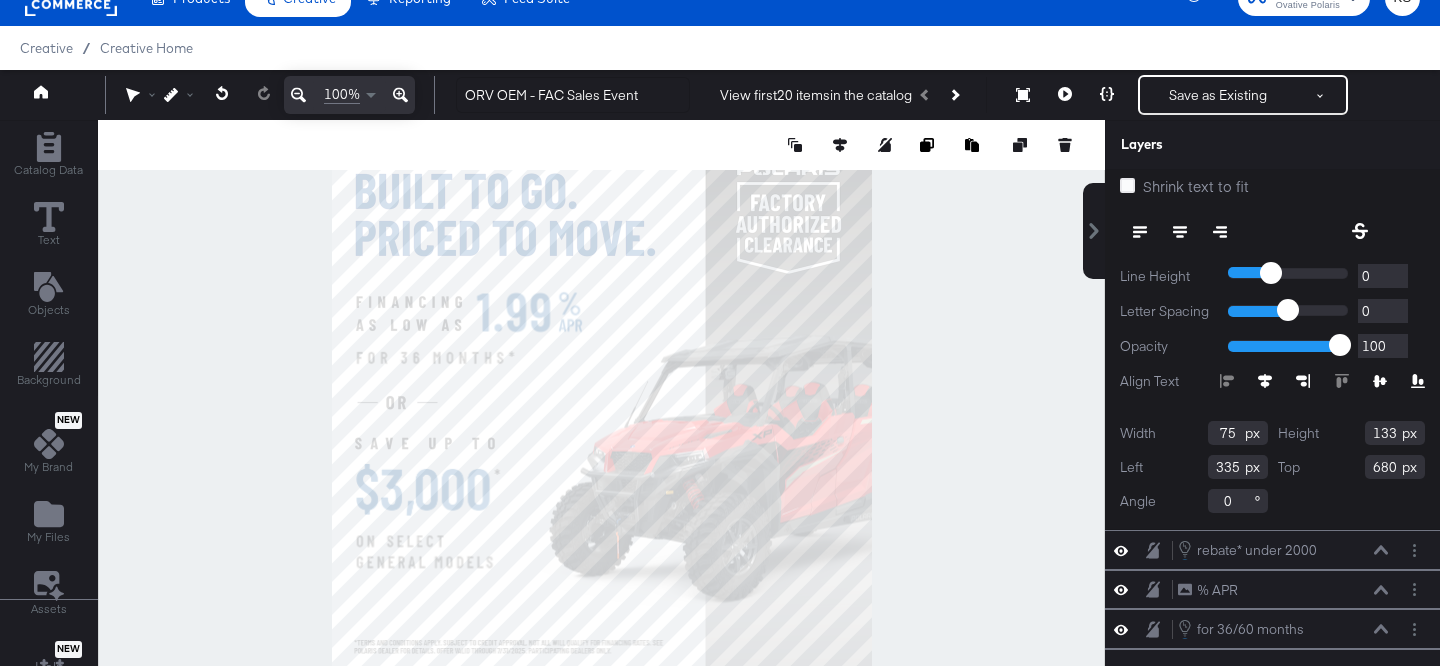 scroll, scrollTop: 273, scrollLeft: 0, axis: vertical 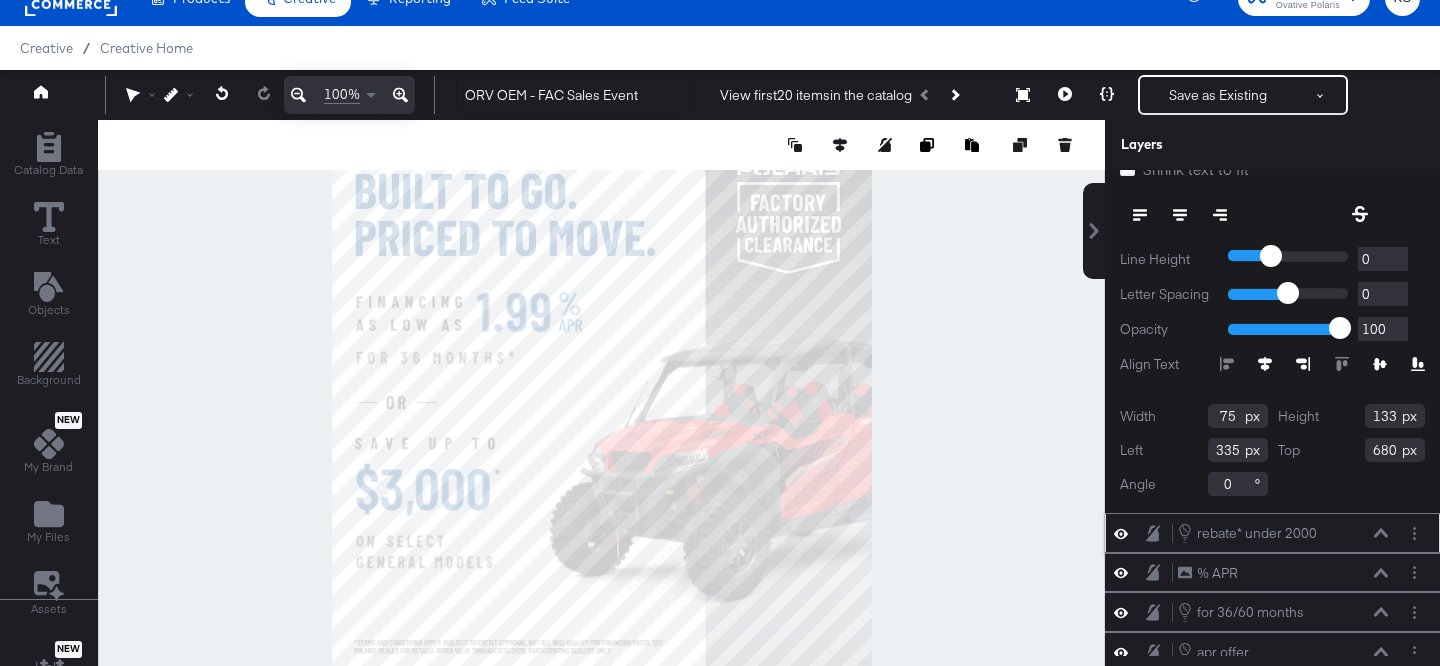 click 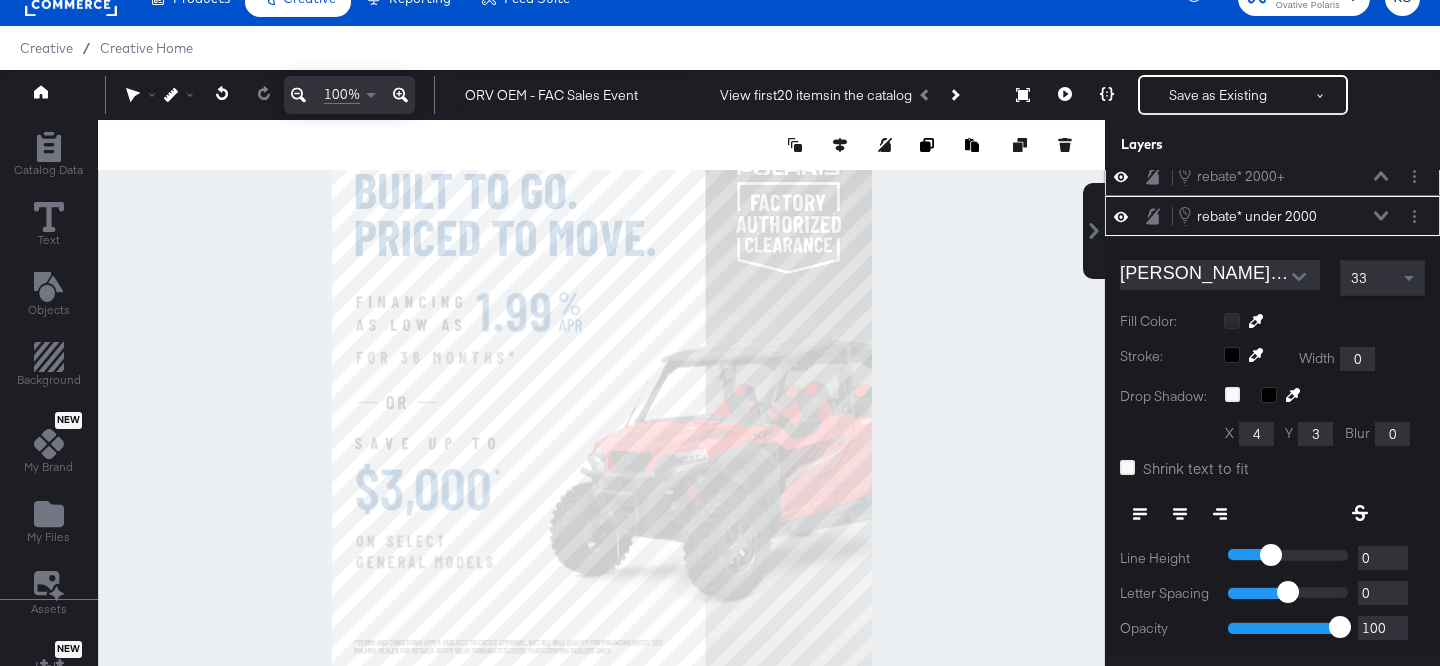 scroll, scrollTop: 0, scrollLeft: 0, axis: both 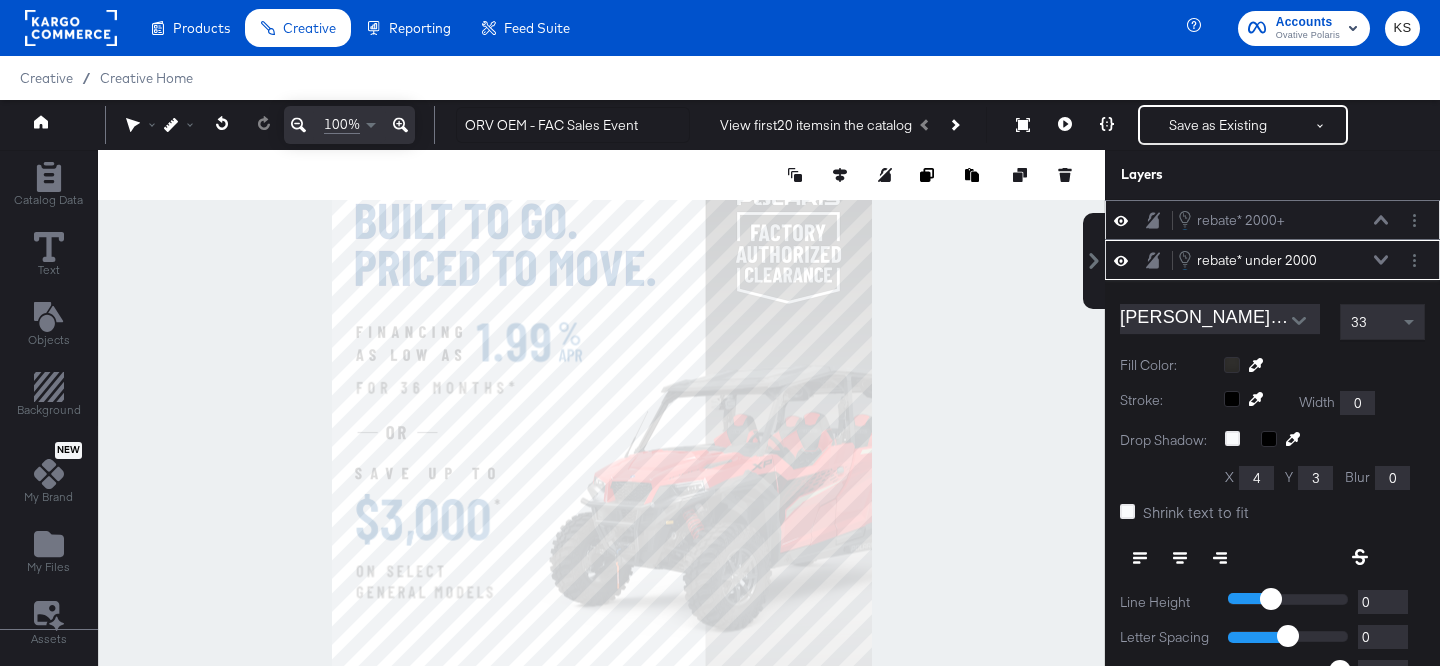 click at bounding box center (1381, 220) 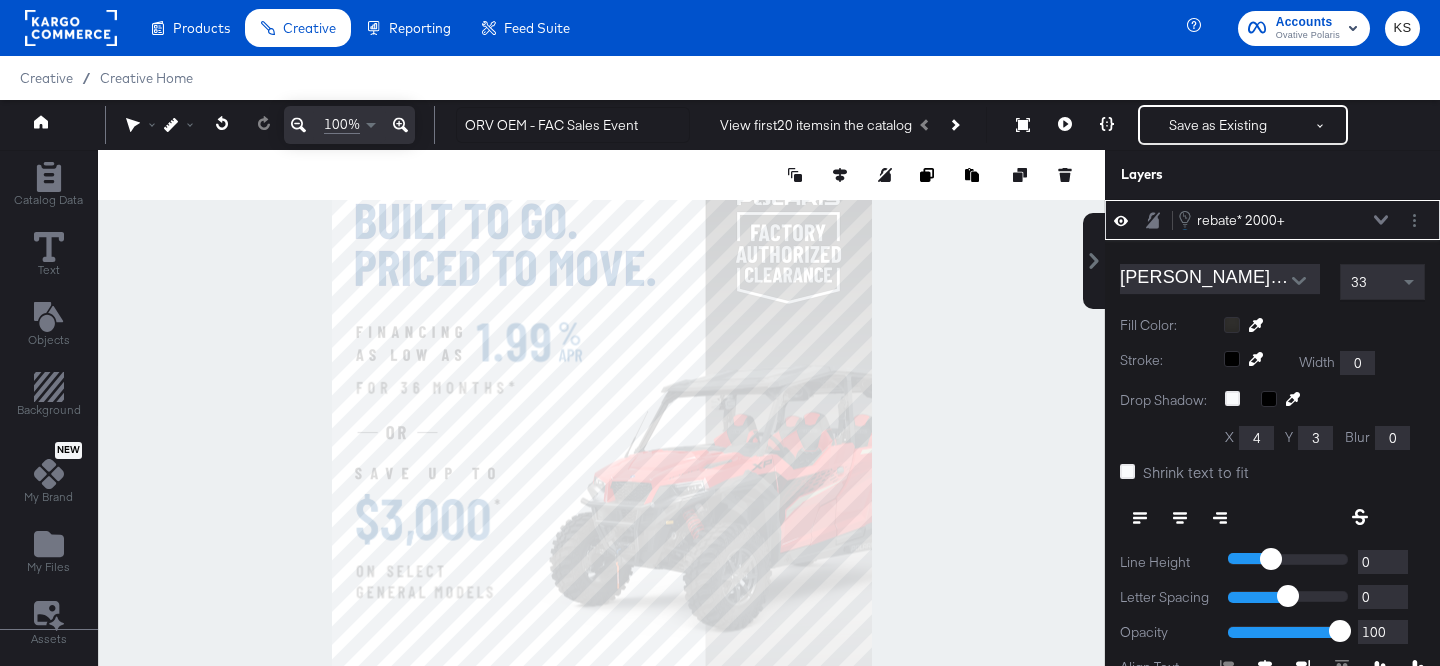 scroll, scrollTop: 20, scrollLeft: 0, axis: vertical 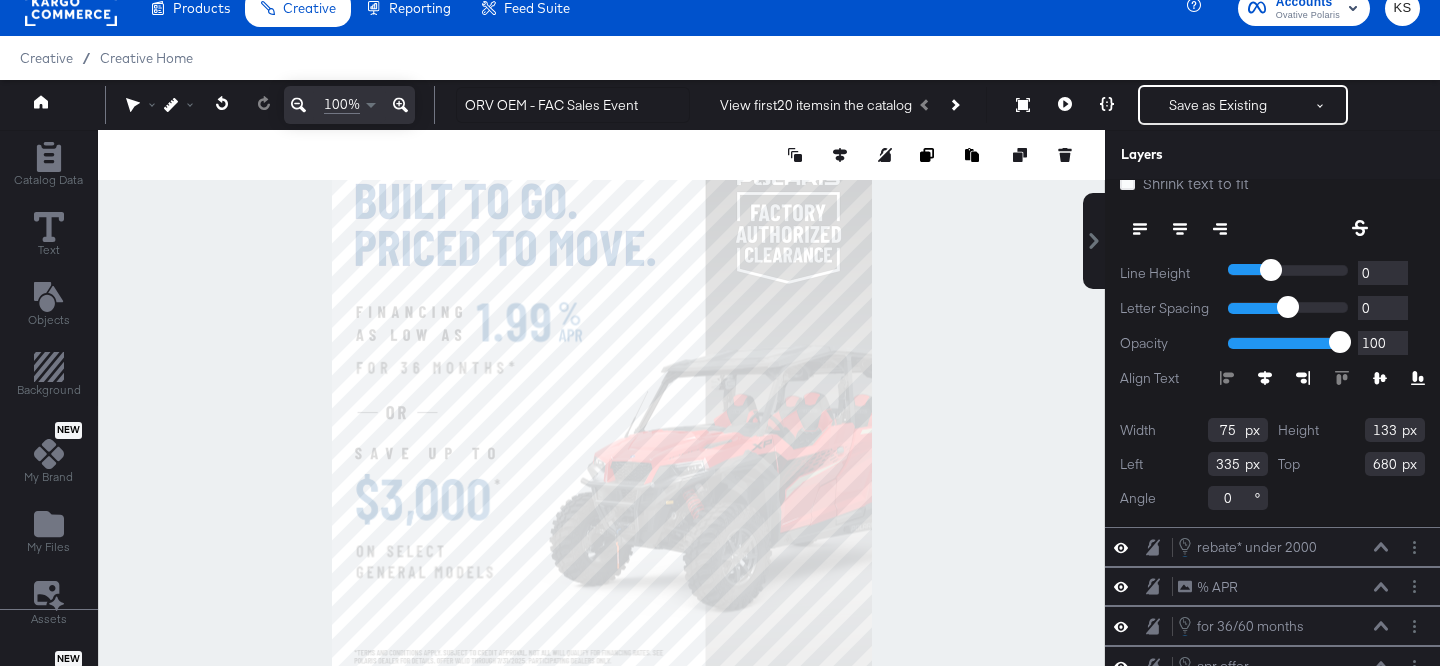 click on "335" at bounding box center (1238, 464) 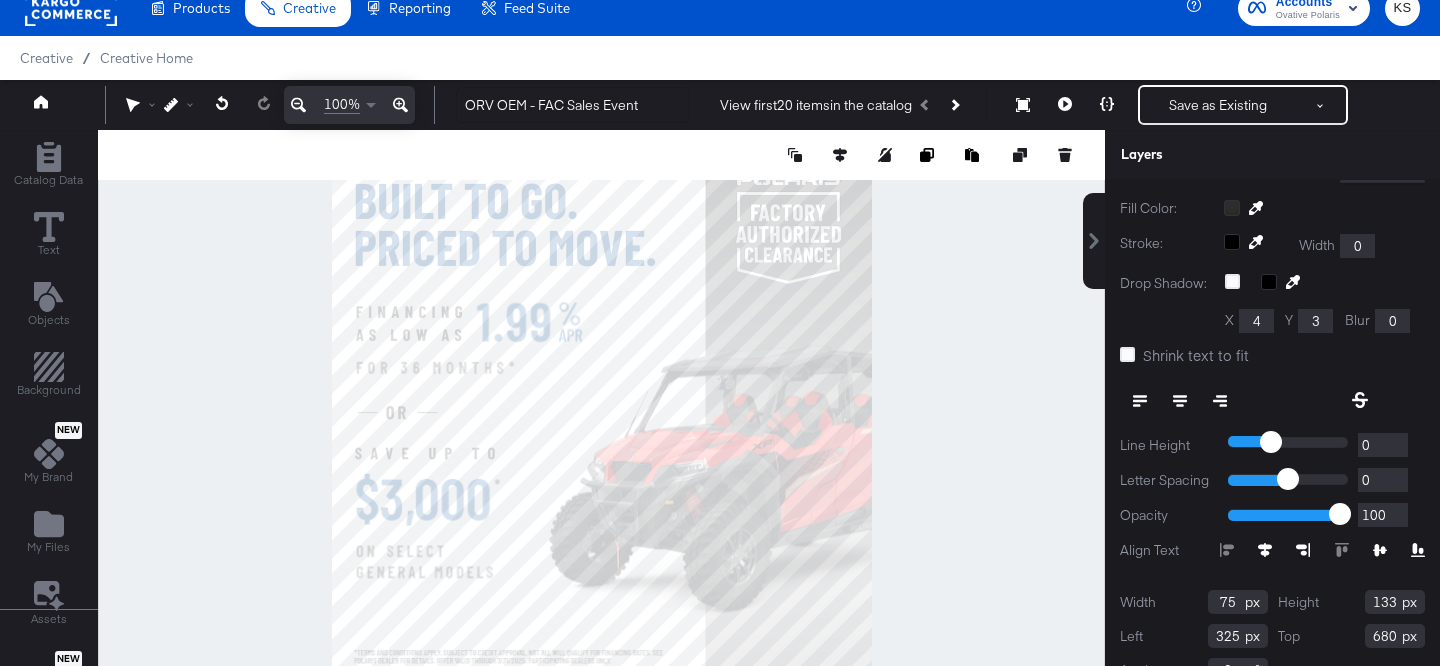 scroll, scrollTop: 0, scrollLeft: 0, axis: both 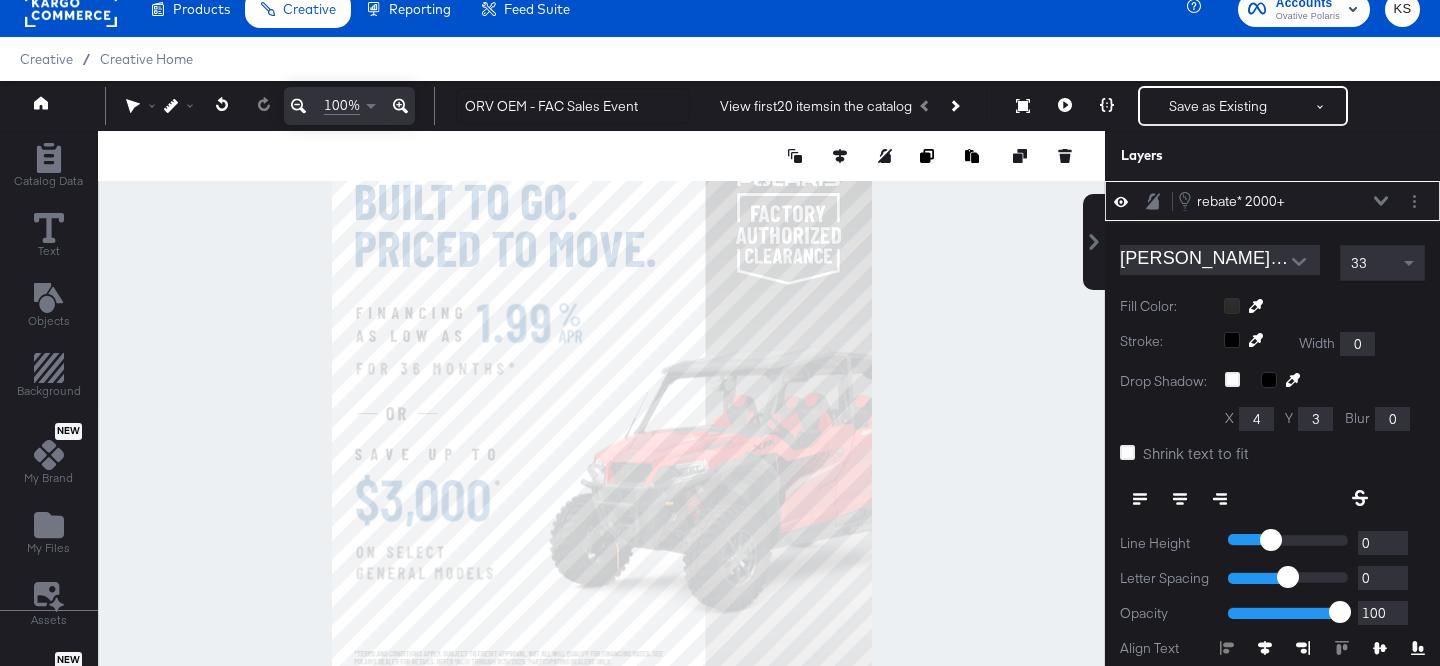 type on "325" 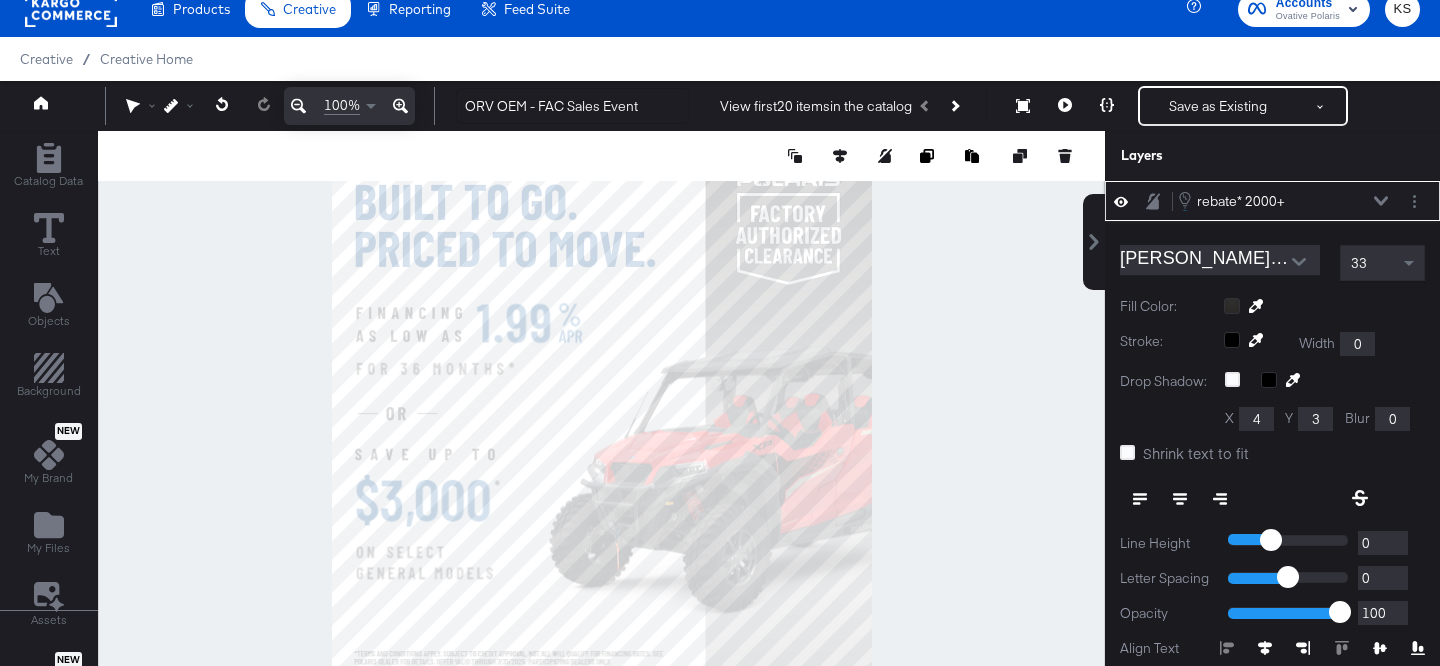 click 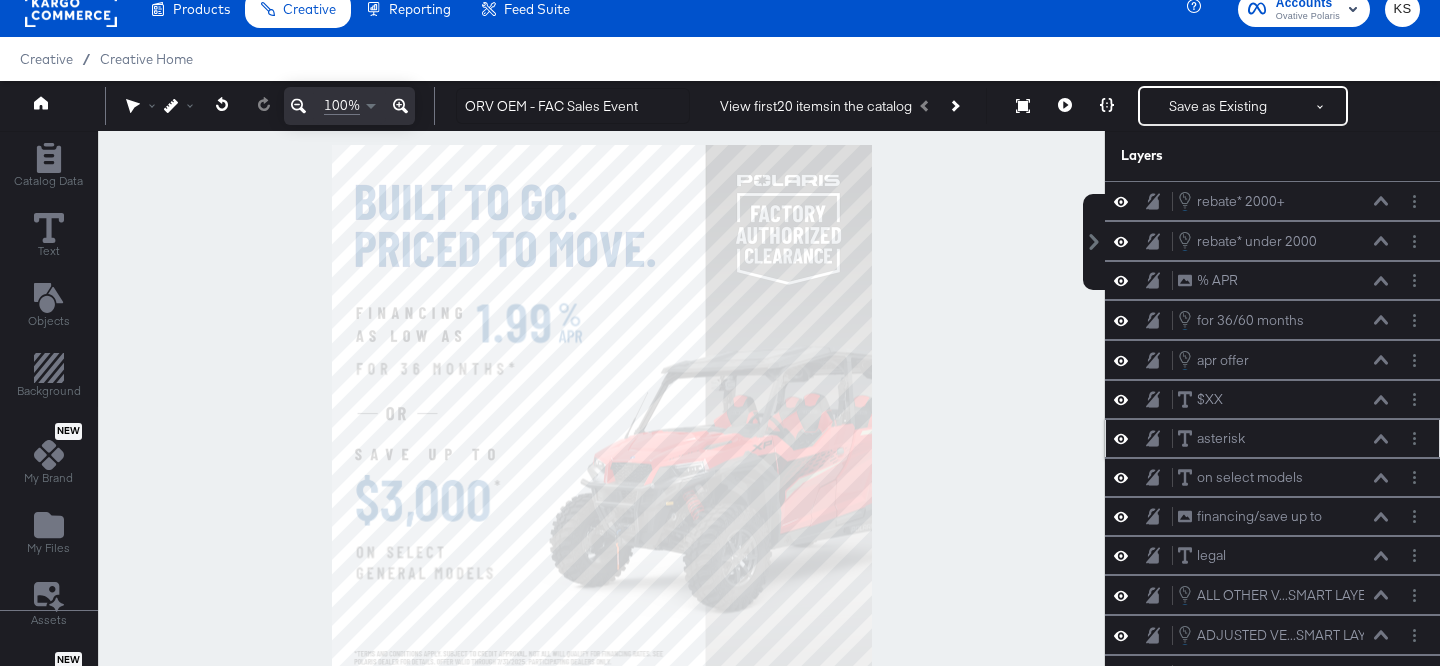 click 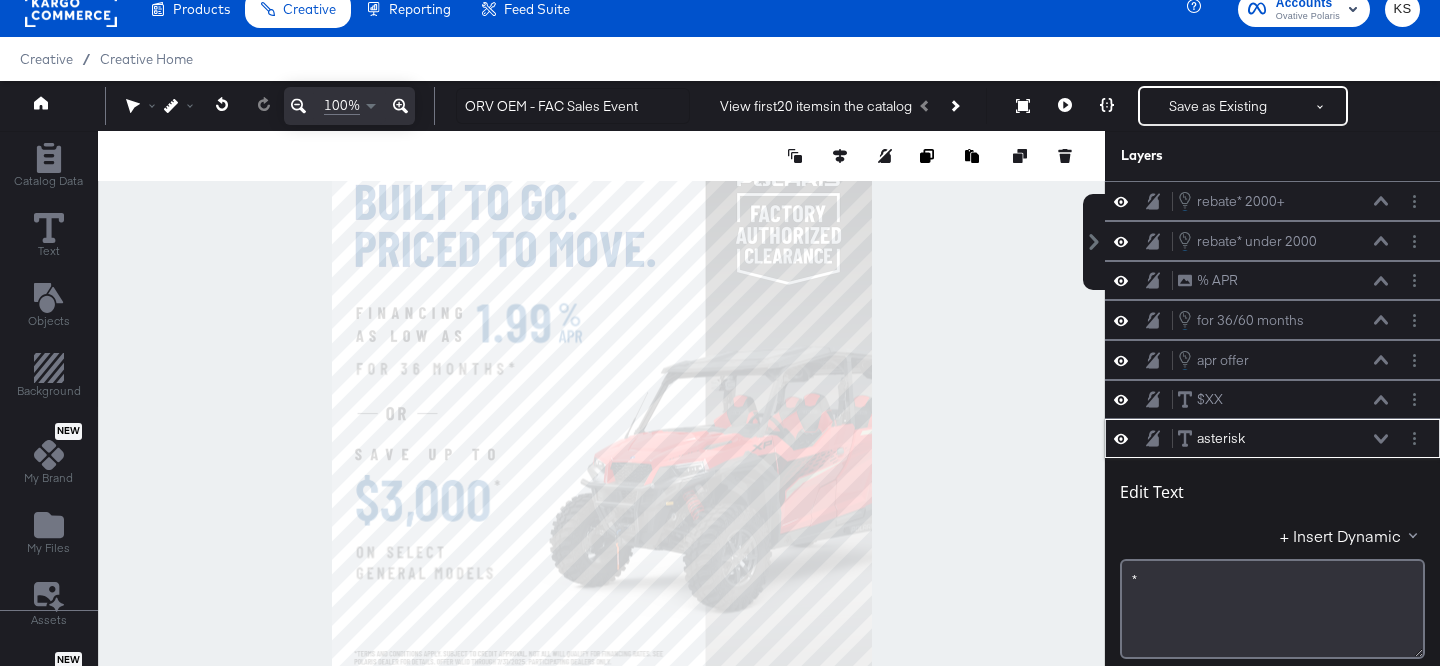 scroll, scrollTop: 20, scrollLeft: 0, axis: vertical 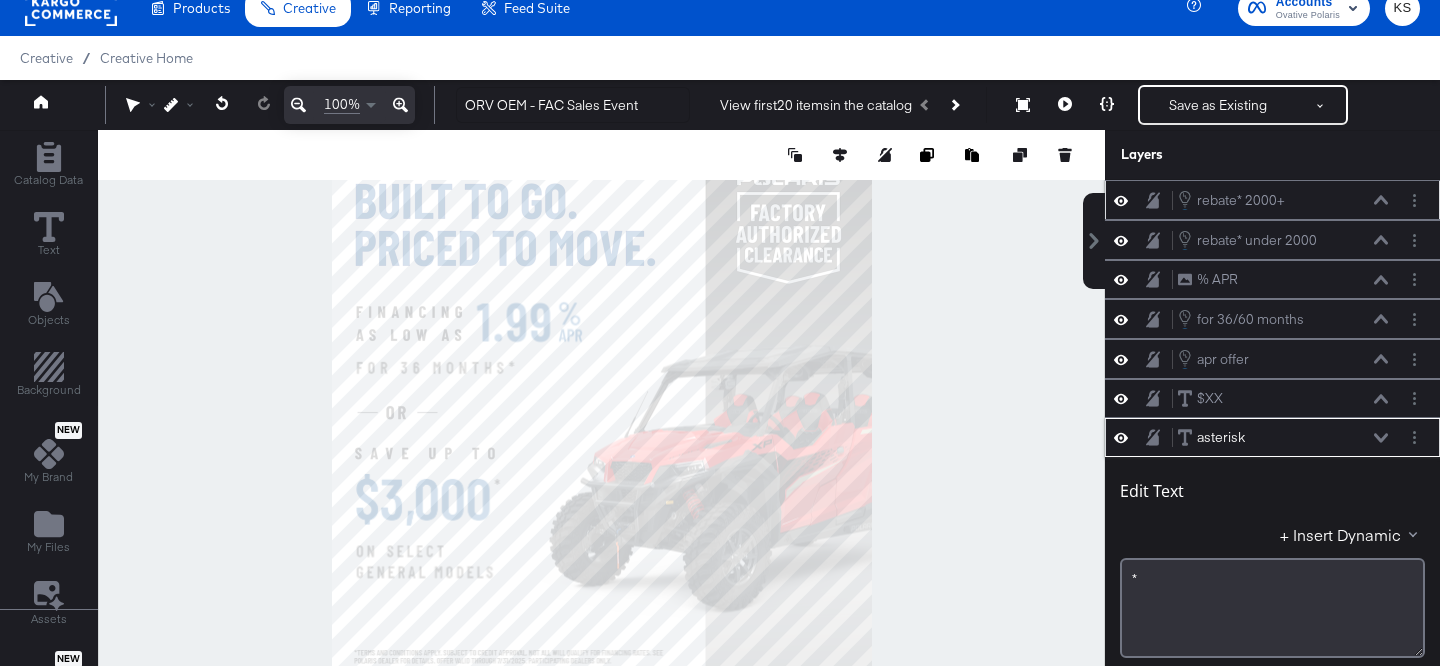 click 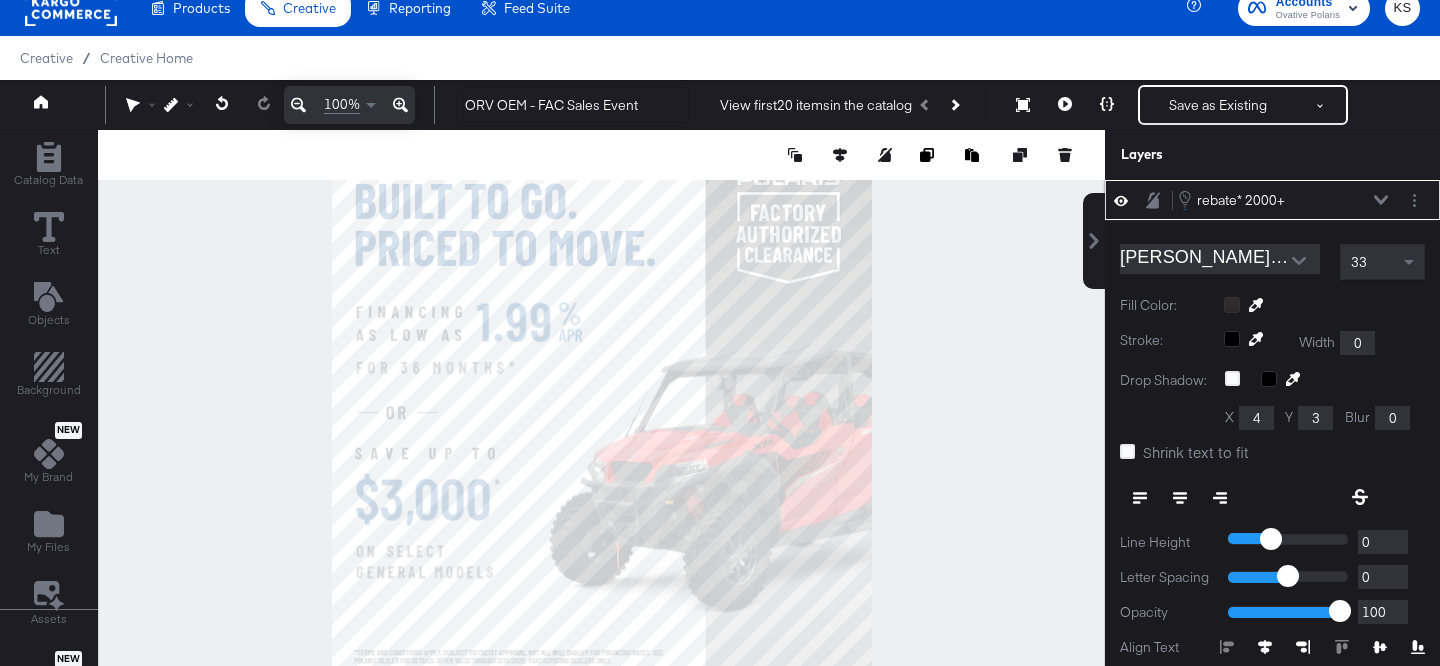 scroll, scrollTop: 259, scrollLeft: 0, axis: vertical 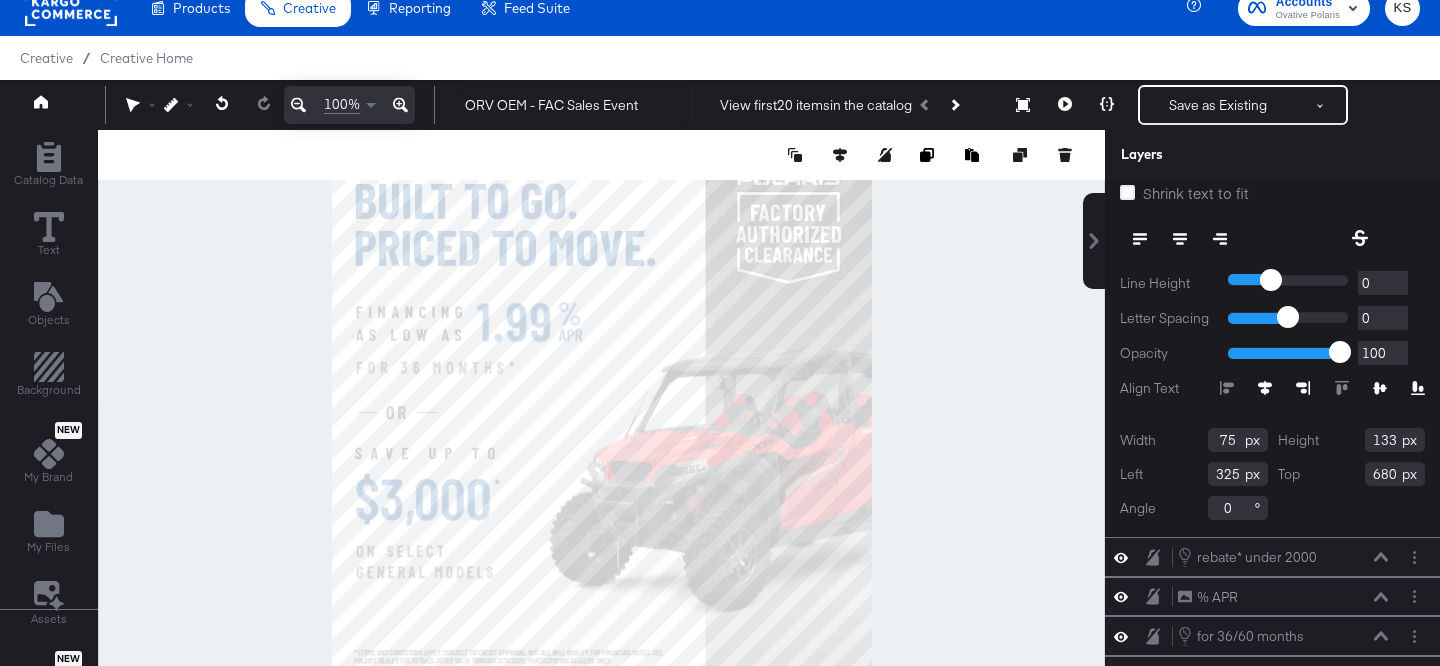 click on "680" at bounding box center (1395, 474) 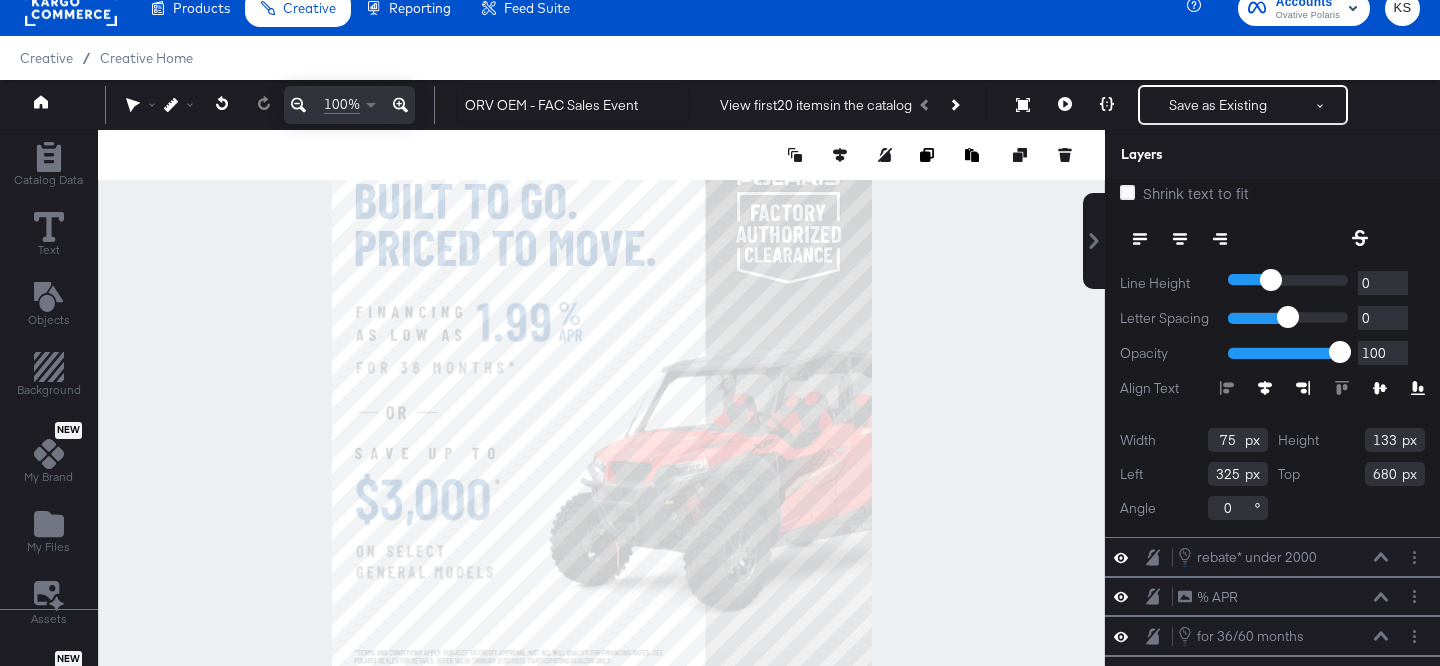 click on "680" at bounding box center [1395, 474] 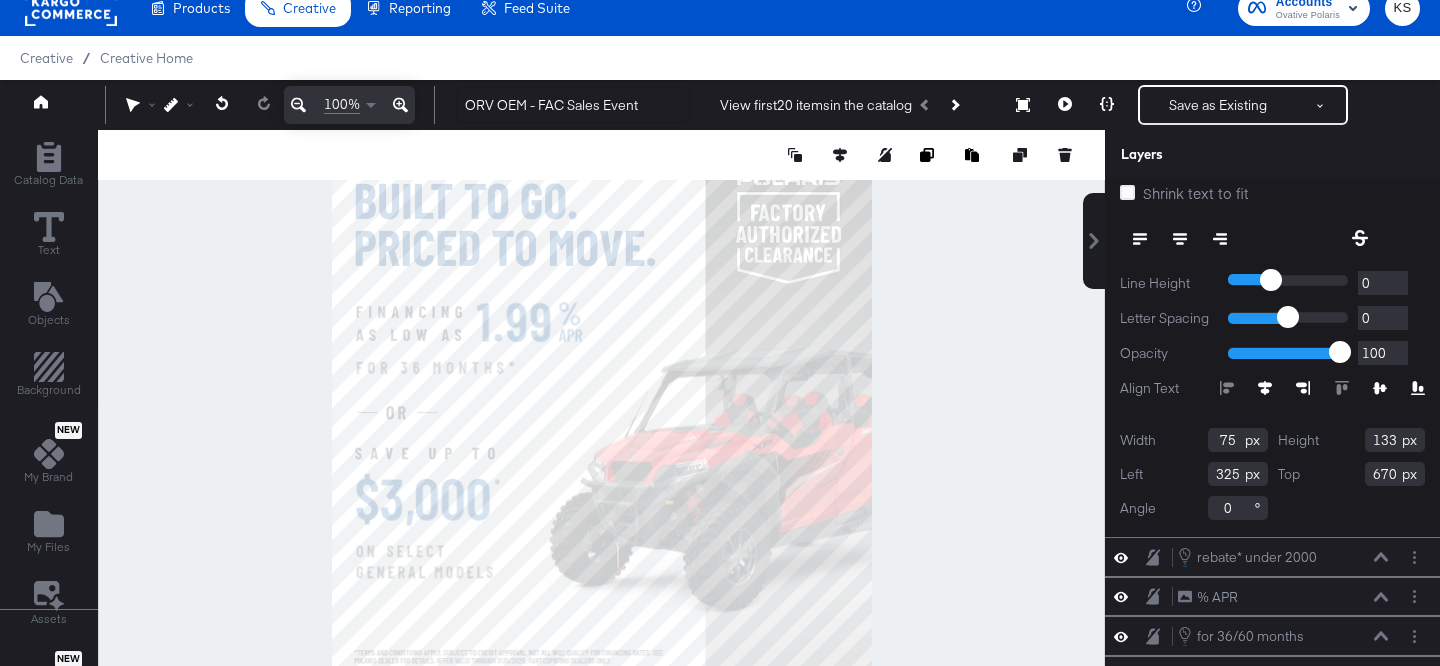 scroll, scrollTop: 0, scrollLeft: 0, axis: both 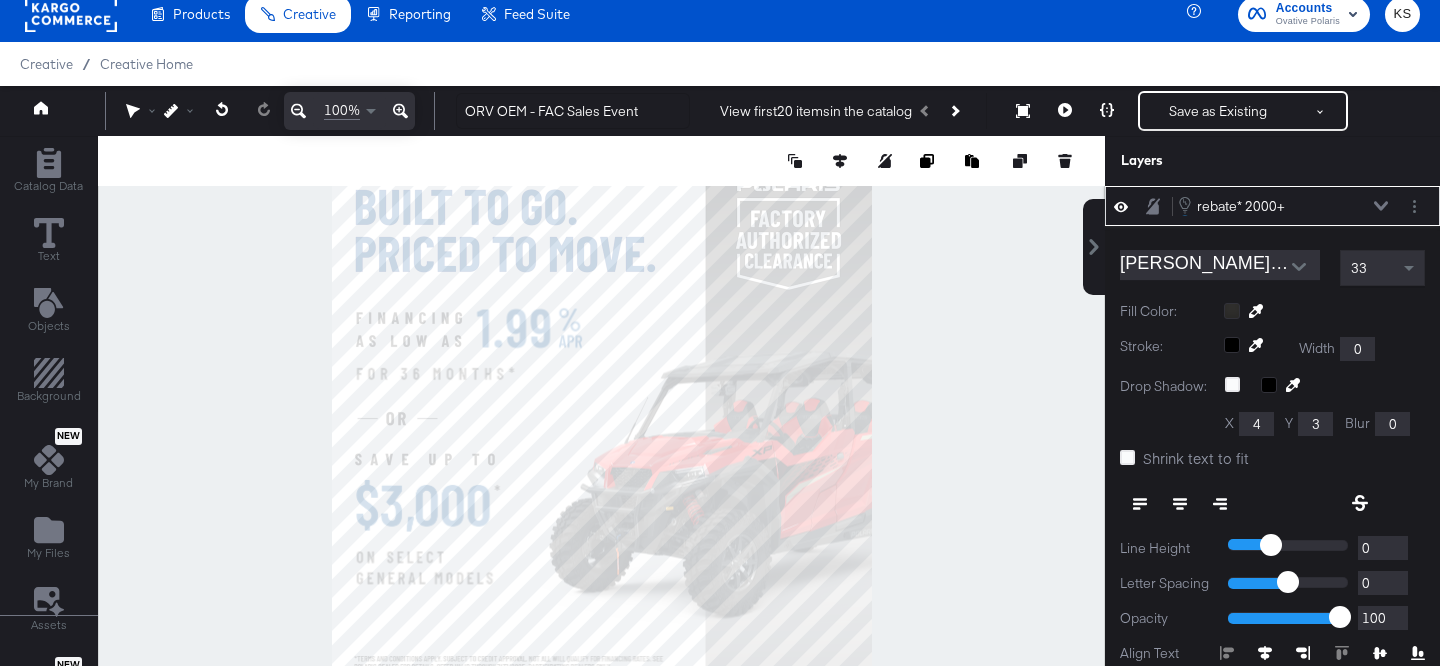 type on "670" 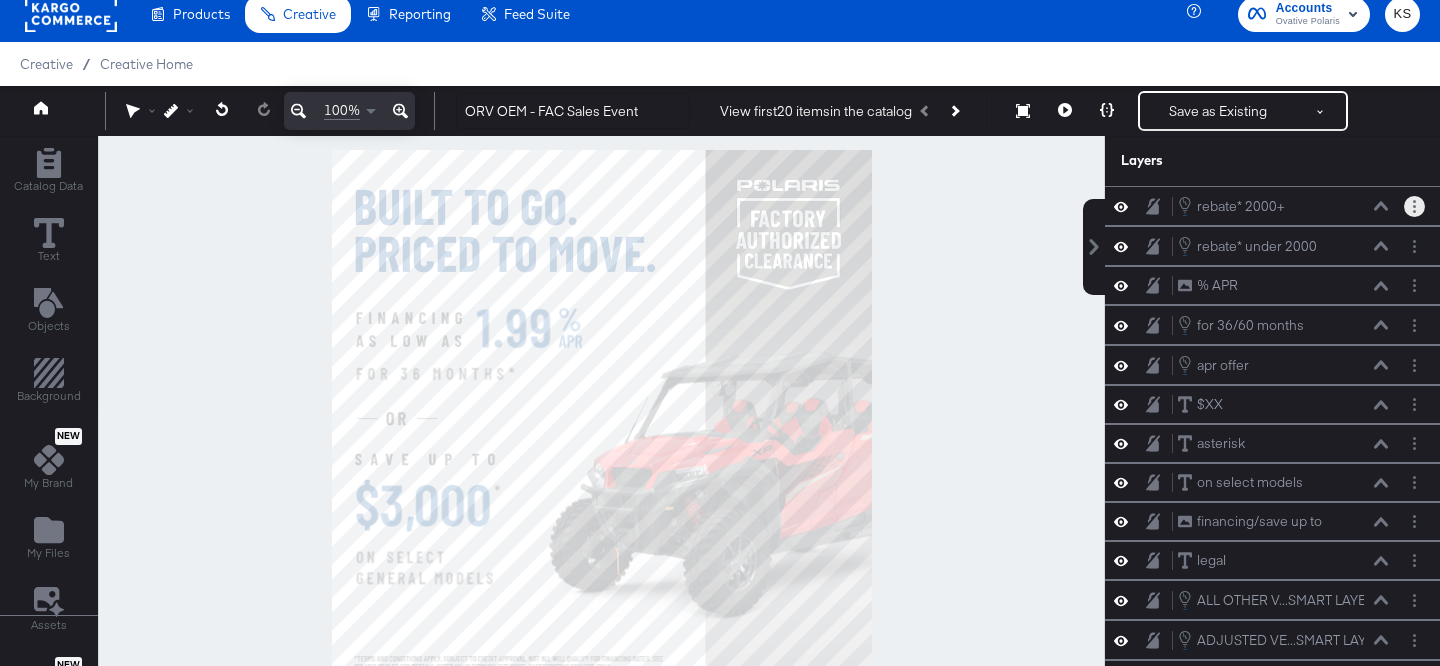 click at bounding box center (1414, 206) 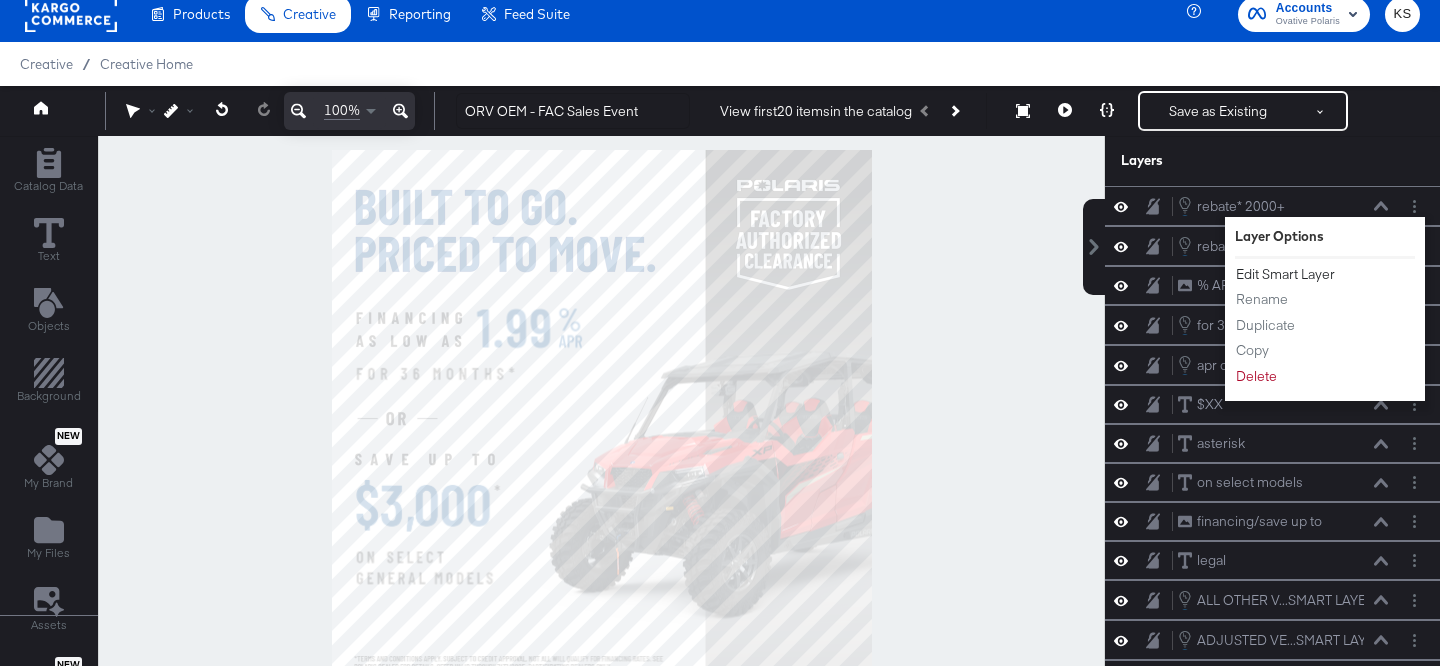 click on "Edit Smart Layer" at bounding box center [1285, 274] 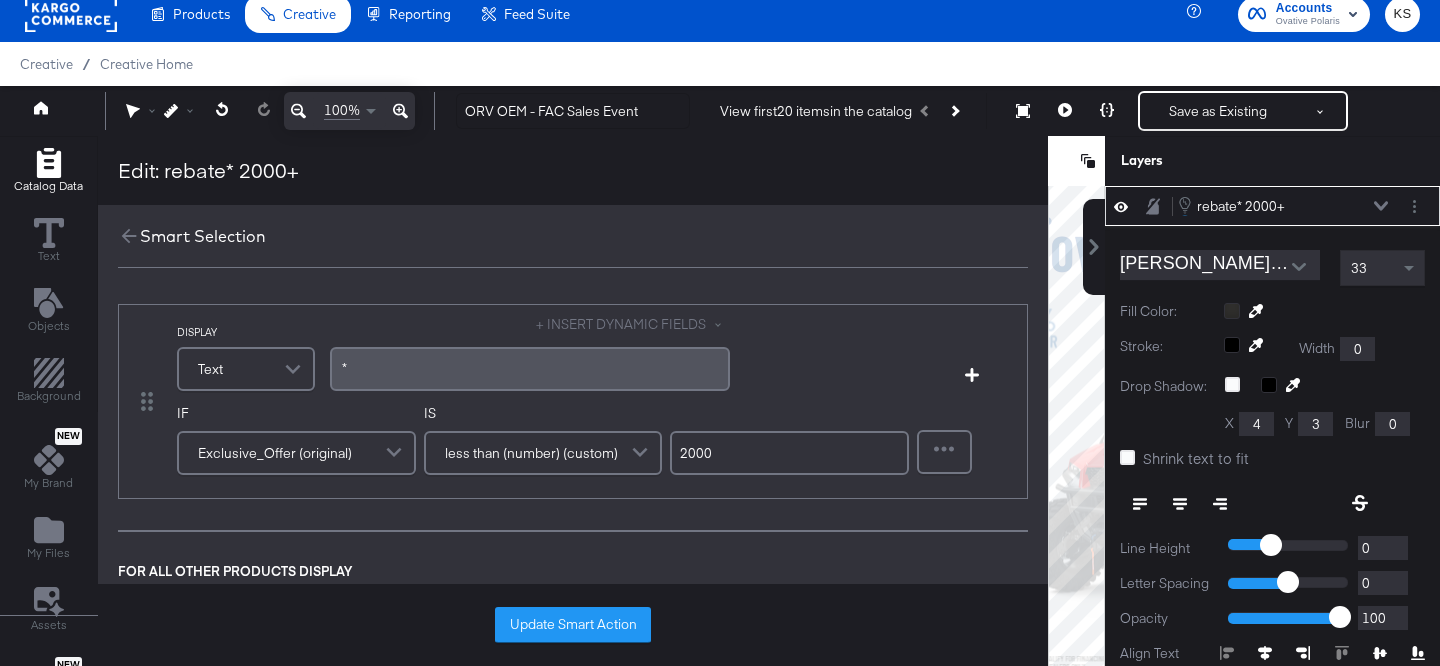scroll, scrollTop: 20, scrollLeft: 0, axis: vertical 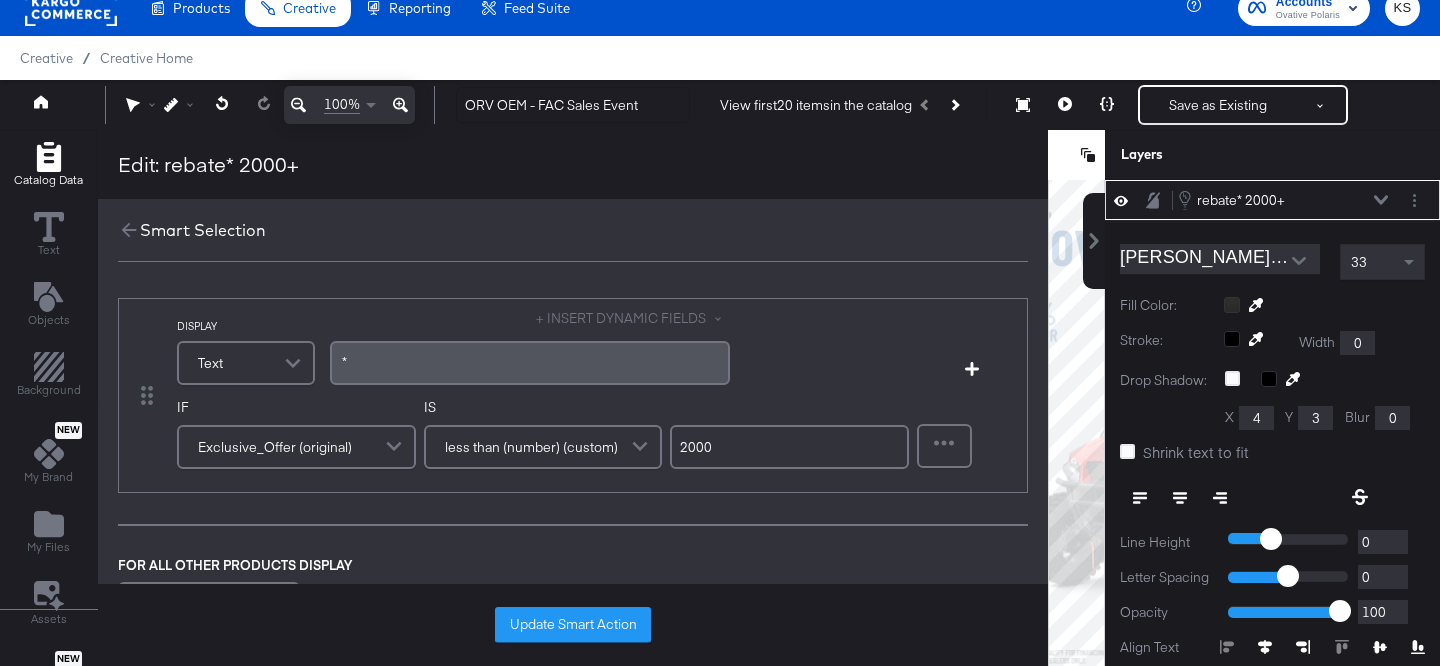 click on "less than (number) (custom)" at bounding box center [531, 447] 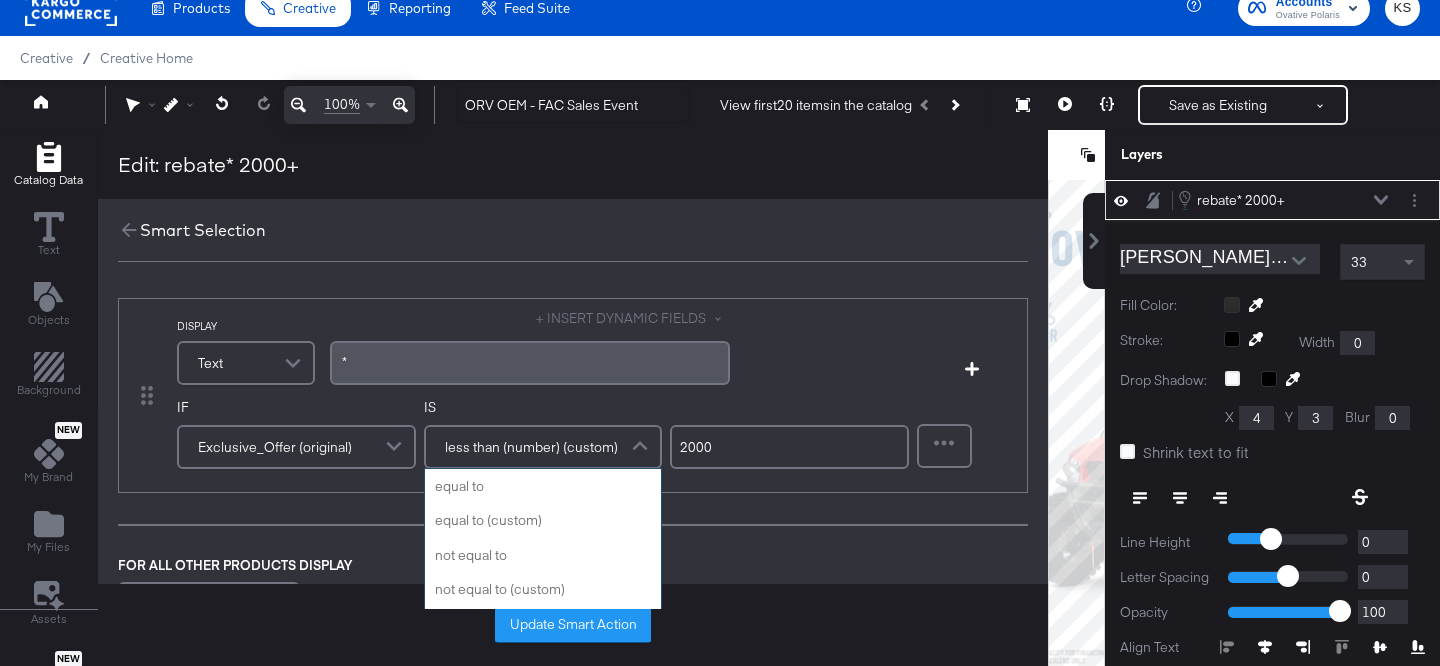 scroll, scrollTop: 21, scrollLeft: 0, axis: vertical 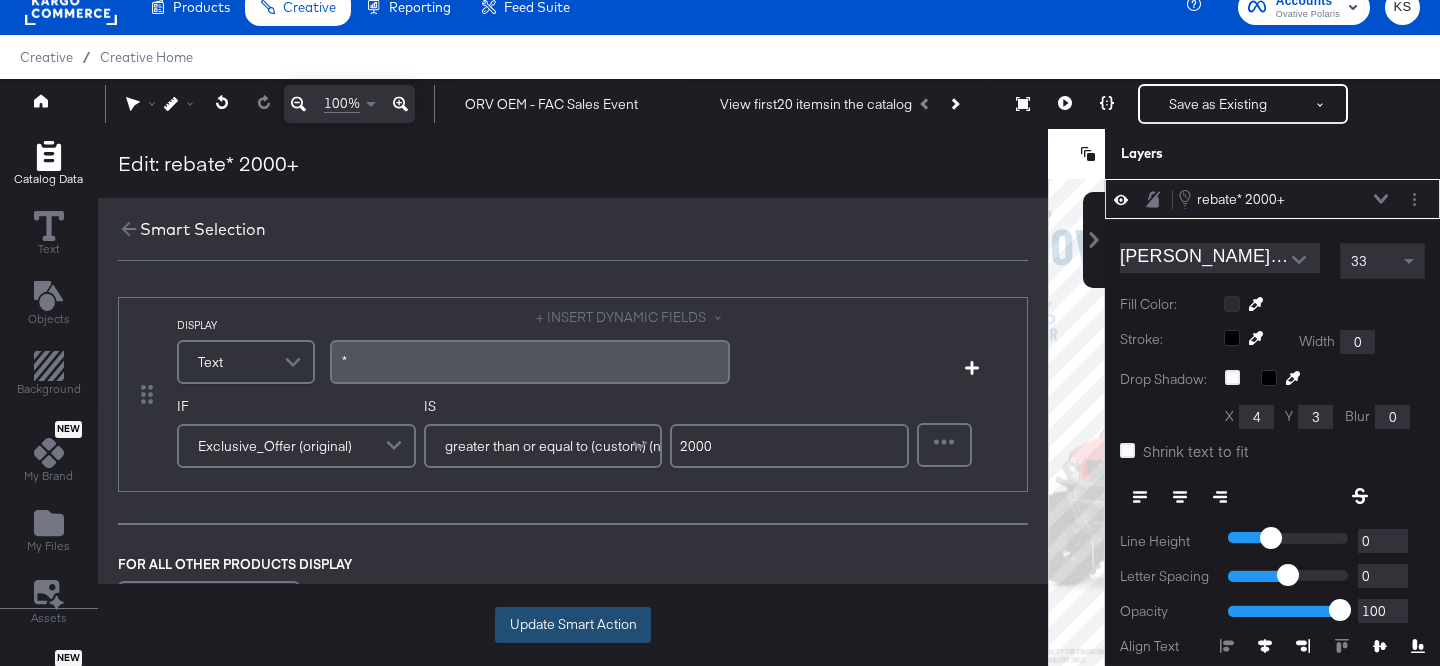 click on "Update Smart Action" at bounding box center (573, 625) 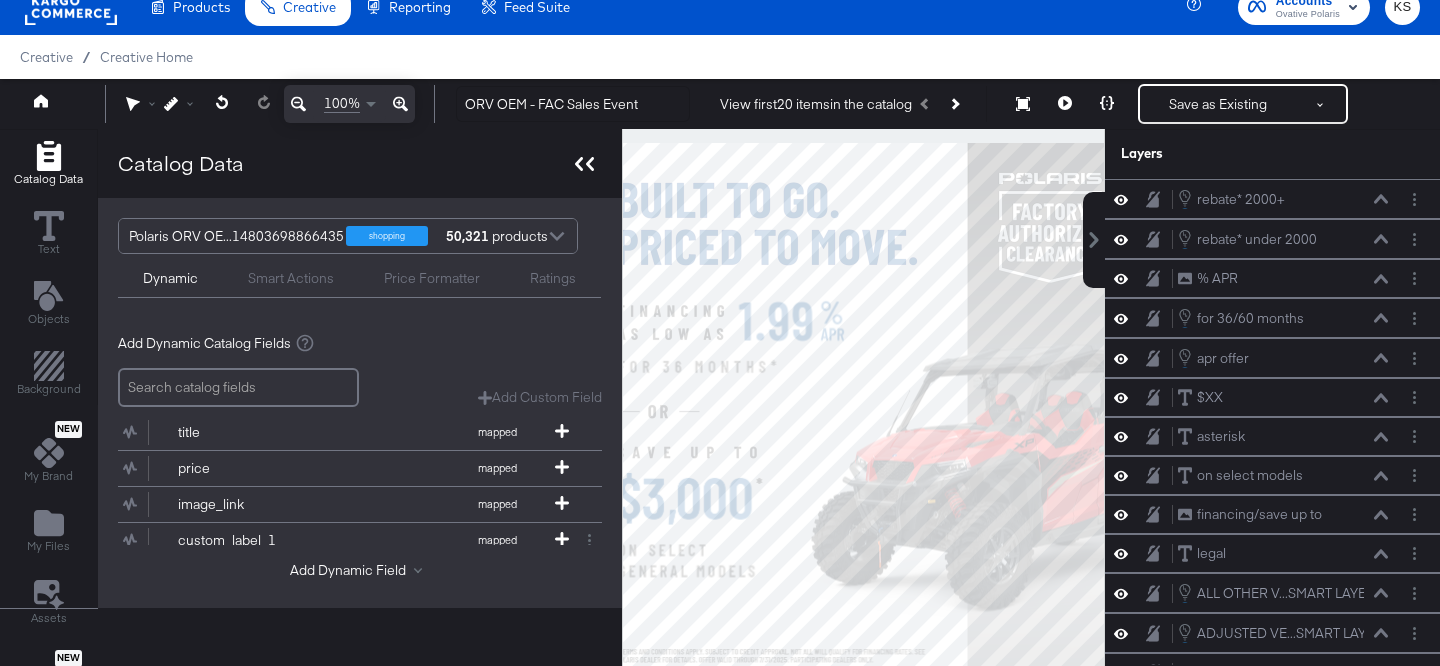 click 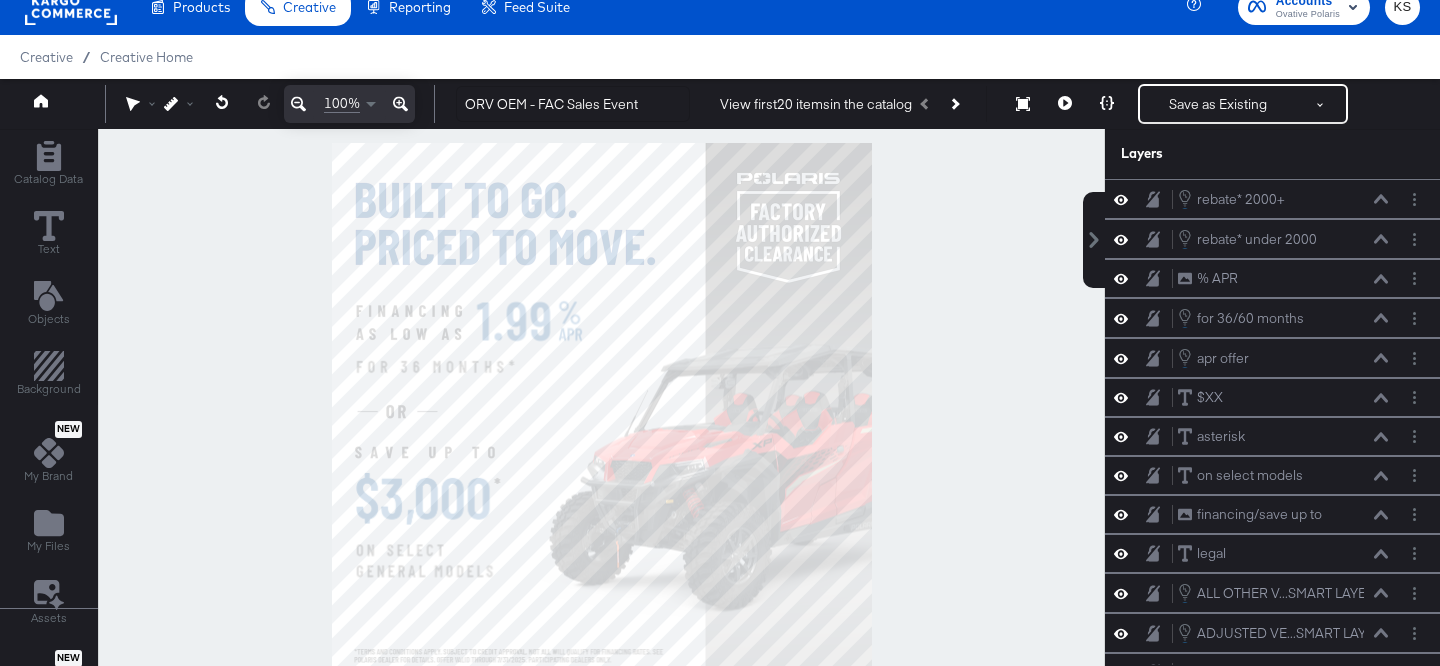 click 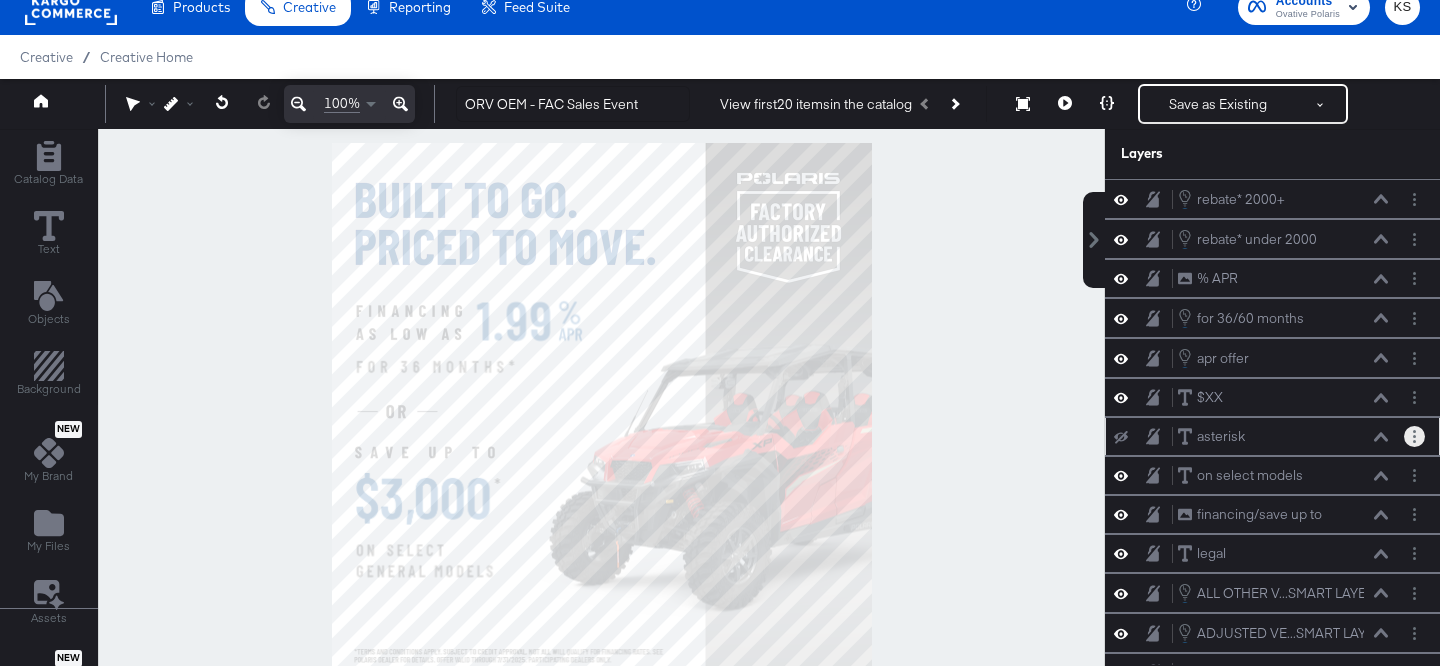 click 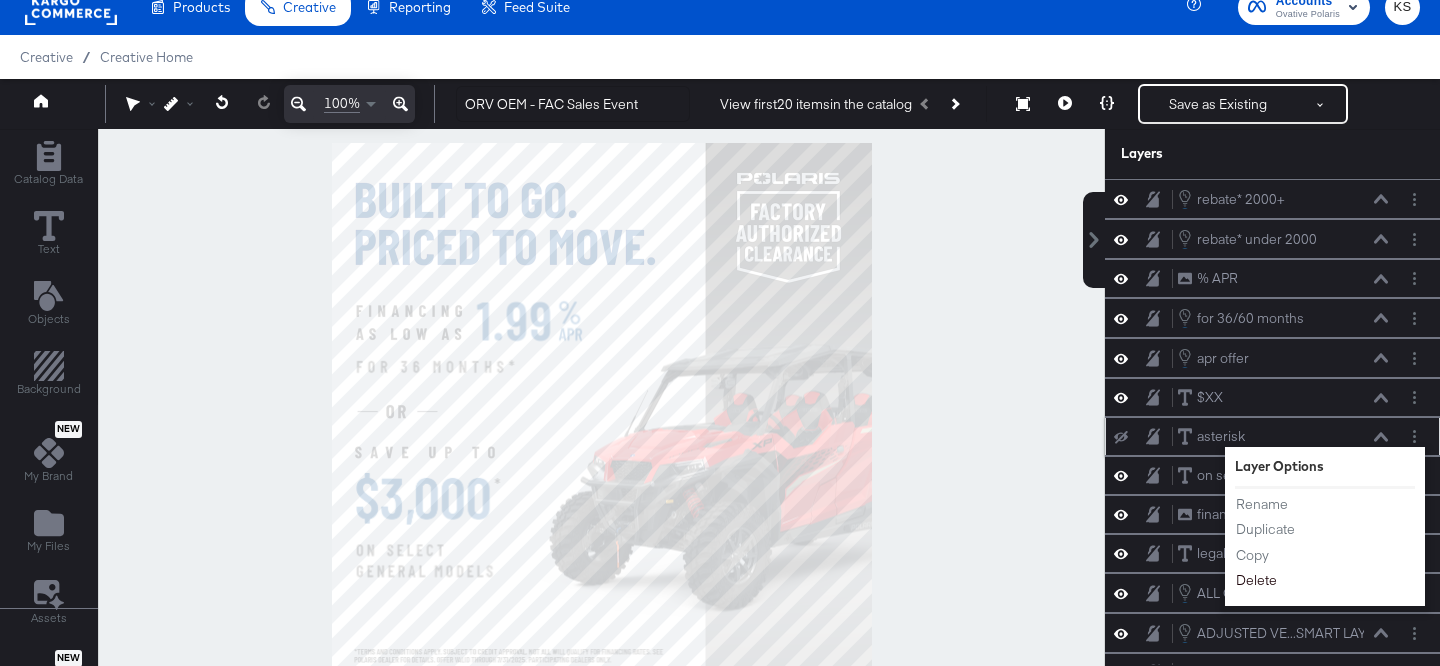 click on "Delete" at bounding box center [1256, 580] 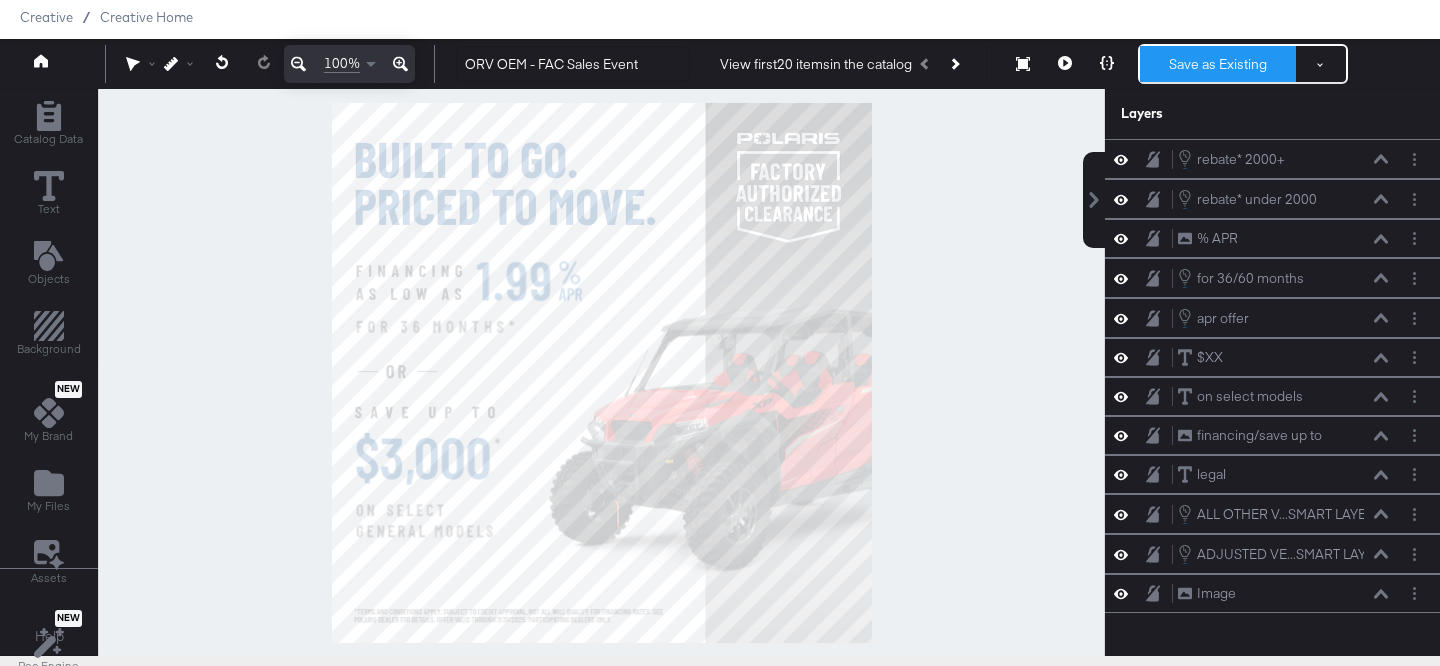 scroll, scrollTop: 48, scrollLeft: 0, axis: vertical 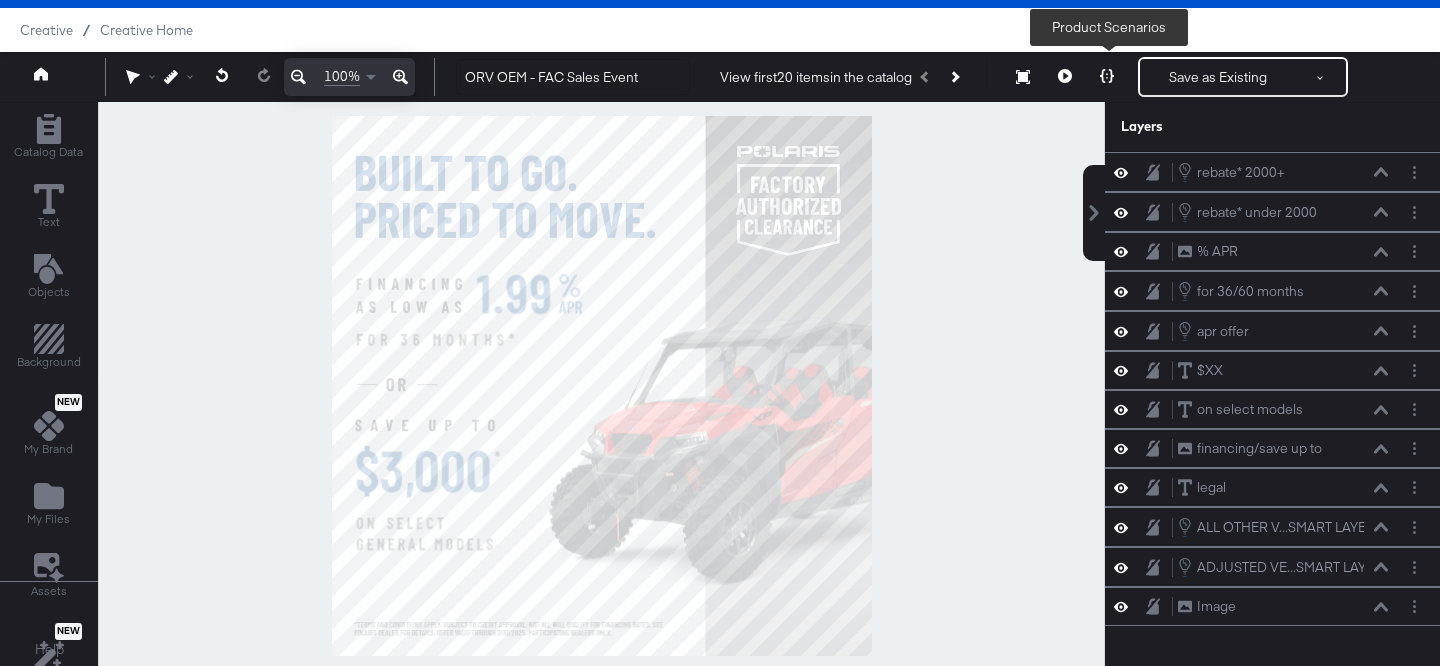 click 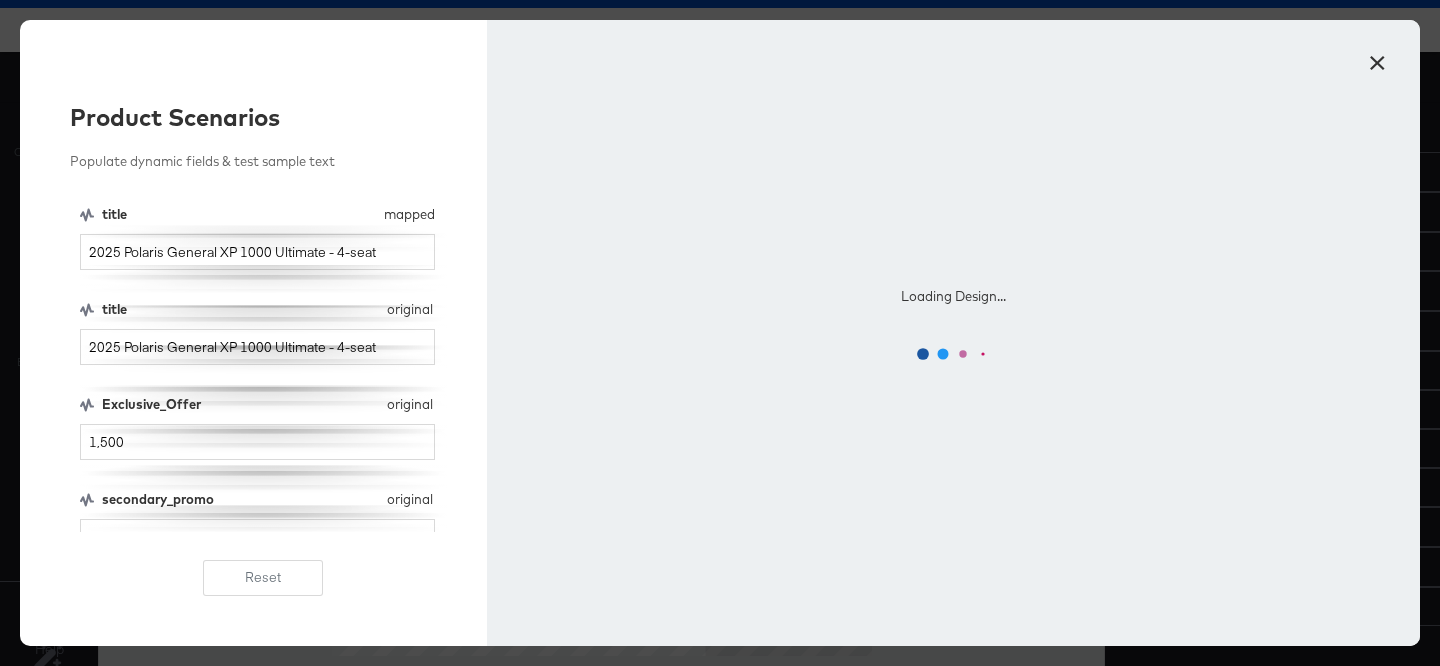 scroll, scrollTop: 201, scrollLeft: 0, axis: vertical 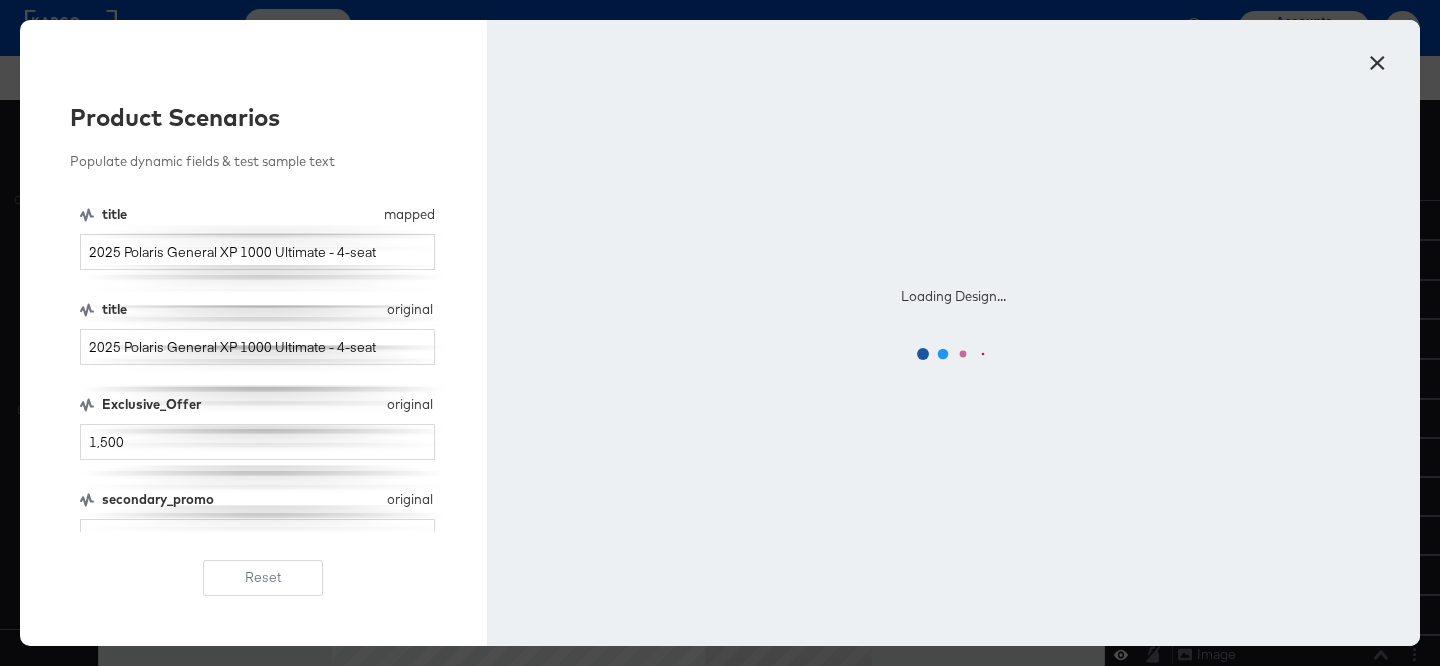 click on "×" at bounding box center [1377, 58] 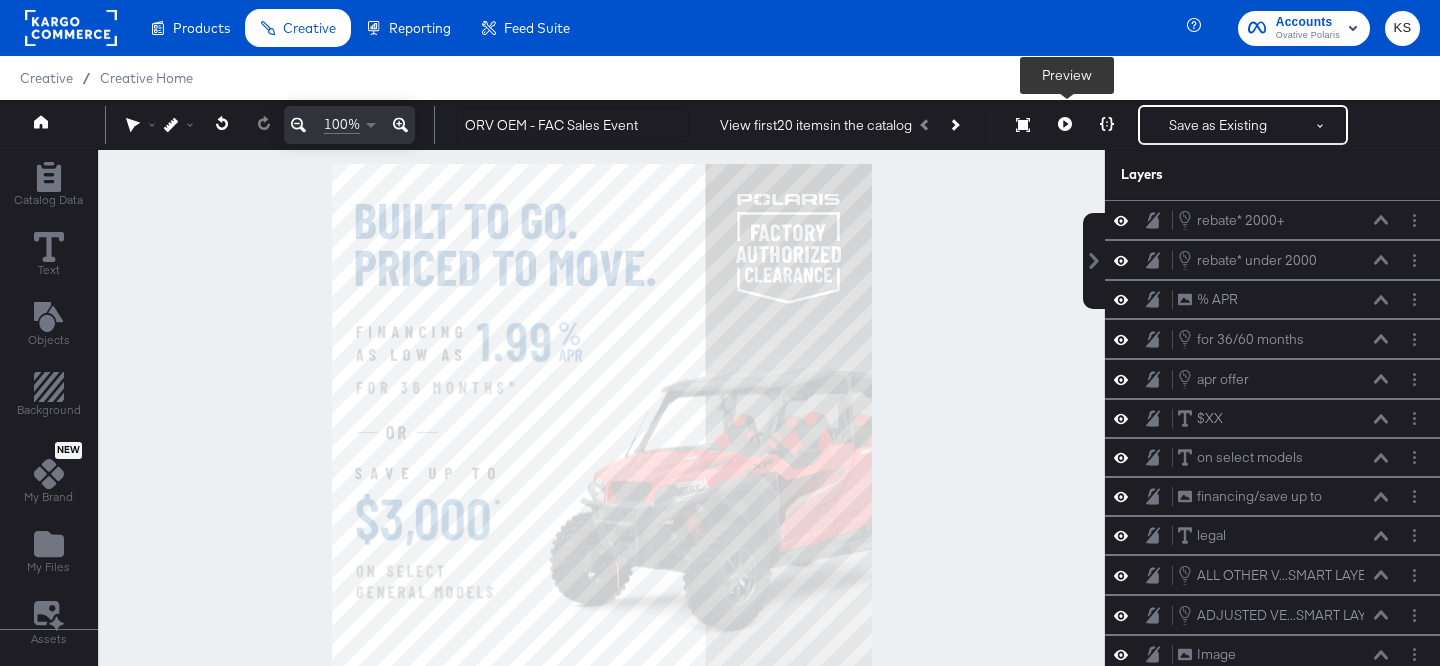 click 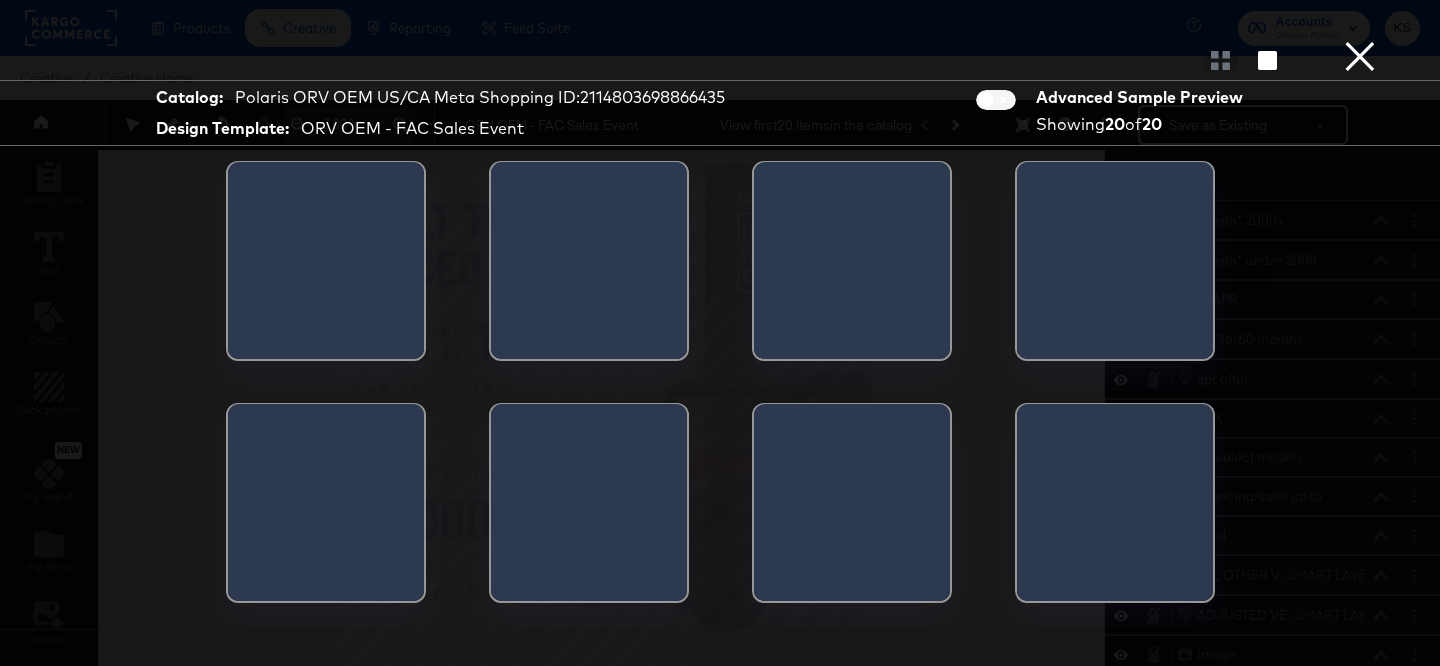 click on "×" at bounding box center (1360, 20) 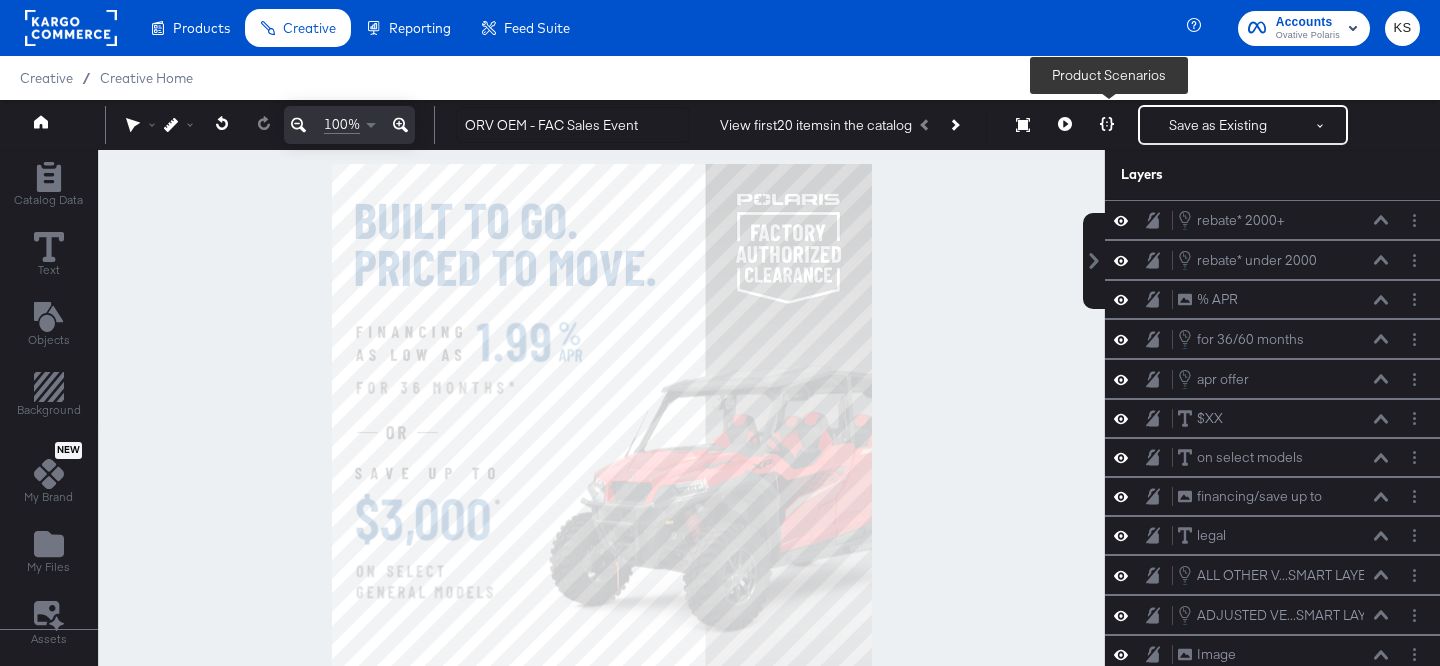 click 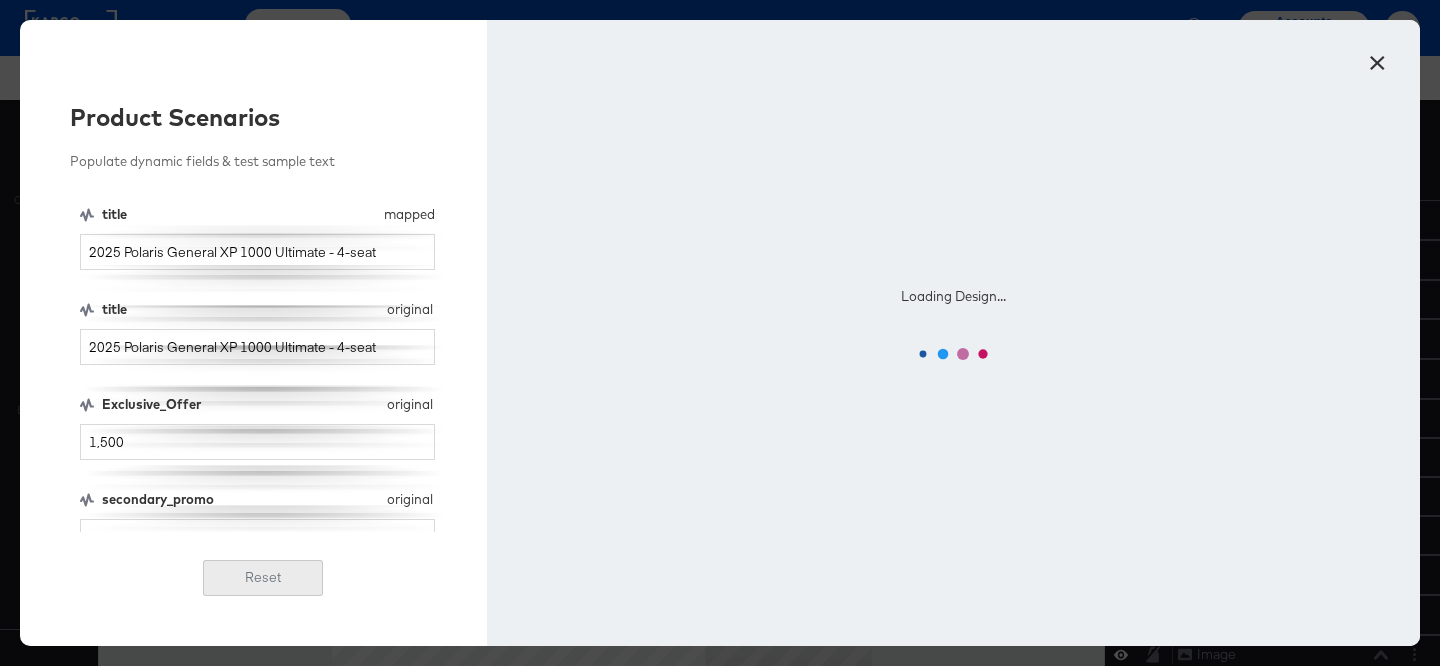 click on "Reset" at bounding box center (263, 578) 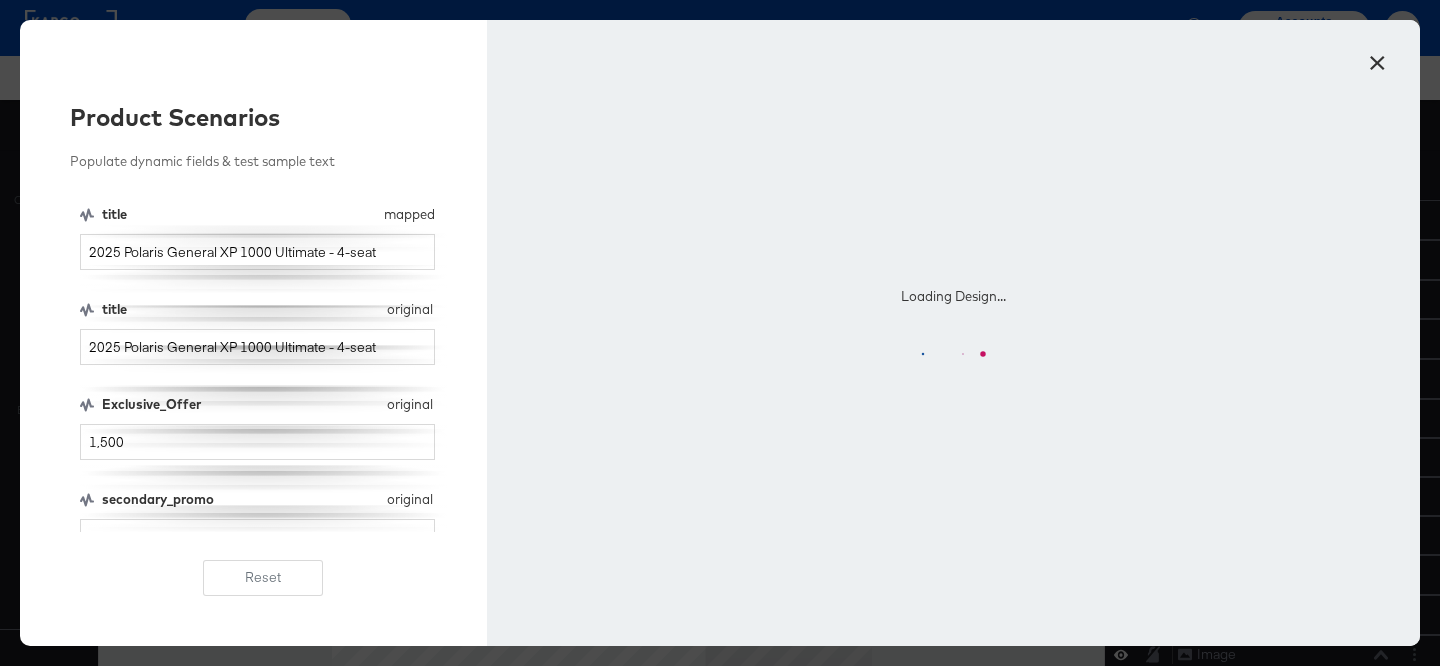 type on "3,000" 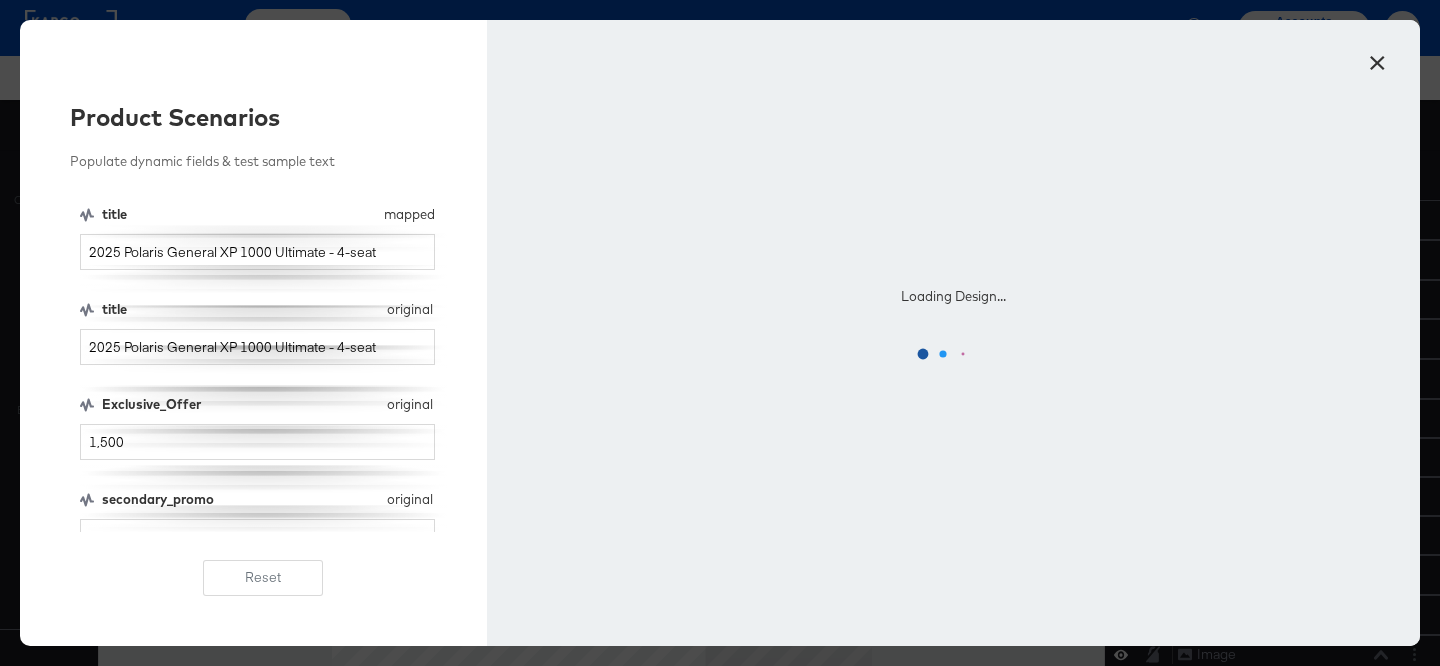 type on "OR FINANCING AS LOW AS 1.99% APR FOR 36 MONTHS" 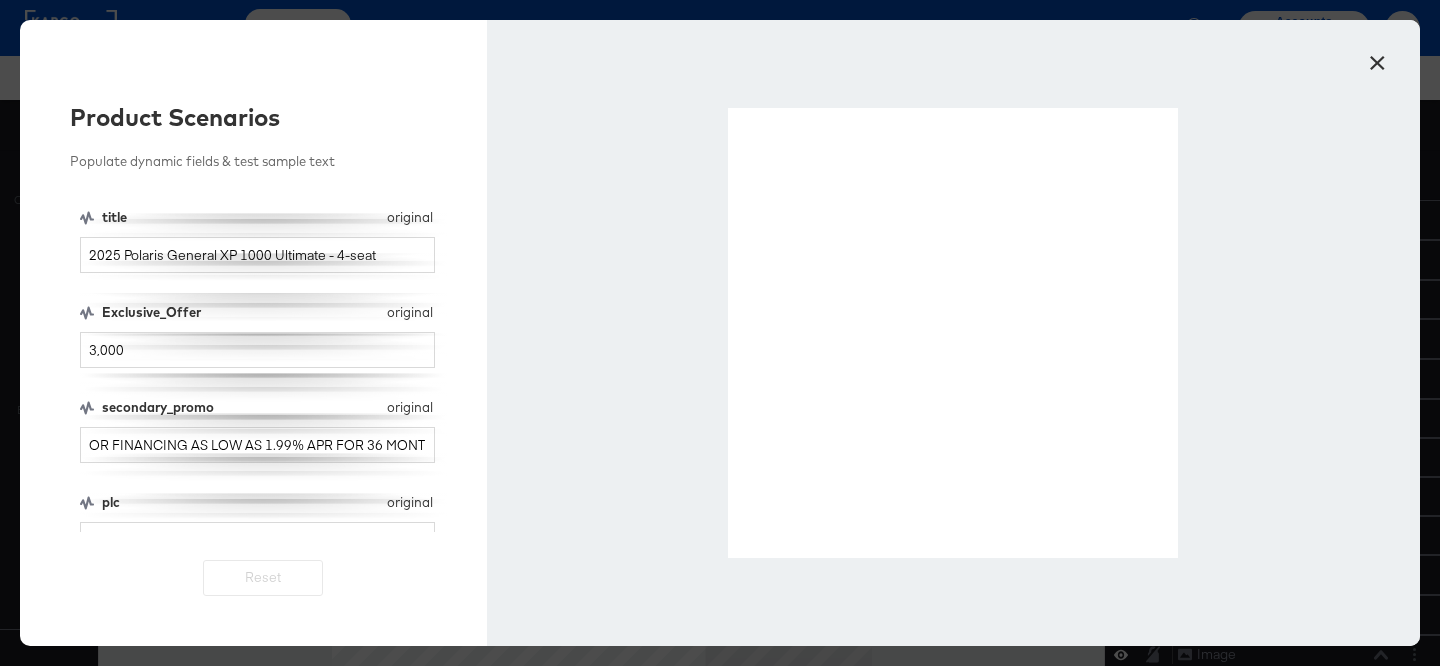 scroll, scrollTop: 93, scrollLeft: 0, axis: vertical 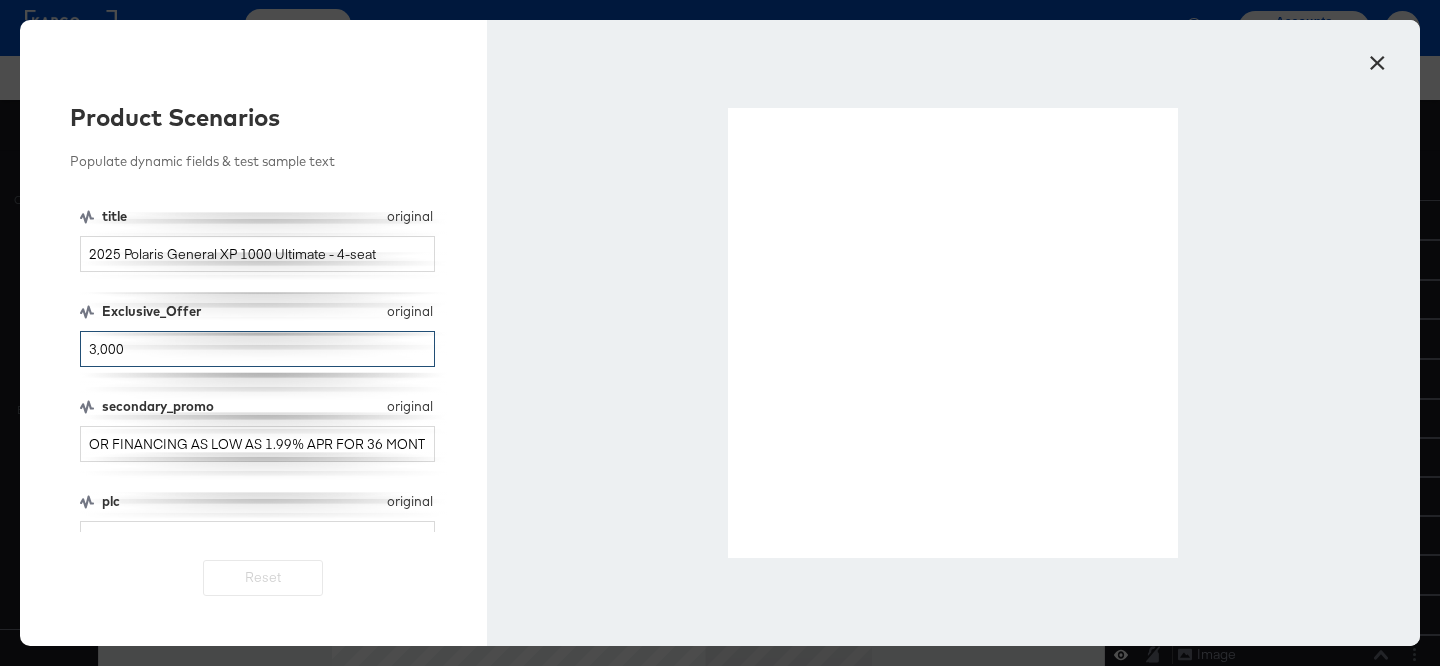 click on "3,000" at bounding box center (257, 349) 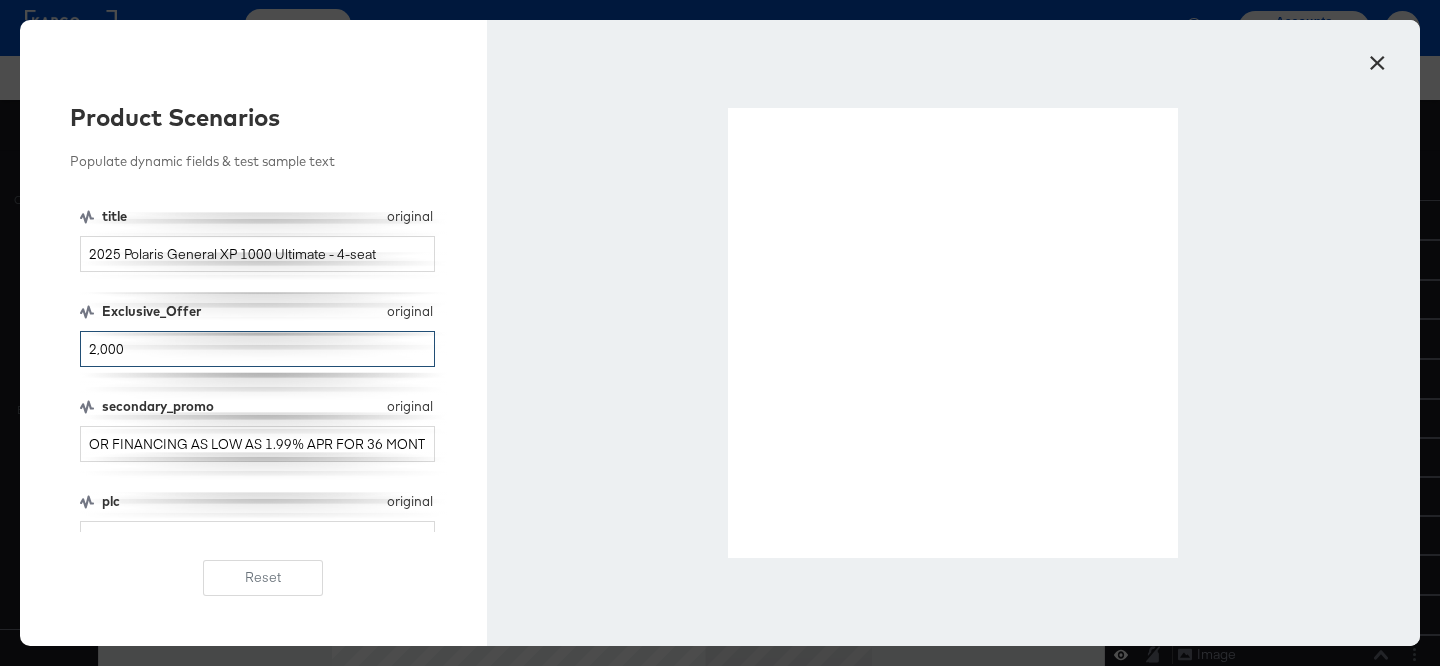 click on "2,000" at bounding box center (257, 349) 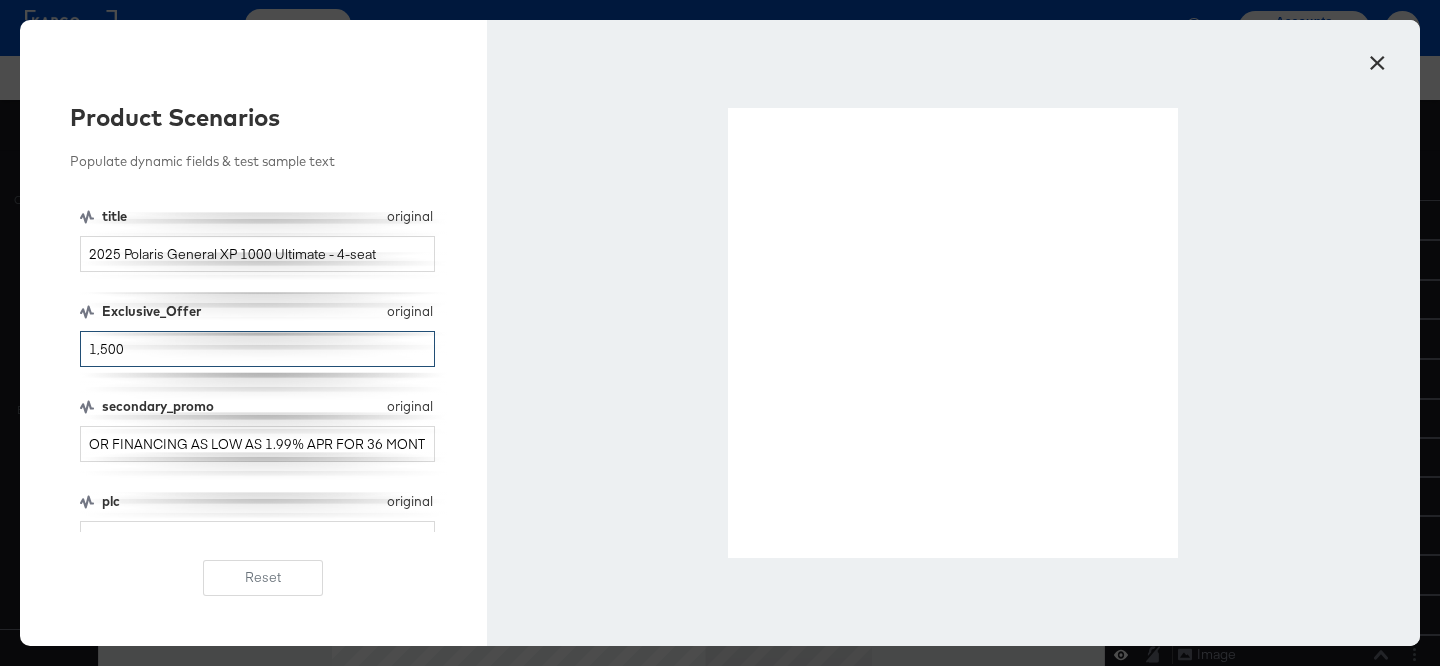 type on "1,500" 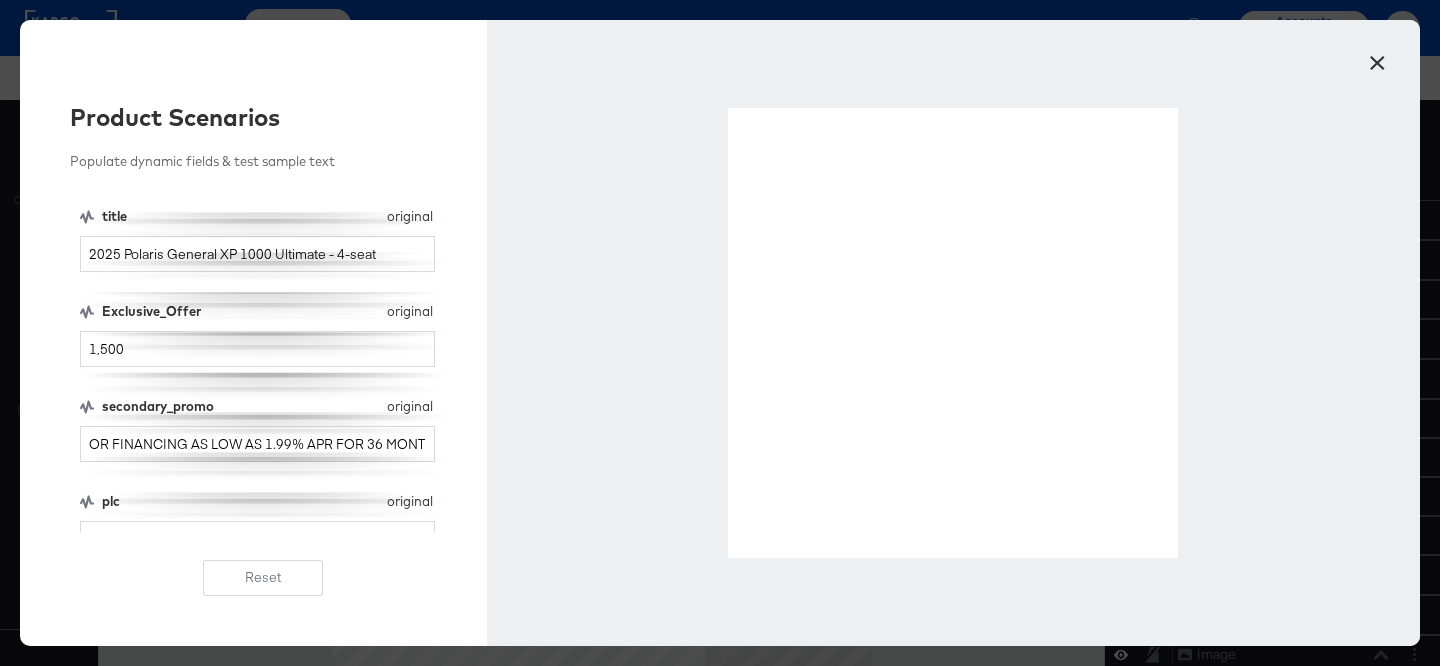 click on "×" at bounding box center (1377, 58) 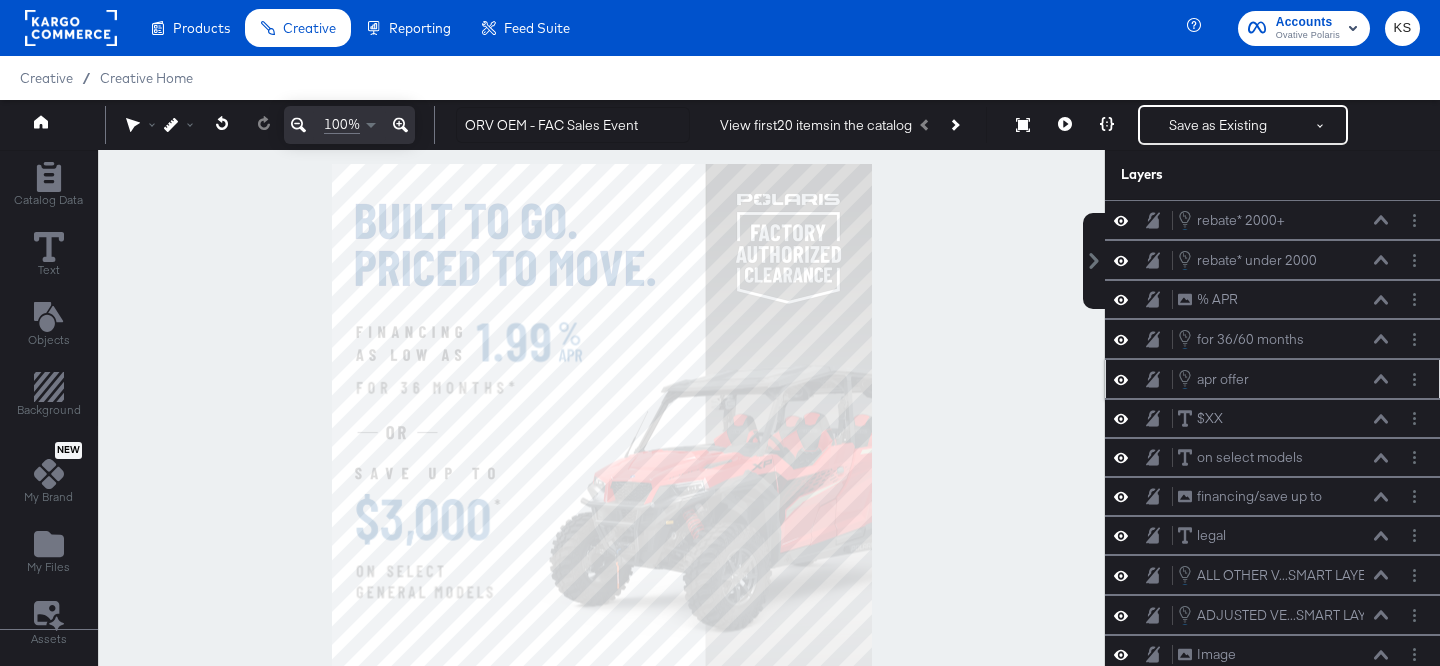 scroll, scrollTop: 50, scrollLeft: 0, axis: vertical 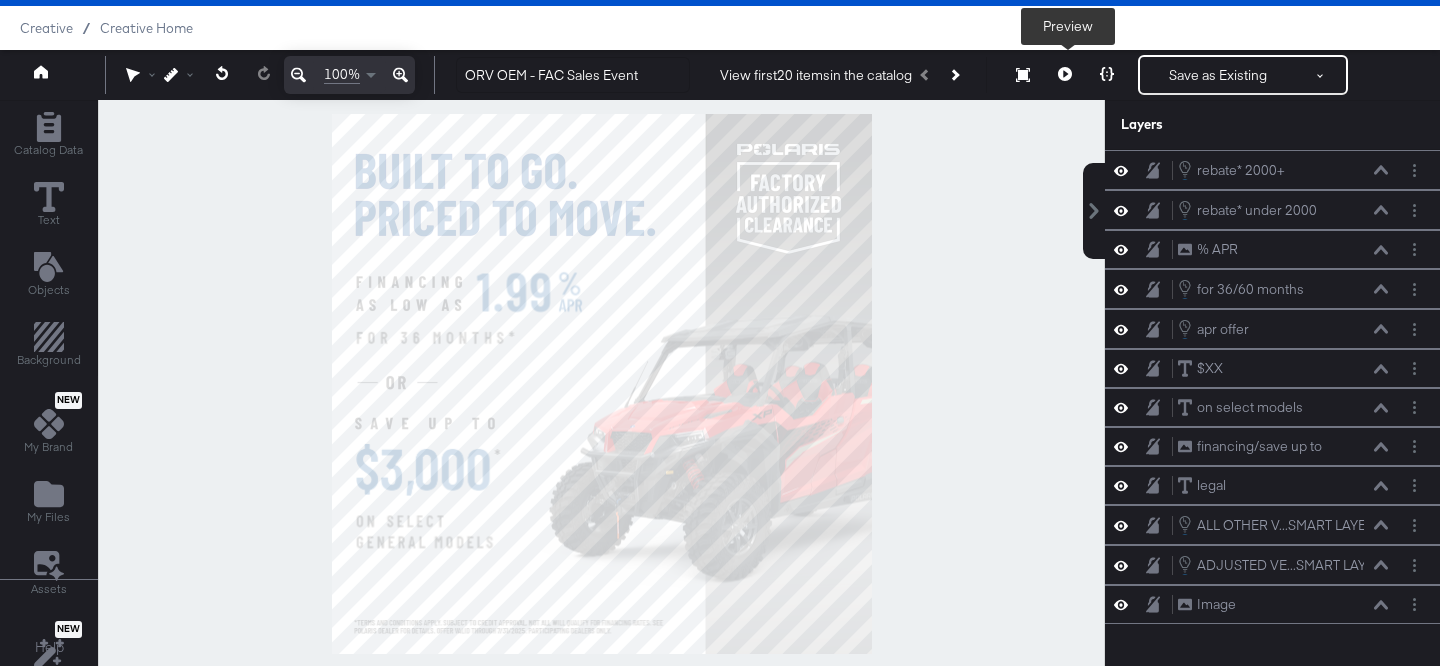 click 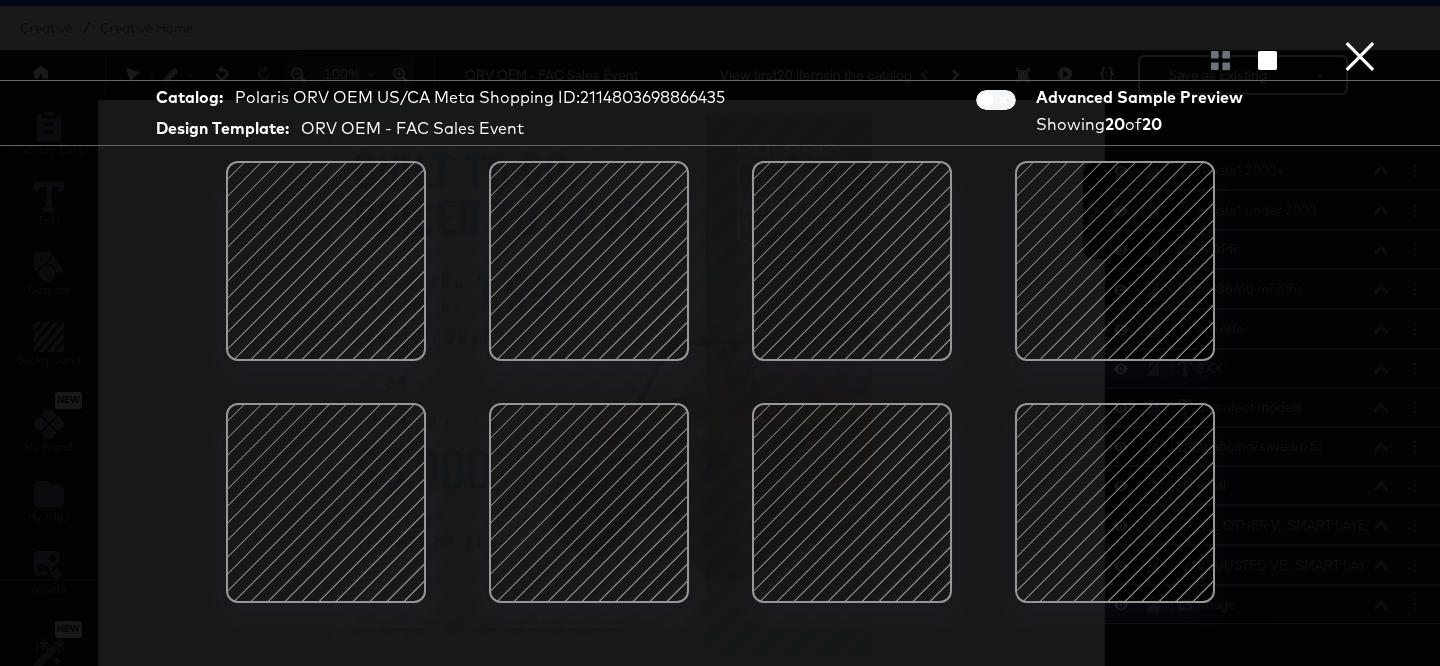 click on "×" at bounding box center [1360, 20] 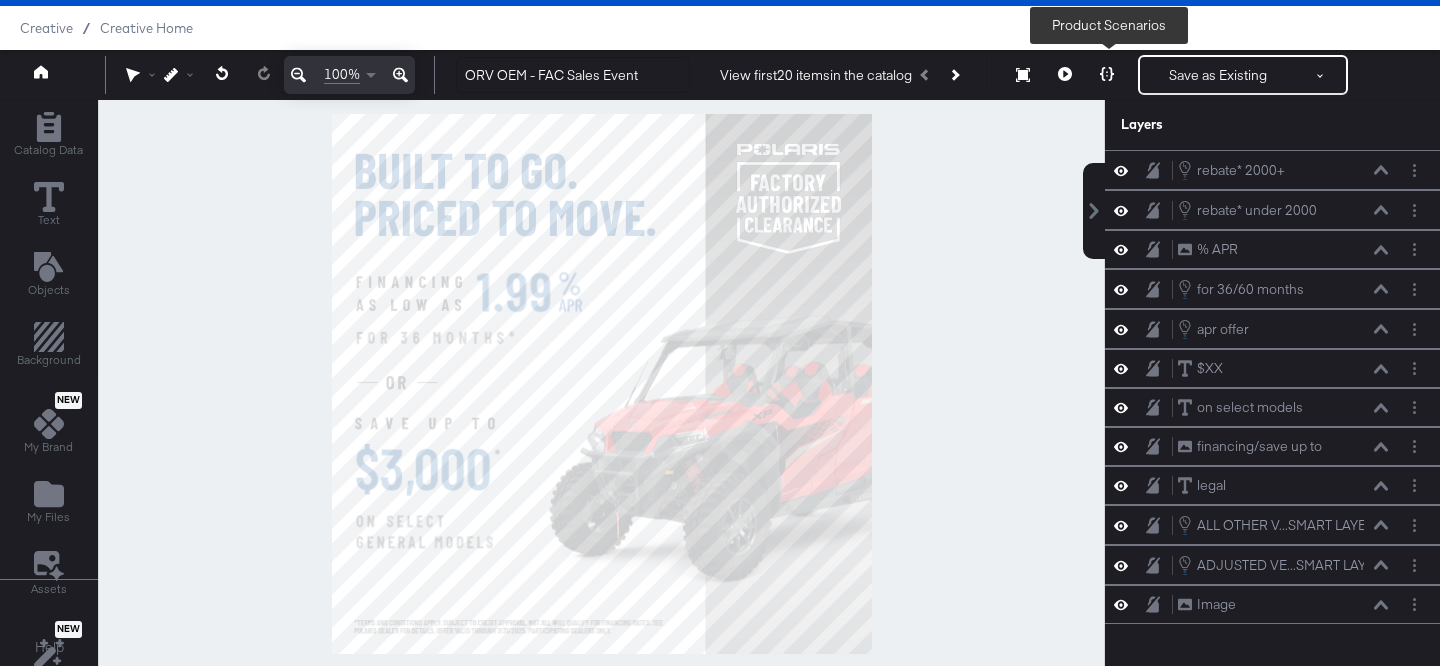 click 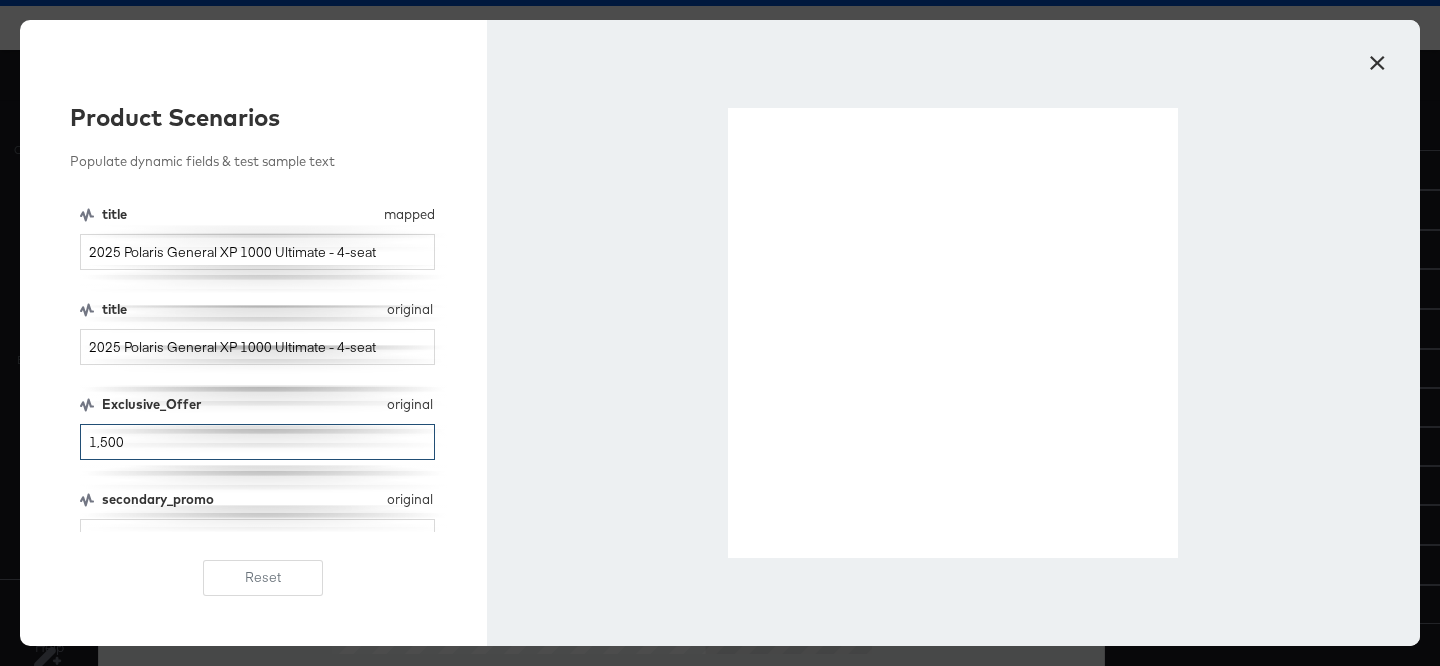 drag, startPoint x: 95, startPoint y: 438, endPoint x: 74, endPoint y: 438, distance: 21 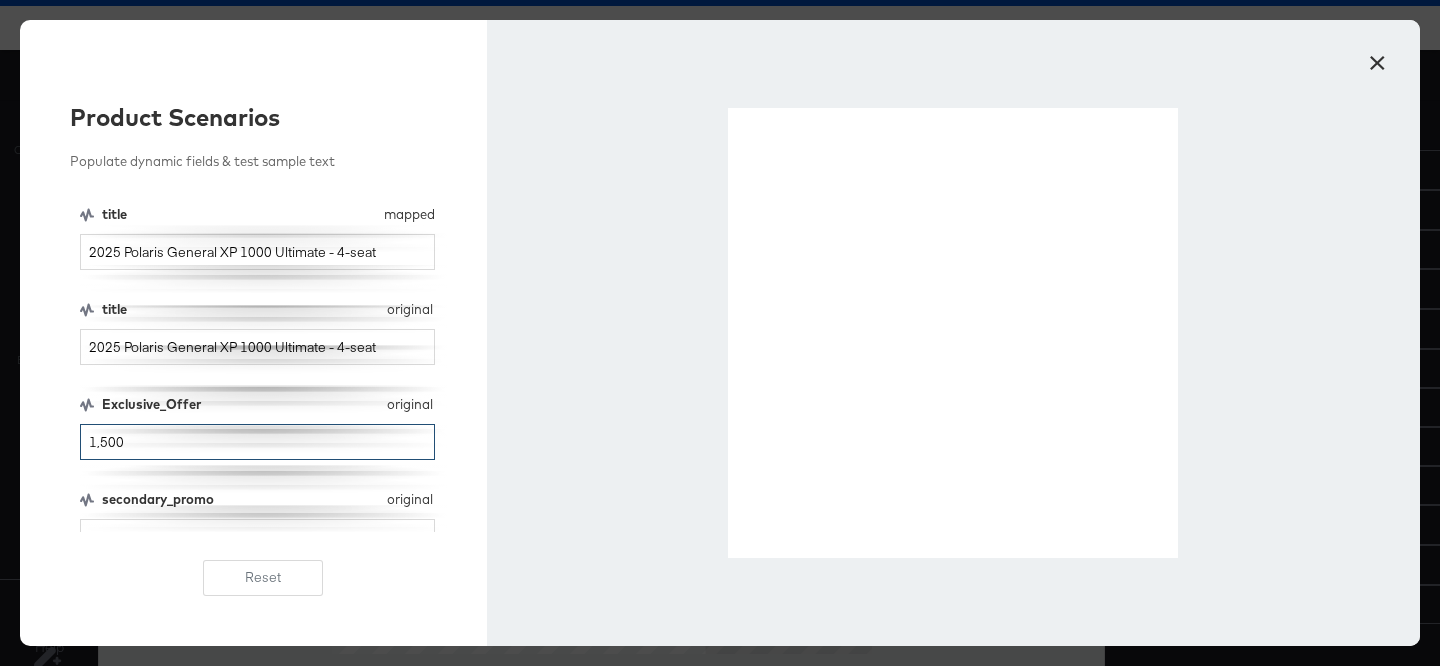 click on "Product Scenarios Populate dynamic fields & test sample text title mapped title 2025 Polaris General XP 1000 Ultimate - 4-seat title original title 2025 Polaris General XP 1000 Ultimate - 4-seat Exclusive_Offer original Exclusive_Offer 1,500 secondary_promo original secondary_promo OR FINANCING AS LOW AS 1.99% APR FOR 36 MONTHS plc original plc GENERAL legal_language original legal_language TERMS AND CONDITIONS APPLY. SUBJECT TO CREDIT APPROVAL. NOT ALL WILL QUALIFY FOR FINANCING RATES. SEE POLARIS DEALER FOR DETAILS. OFFER VALID THROUGH [DATE]. PARTICIPATING DEALERS ONLY. Reset" at bounding box center [253, 333] 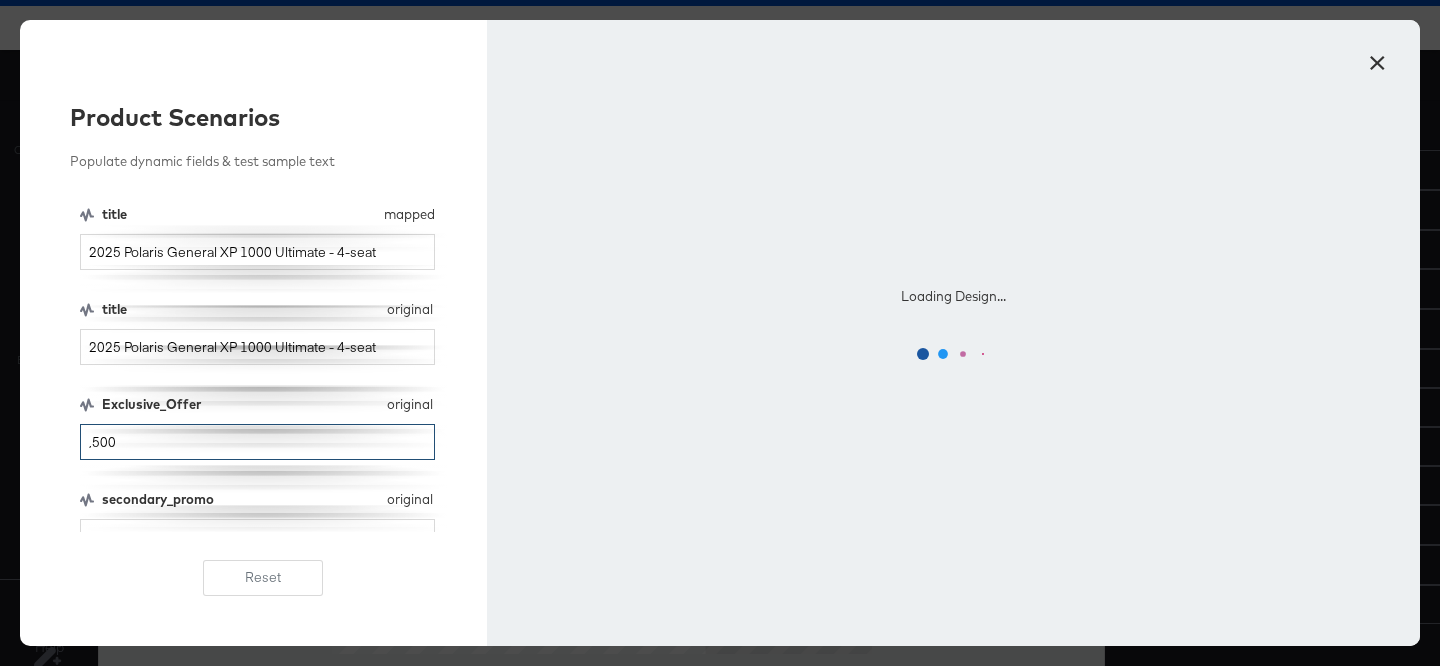 type on "1,500" 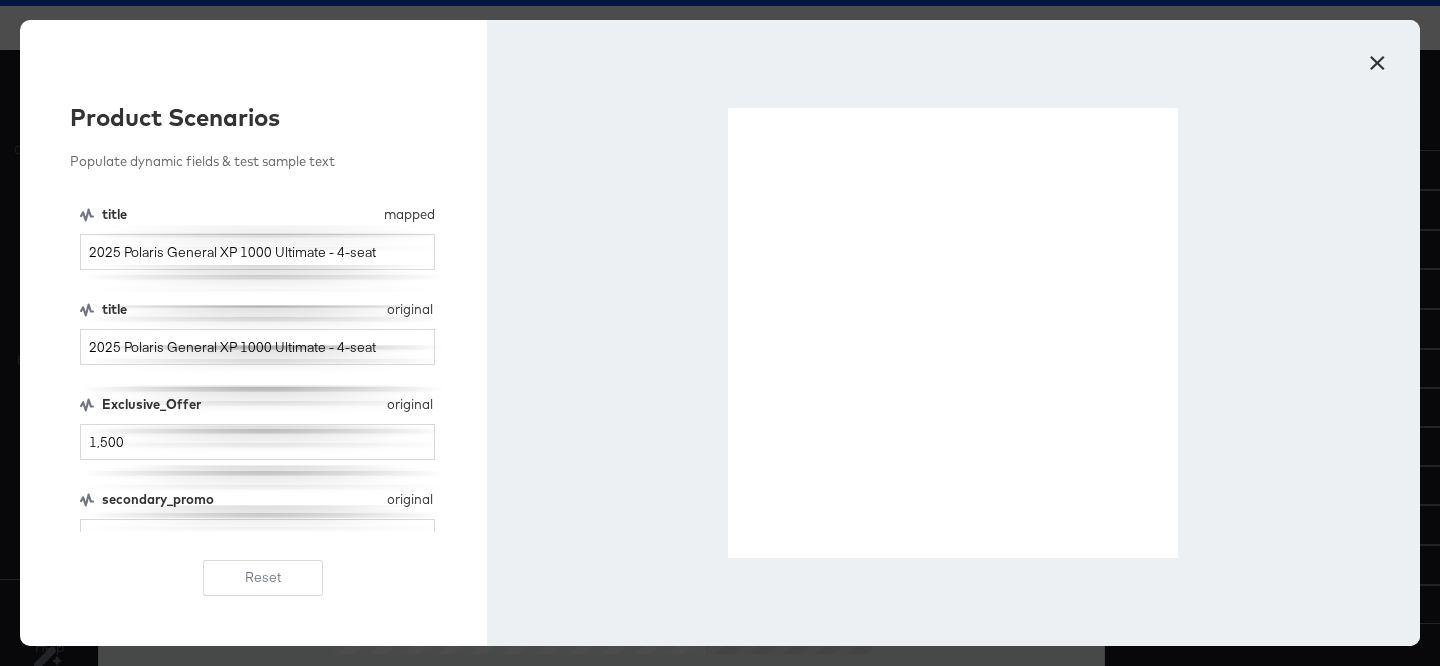 click on "×" at bounding box center [1377, 58] 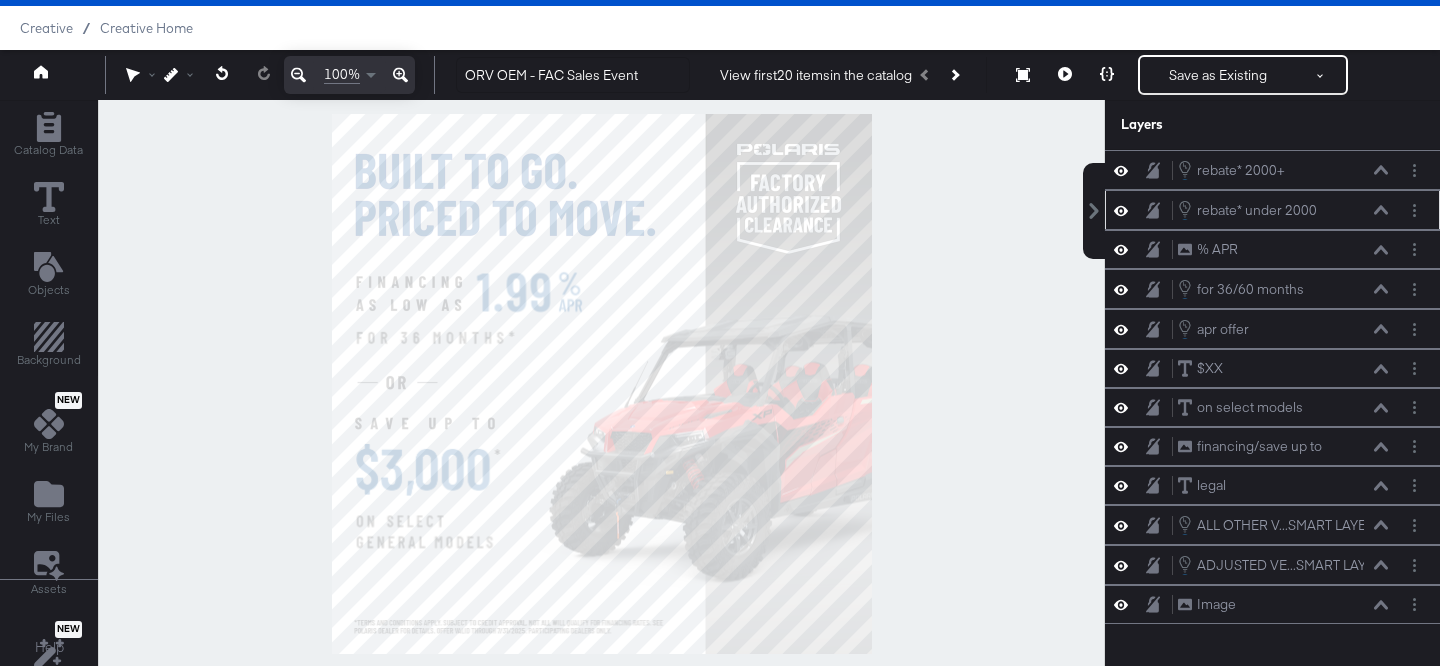 click 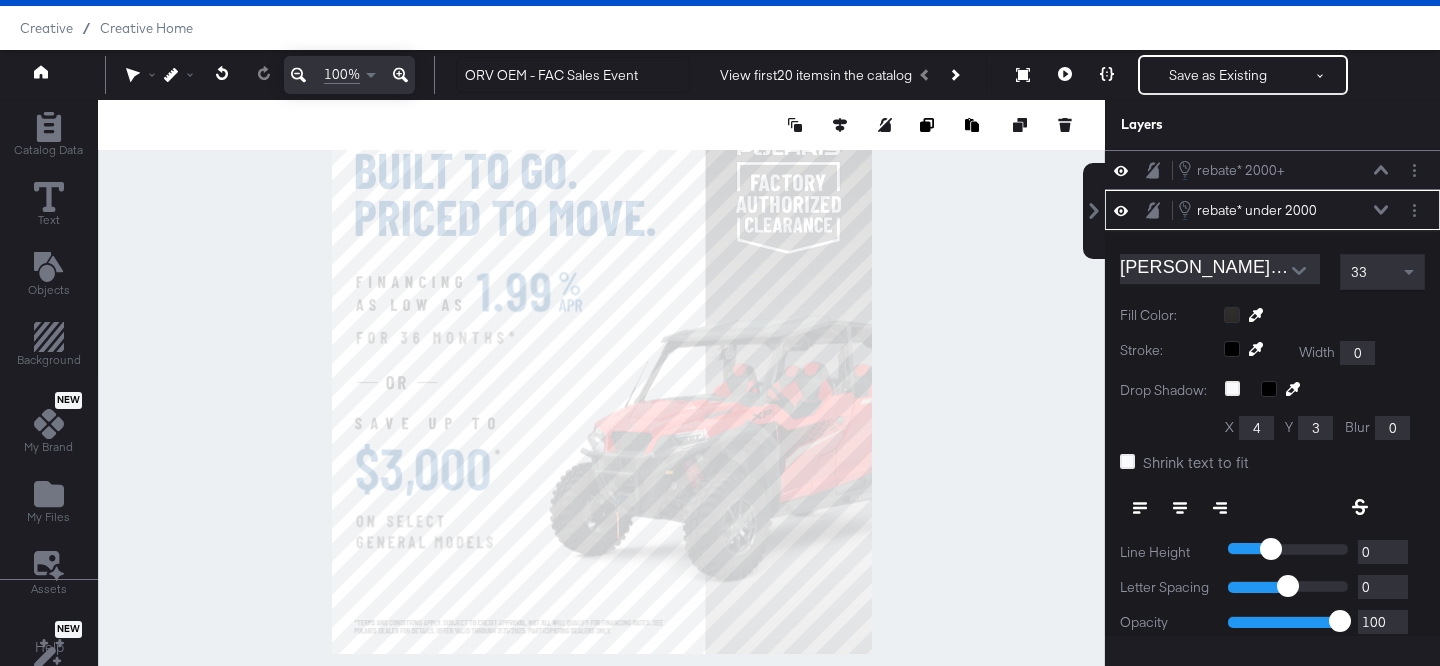 scroll, scrollTop: 40, scrollLeft: 0, axis: vertical 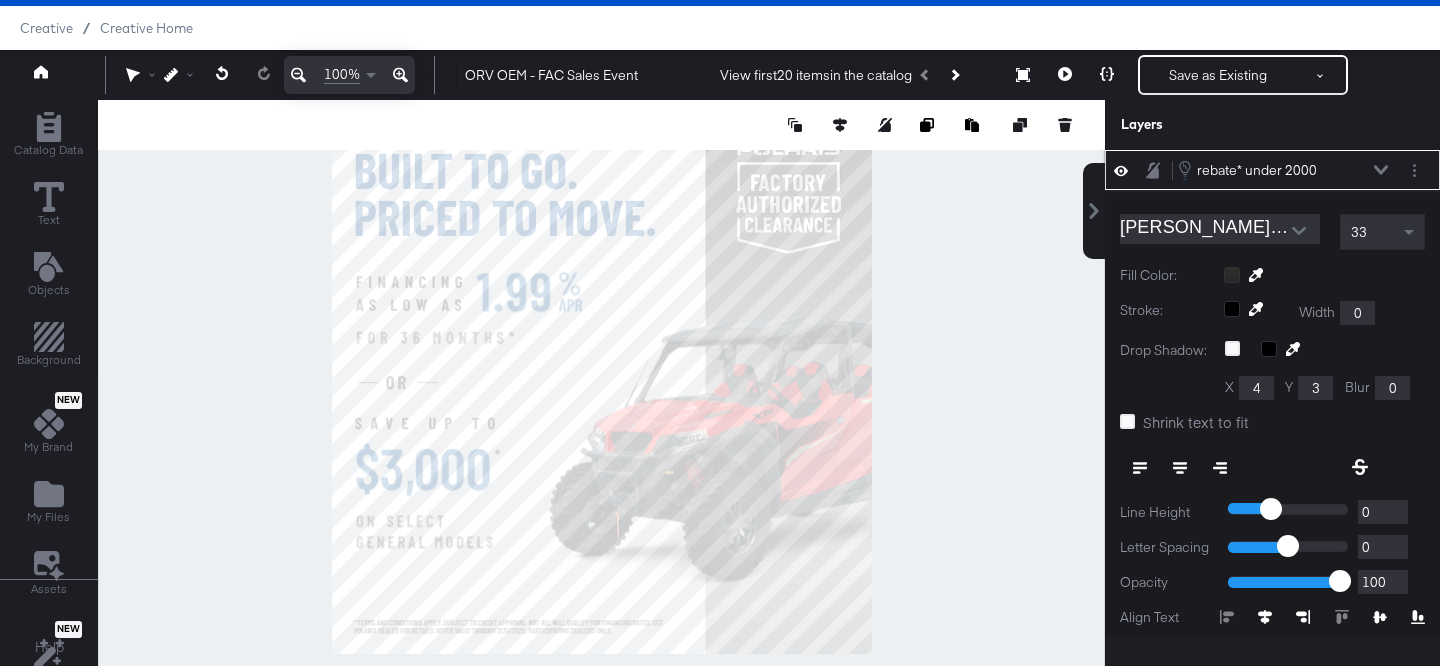 type on "320" 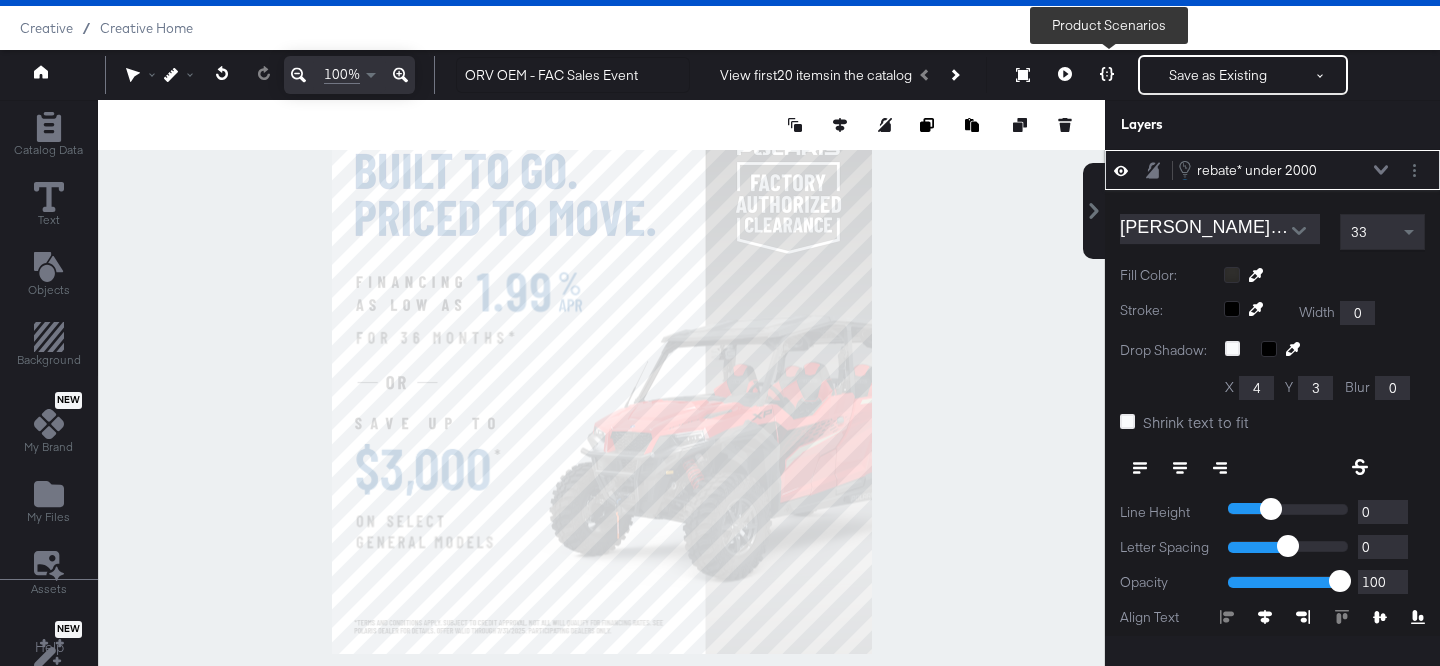 click 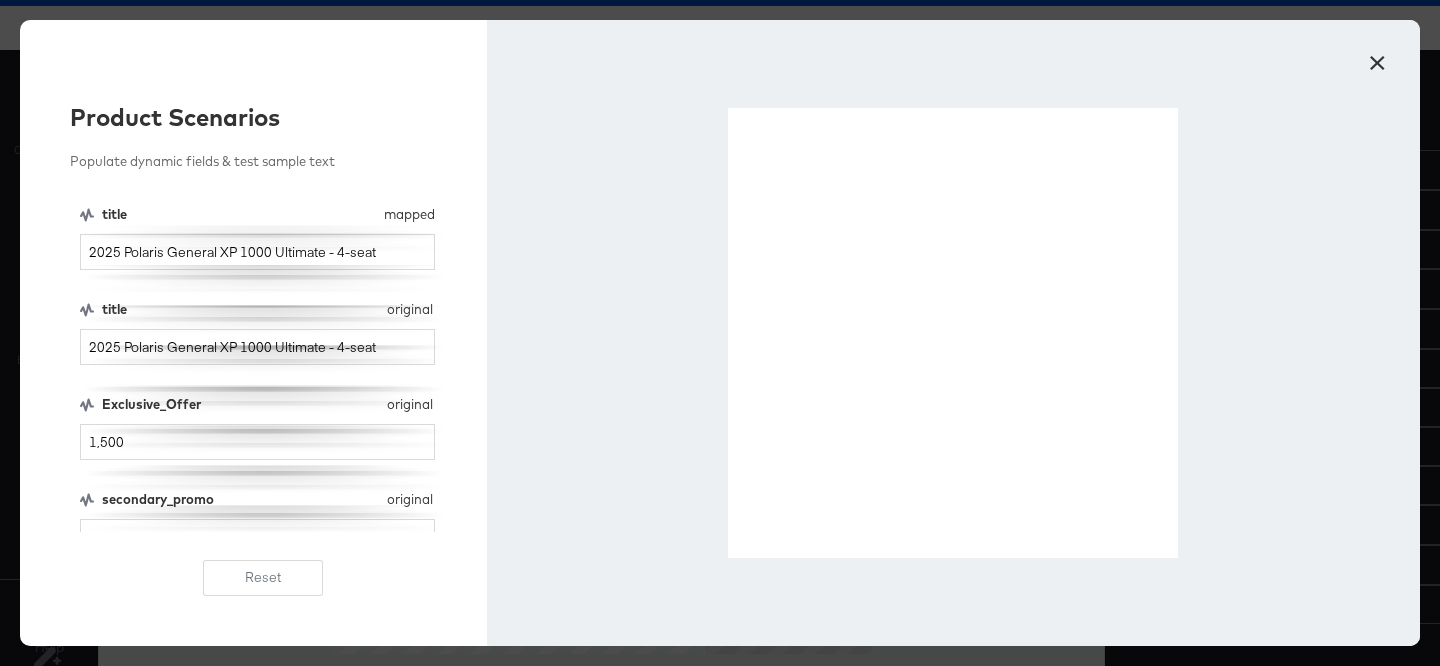 click on "×" at bounding box center (1377, 58) 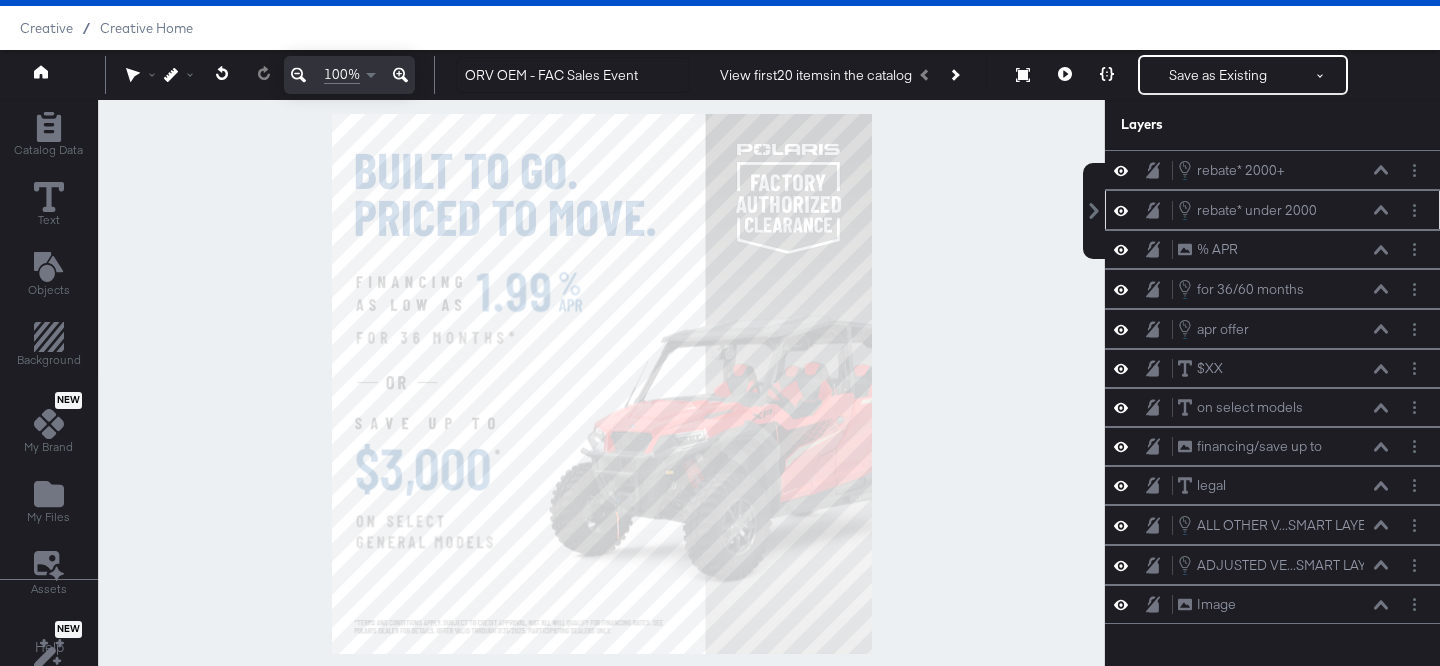 click 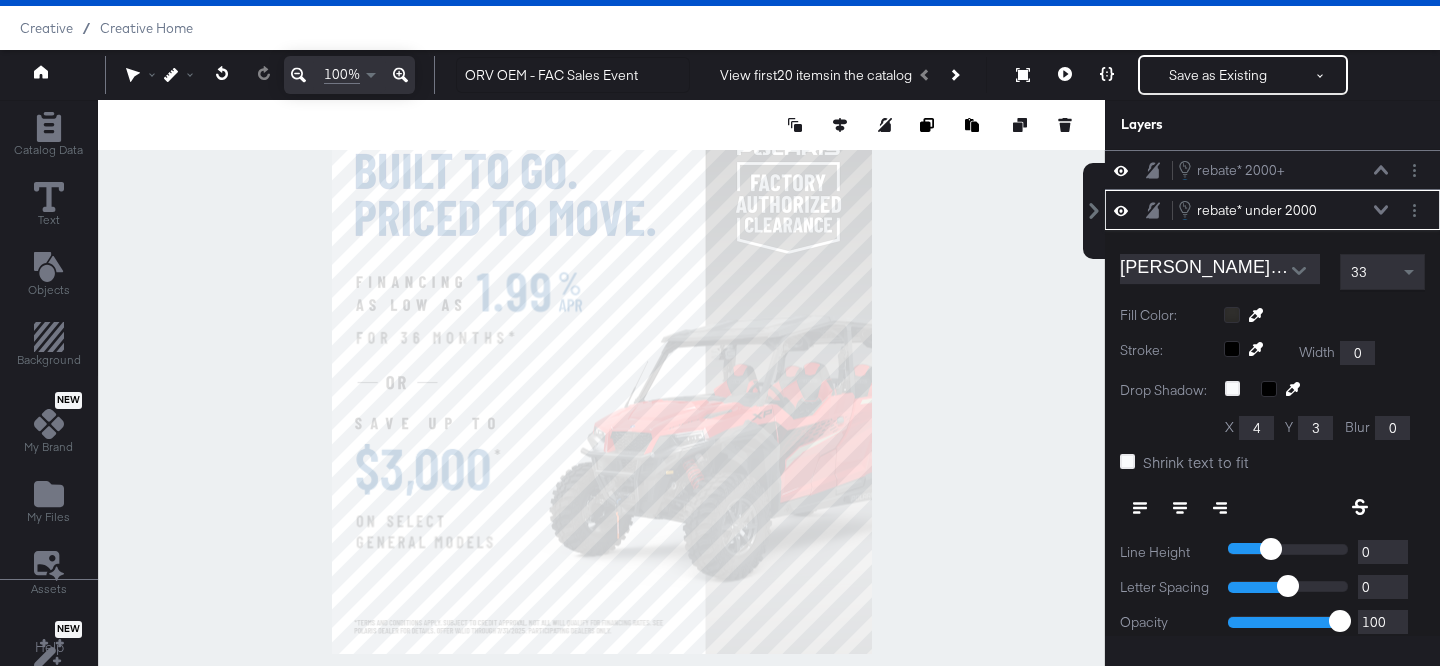 scroll, scrollTop: 40, scrollLeft: 0, axis: vertical 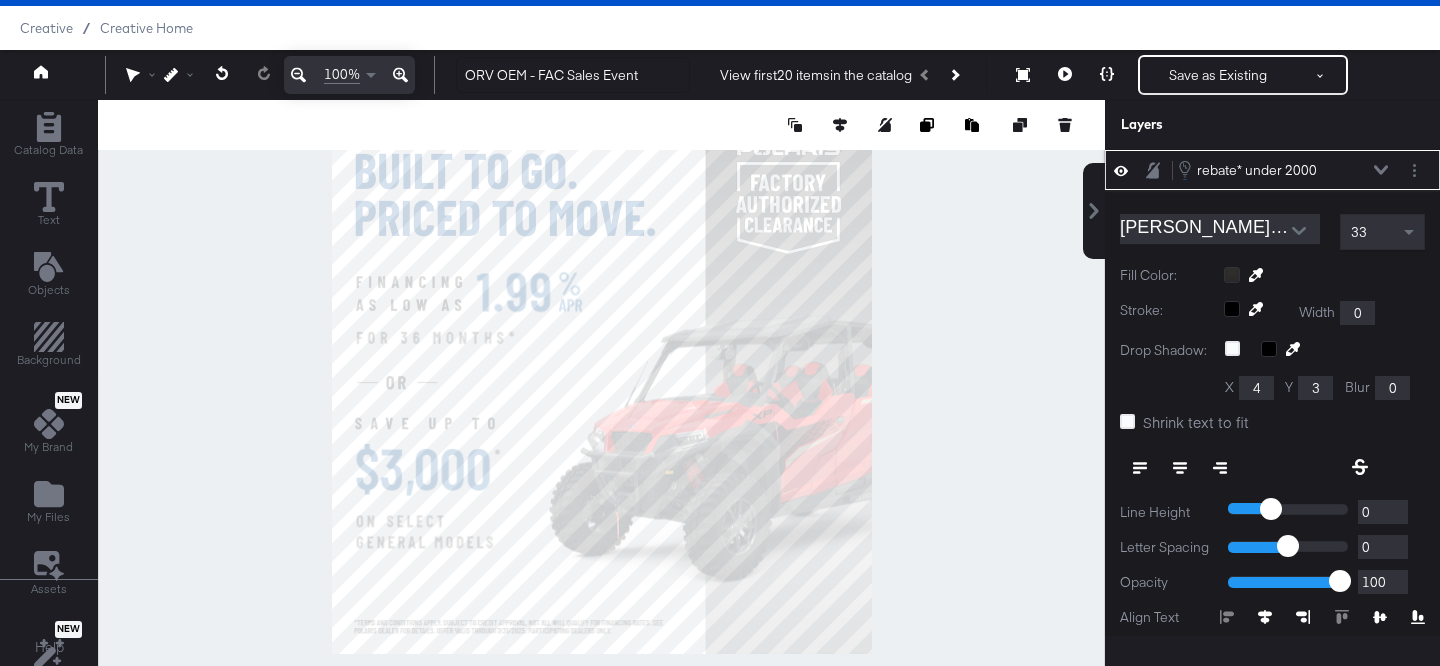 type on "310" 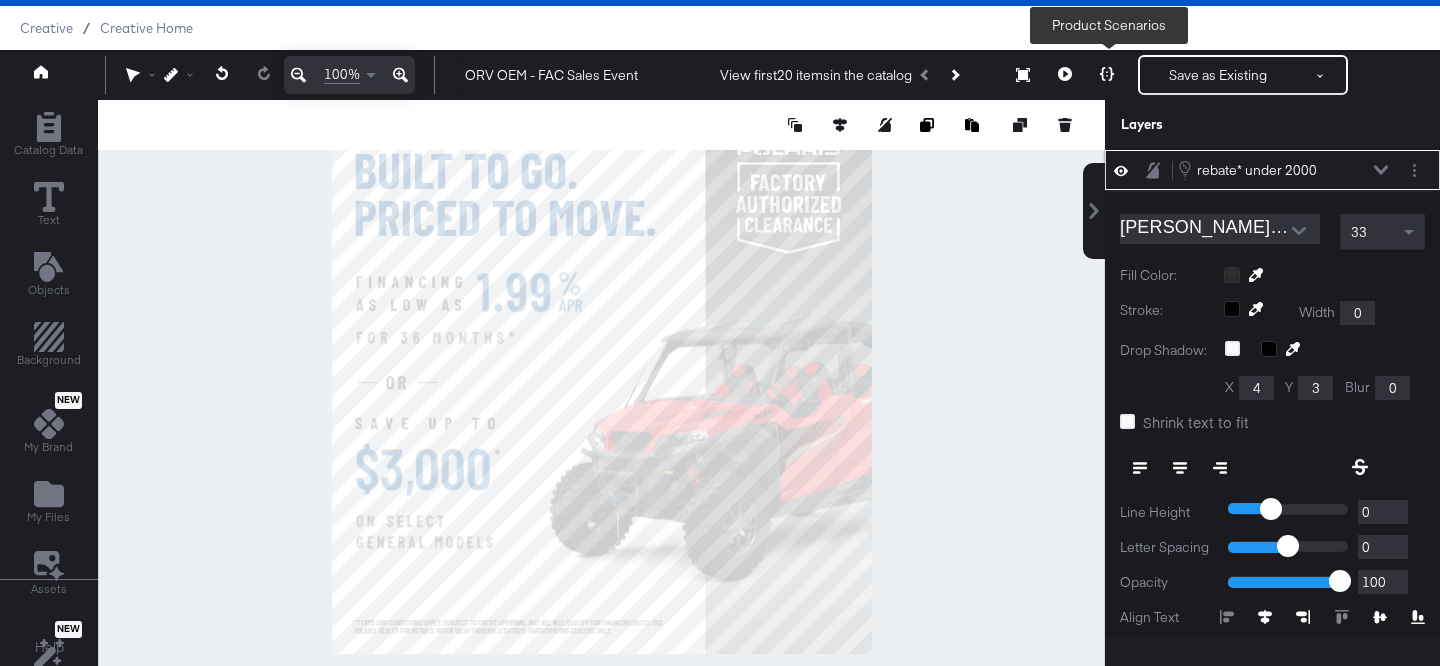 click 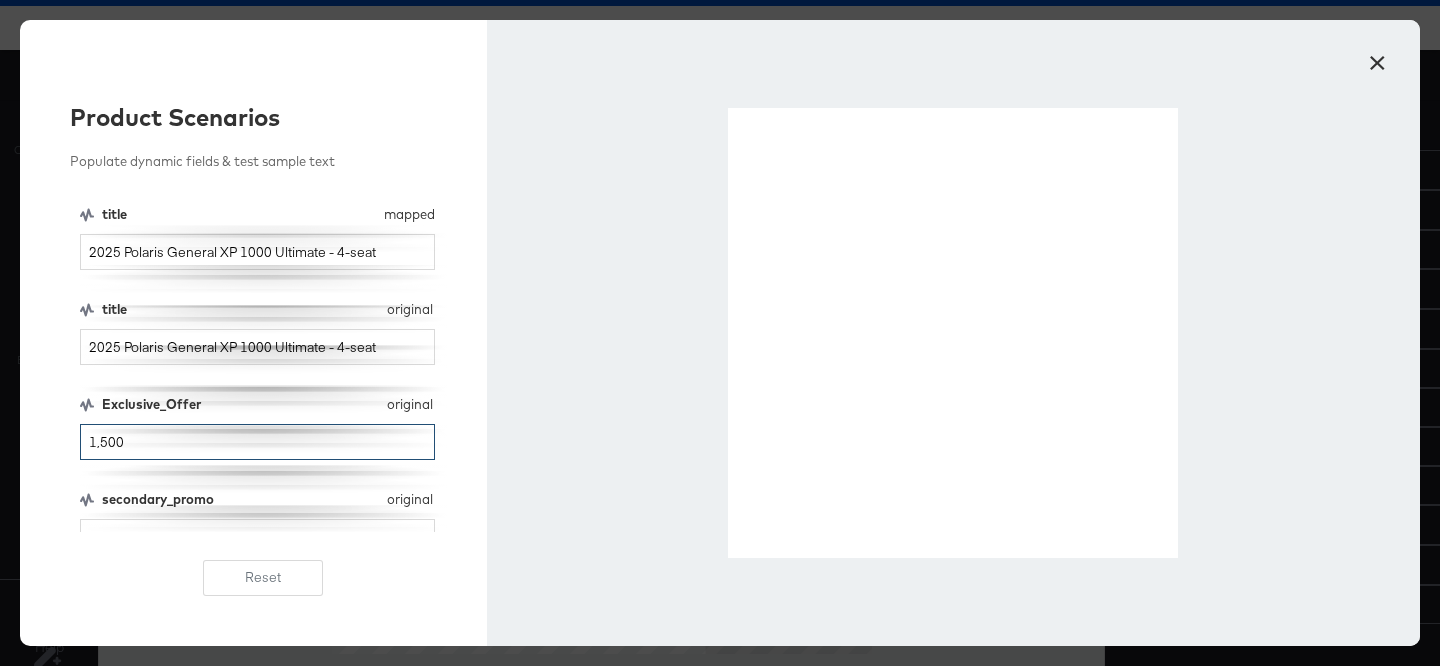 click on "1,500" at bounding box center [257, 442] 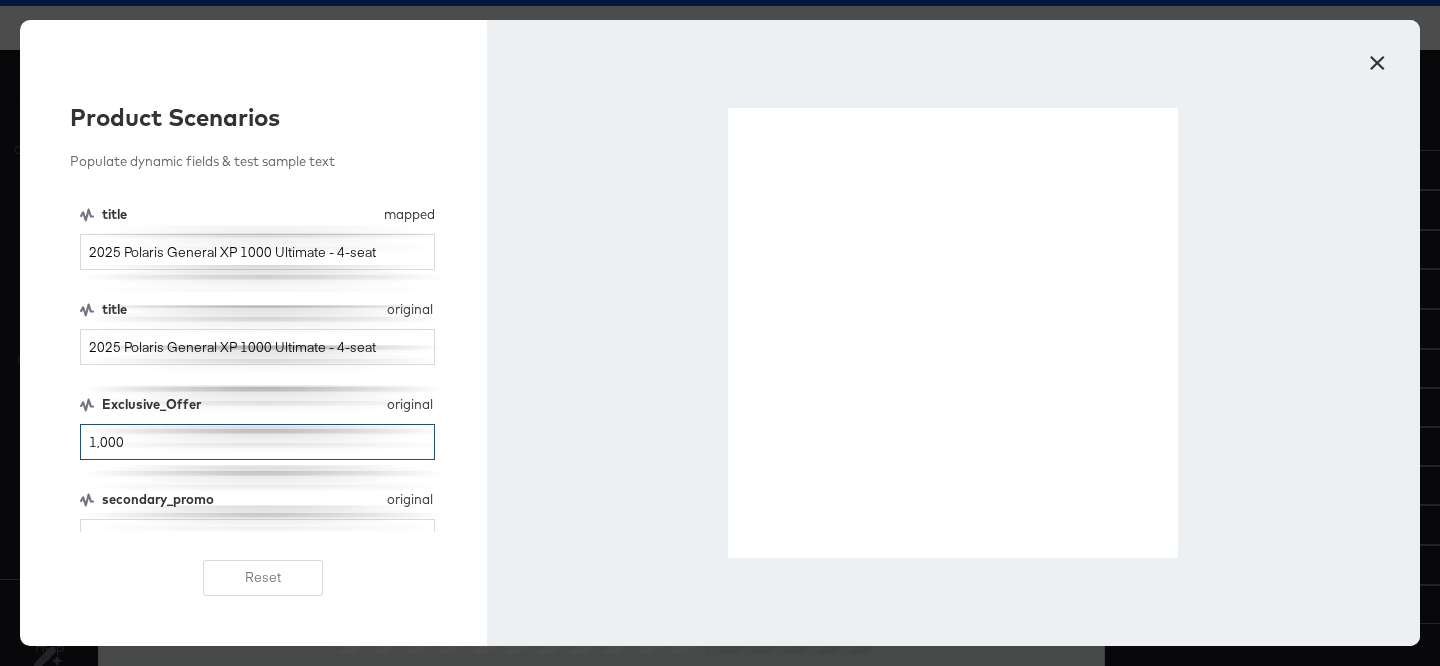 drag, startPoint x: 95, startPoint y: 438, endPoint x: 78, endPoint y: 438, distance: 17 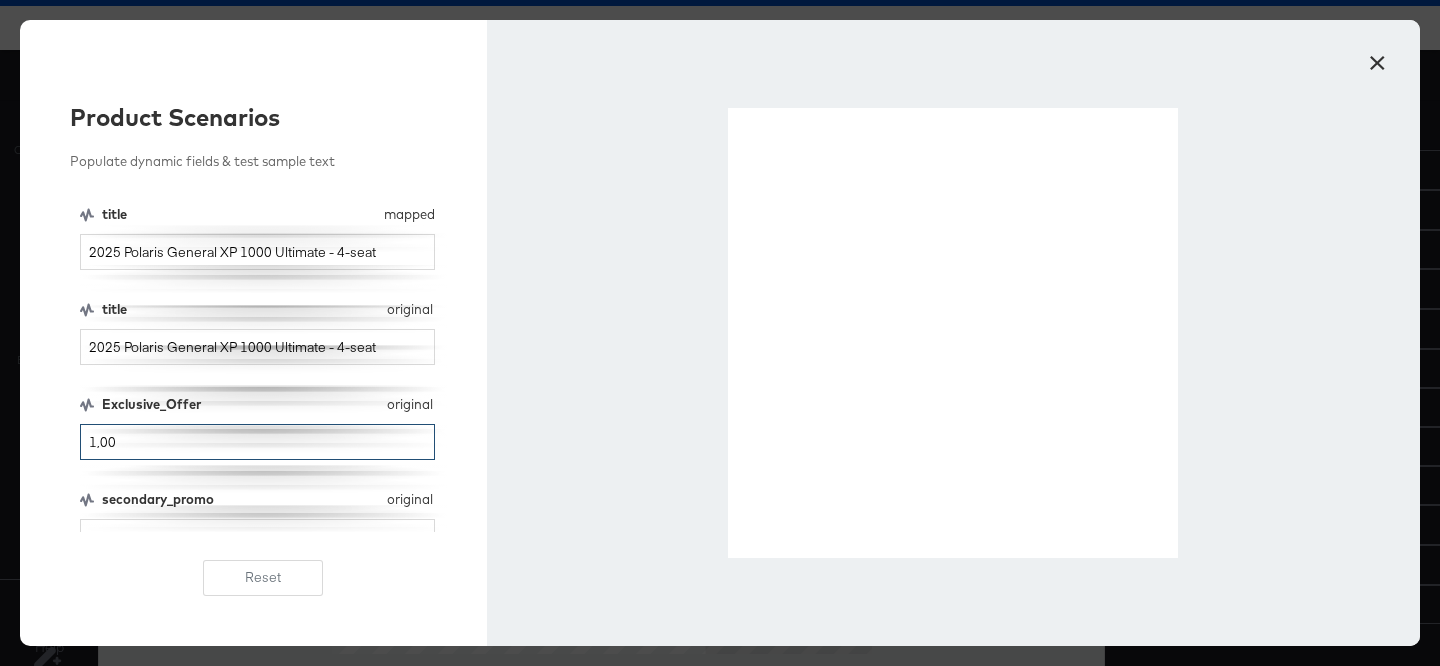 type on "1,500" 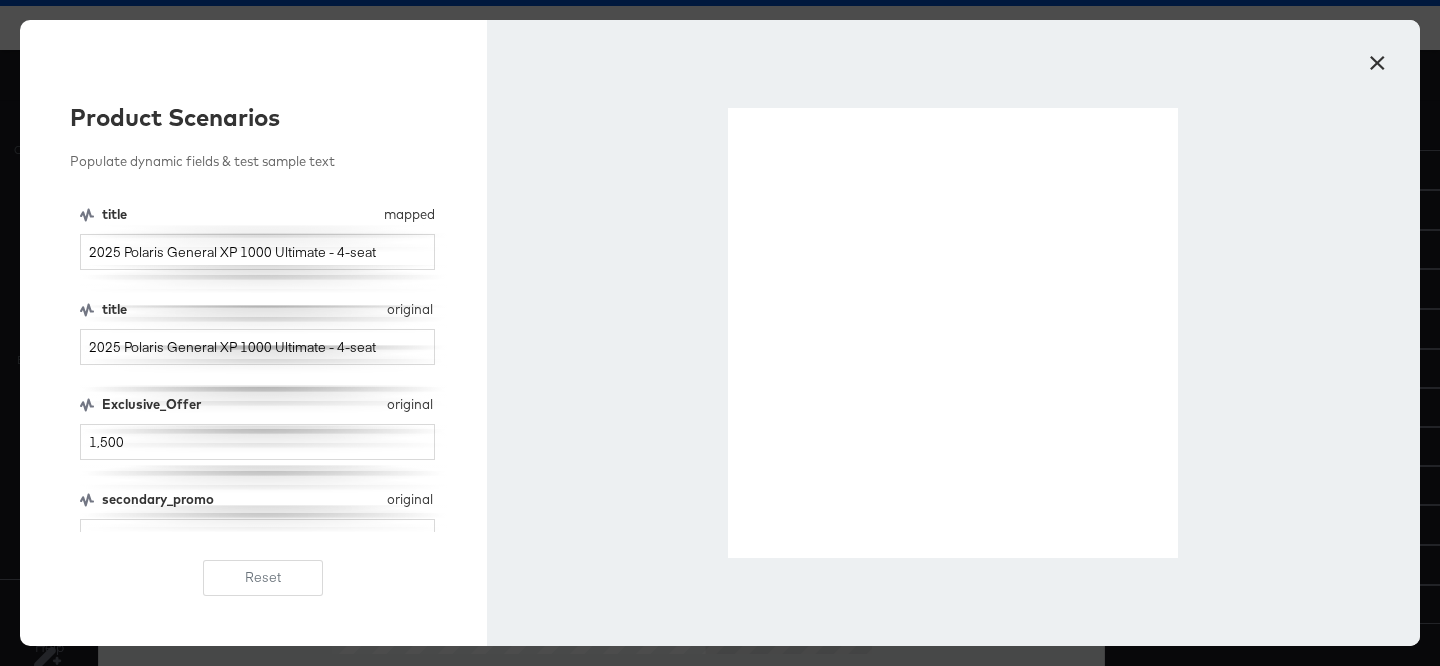 click on "×" at bounding box center (1377, 58) 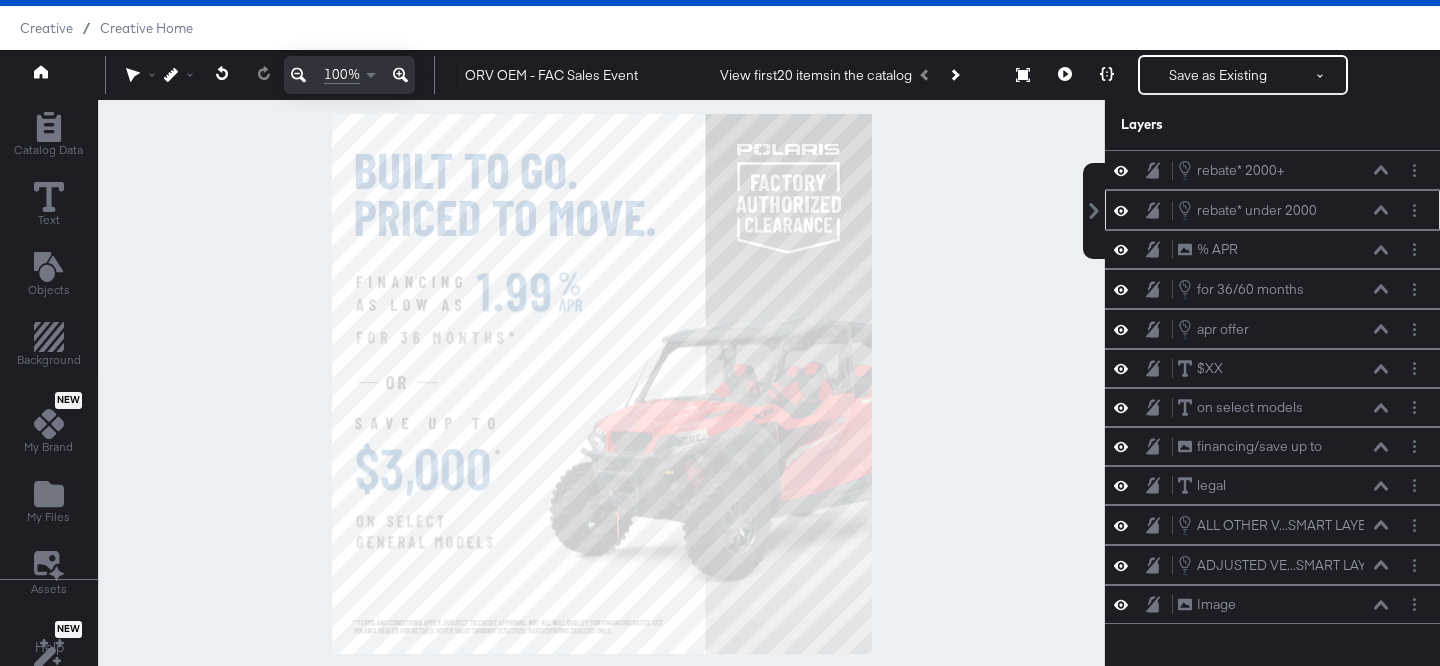 click 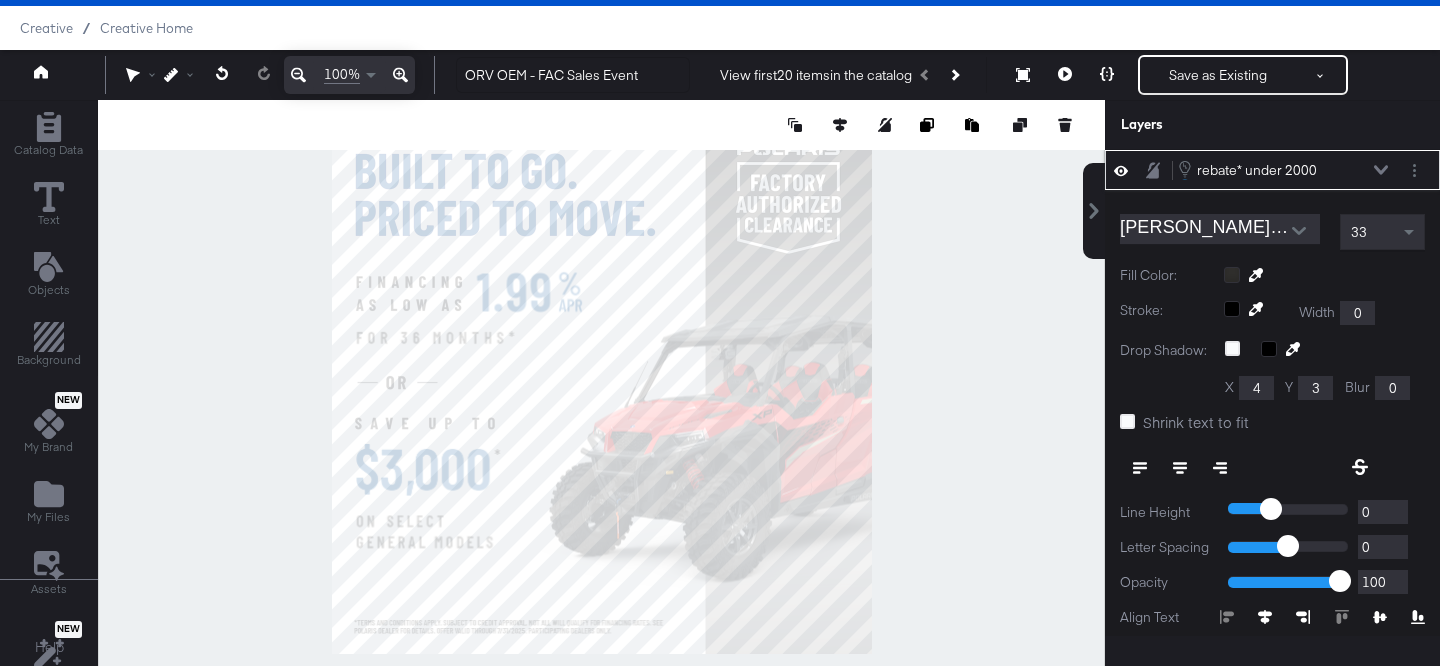 type on "307" 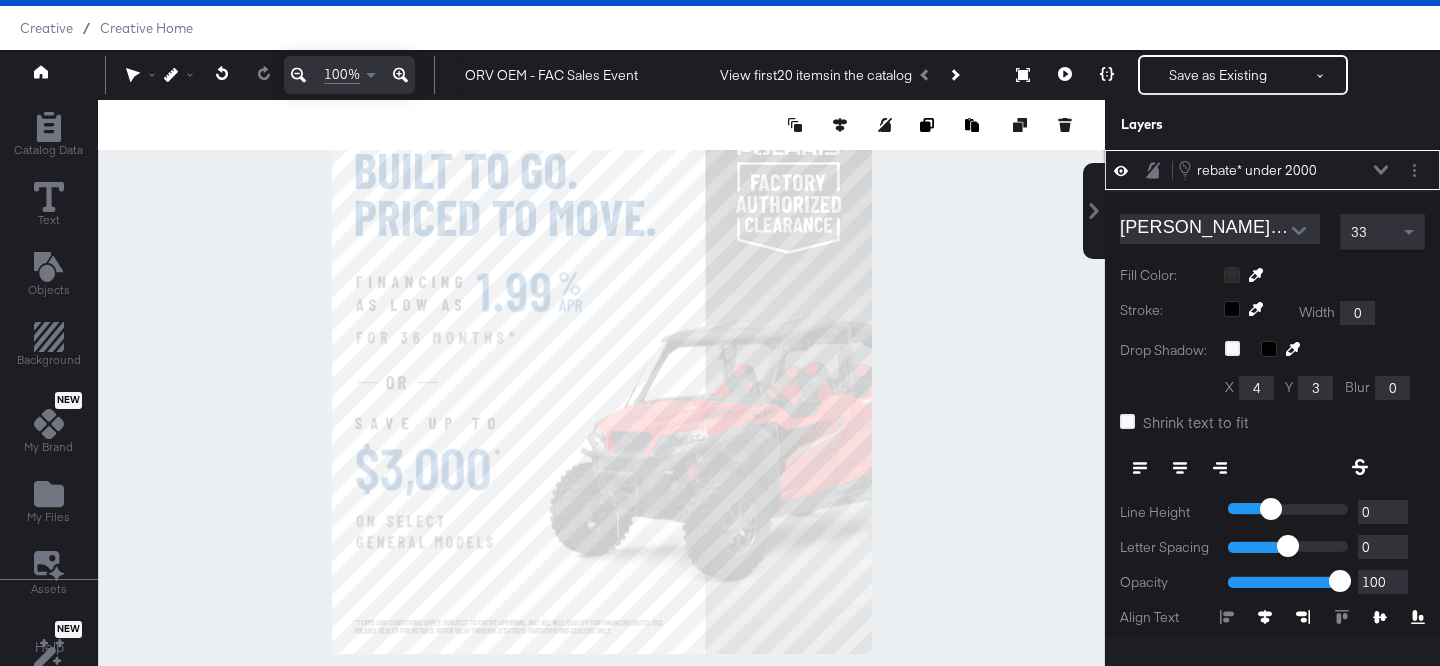 scroll, scrollTop: 0, scrollLeft: 0, axis: both 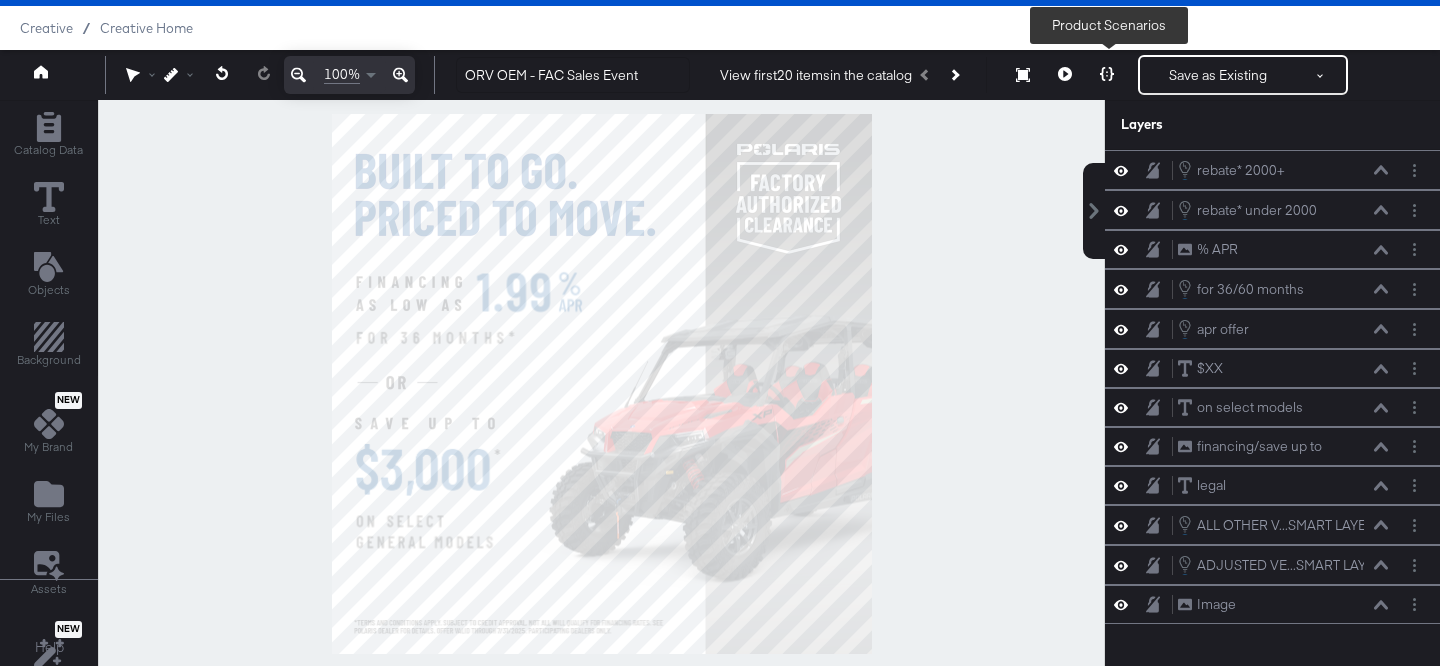 click at bounding box center (1107, 75) 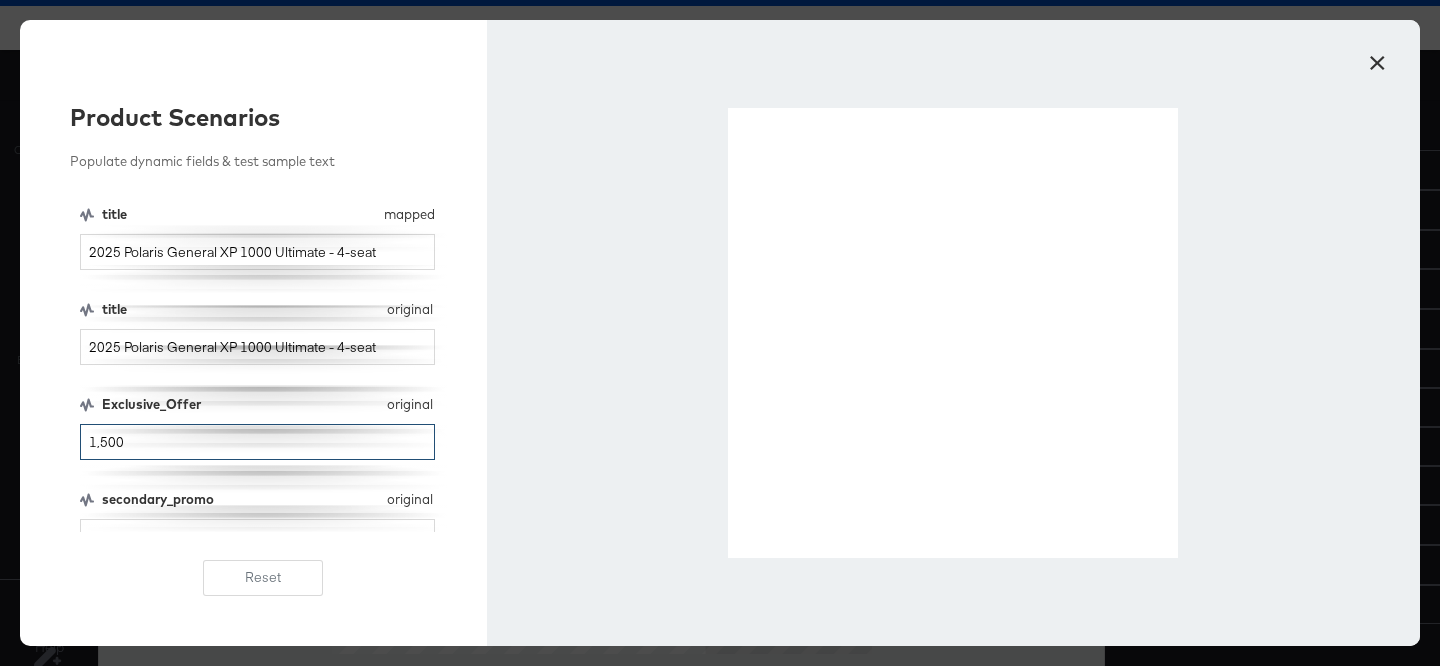 click on "1,500" at bounding box center (257, 442) 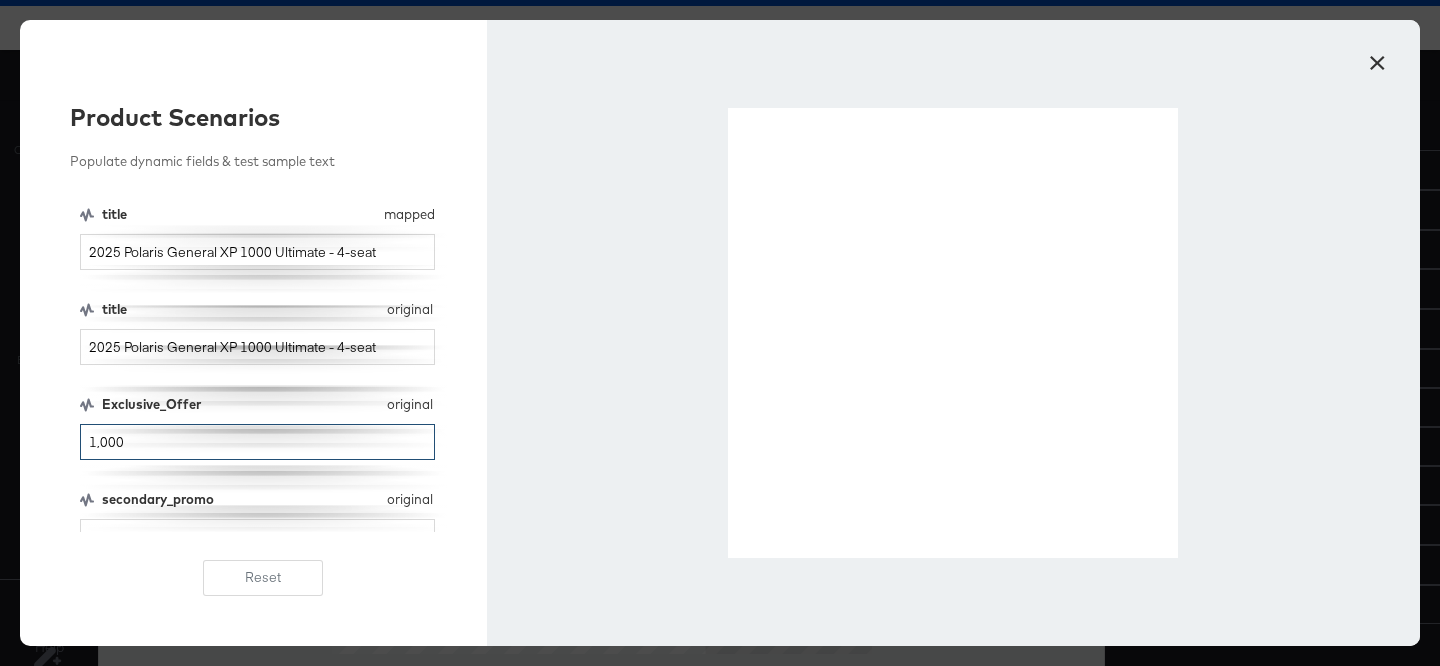 type on "1,000" 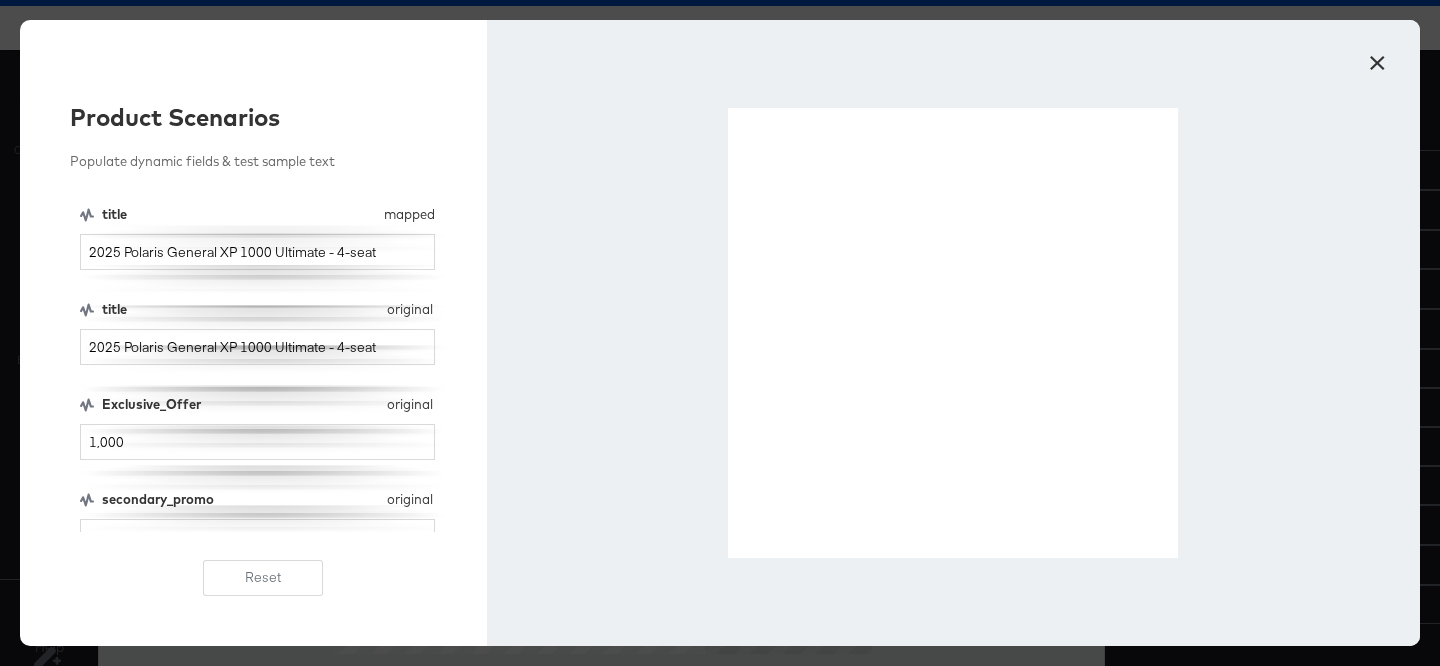 click on "×" at bounding box center [1377, 58] 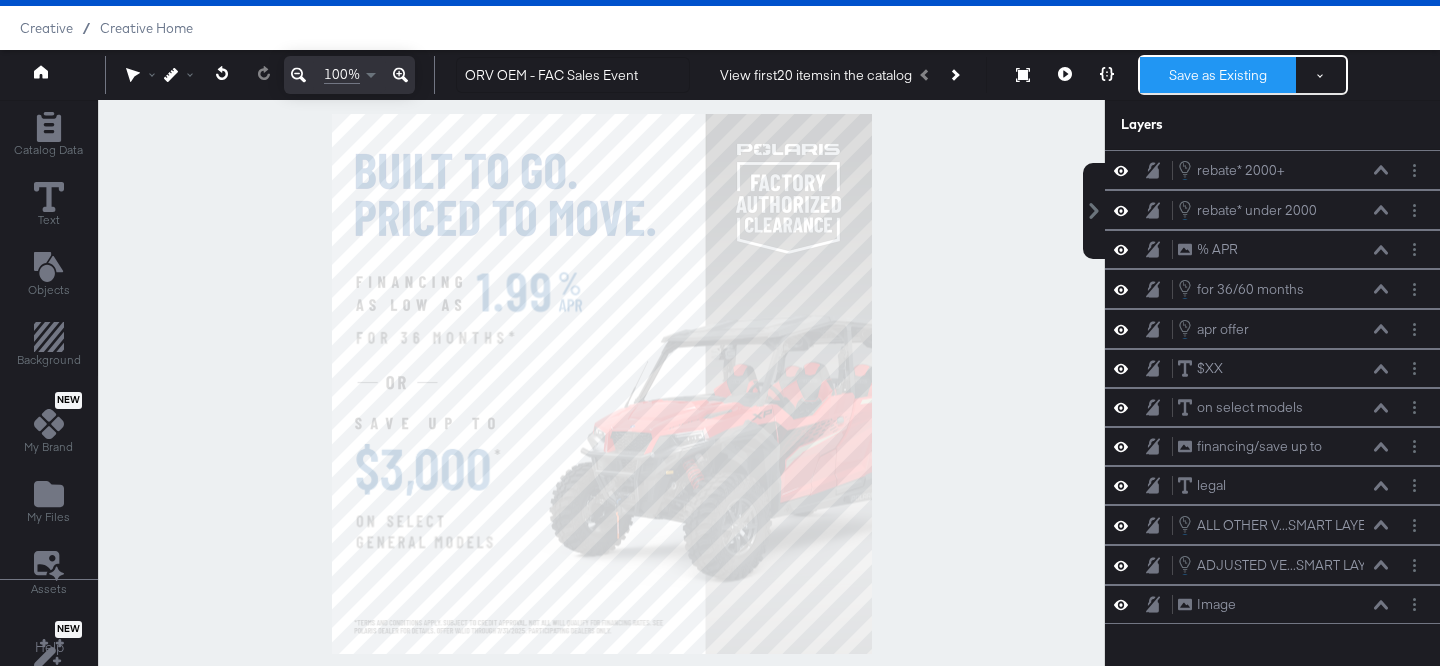 click on "Save as Existing" at bounding box center (1218, 75) 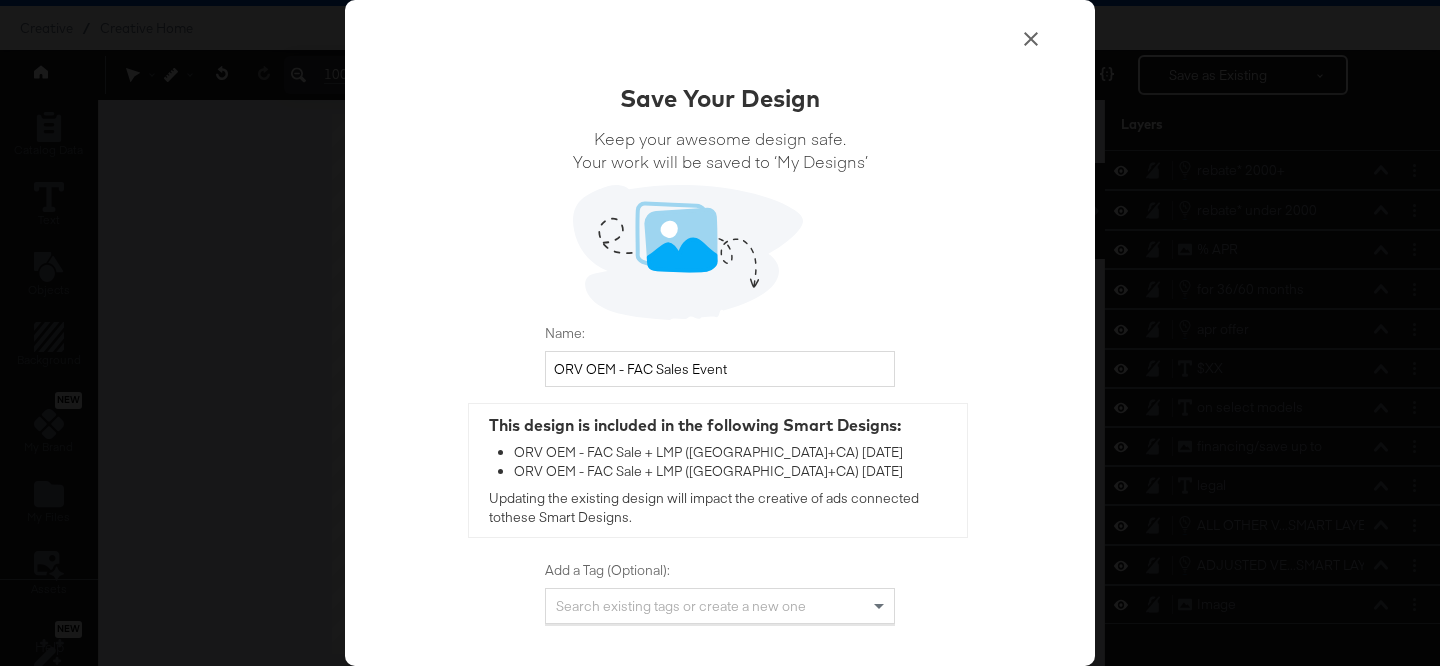scroll, scrollTop: 92, scrollLeft: 0, axis: vertical 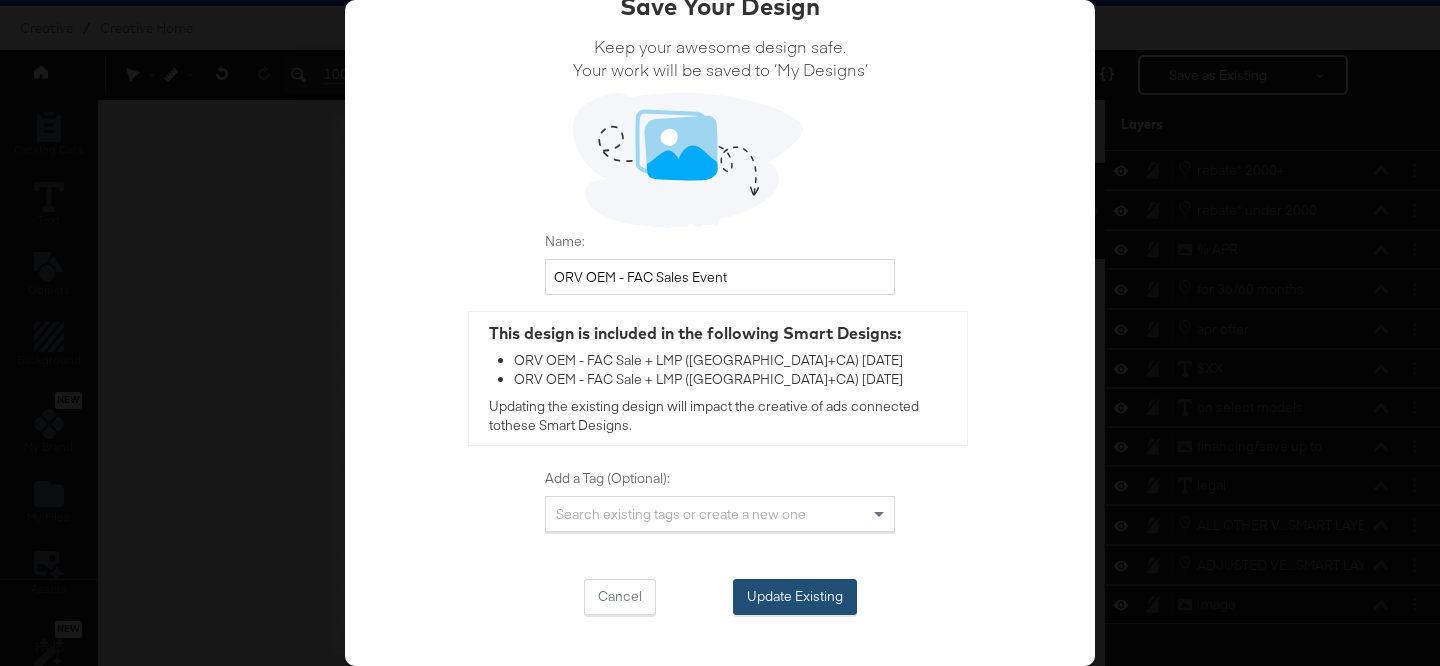 click on "Update Existing" at bounding box center (795, 597) 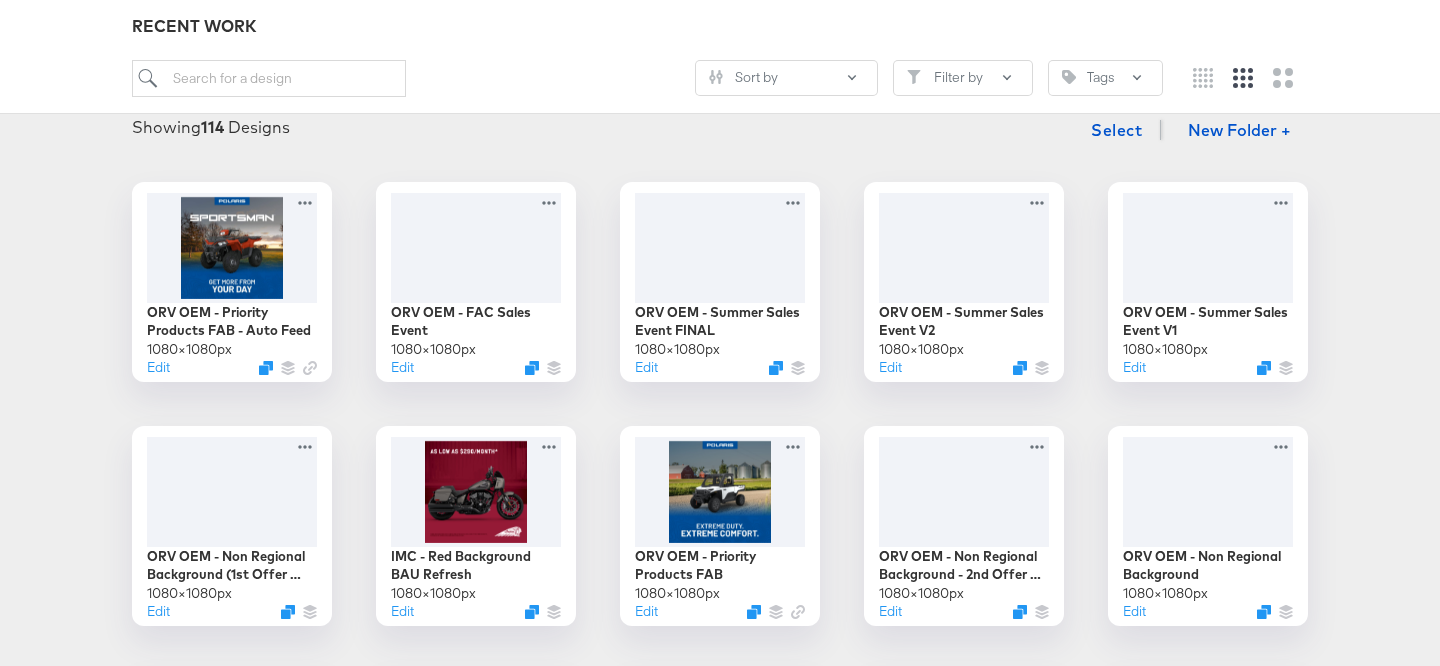 scroll, scrollTop: 262, scrollLeft: 0, axis: vertical 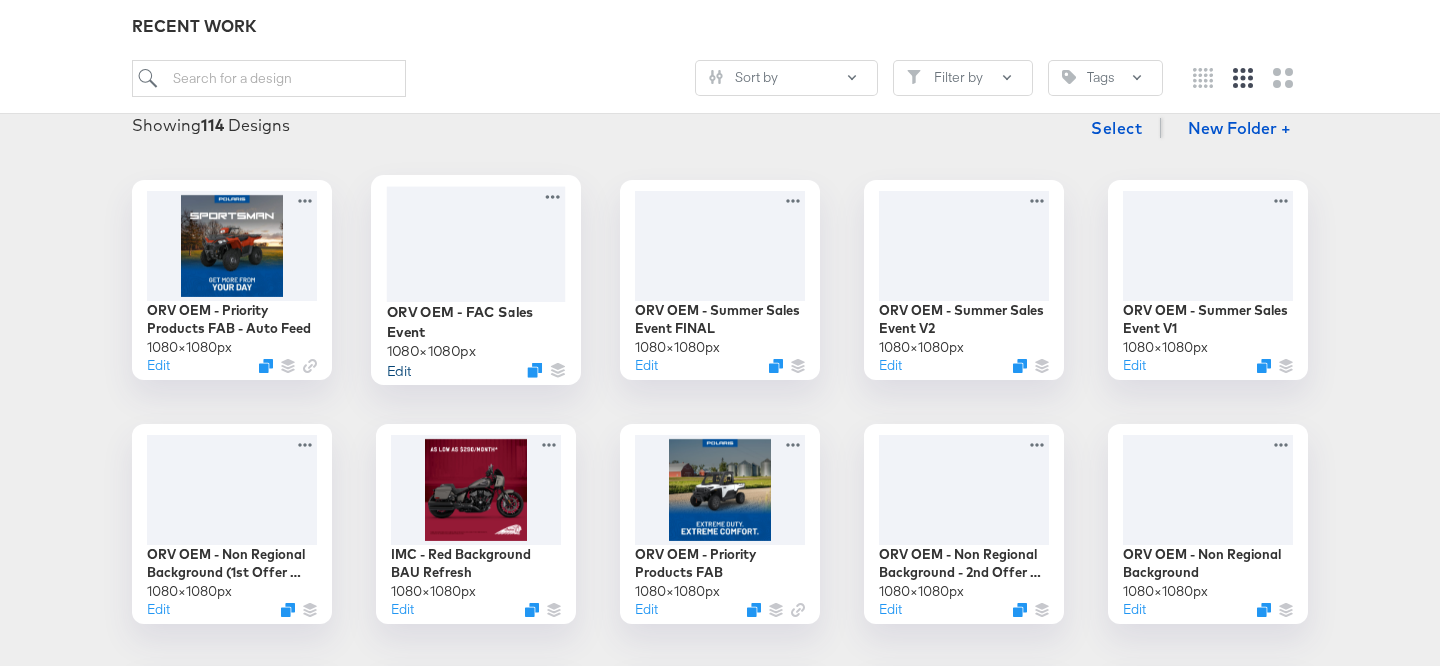 click on "Edit" at bounding box center [399, 369] 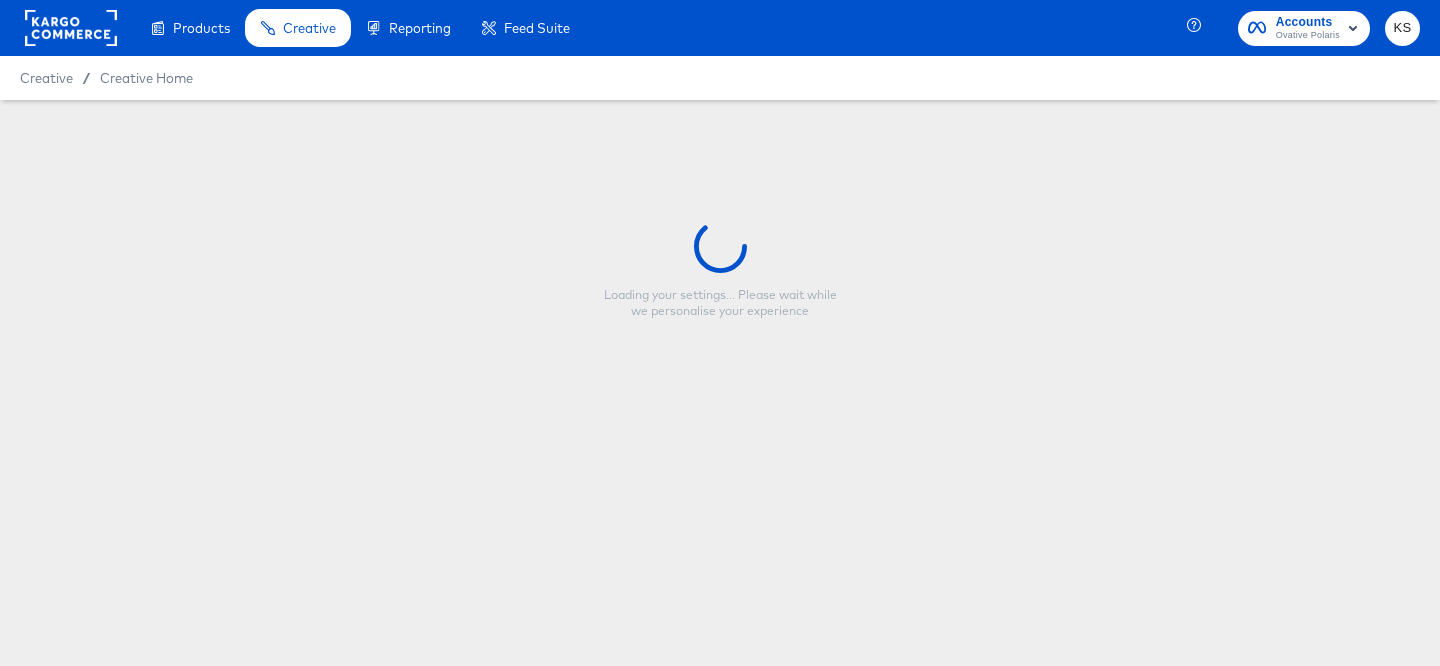 scroll, scrollTop: 0, scrollLeft: 0, axis: both 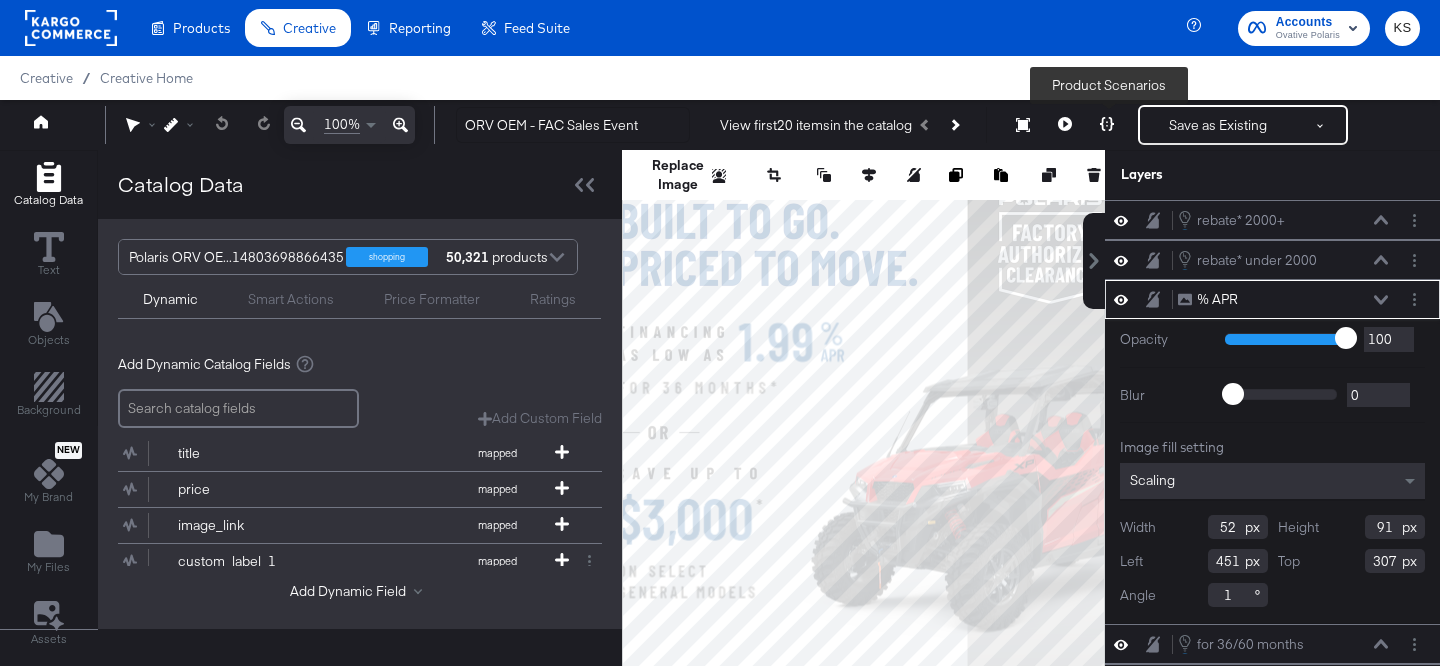 click 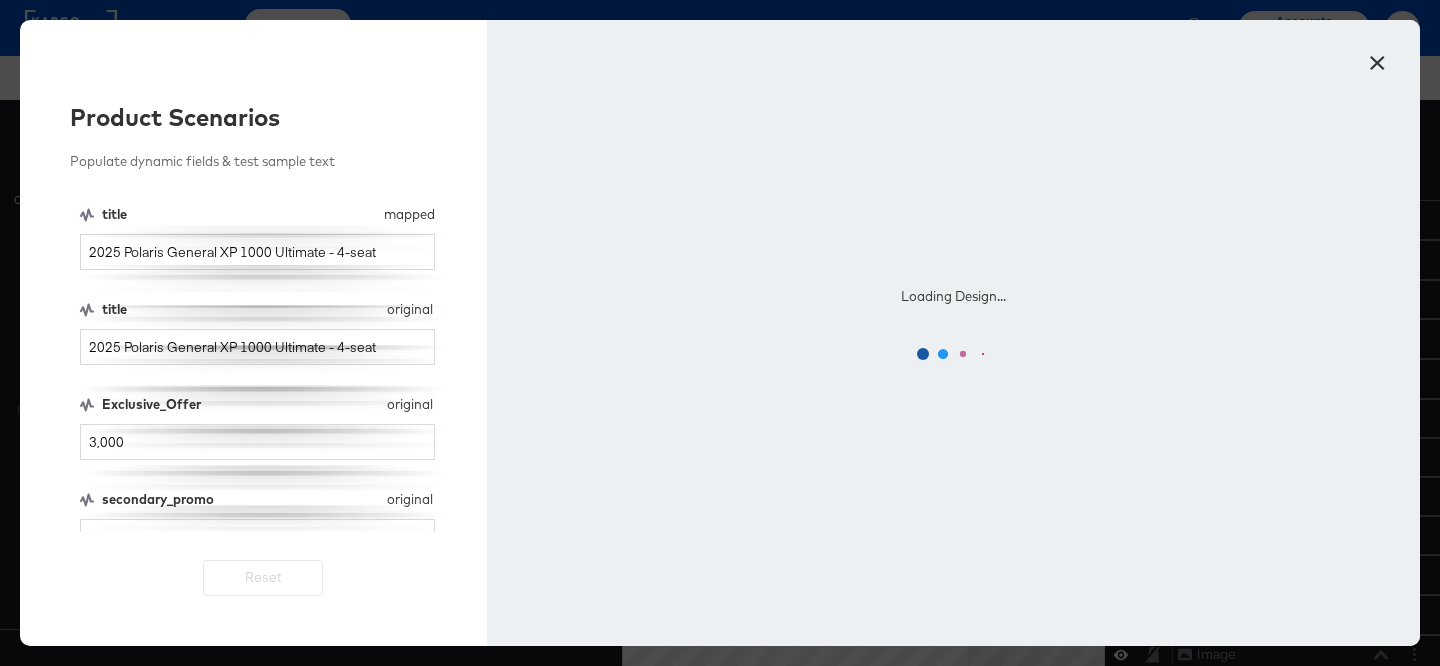 scroll, scrollTop: 214, scrollLeft: 0, axis: vertical 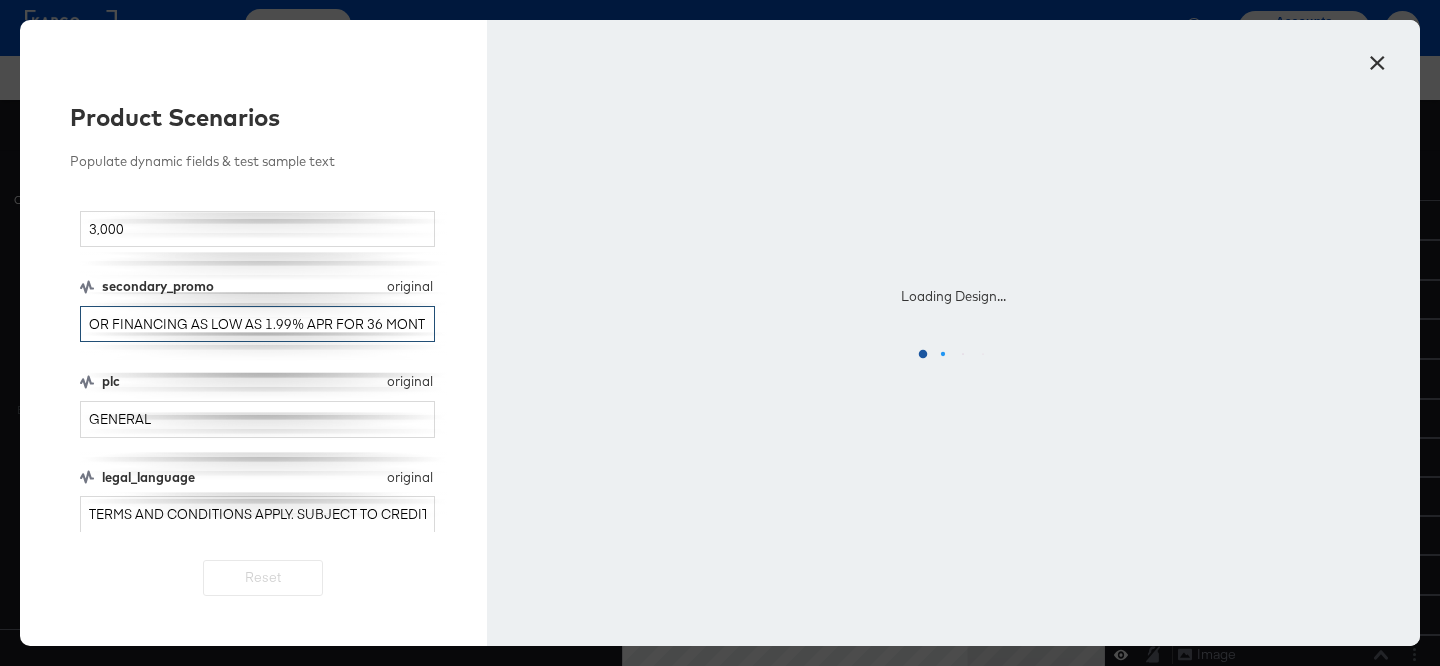 click on "OR FINANCING AS LOW AS 1.99% APR FOR 36 MONTHS" at bounding box center [257, 324] 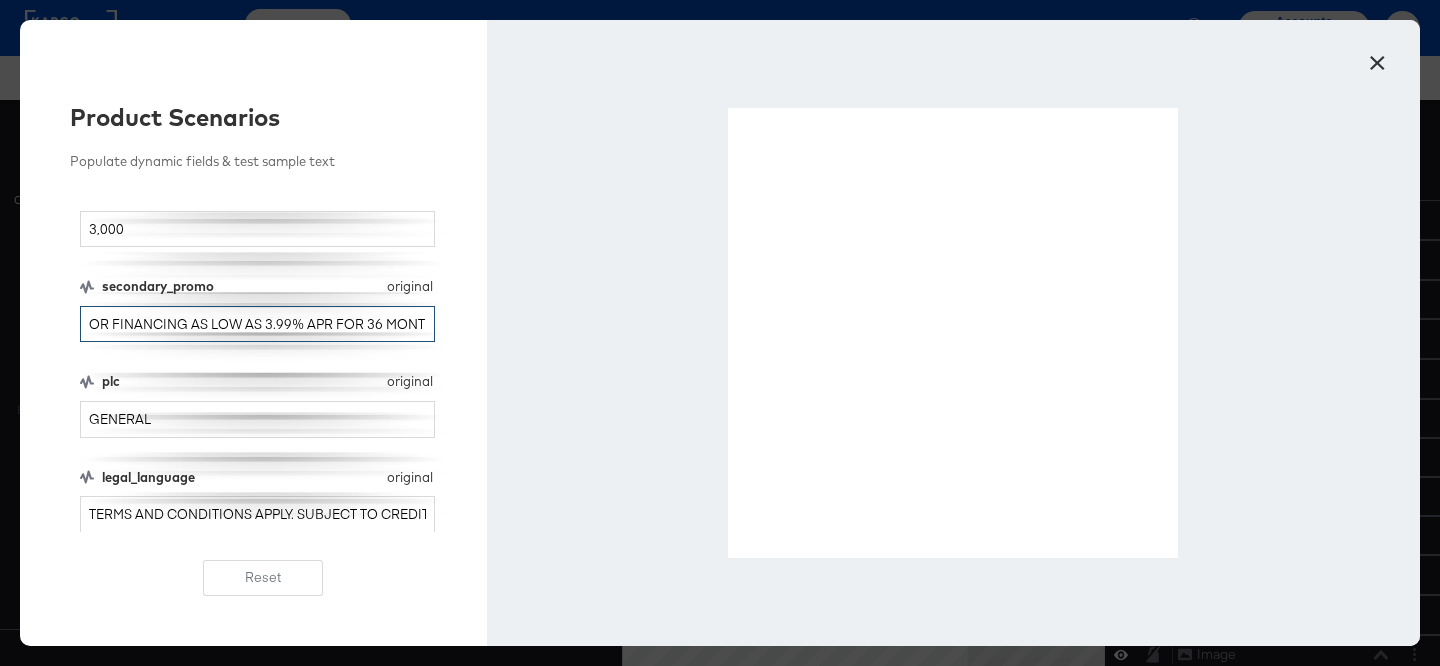 type on "OR FINANCING AS LOW AS 3.99% APR FOR 36 MONTHS" 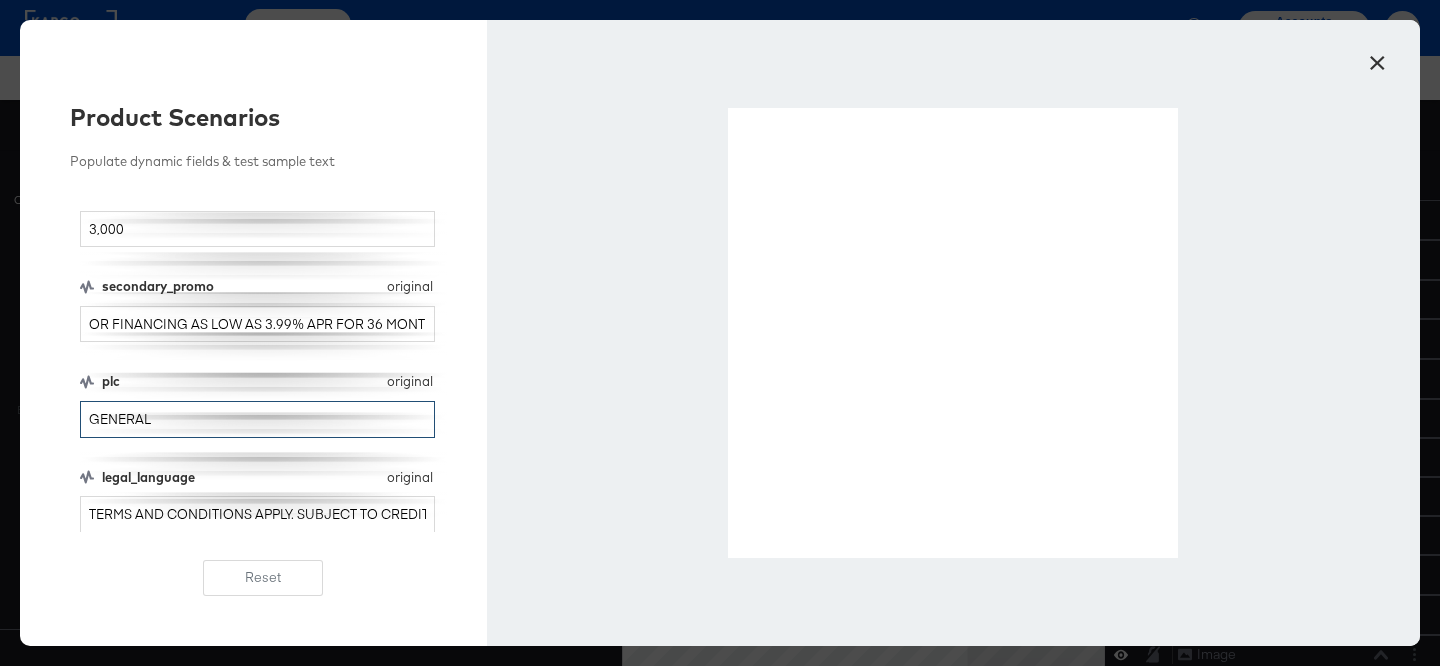 click on "GENERAL" at bounding box center [257, 419] 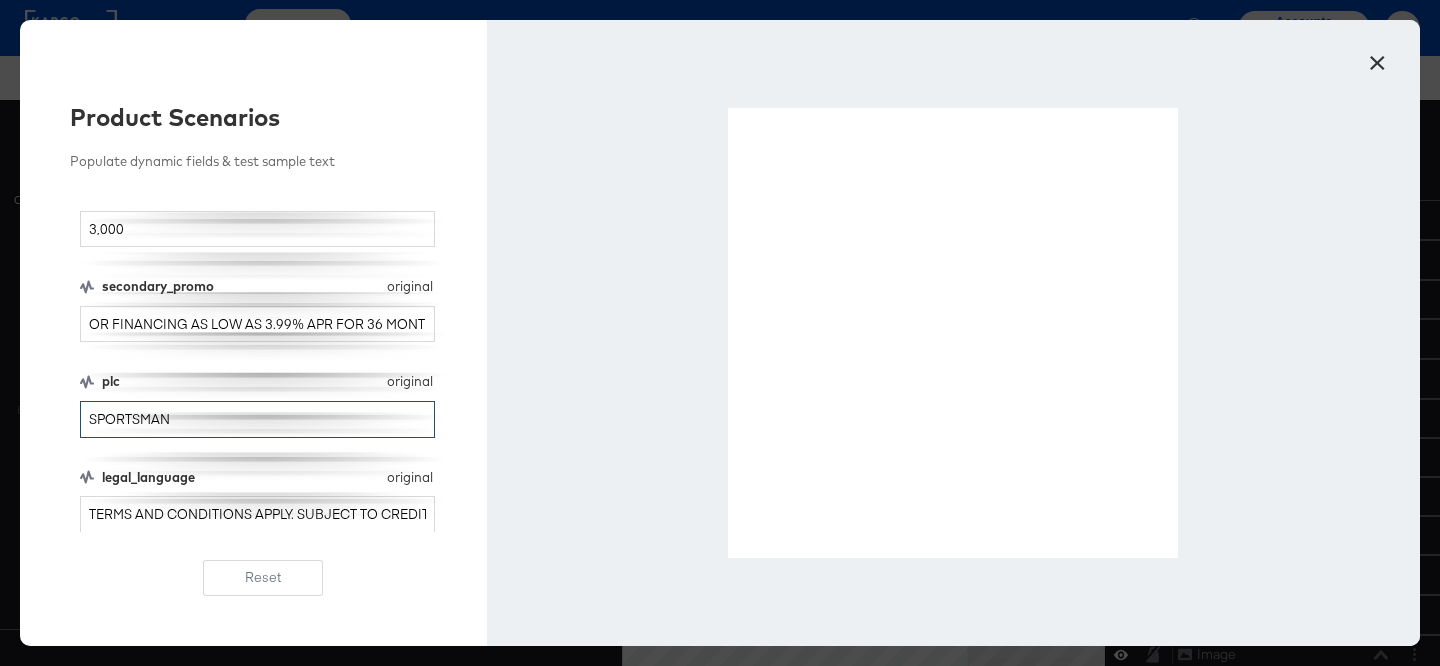 click on "SPORTSMAN" at bounding box center [257, 419] 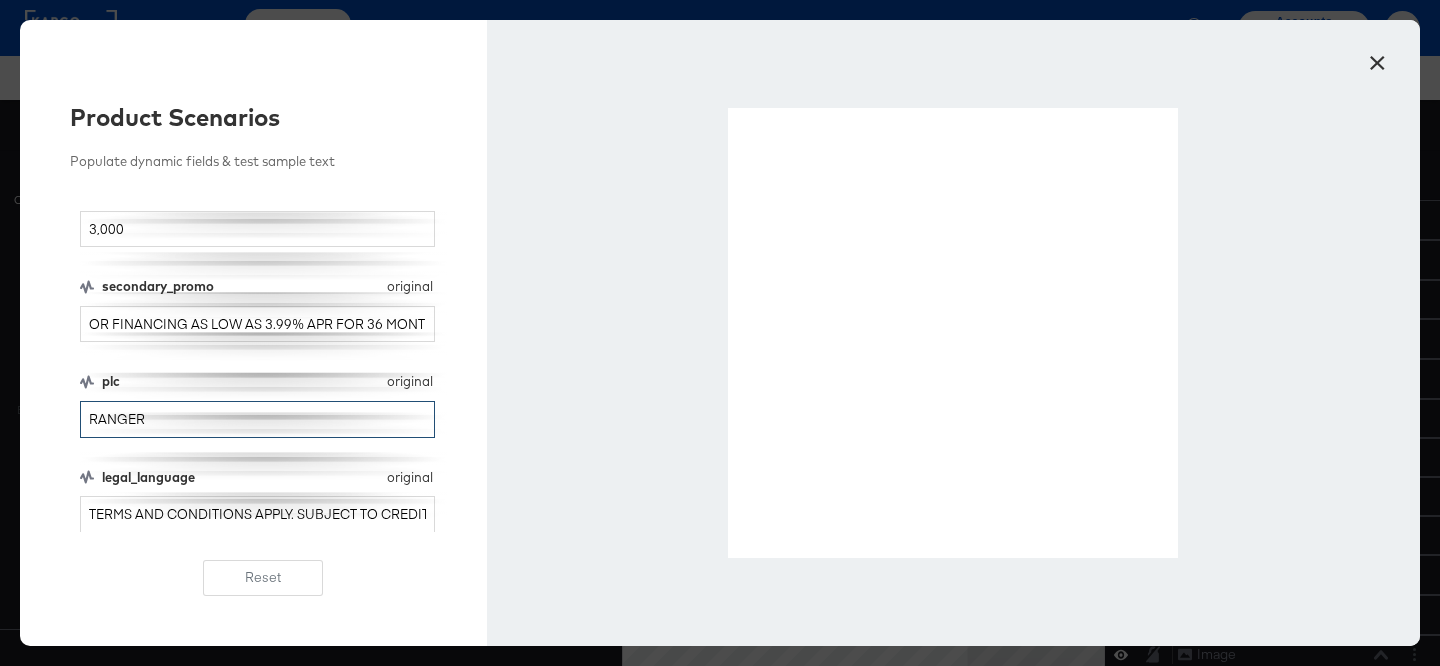 click on "RANGER" at bounding box center [257, 419] 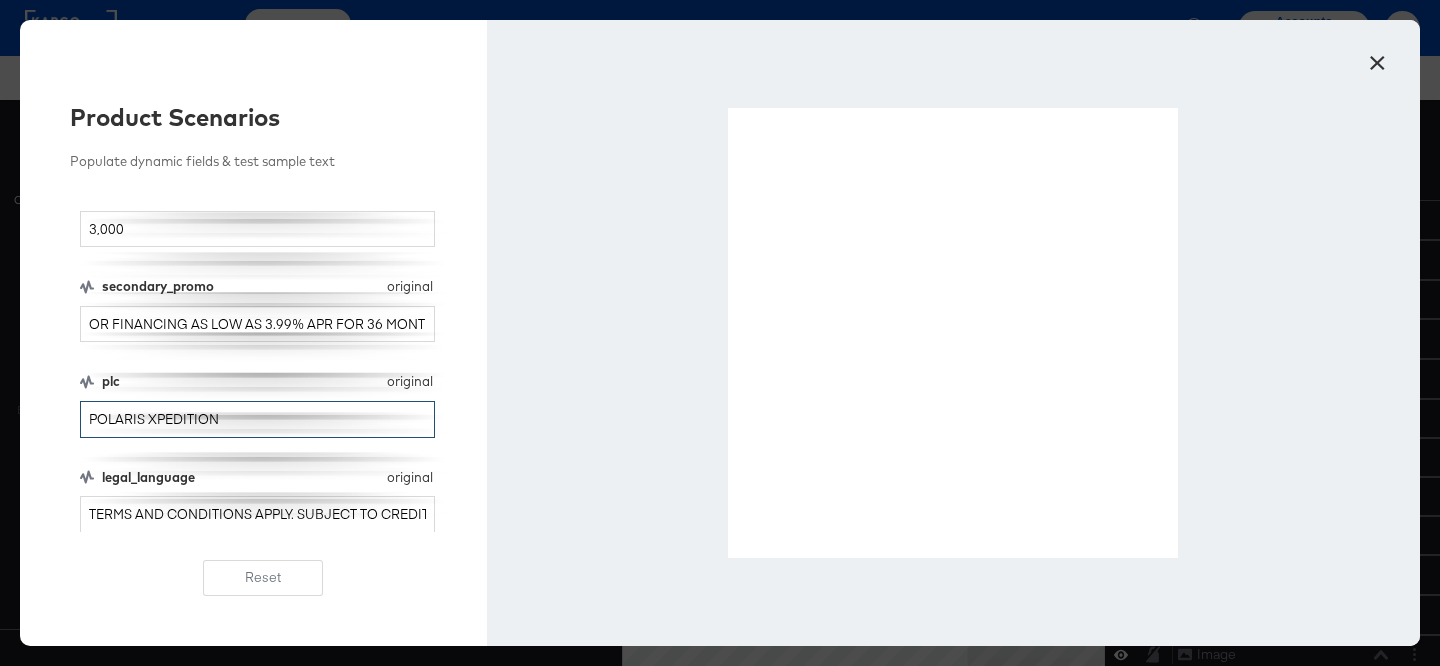 type on "POLARIS XPEDITION" 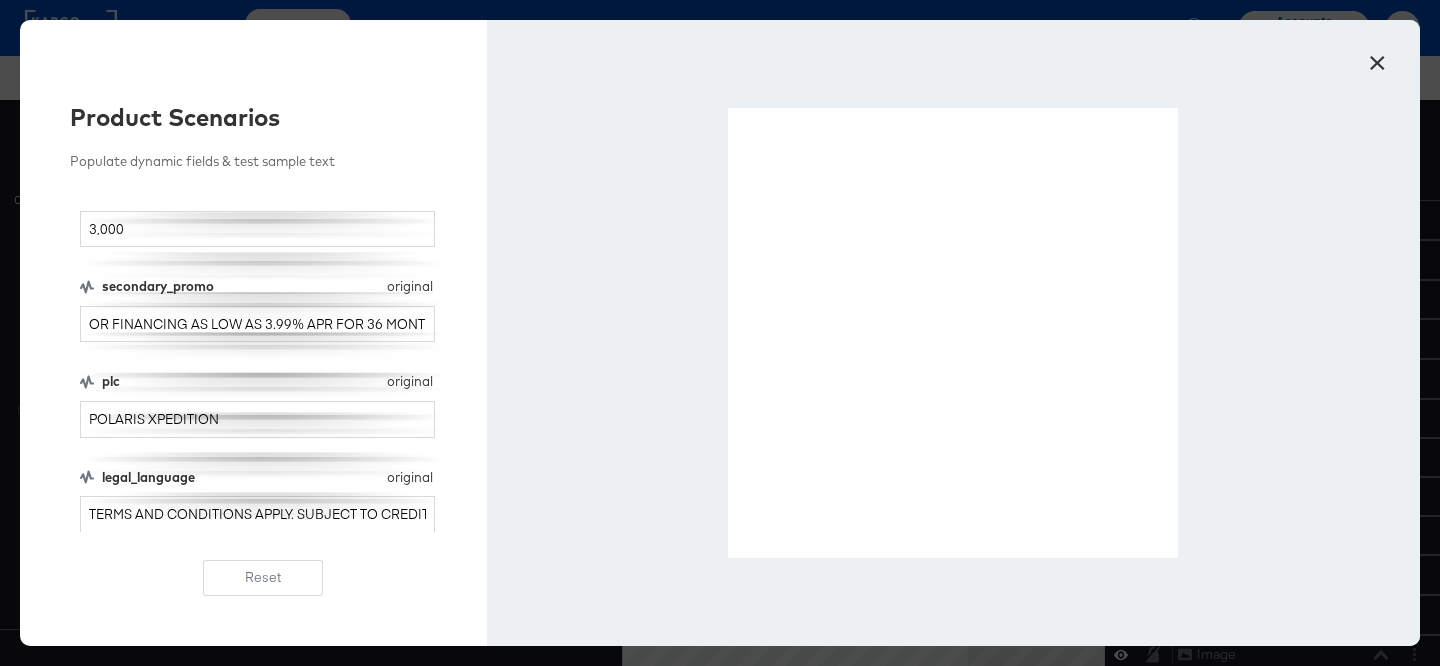 click on "×" at bounding box center (1377, 58) 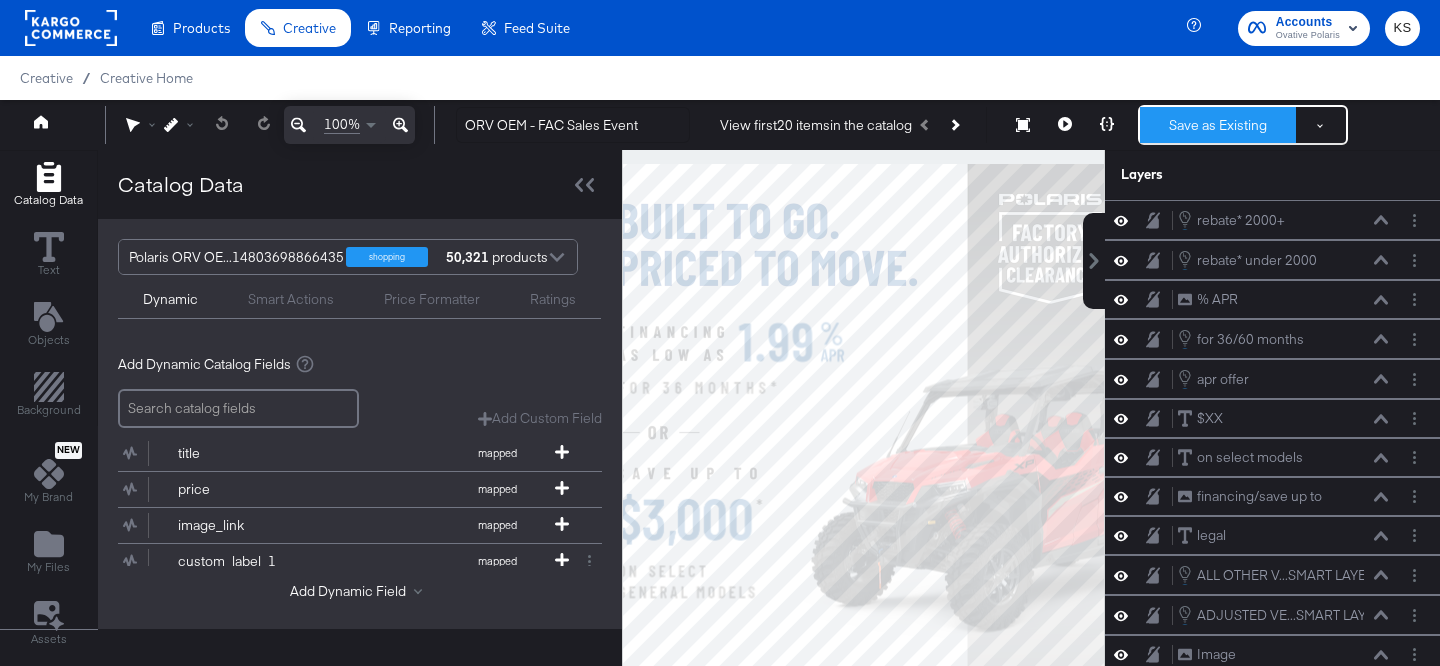 click on "Save as Existing" at bounding box center (1218, 125) 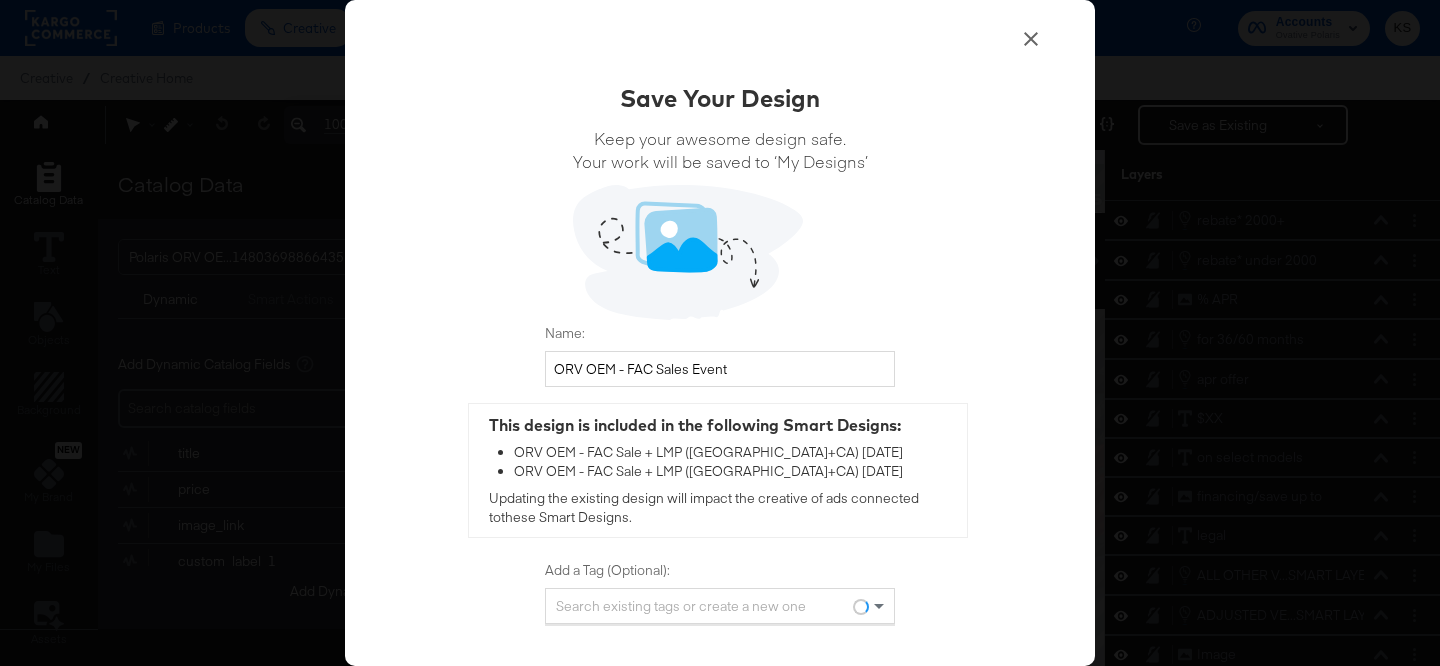 scroll, scrollTop: 92, scrollLeft: 0, axis: vertical 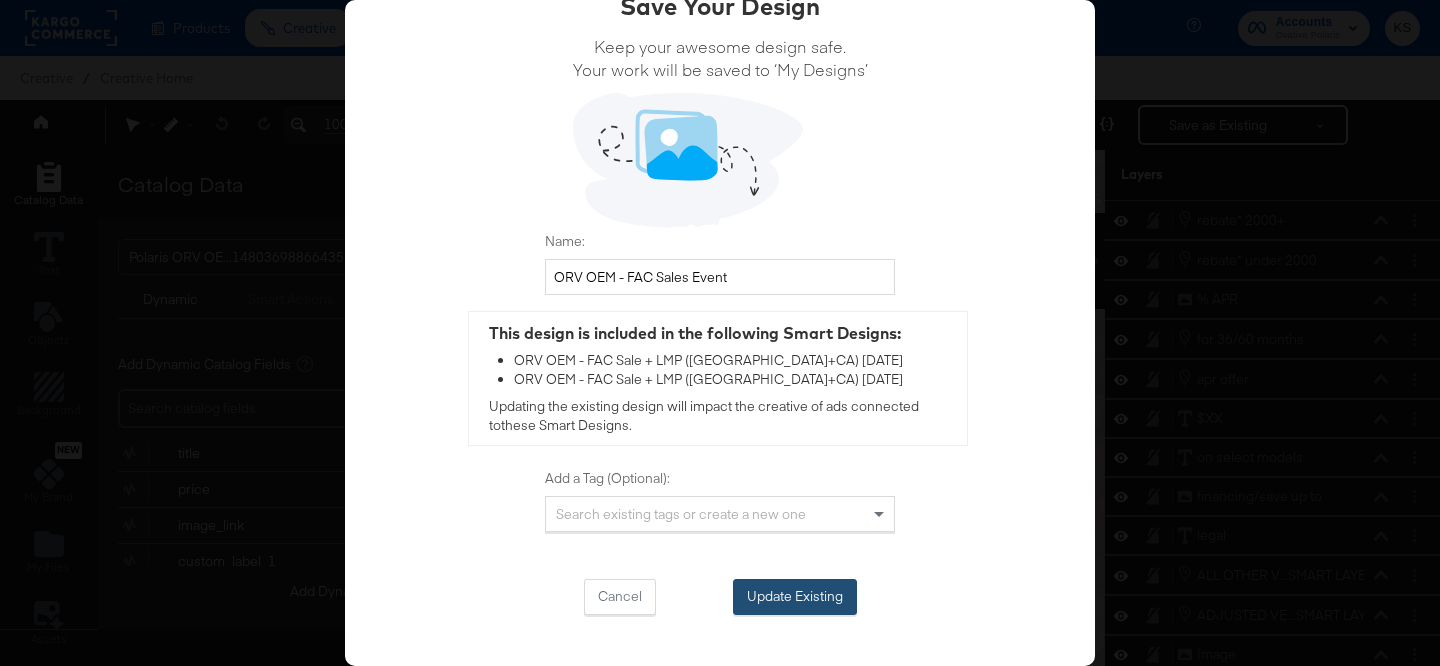 click on "Update Existing" at bounding box center (795, 597) 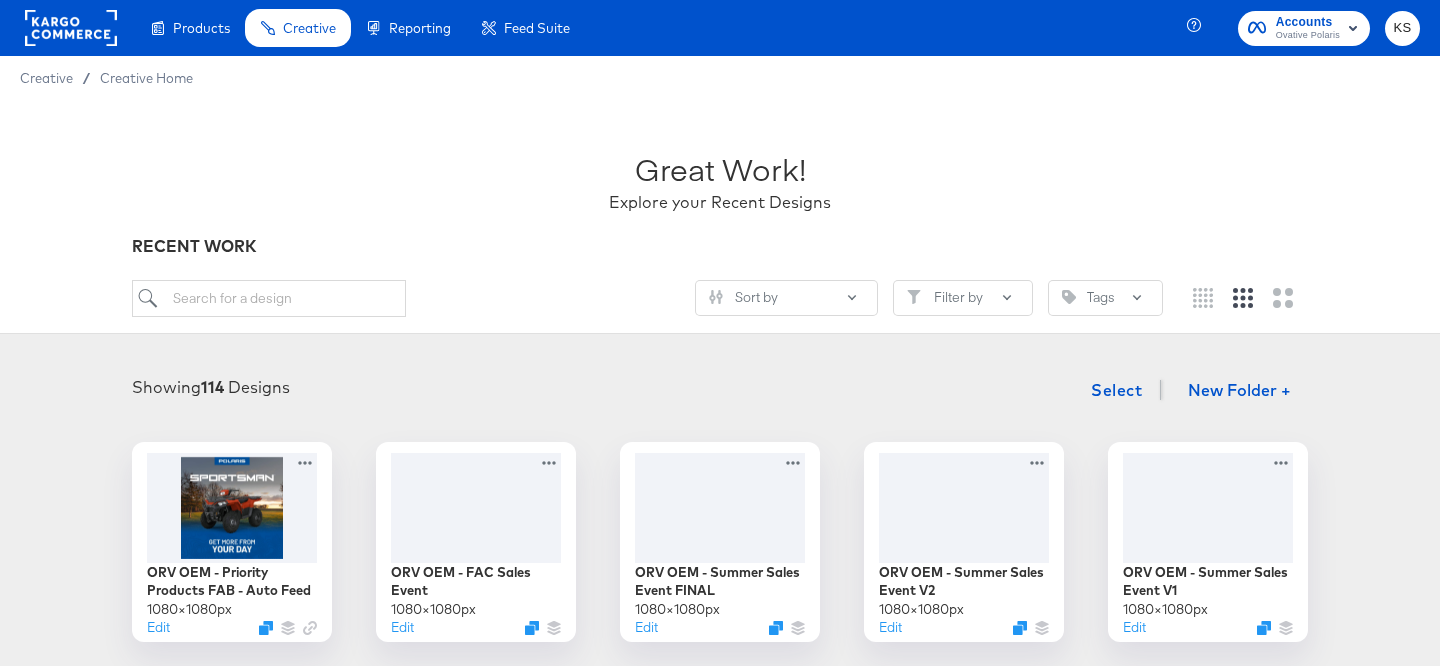 scroll, scrollTop: 52, scrollLeft: 0, axis: vertical 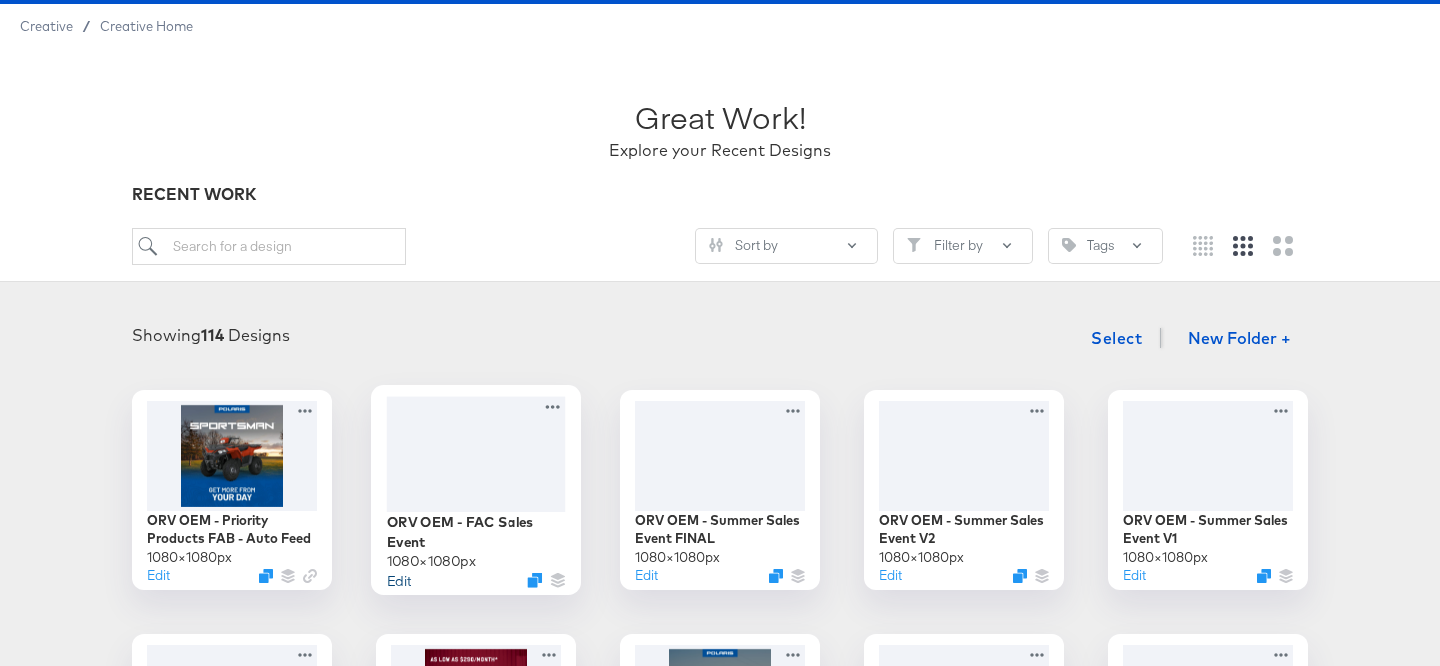 click on "Edit" at bounding box center [399, 579] 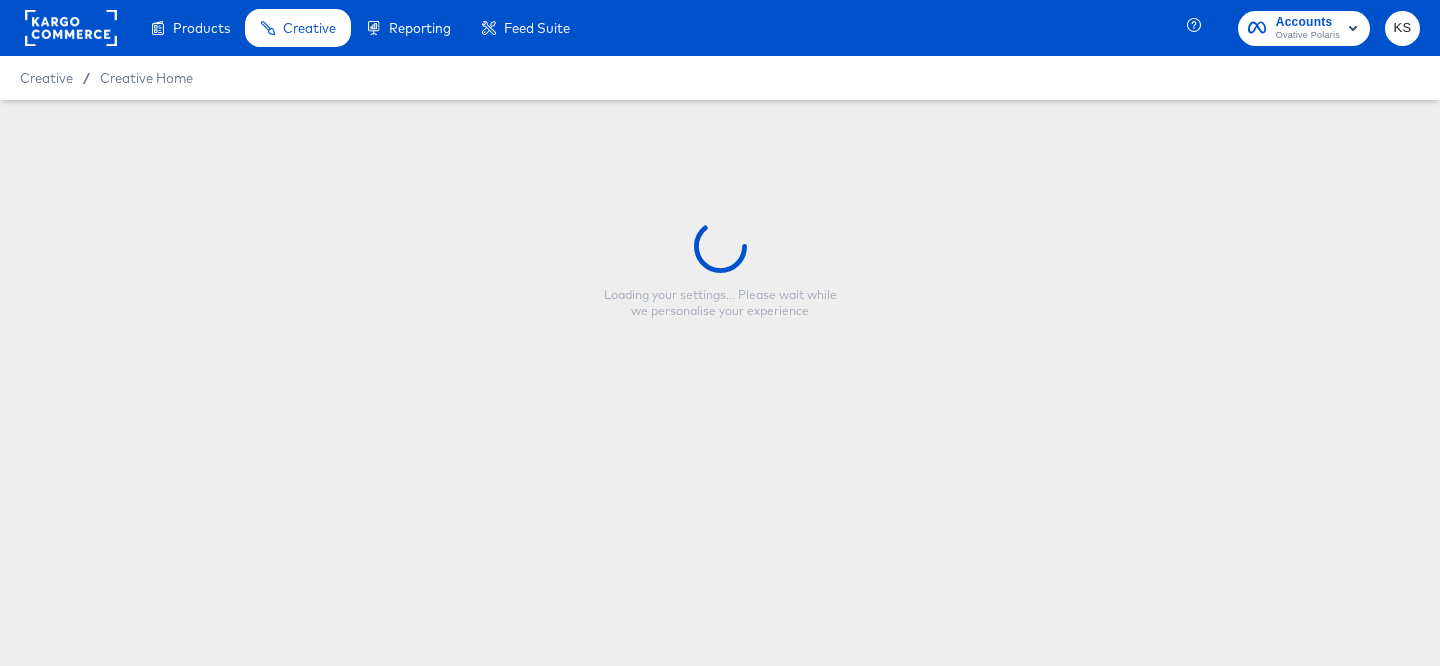 type on "ORV OEM - FAC Sales Event" 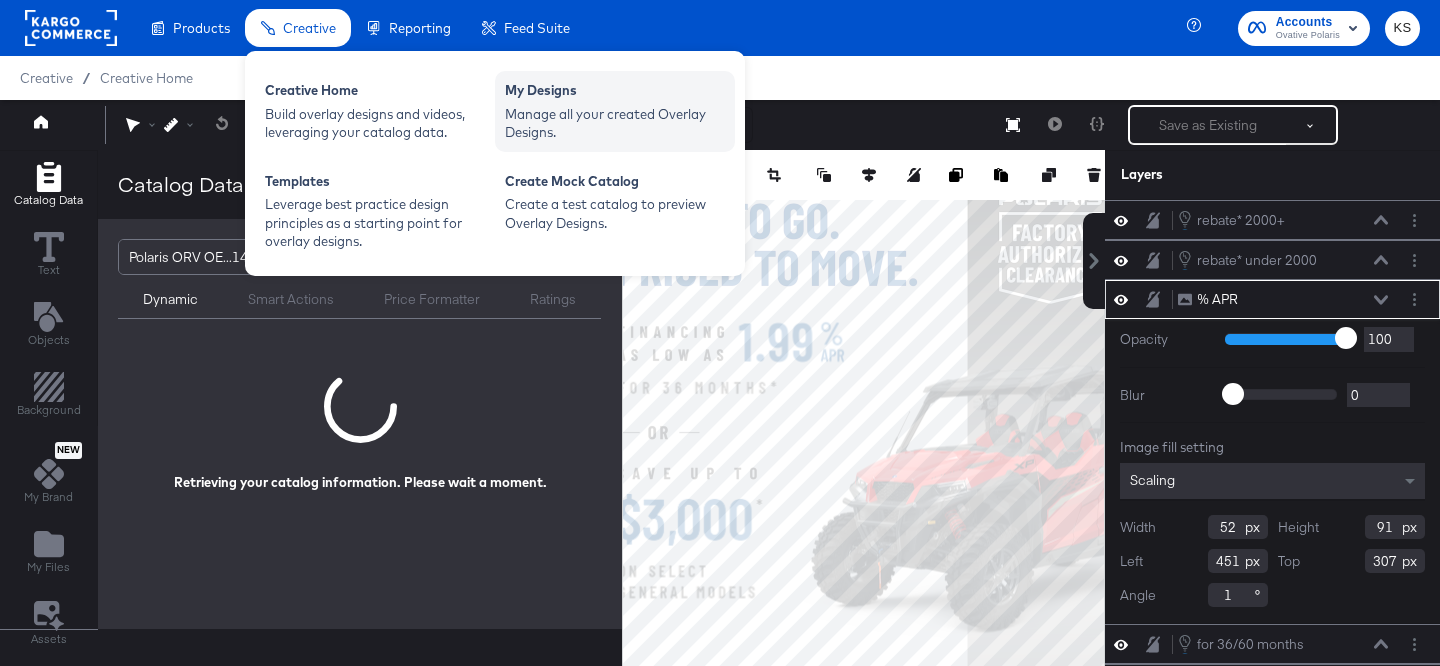 click on "Manage all your created Overlay Designs." at bounding box center (615, 123) 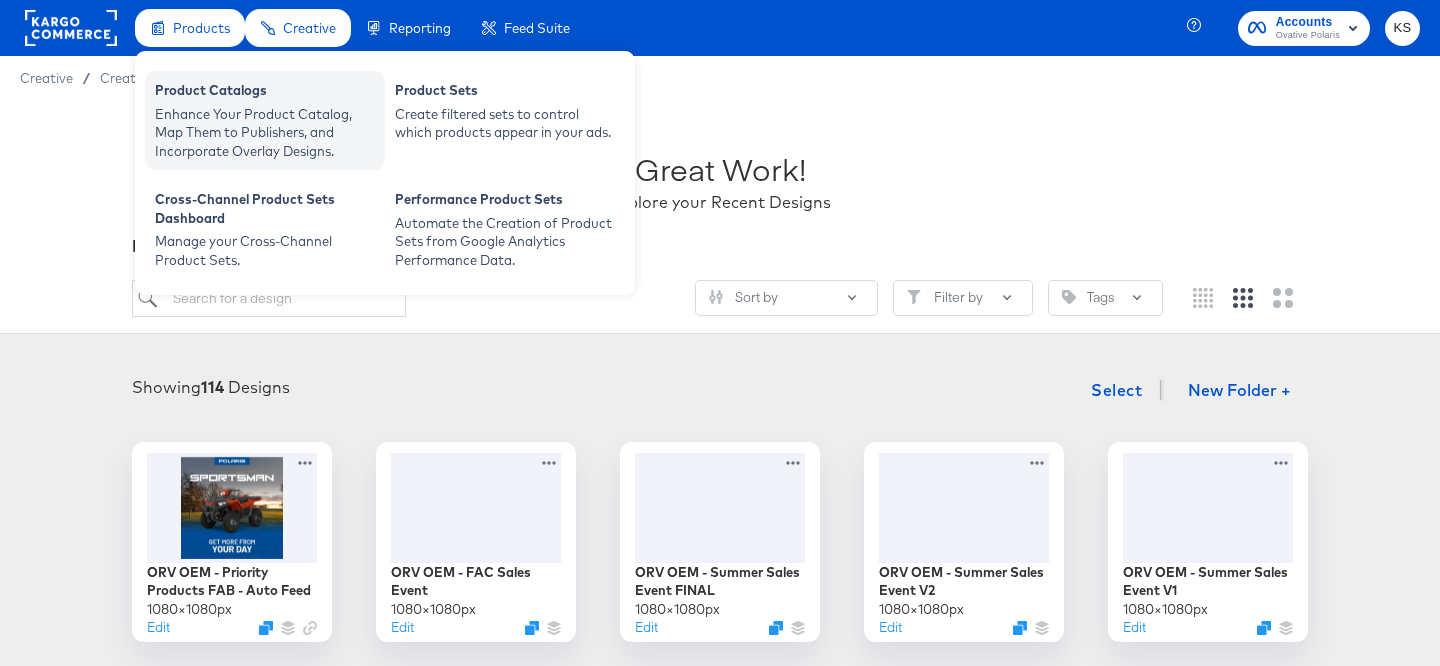 click on "Product Catalogs" at bounding box center (265, 93) 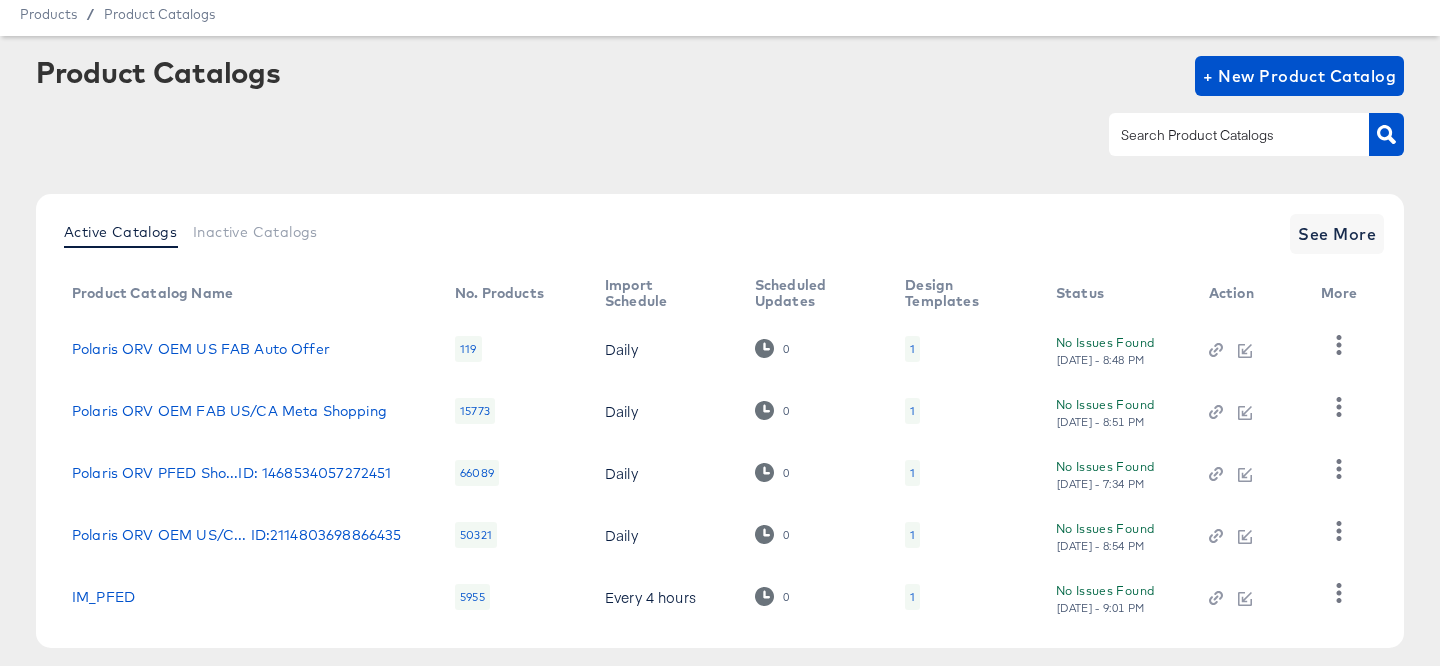 scroll, scrollTop: 65, scrollLeft: 0, axis: vertical 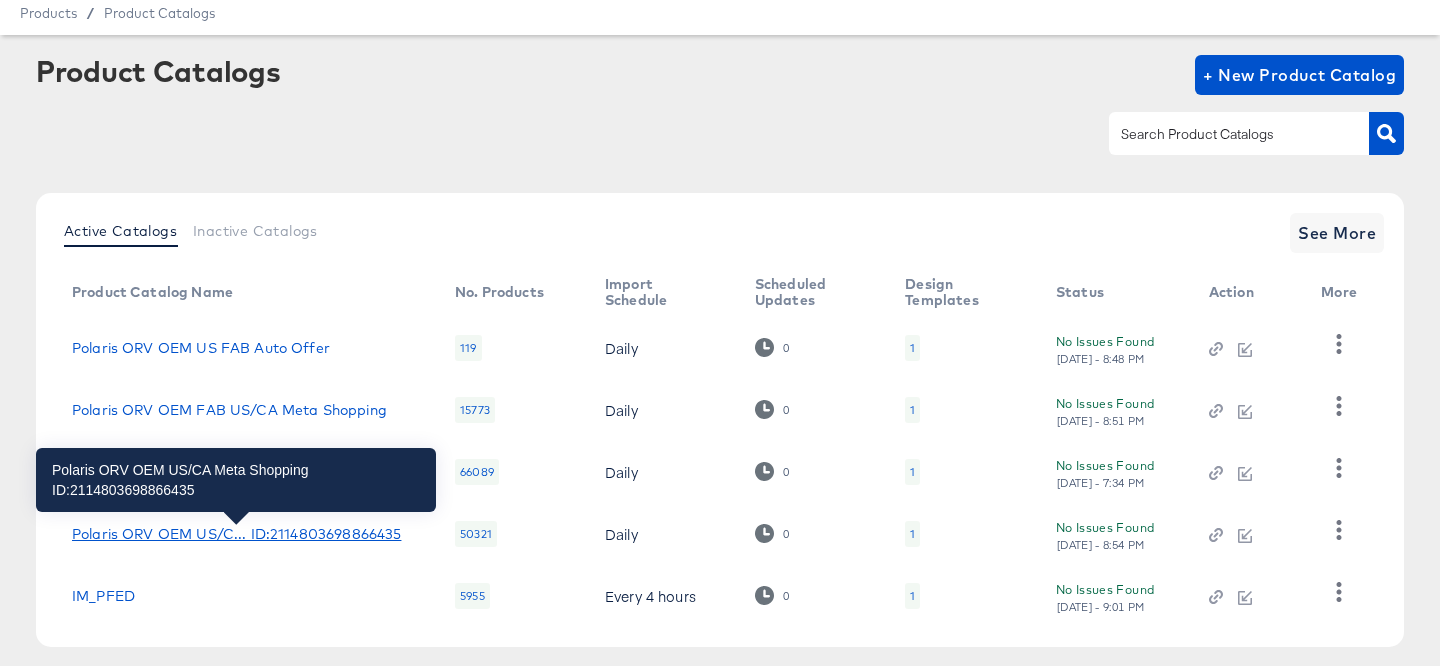 click on "Polaris ORV OEM US/C... ID:2114803698866435" at bounding box center (236, 534) 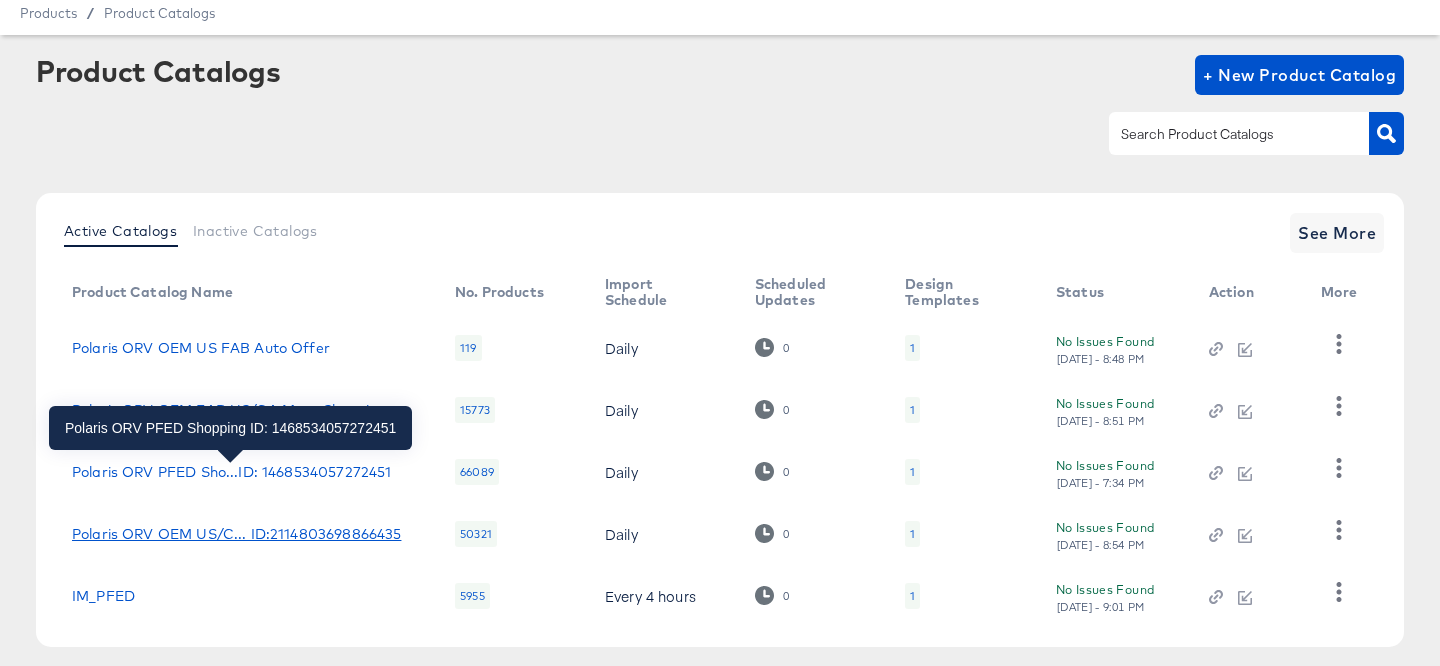 scroll, scrollTop: 0, scrollLeft: 0, axis: both 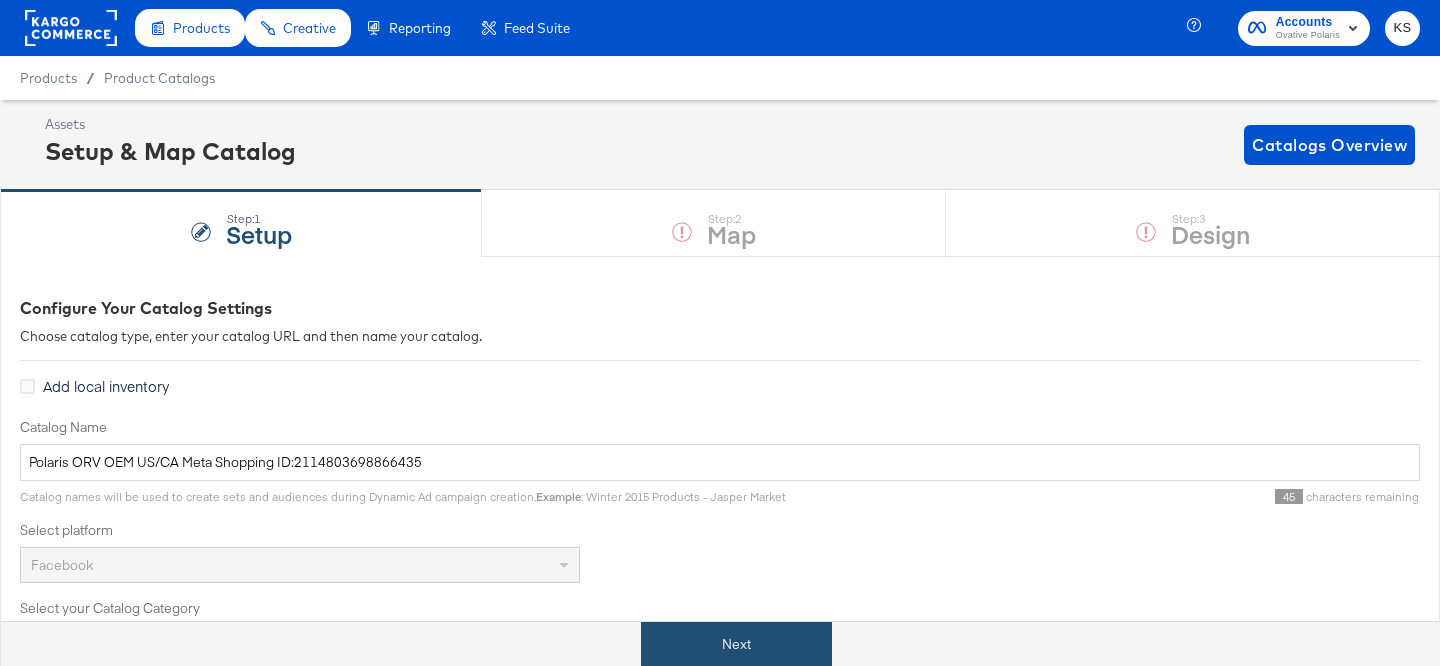 click on "Next" at bounding box center (736, 644) 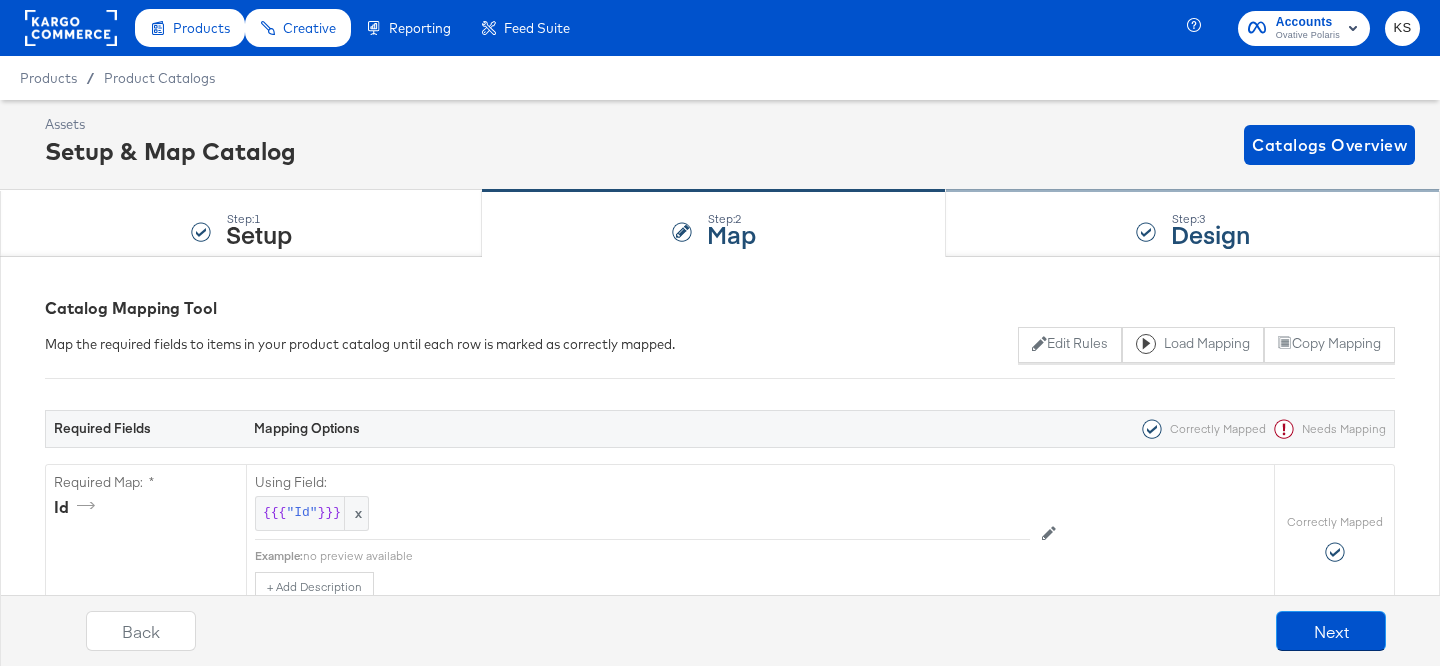 click on "Step:  3   Design" at bounding box center [1193, 224] 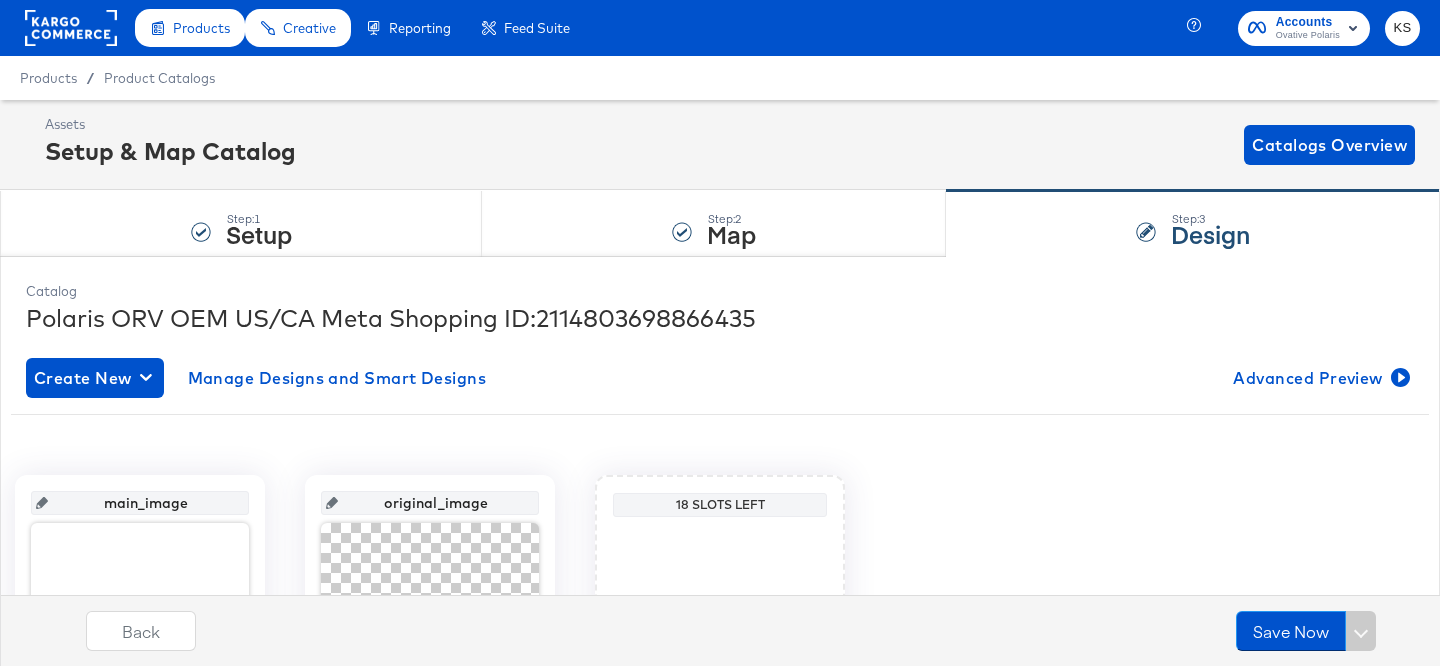 scroll, scrollTop: 233, scrollLeft: 0, axis: vertical 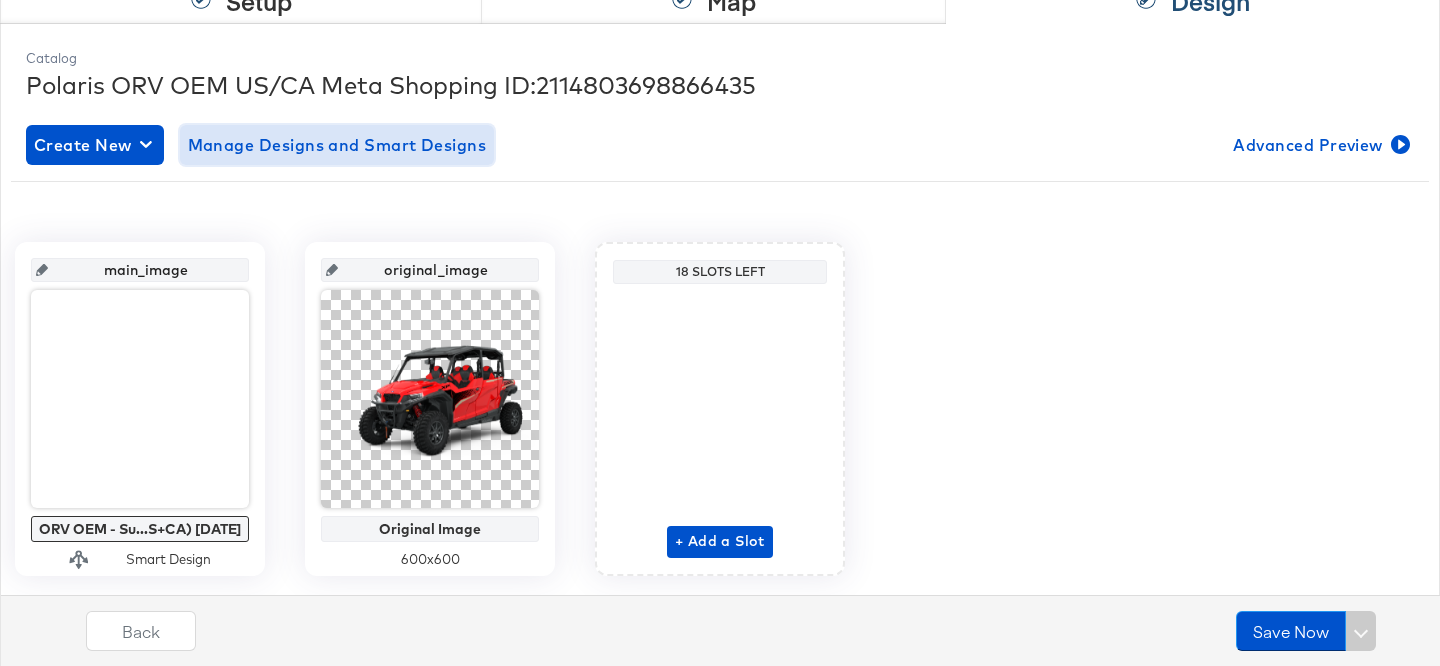 click on "Manage Designs and Smart Designs" at bounding box center (337, 145) 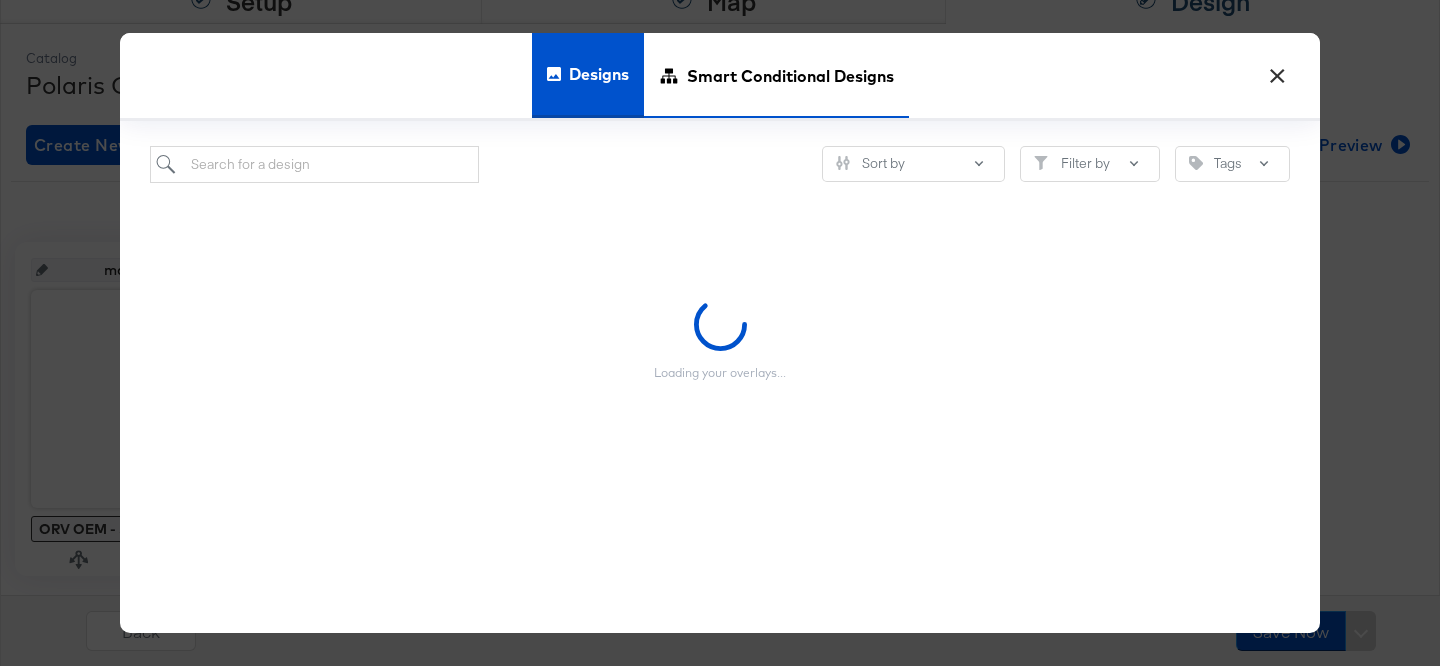 click on "Smart Conditional Designs" at bounding box center (790, 76) 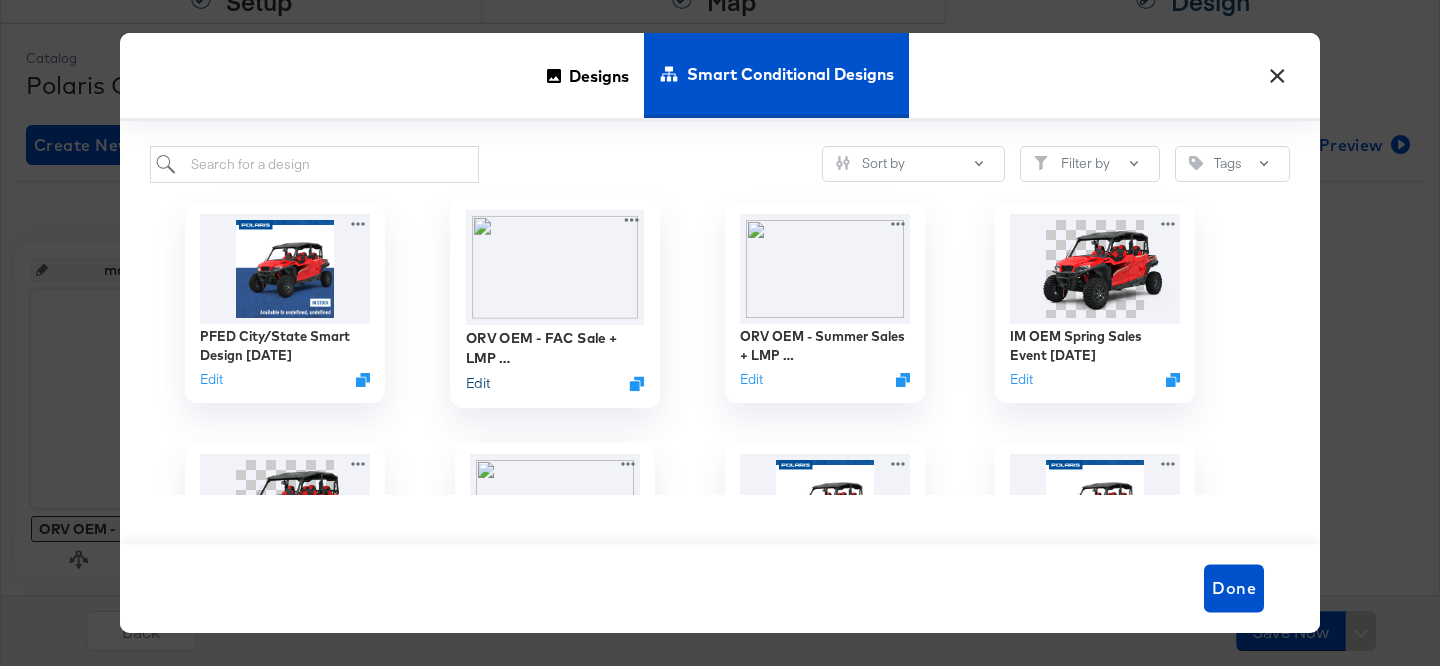 click on "Edit" at bounding box center [478, 383] 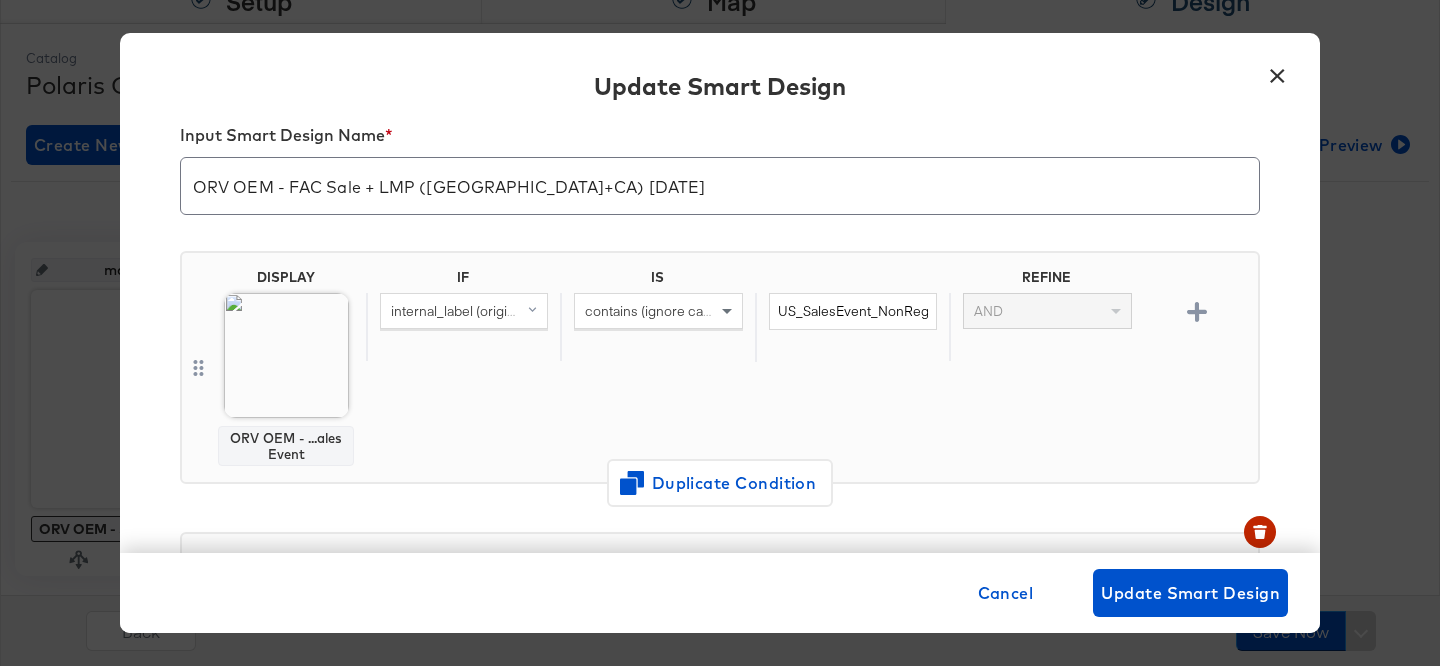 scroll, scrollTop: 67, scrollLeft: 0, axis: vertical 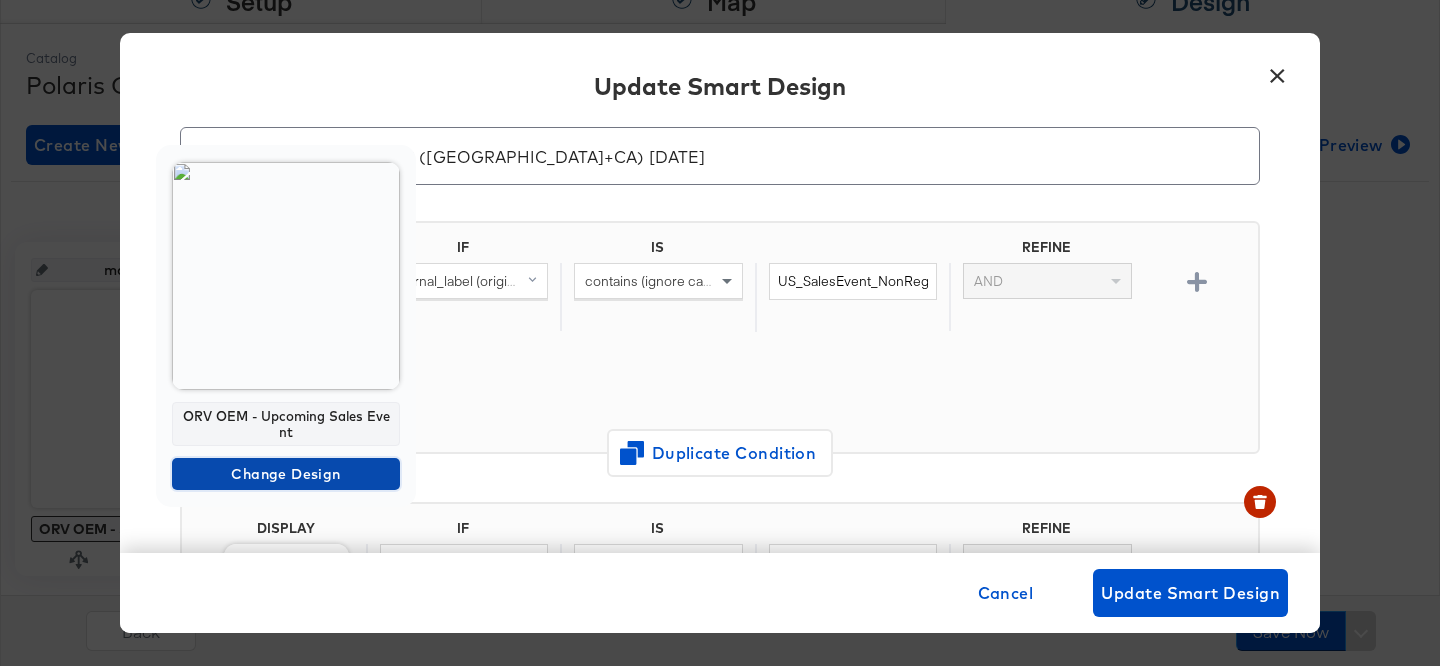 click on "Change Design" at bounding box center [286, 474] 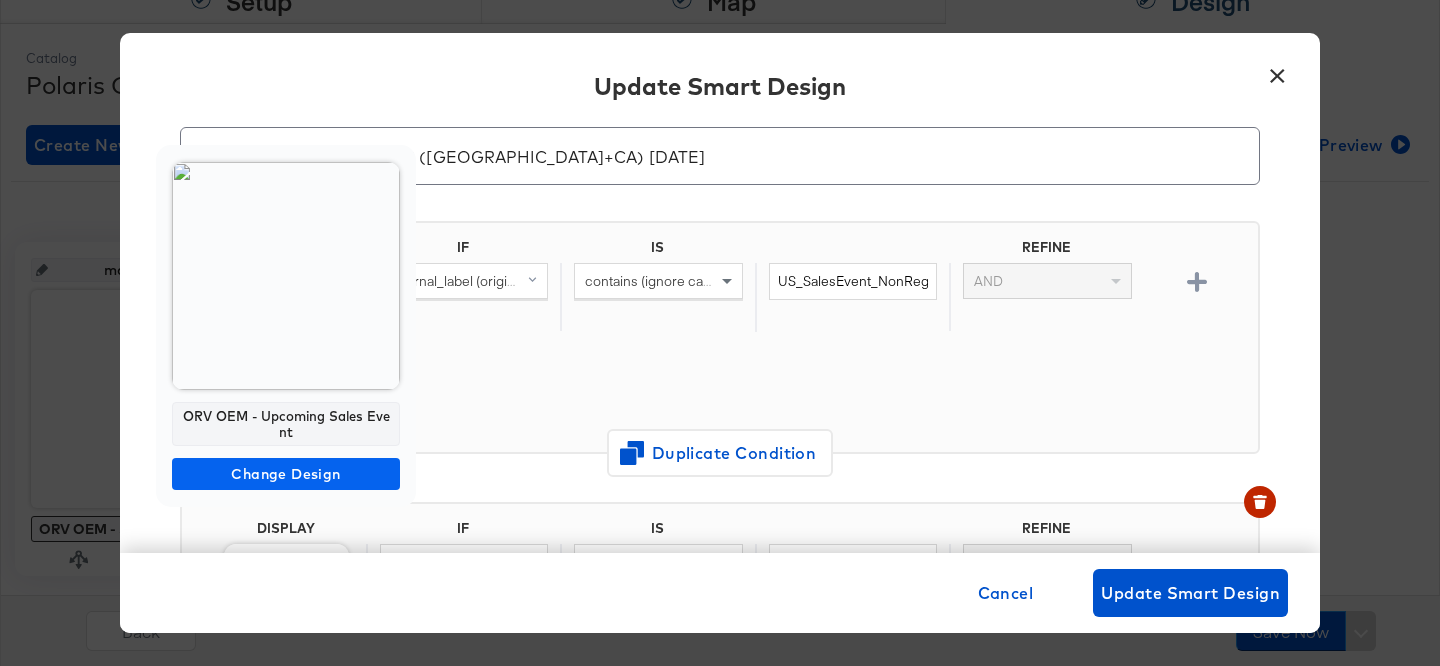 scroll, scrollTop: 0, scrollLeft: 0, axis: both 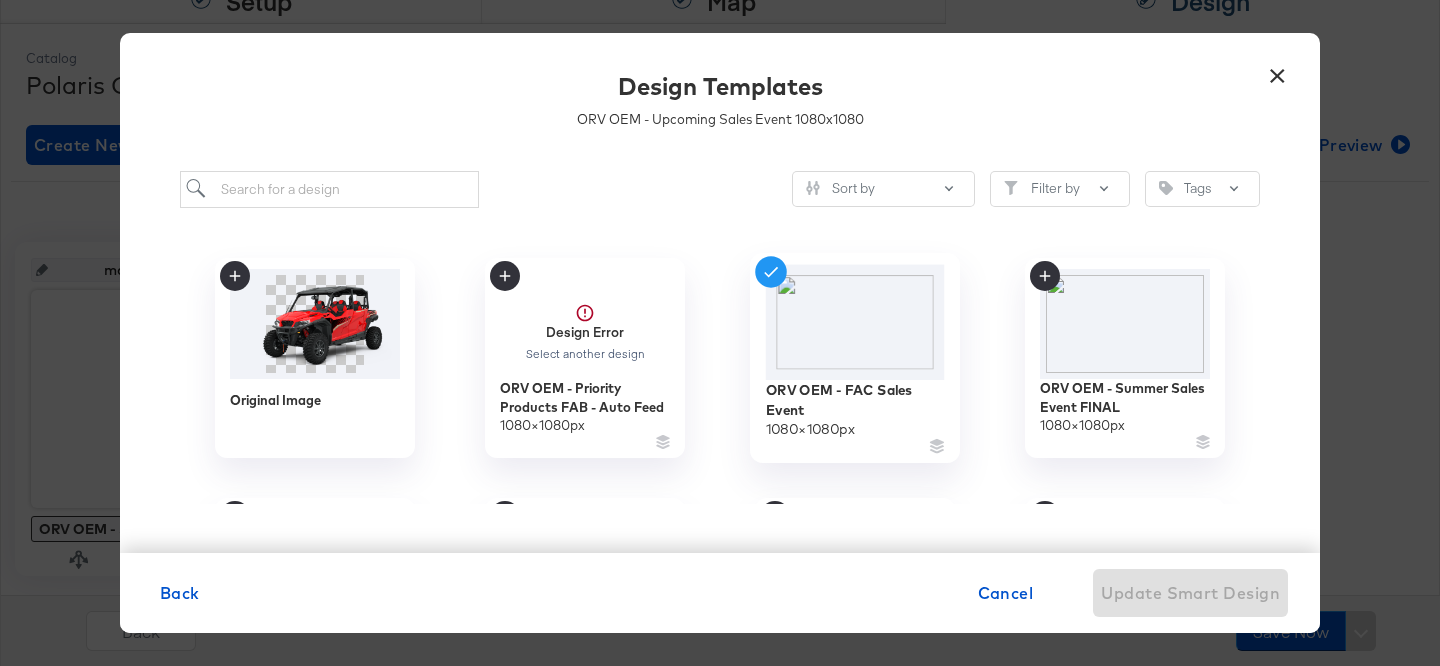 click at bounding box center (855, 321) 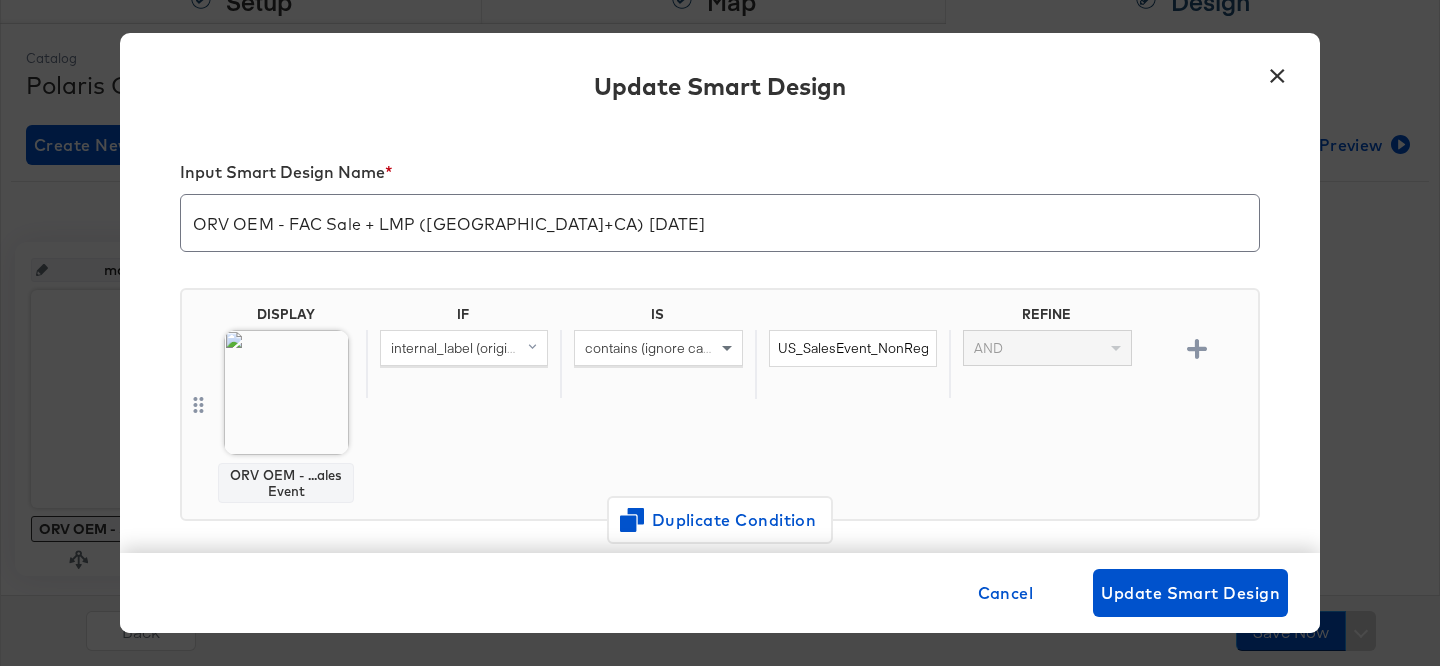 scroll, scrollTop: 67, scrollLeft: 0, axis: vertical 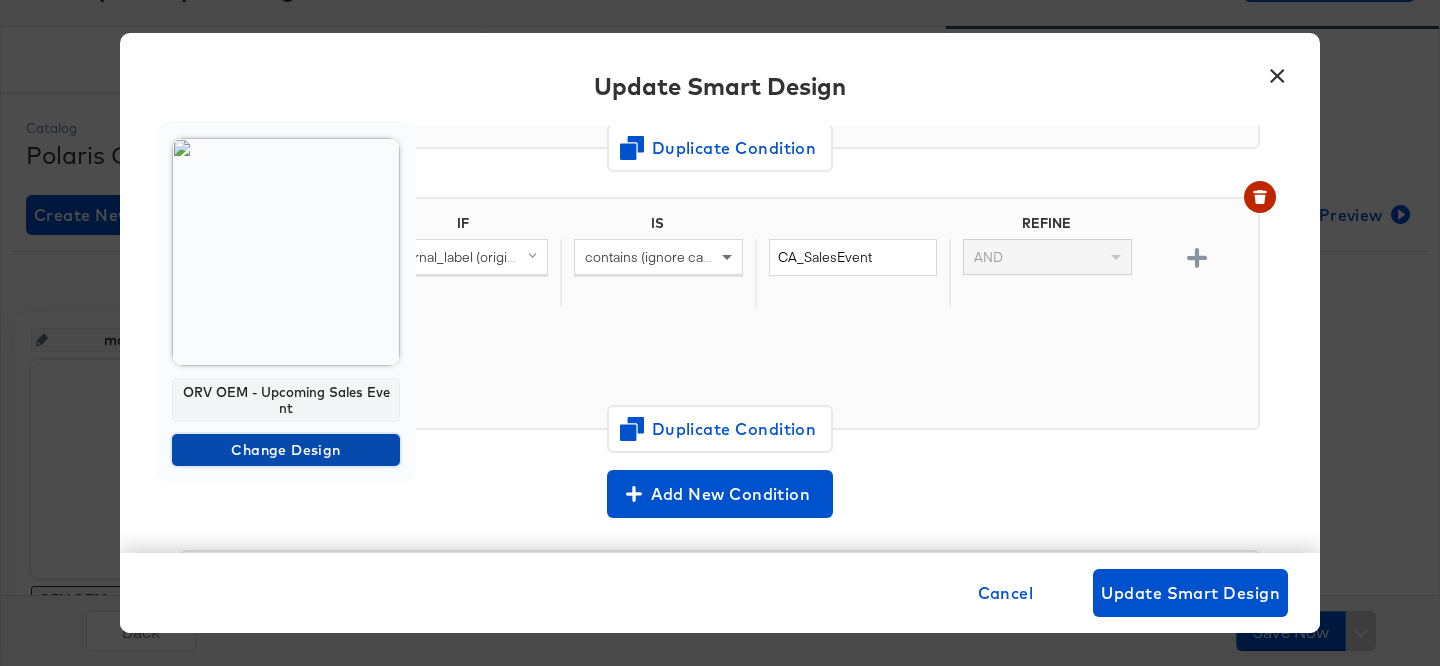 click on "Change Design" at bounding box center [286, 450] 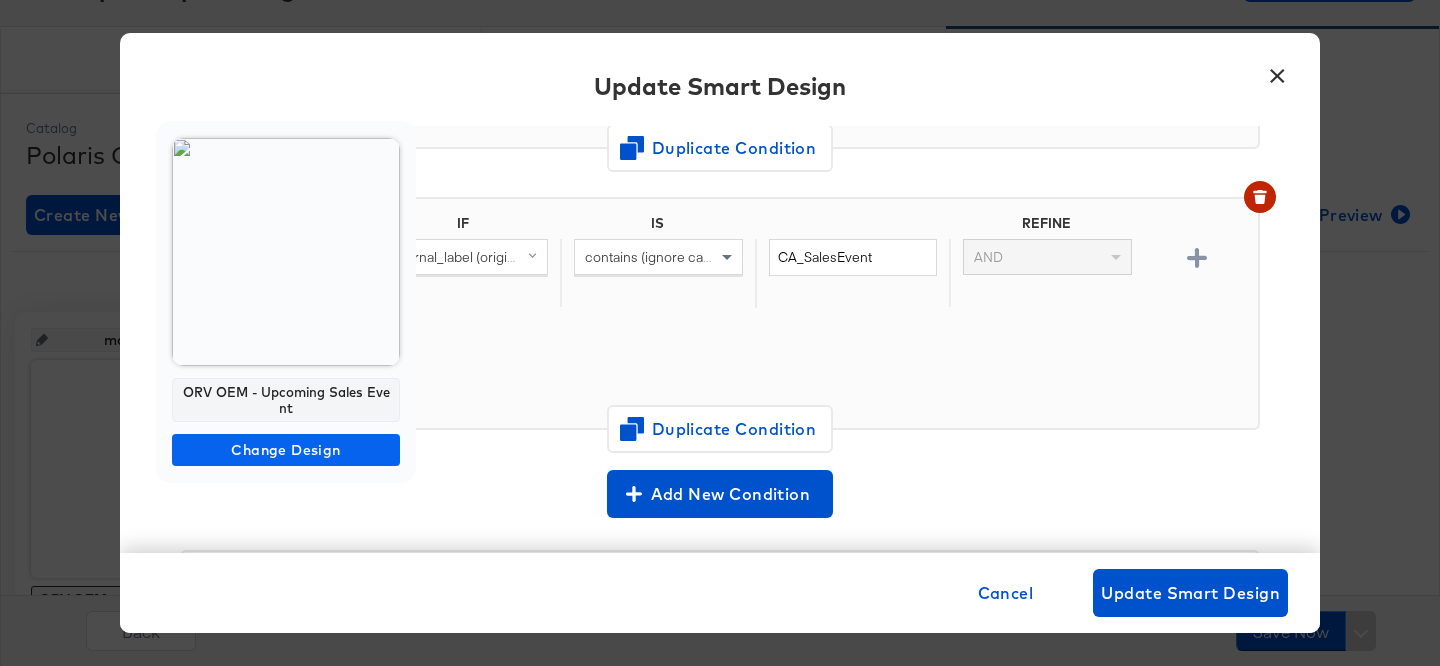 scroll, scrollTop: 0, scrollLeft: 0, axis: both 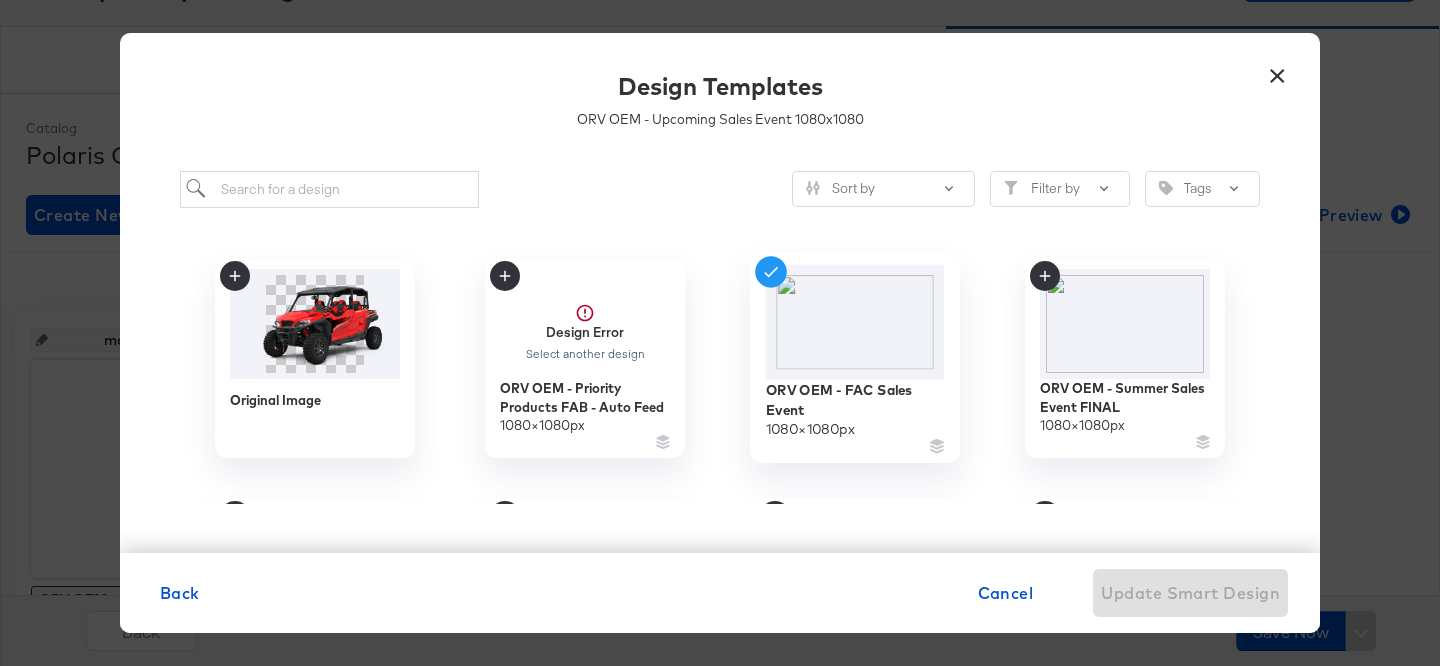 click at bounding box center [855, 321] 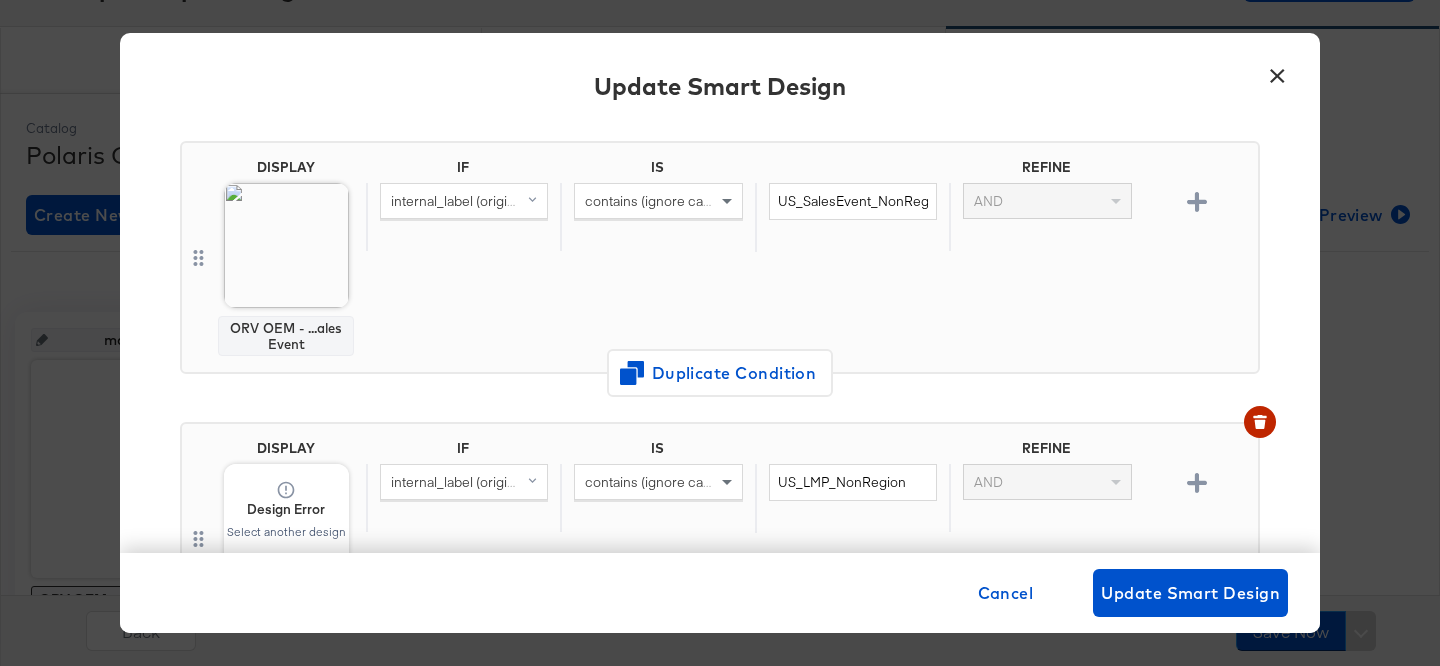 scroll, scrollTop: 0, scrollLeft: 0, axis: both 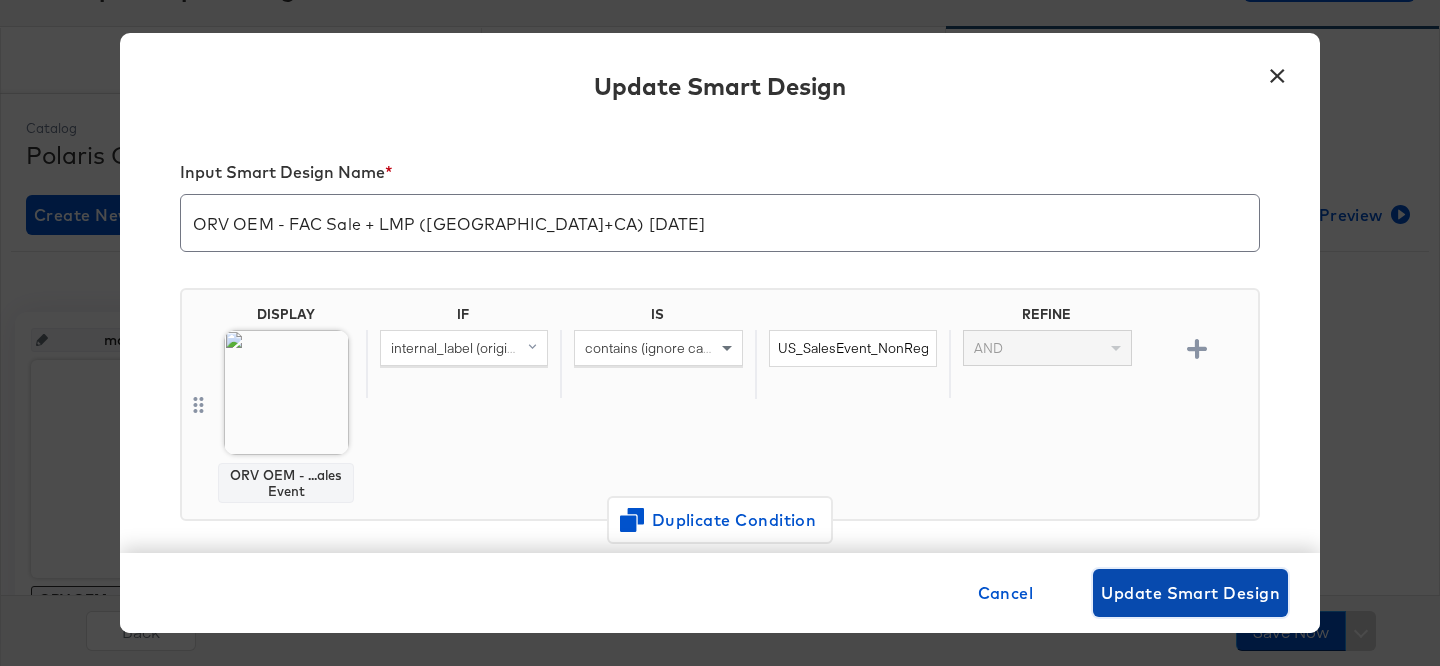 click on "Update Smart Design" at bounding box center (1190, 593) 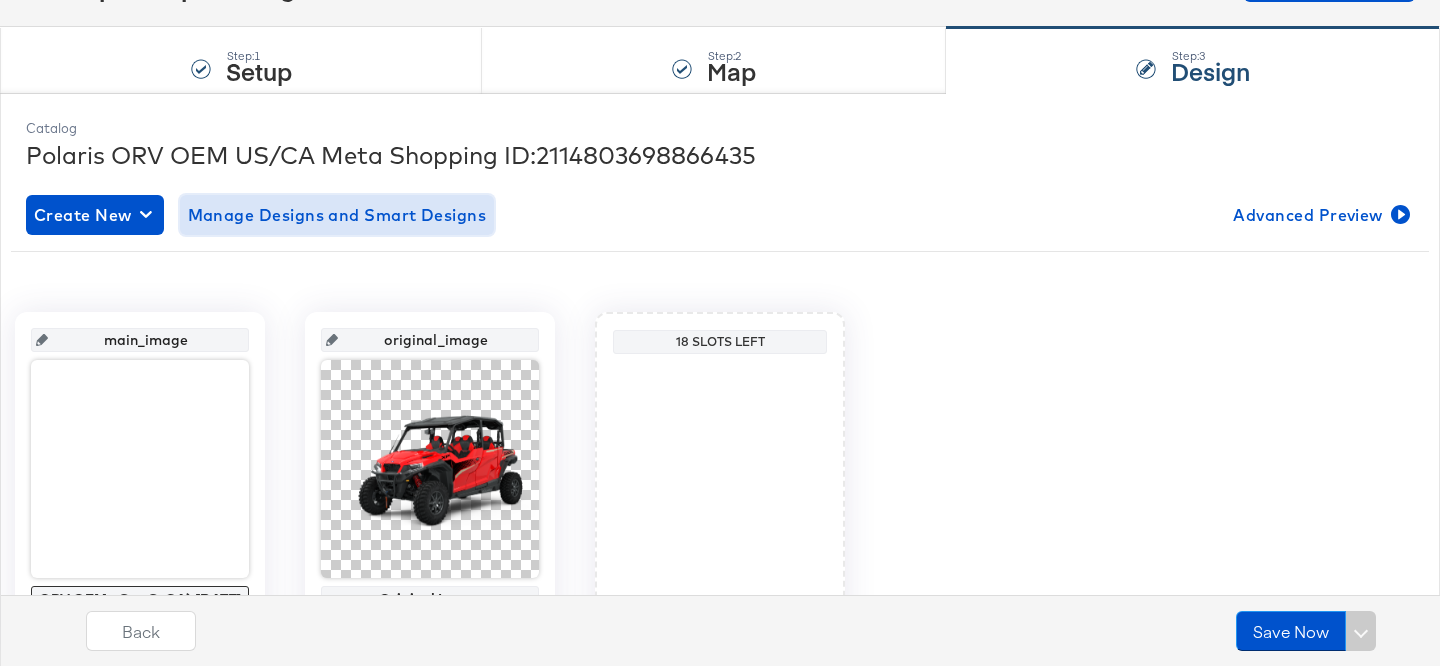 click on "Manage Designs and Smart Designs" at bounding box center [337, 215] 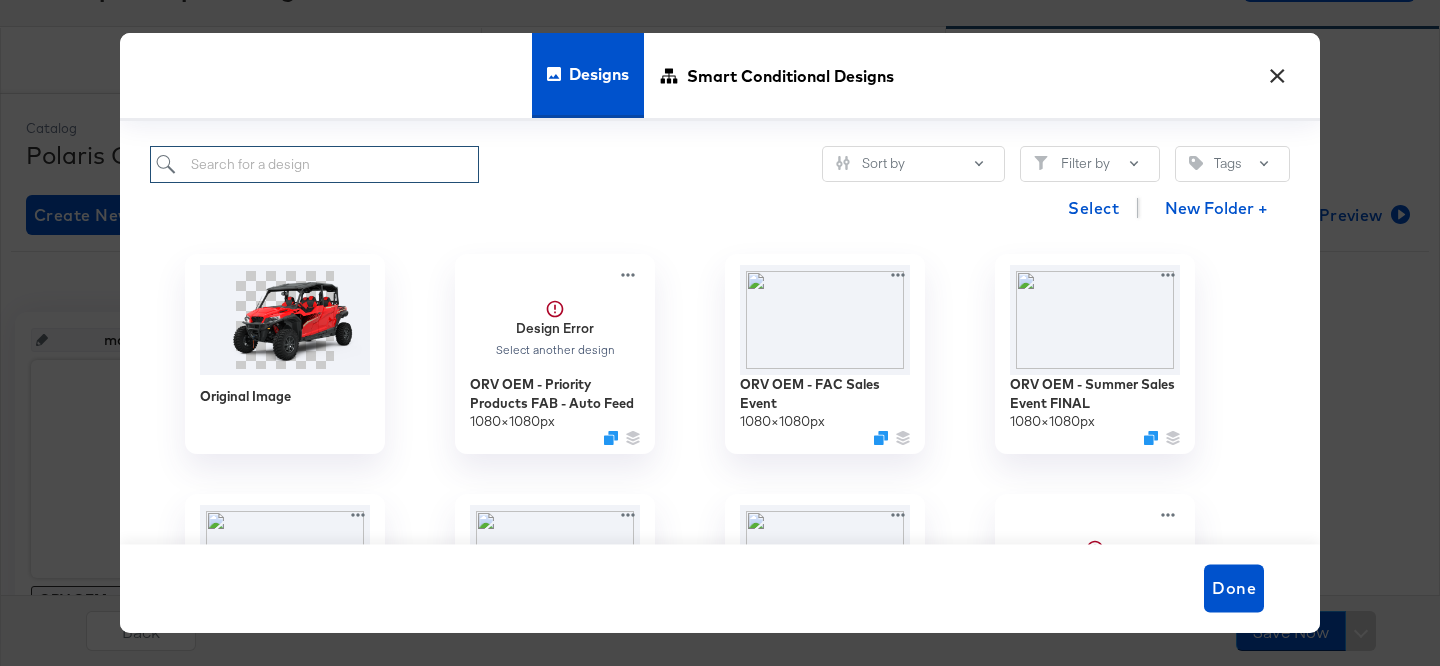 click at bounding box center (314, 164) 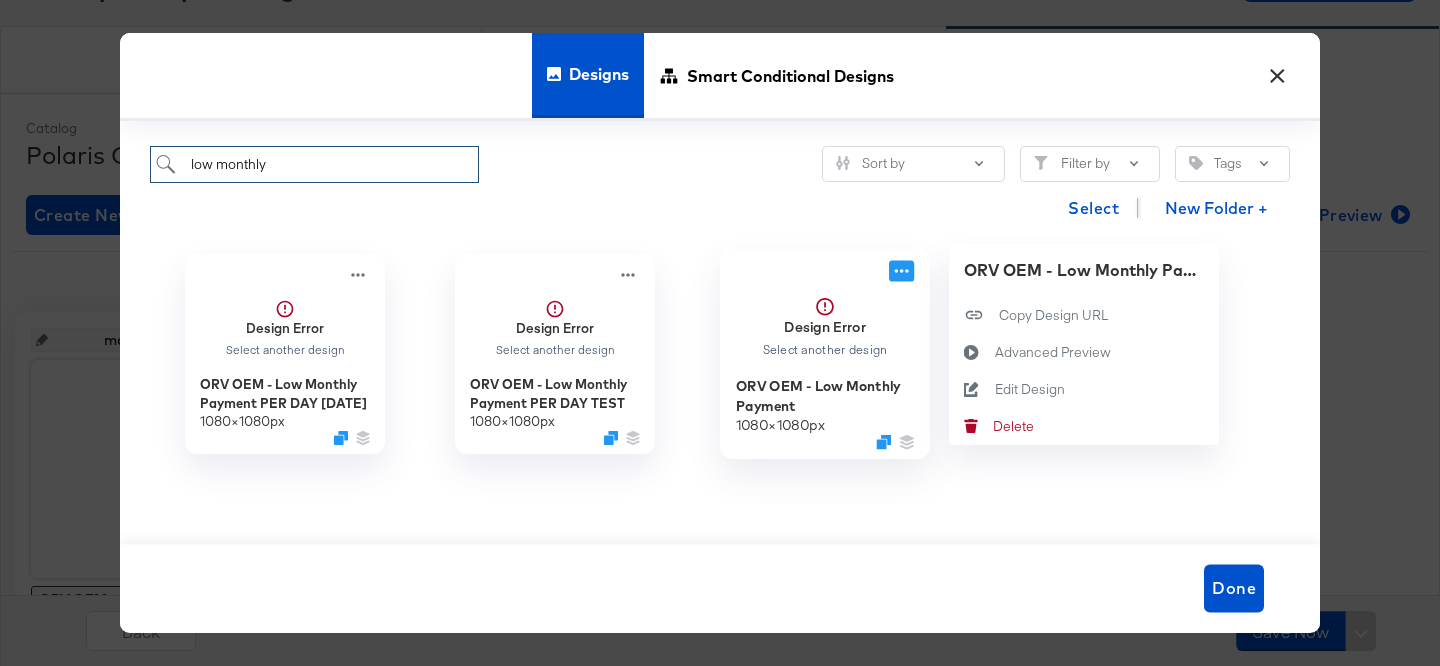 click 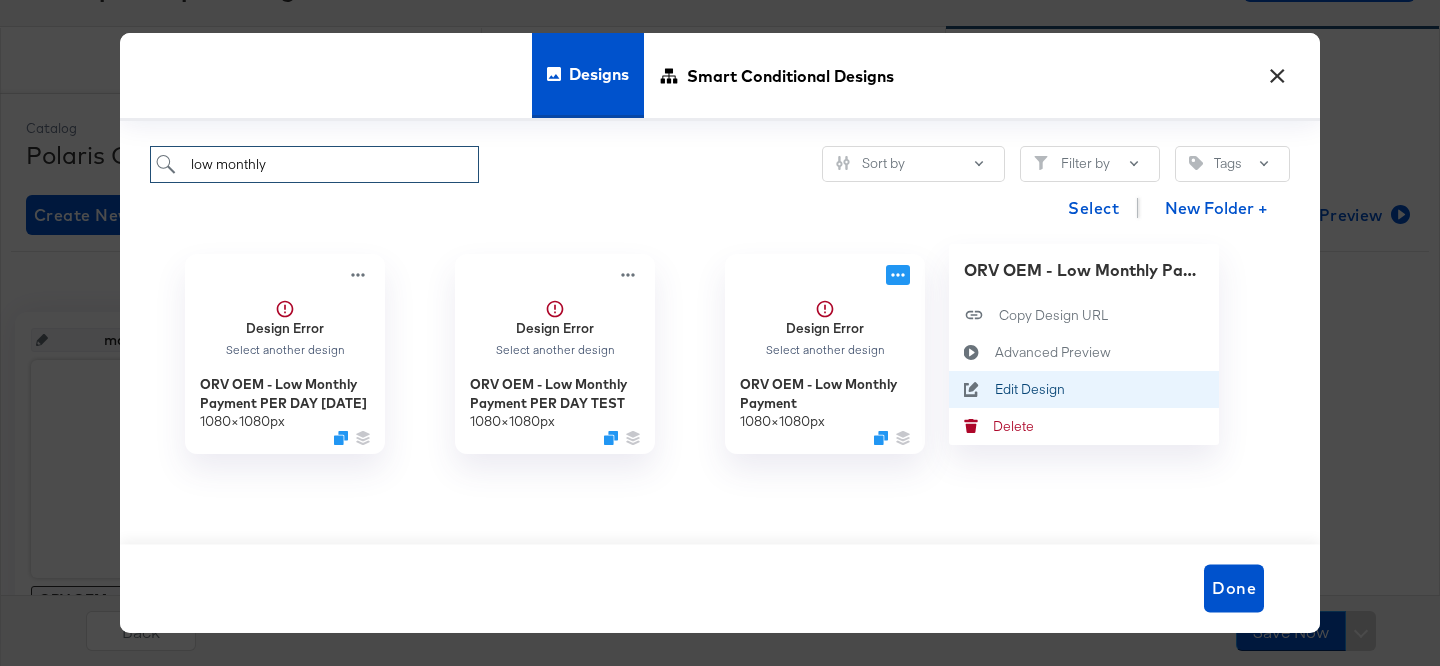 type on "low monthly" 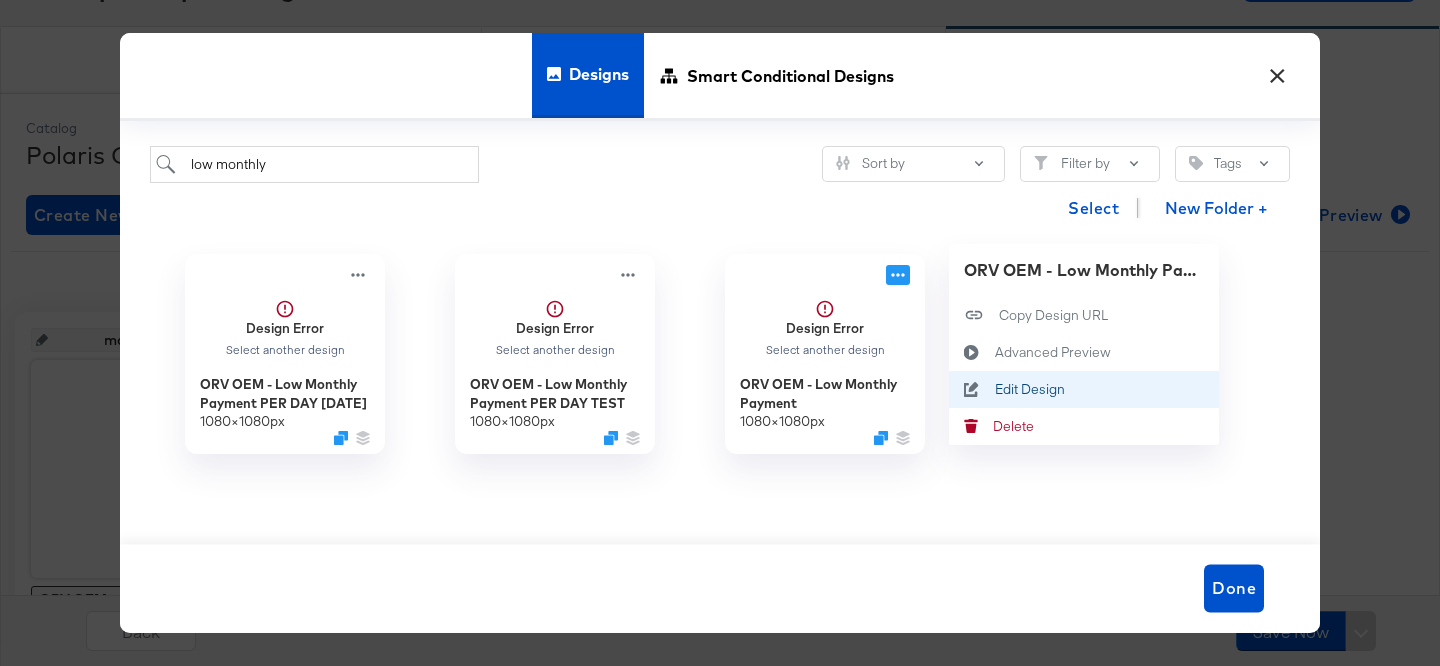 click on "Edit Design Edit Design" at bounding box center [995, 389] 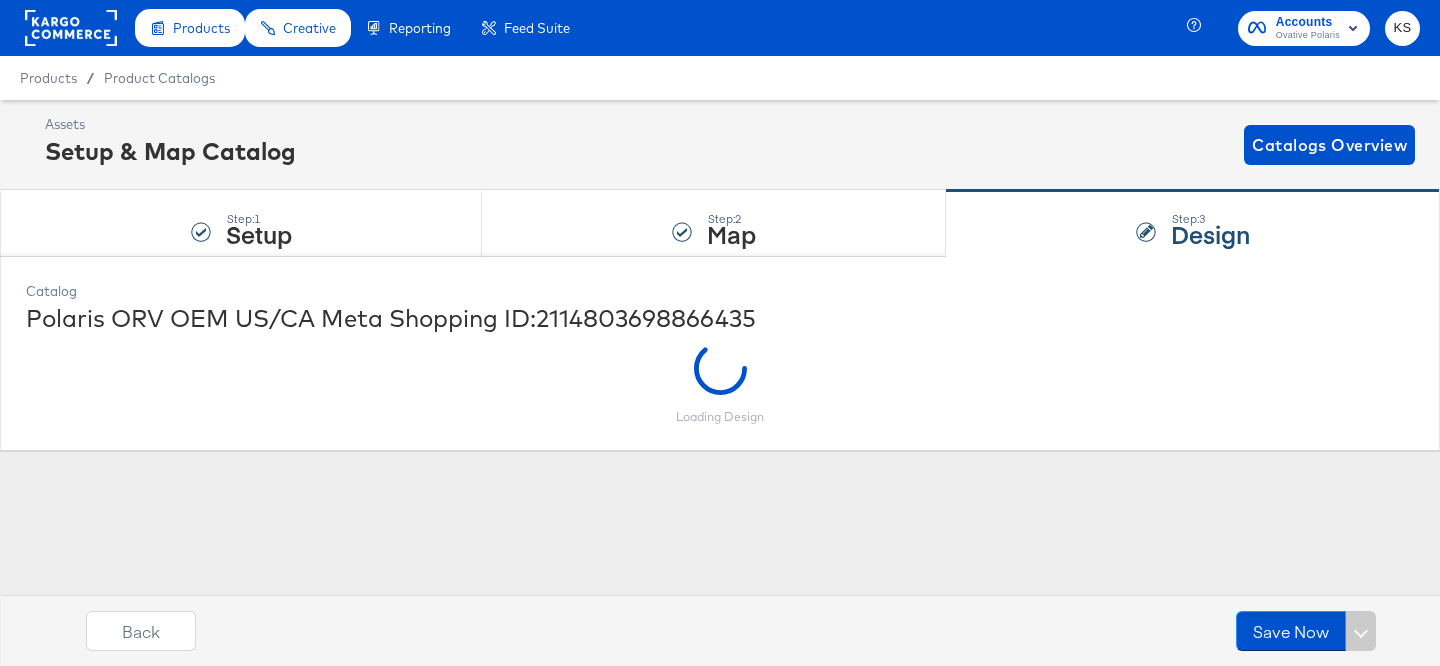 scroll, scrollTop: 0, scrollLeft: 0, axis: both 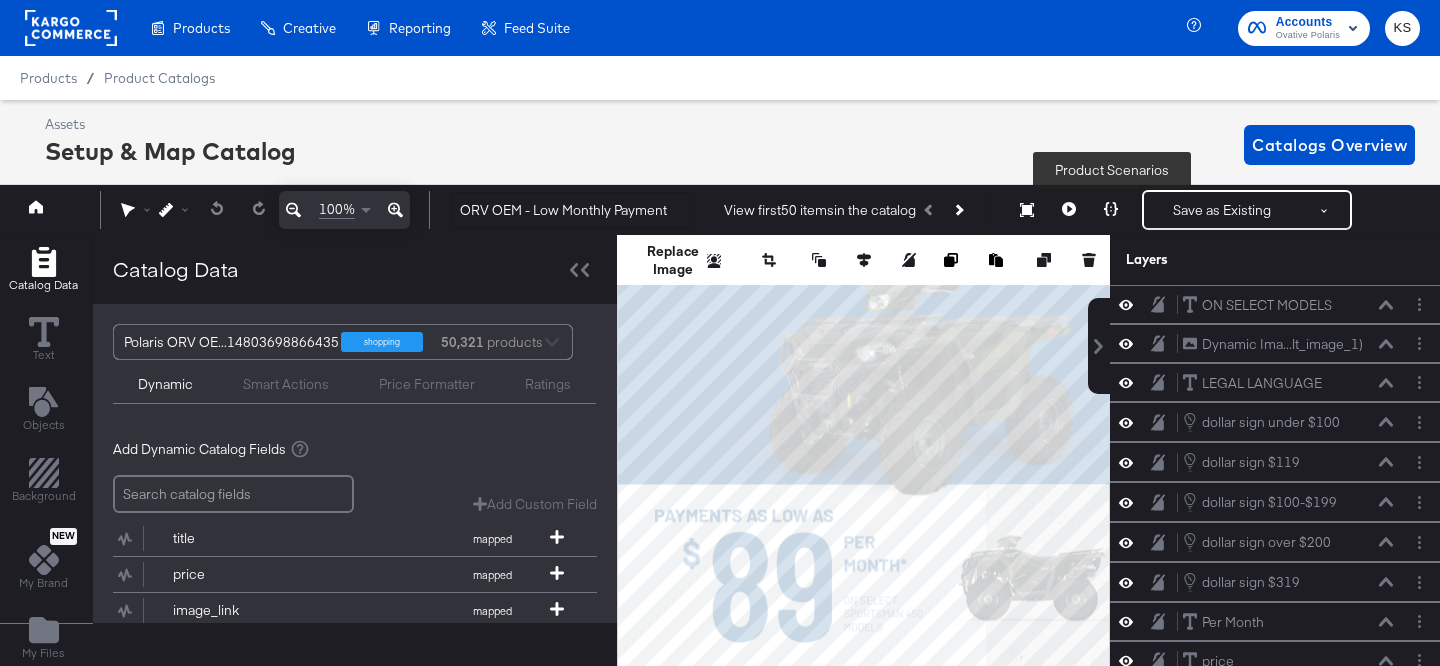 click 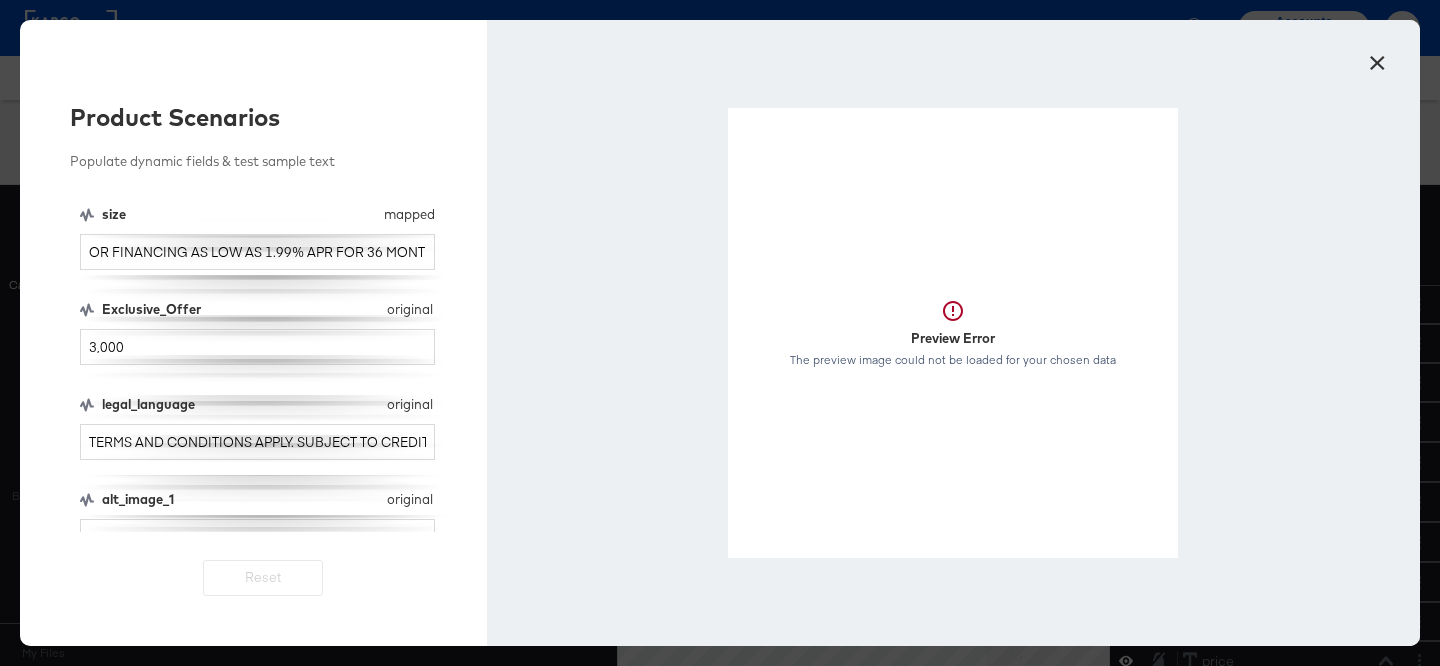 click on "×" at bounding box center [1377, 58] 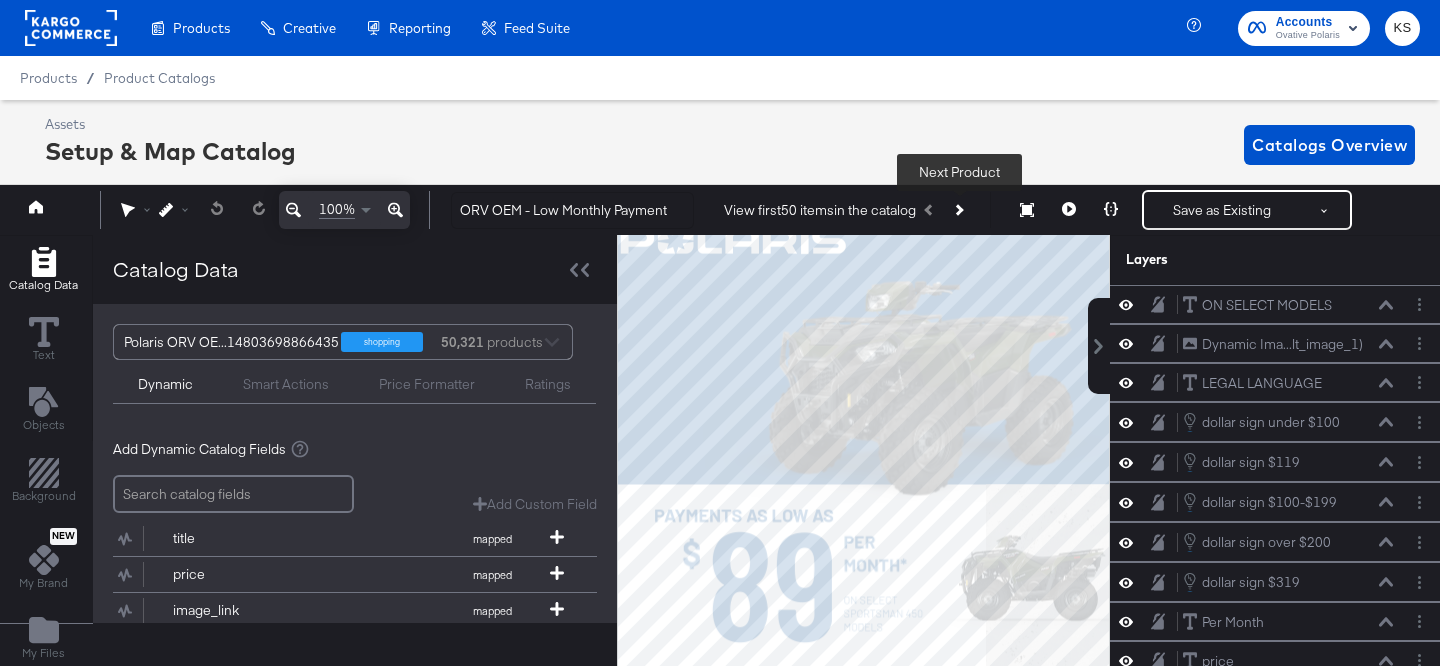 click at bounding box center (958, 210) 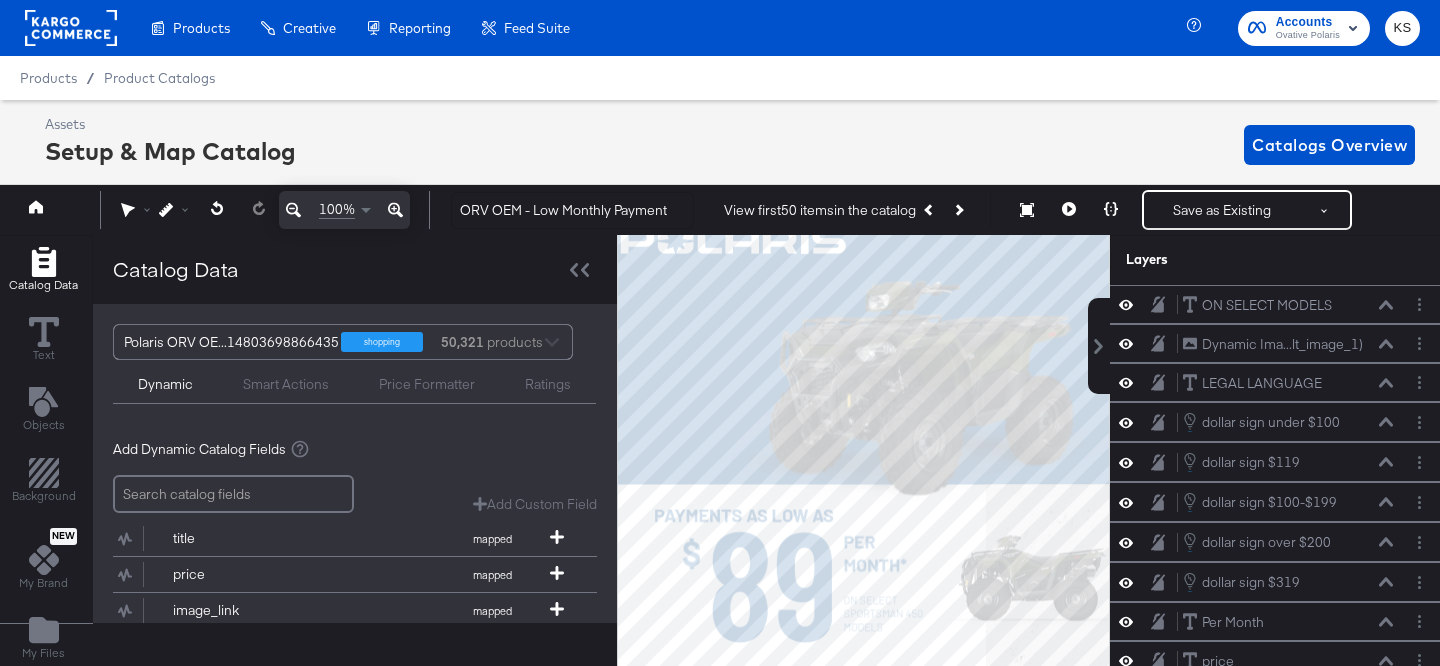 scroll, scrollTop: 85, scrollLeft: 0, axis: vertical 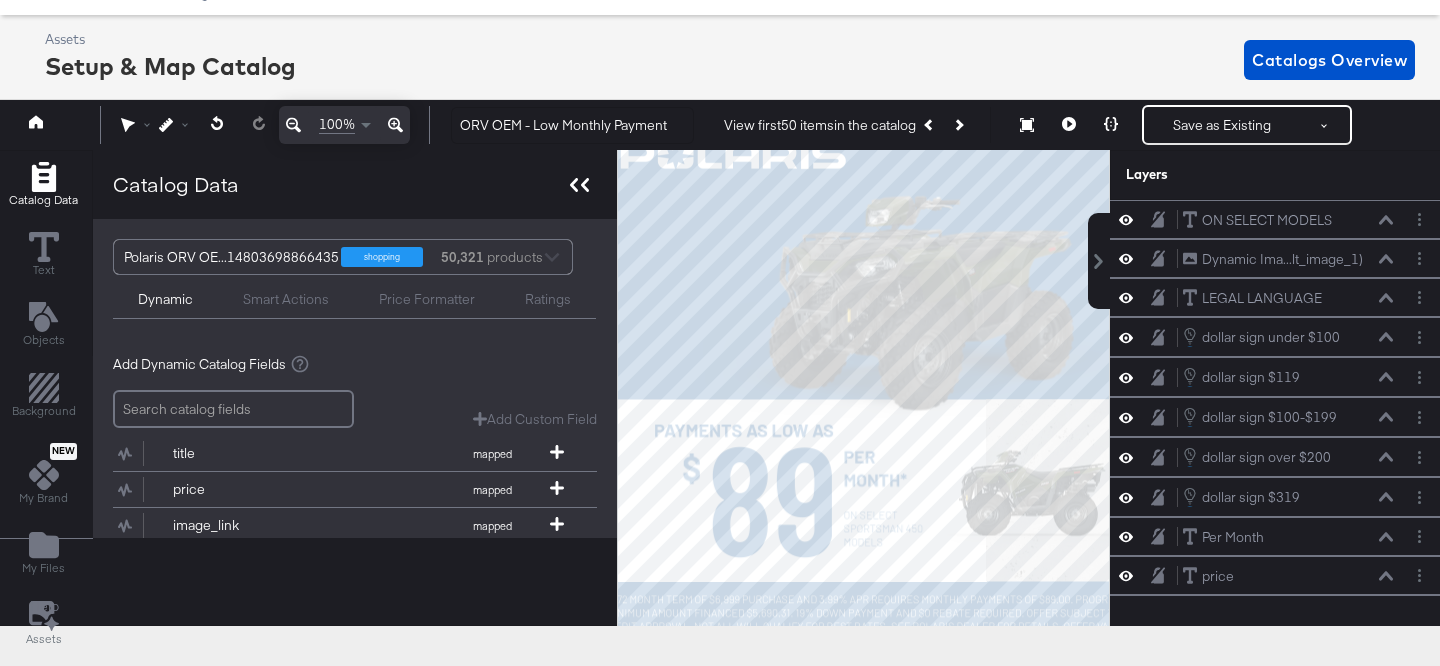 click at bounding box center (579, 184) 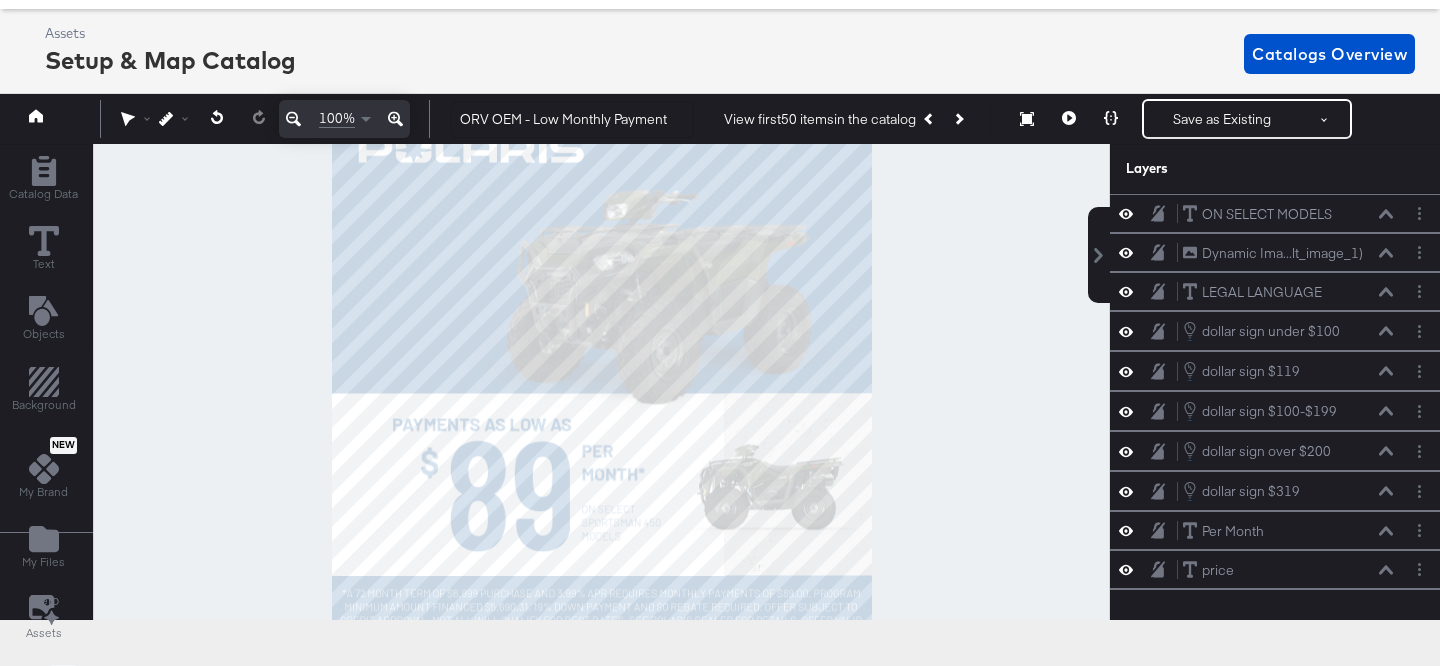 scroll, scrollTop: 95, scrollLeft: 0, axis: vertical 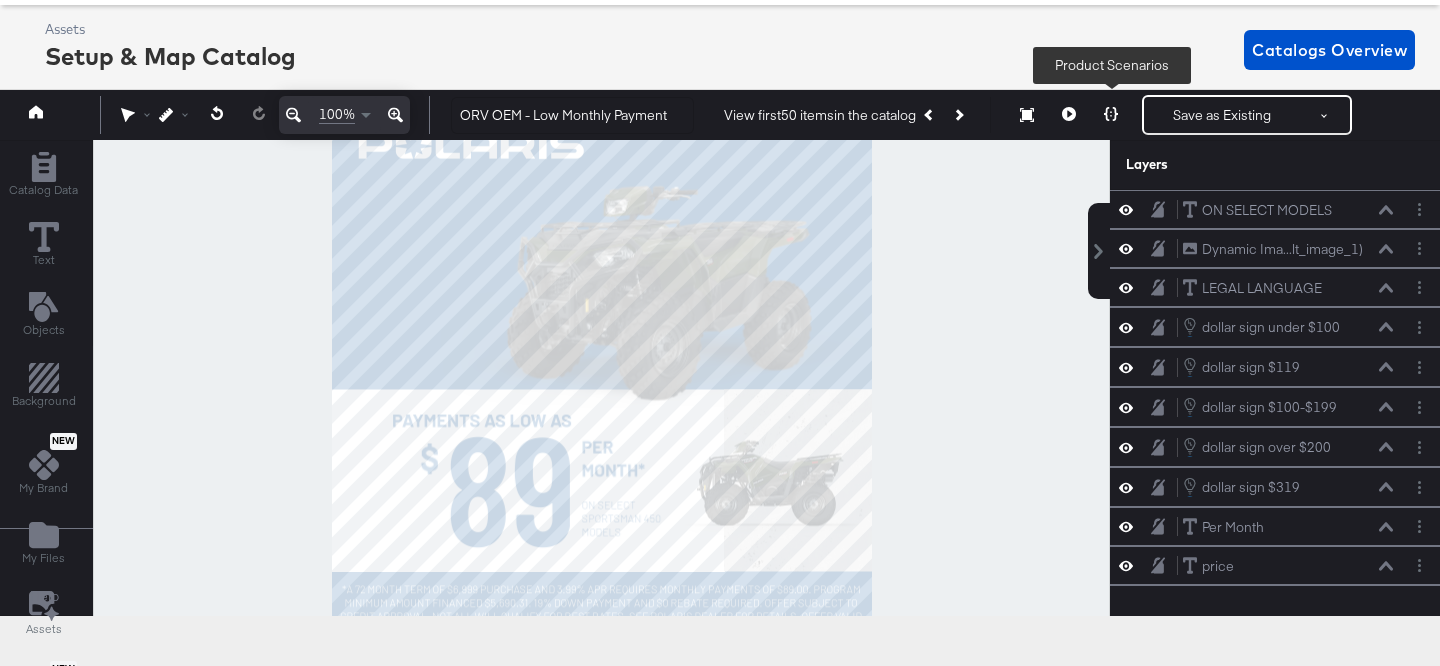 click 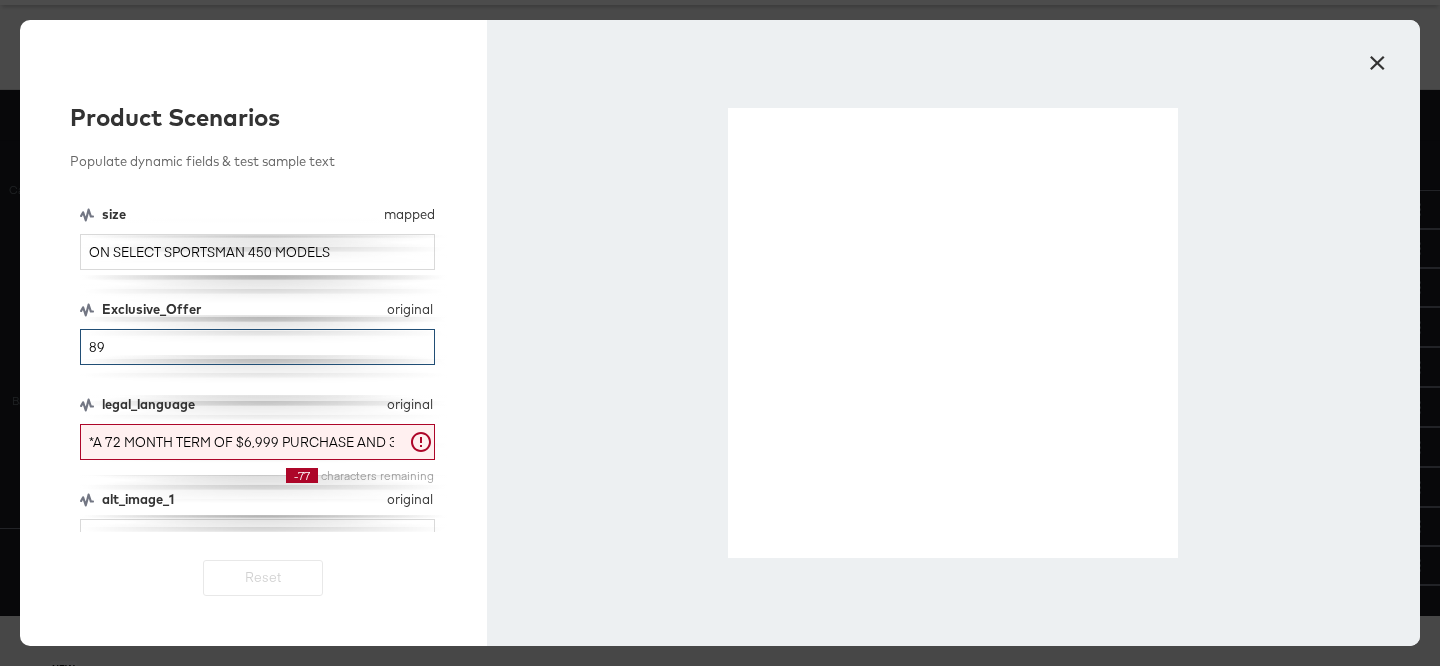 click on "89" at bounding box center [257, 347] 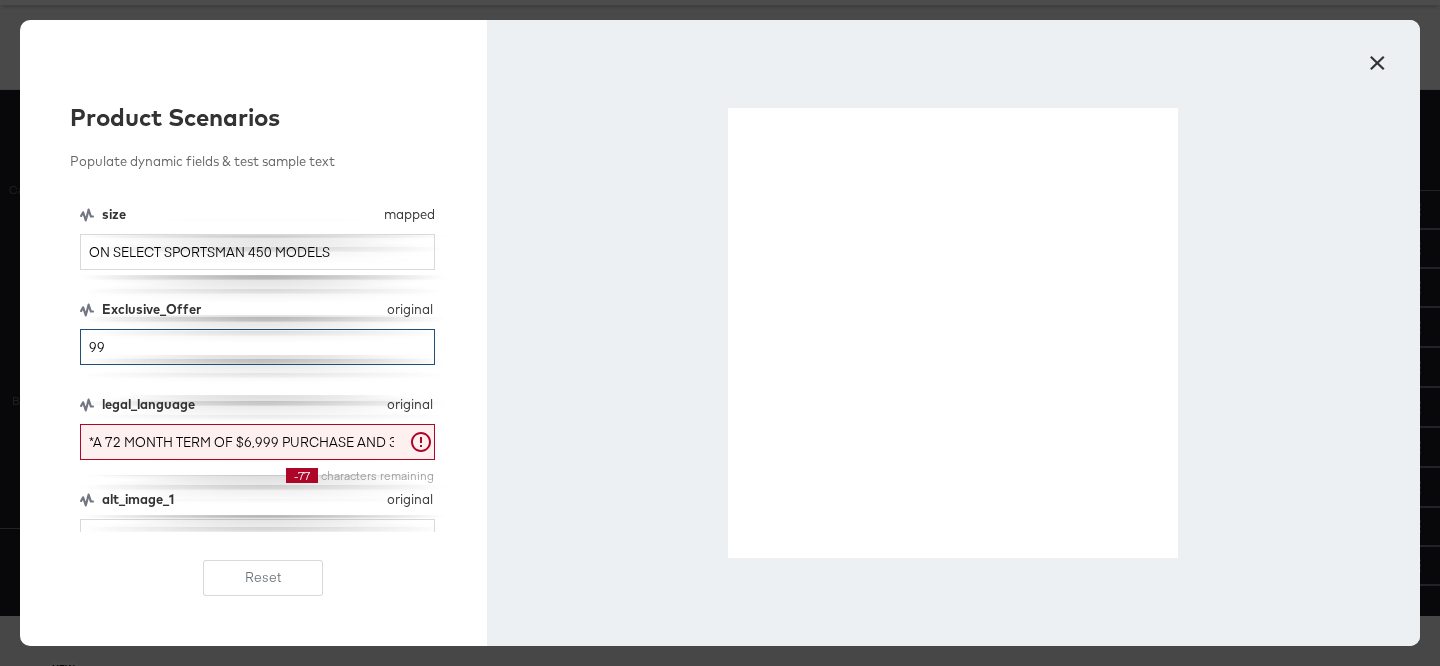 click on "99" at bounding box center (257, 347) 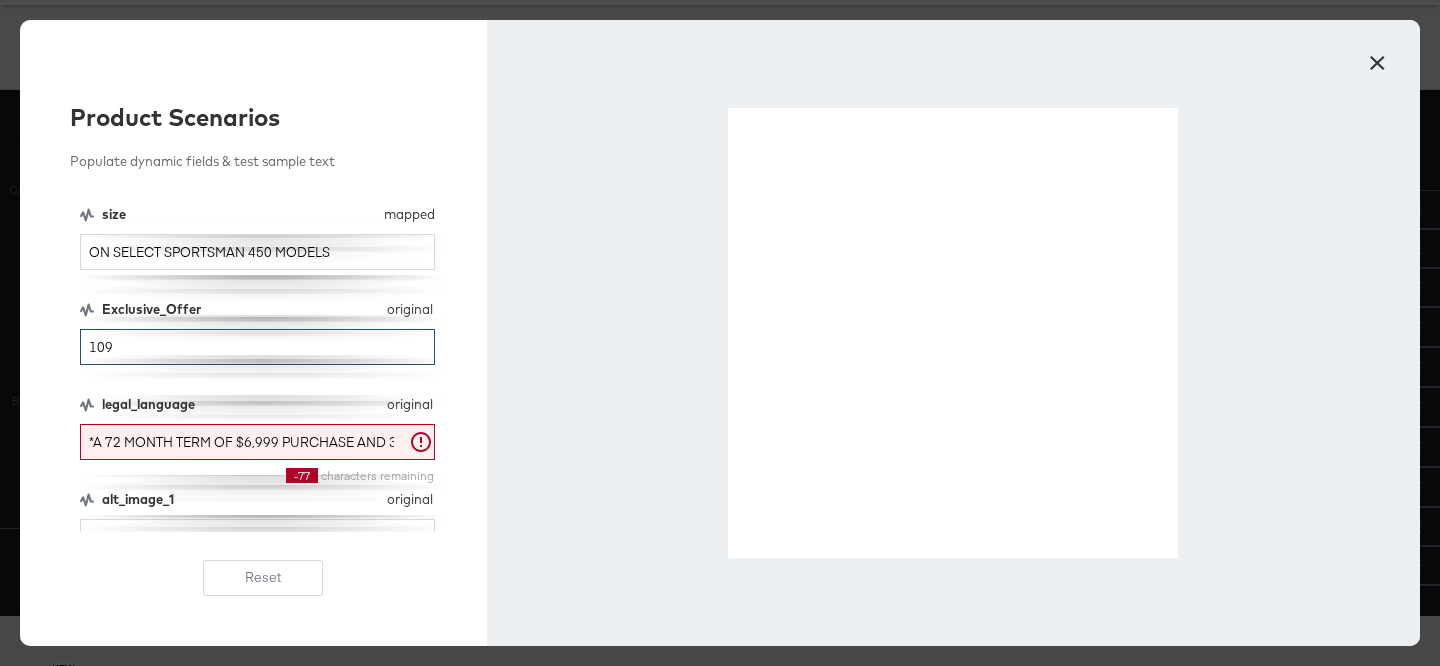 click on "109" at bounding box center [257, 347] 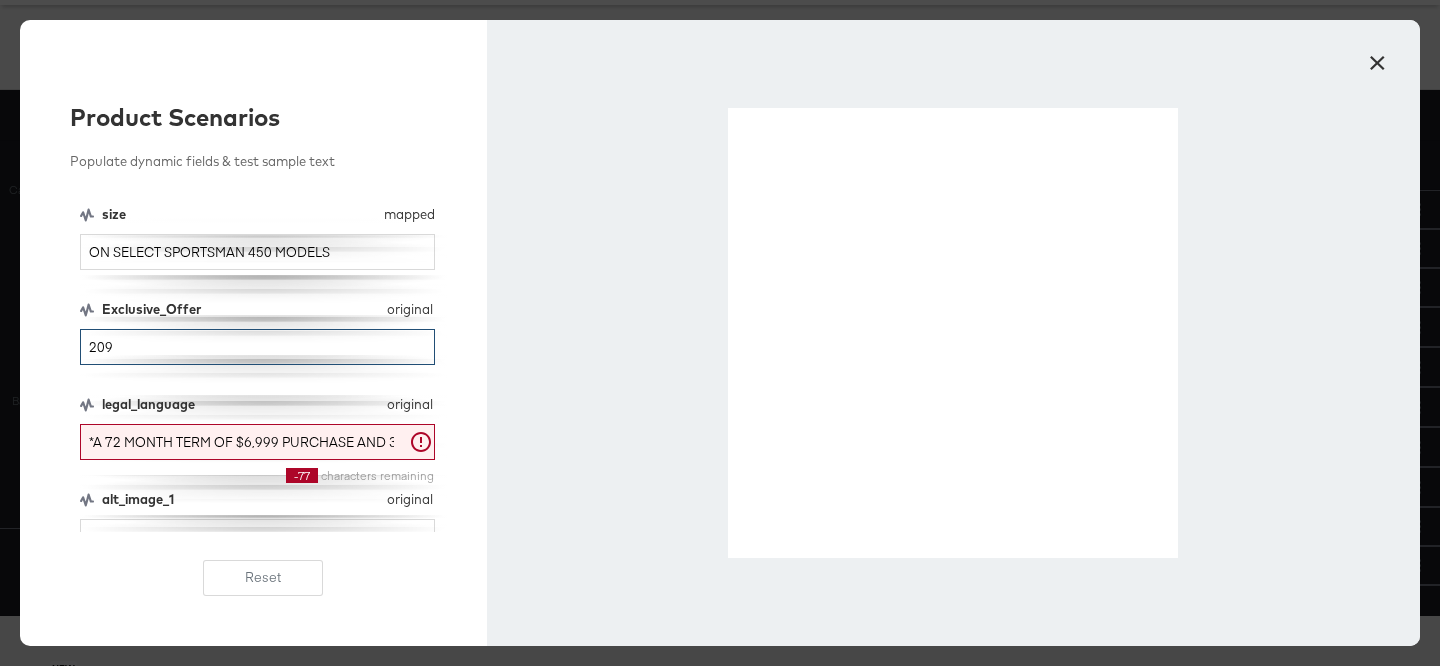 click on "209" at bounding box center [257, 347] 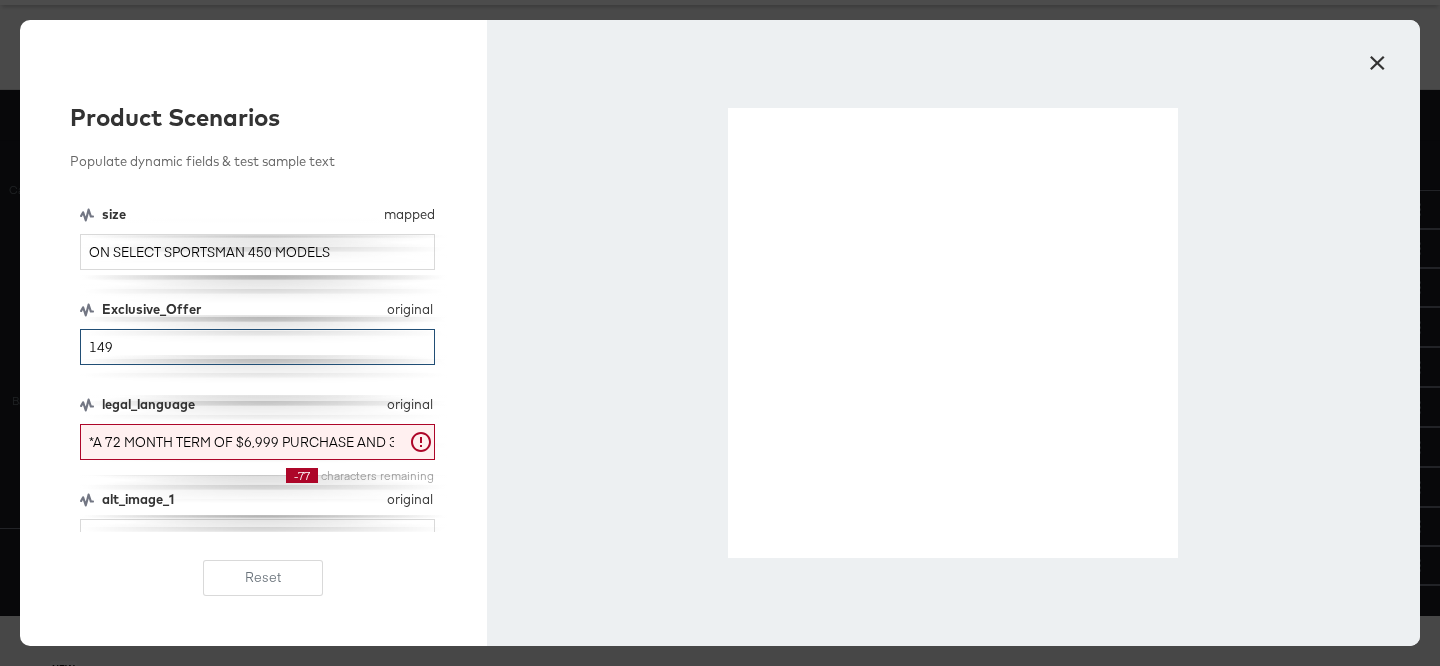 click on "149" at bounding box center [257, 347] 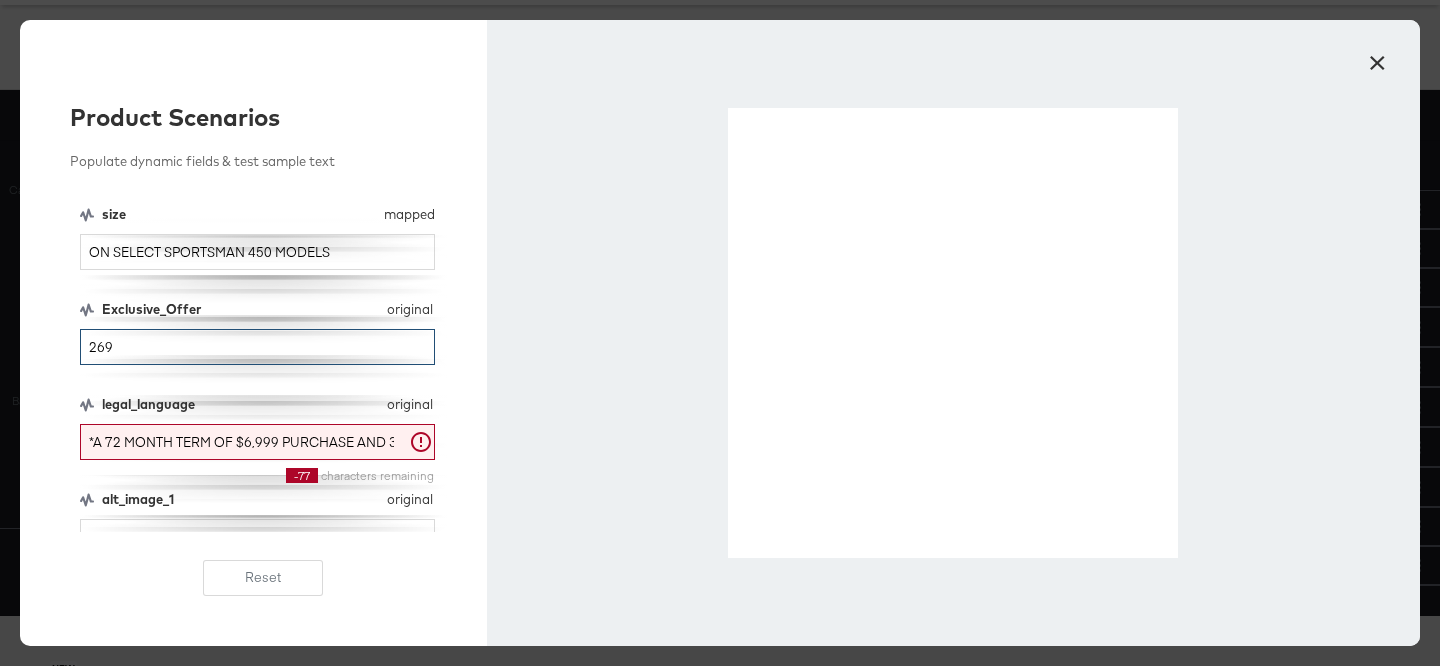 click on "269" at bounding box center (257, 347) 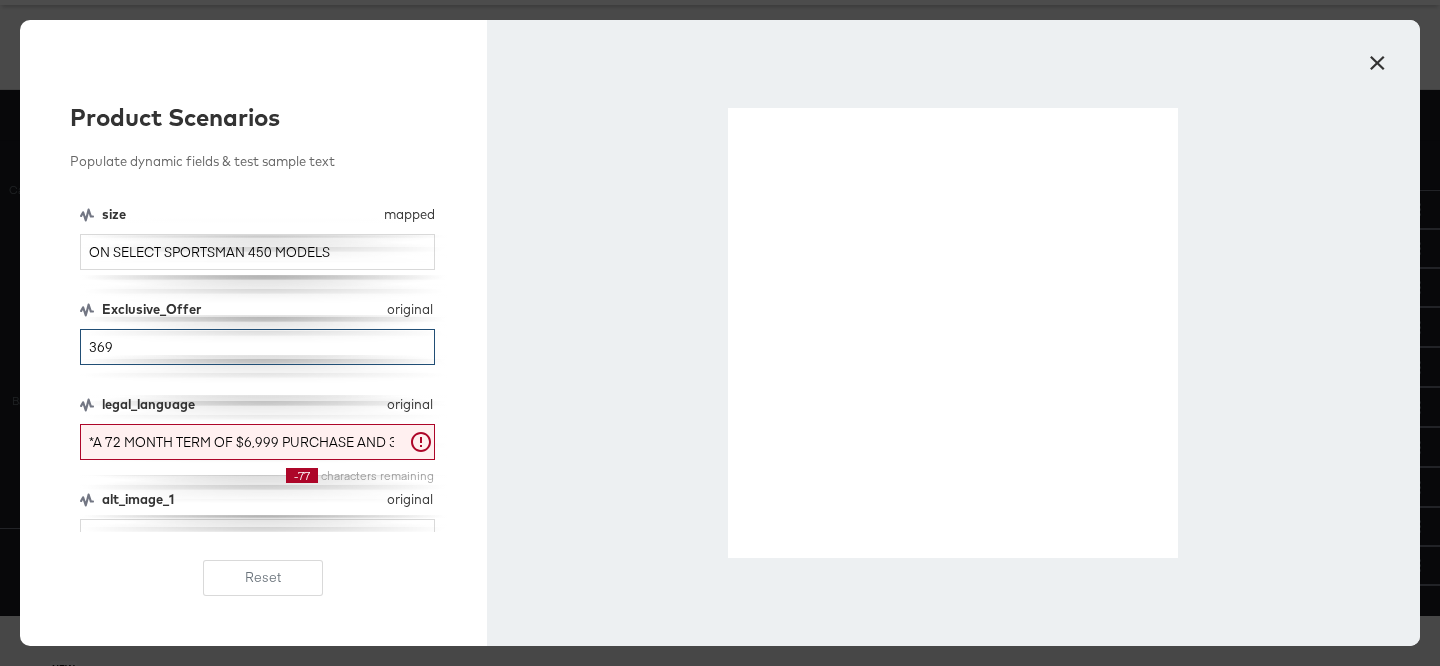 click on "369" at bounding box center [257, 347] 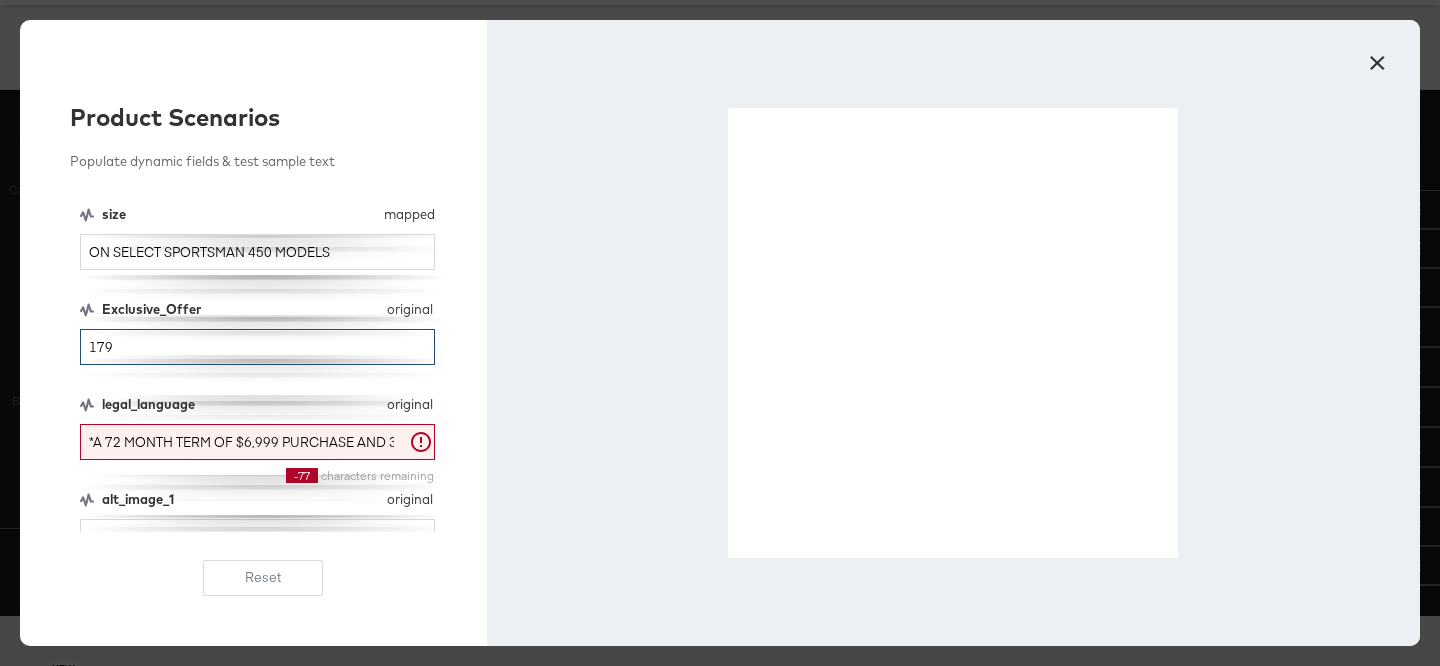 click on "179" at bounding box center [257, 347] 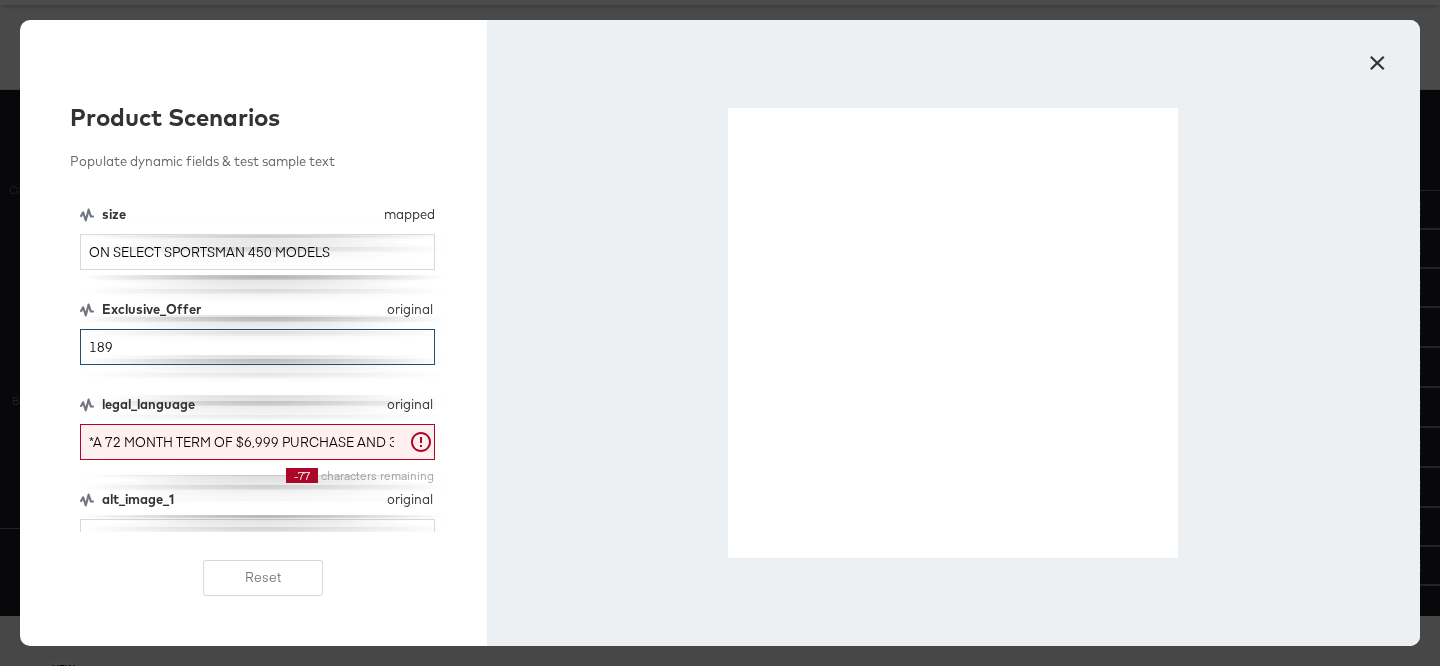 click on "189" at bounding box center [257, 347] 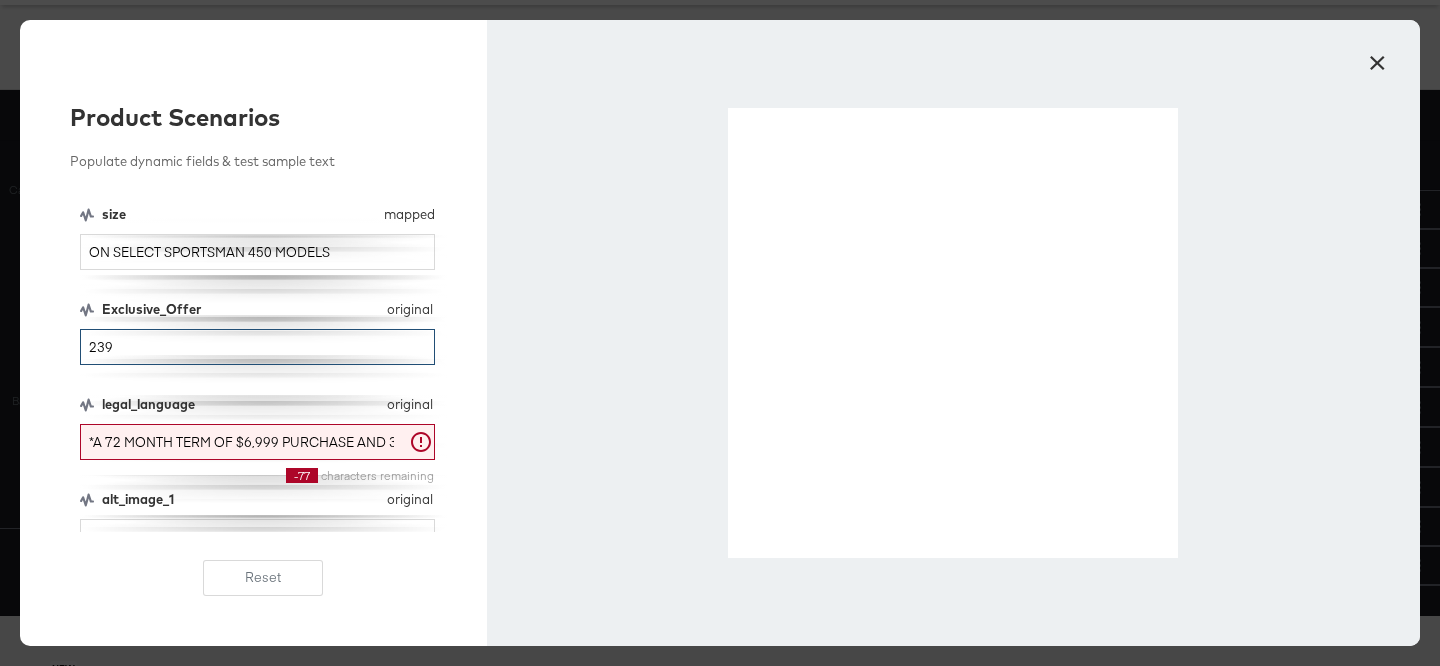 click on "239" at bounding box center [257, 347] 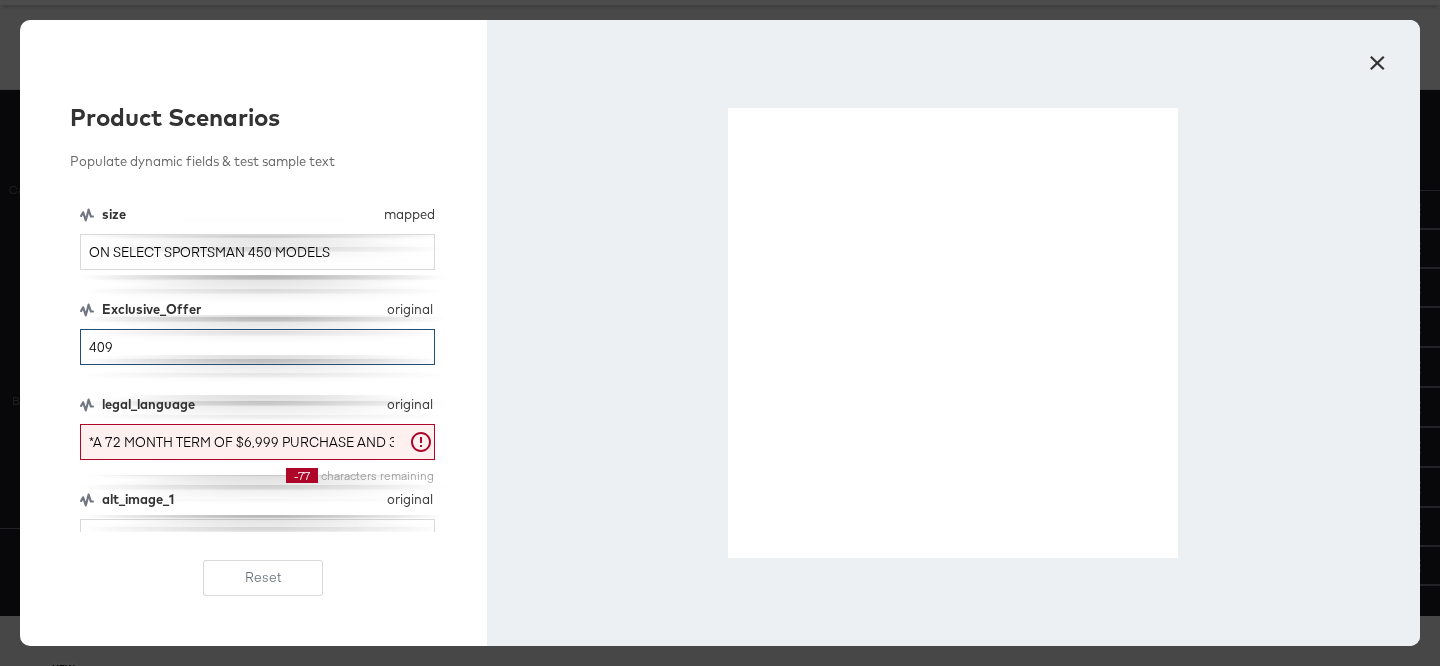 click on "409" at bounding box center (257, 347) 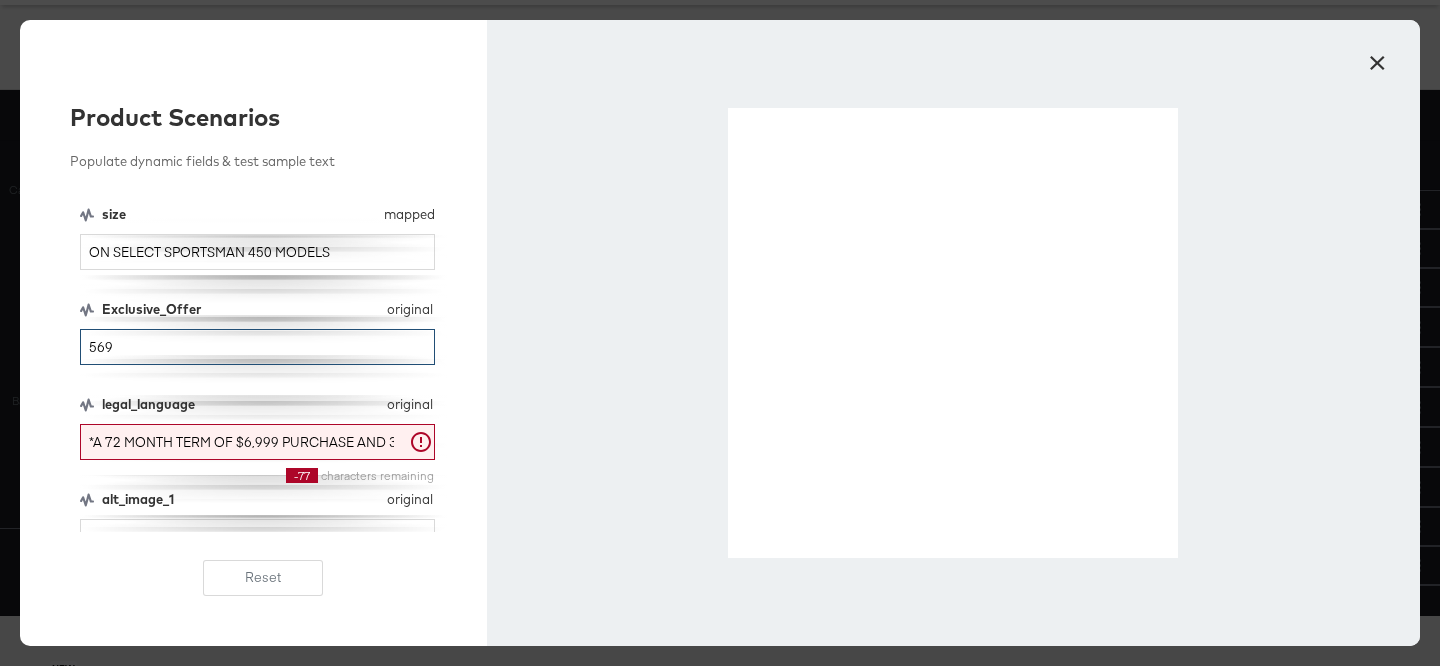 type on "569" 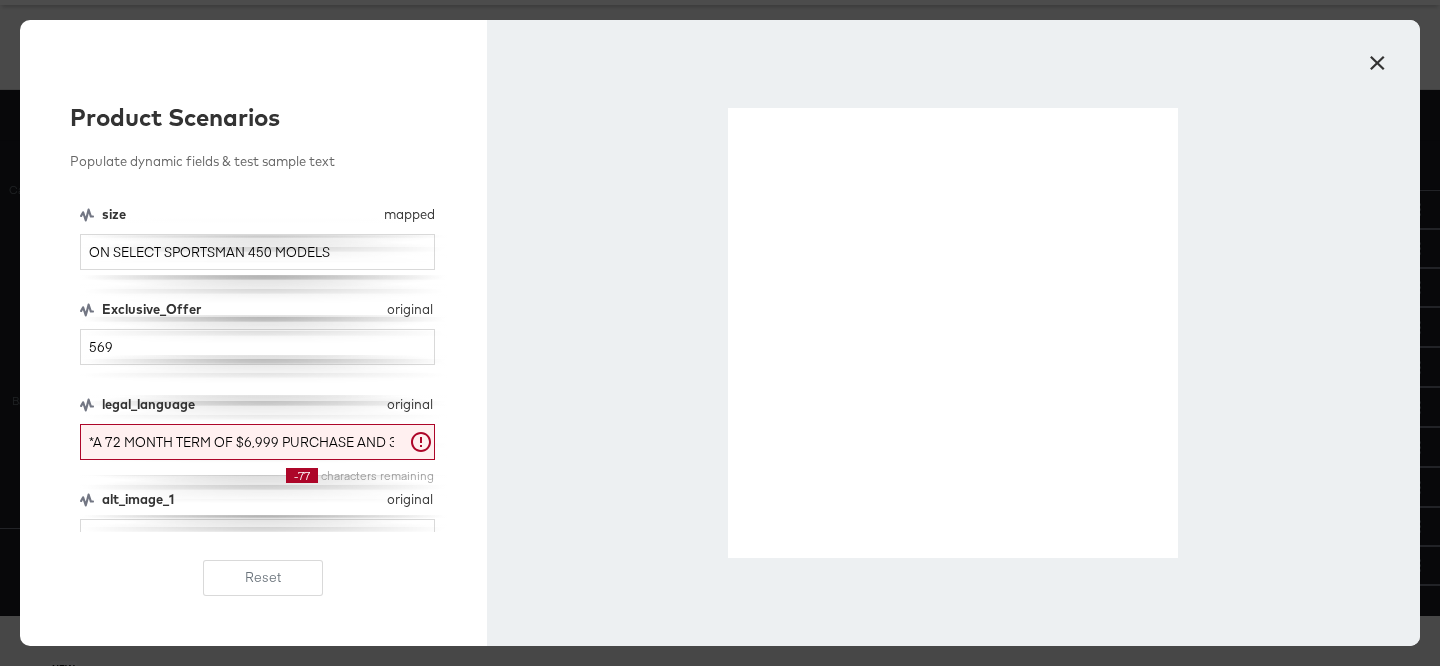 click on "×" at bounding box center [1377, 58] 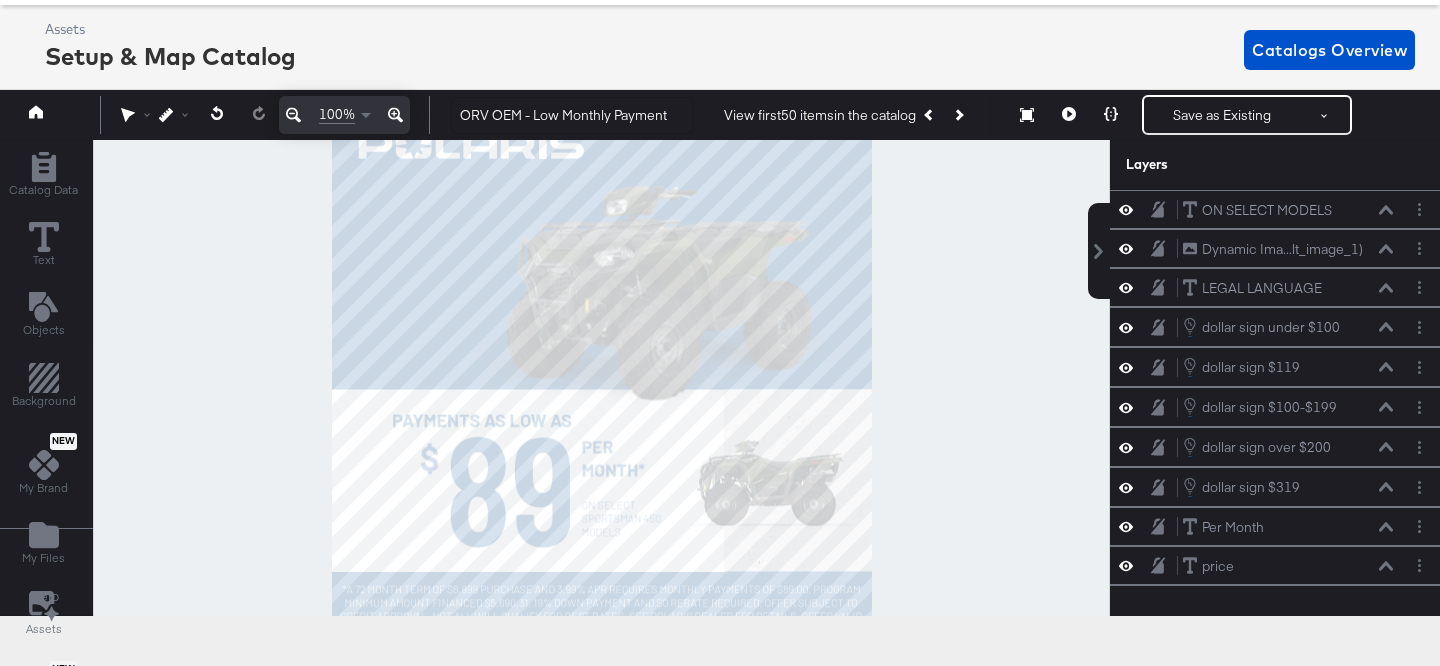 scroll, scrollTop: 0, scrollLeft: 0, axis: both 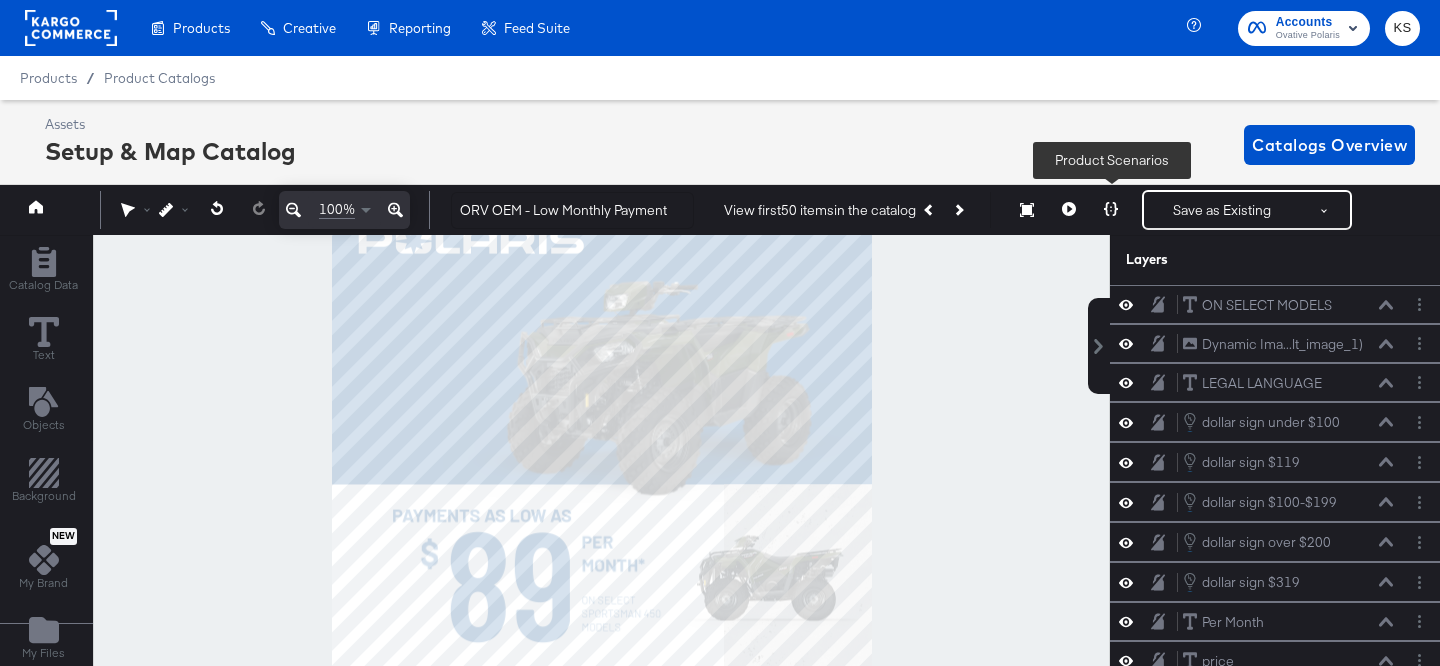 click at bounding box center (1111, 210) 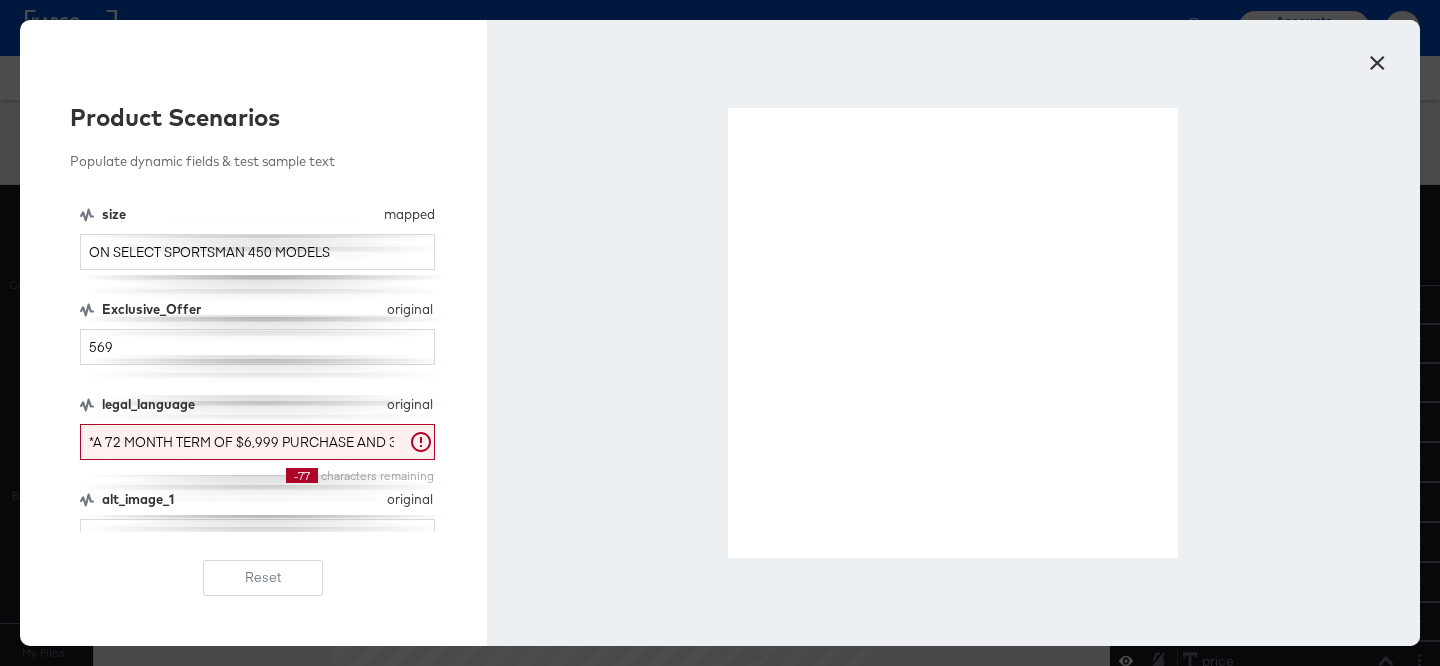 click on "×" at bounding box center [1377, 58] 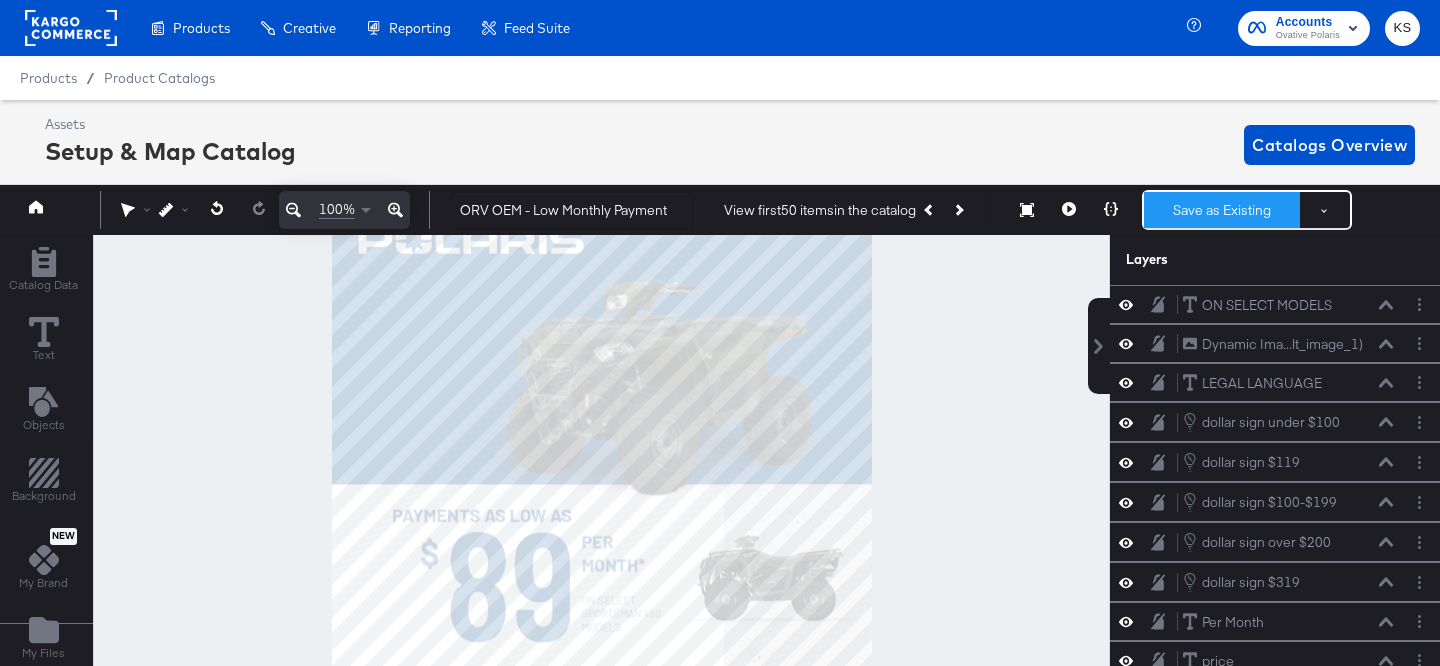 click on "Save as Existing" at bounding box center (1222, 210) 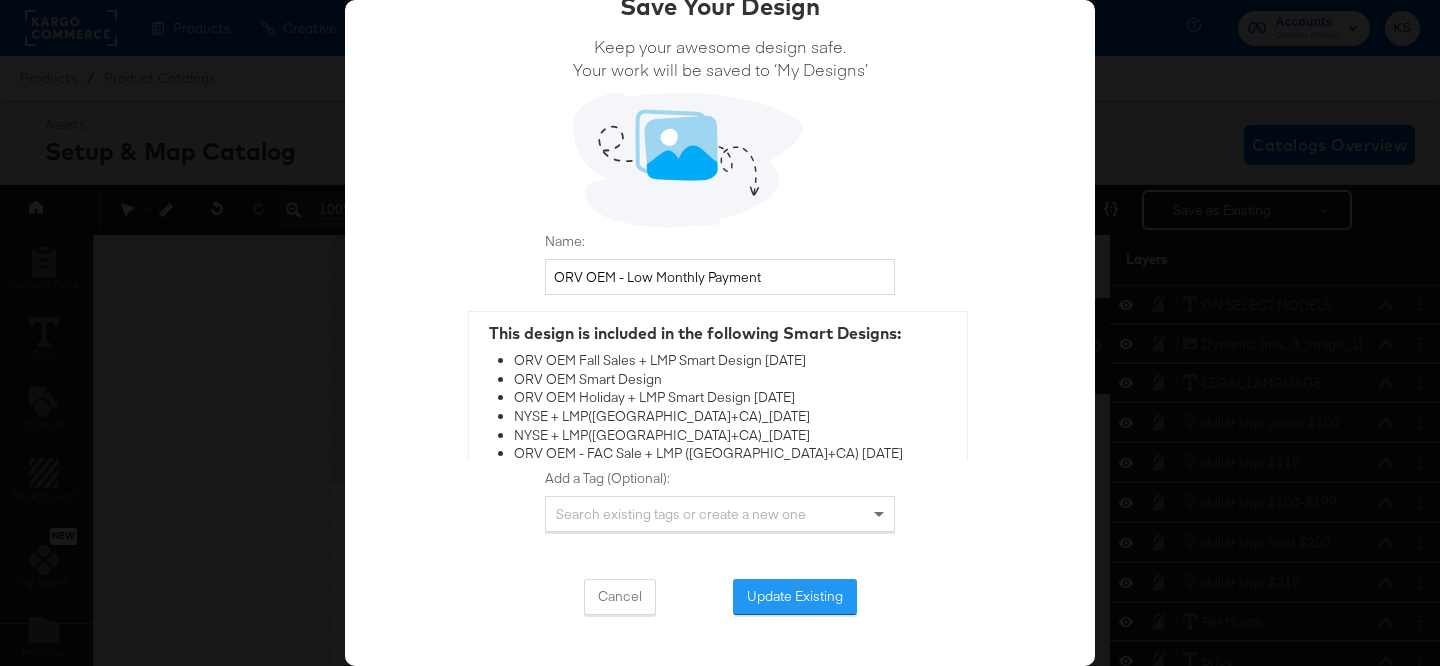 scroll, scrollTop: 0, scrollLeft: 0, axis: both 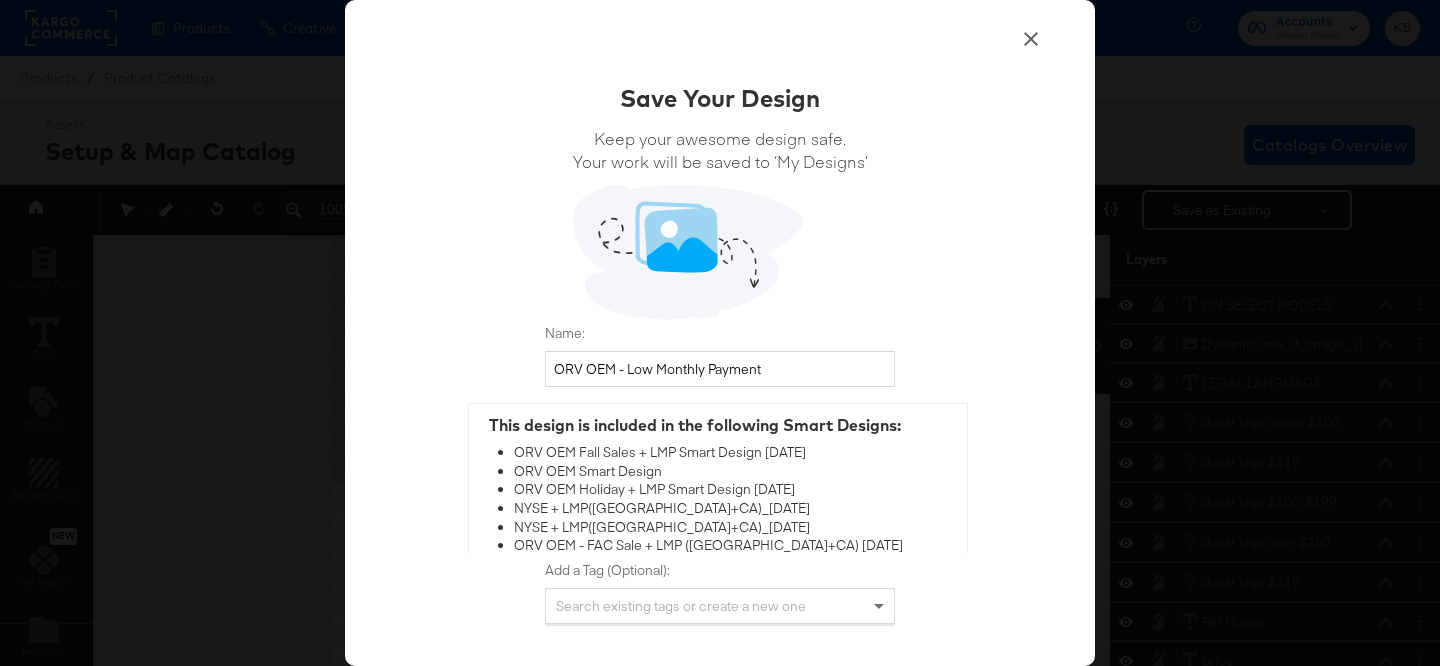 click 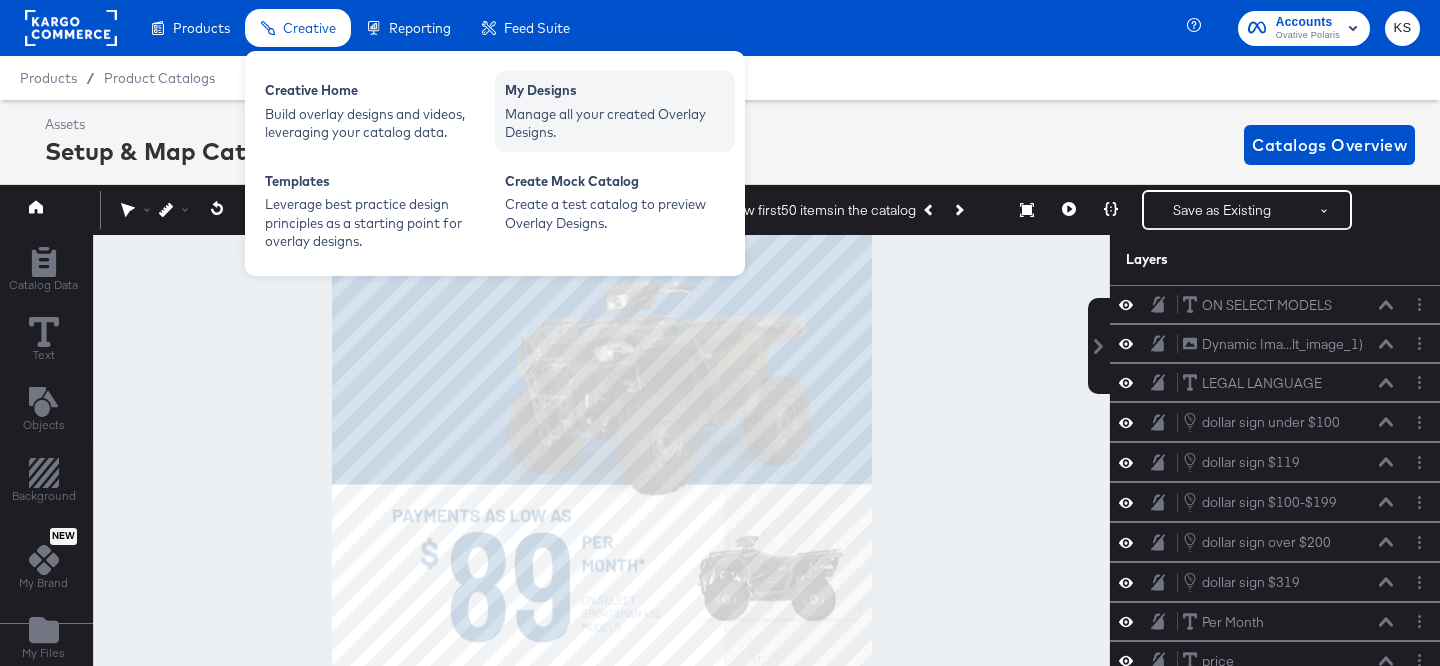 click on "My Designs" at bounding box center [615, 93] 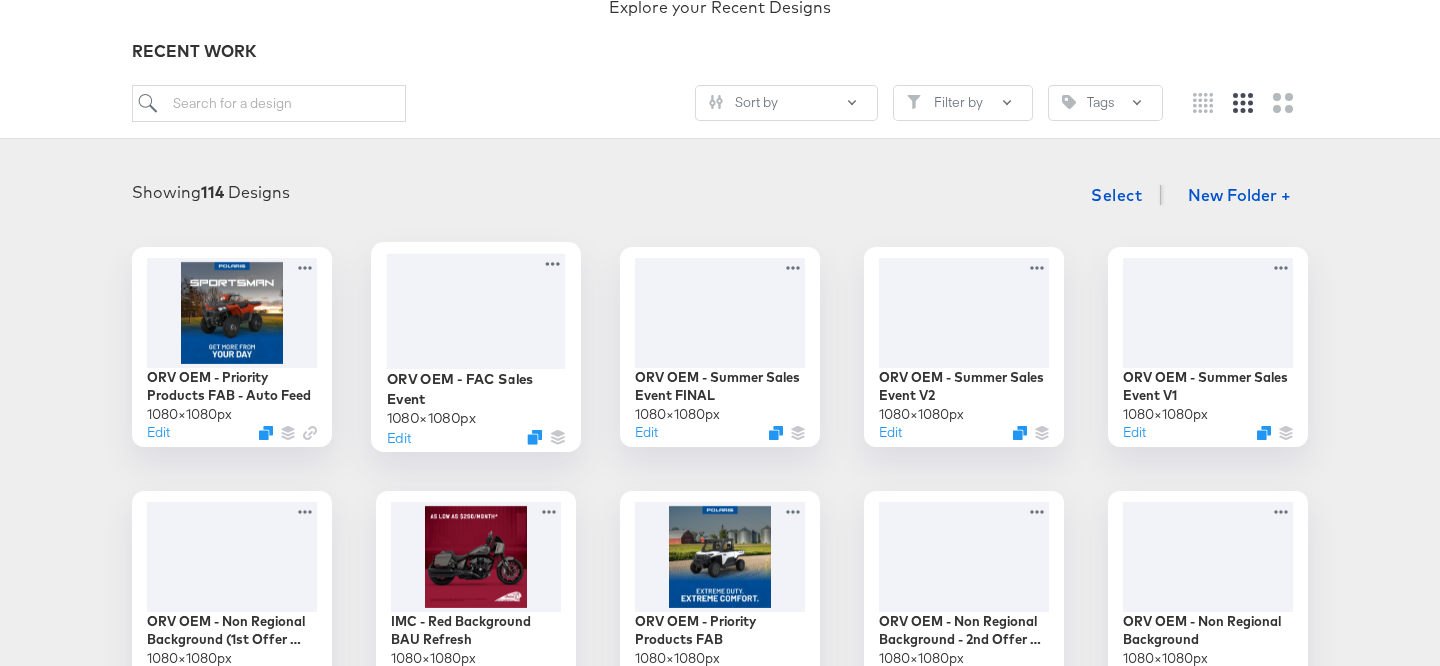 scroll, scrollTop: 0, scrollLeft: 0, axis: both 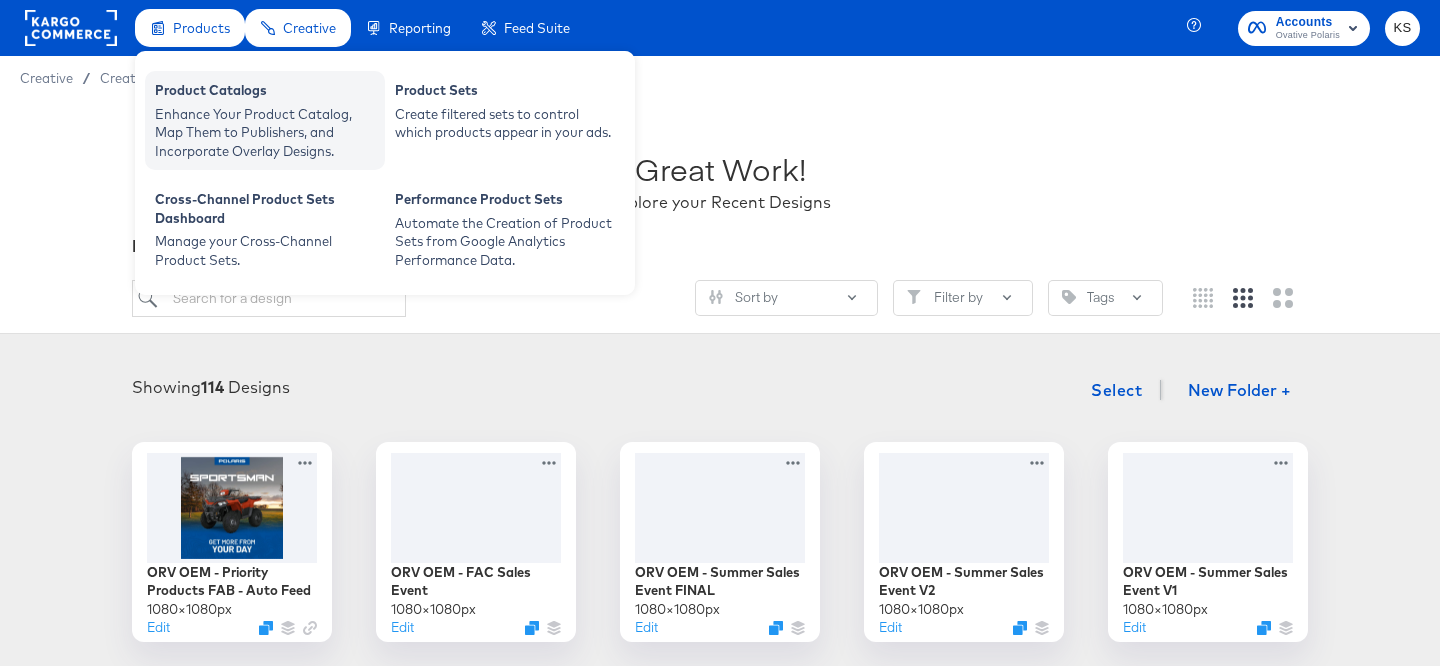 click on "Enhance Your Product Catalog, Map Them to Publishers, and Incorporate Overlay Designs." at bounding box center [265, 133] 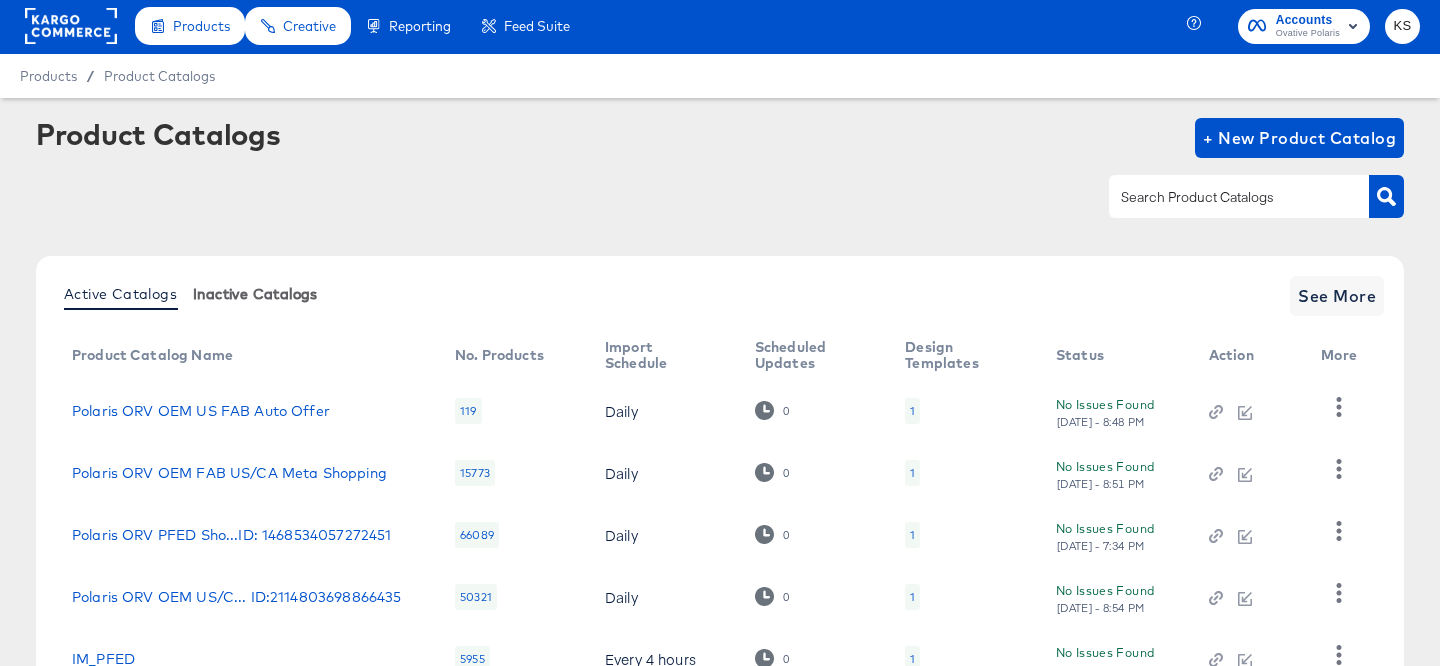 scroll, scrollTop: 155, scrollLeft: 0, axis: vertical 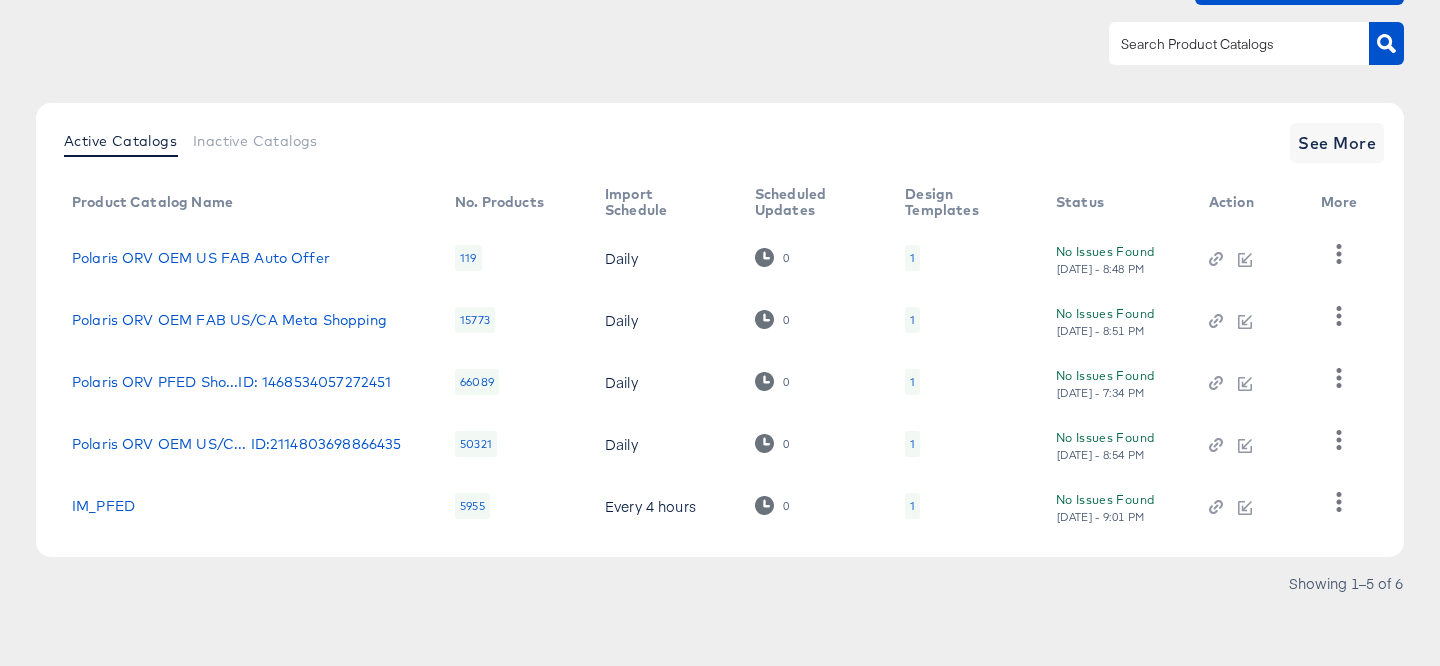 click at bounding box center (720, 43) 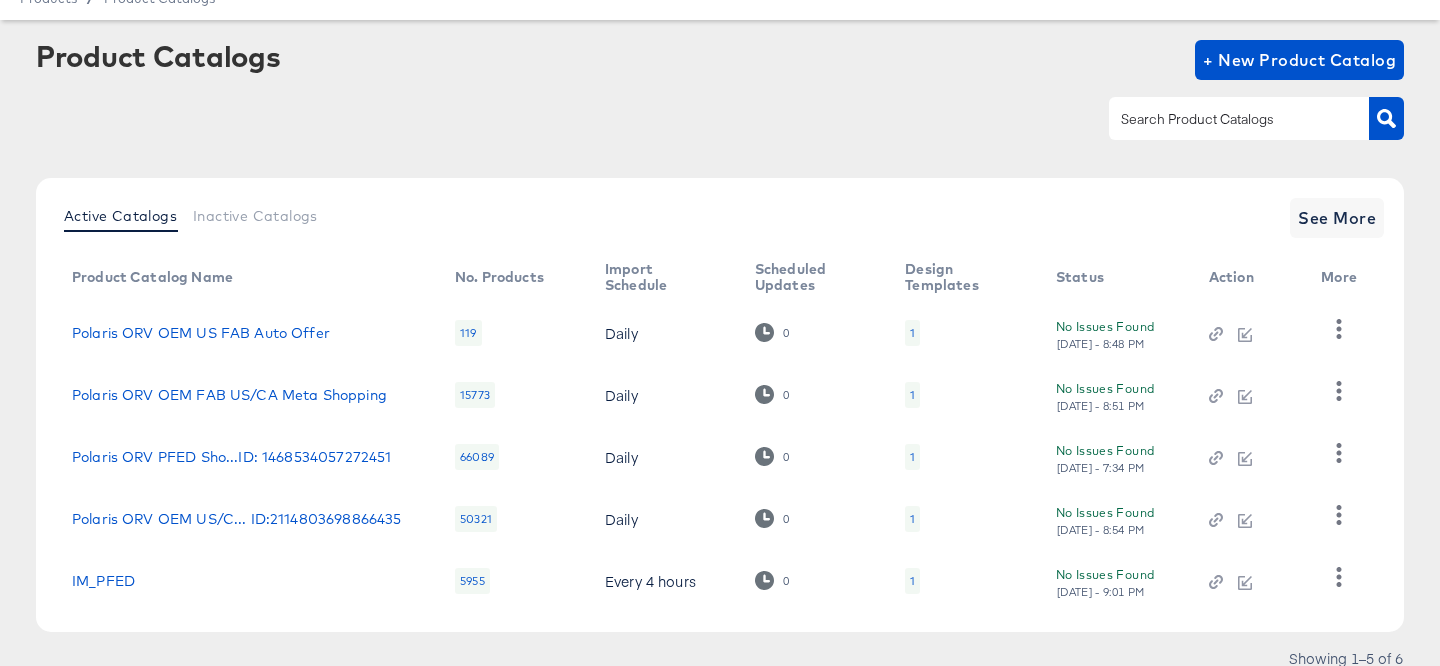 scroll, scrollTop: 0, scrollLeft: 0, axis: both 